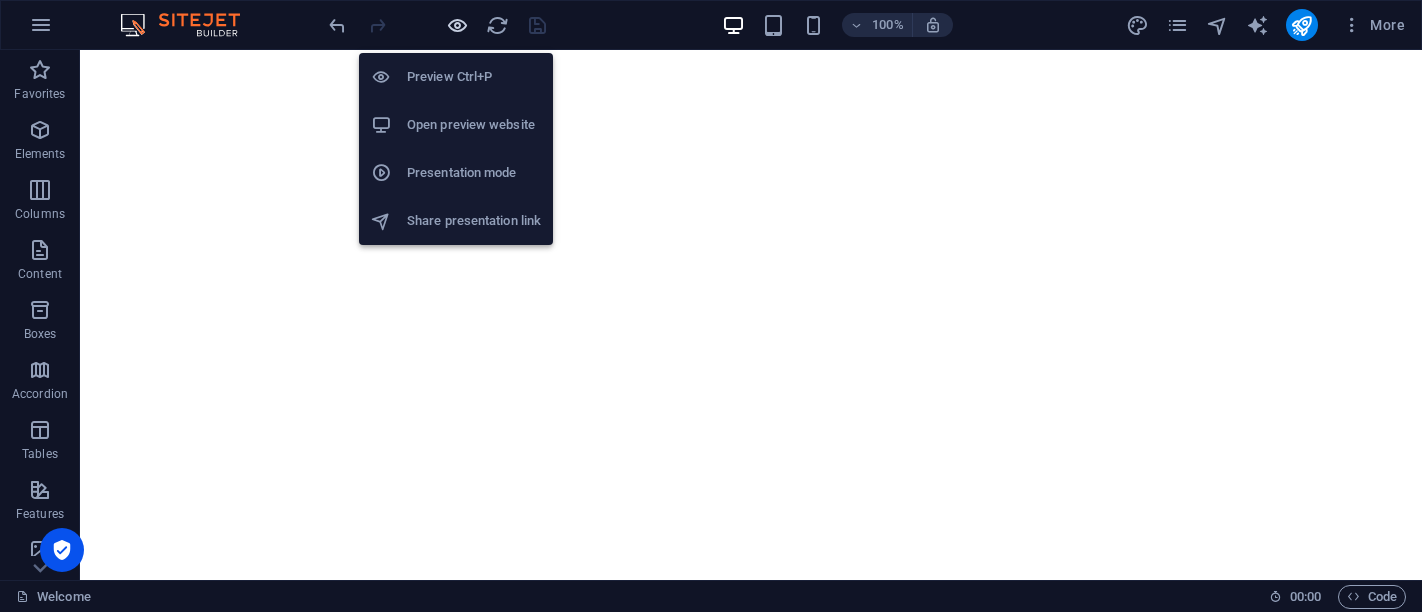 scroll, scrollTop: 0, scrollLeft: 0, axis: both 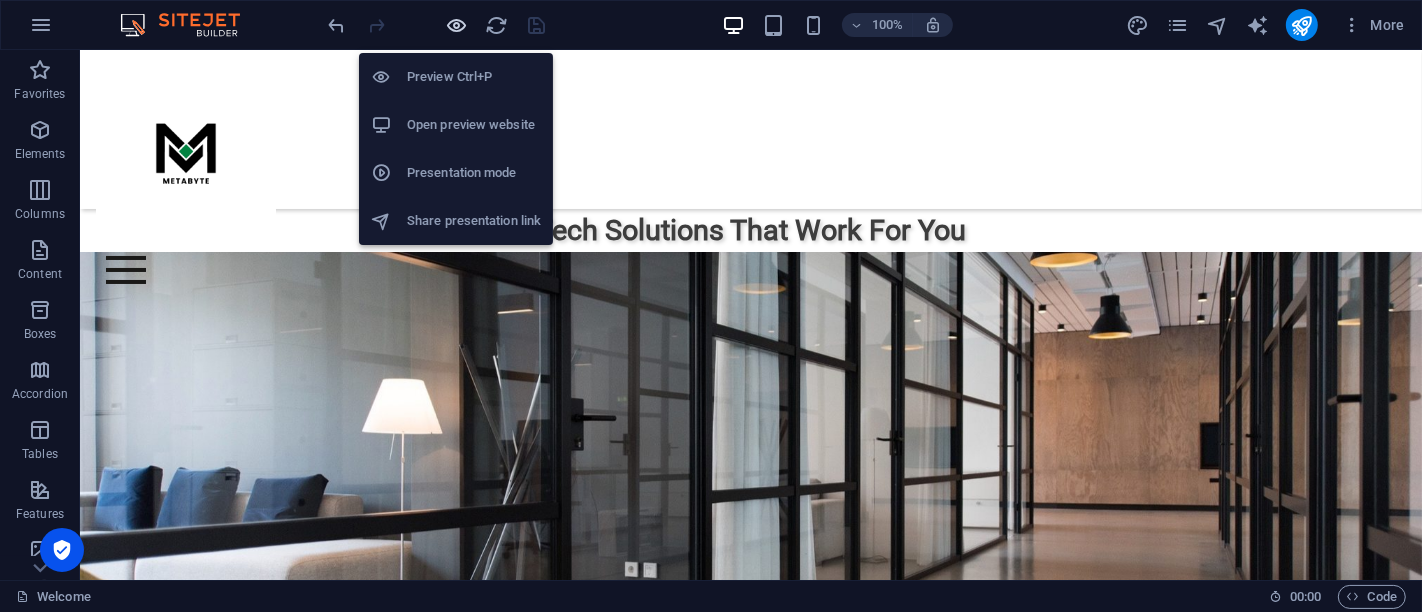 click at bounding box center [457, 25] 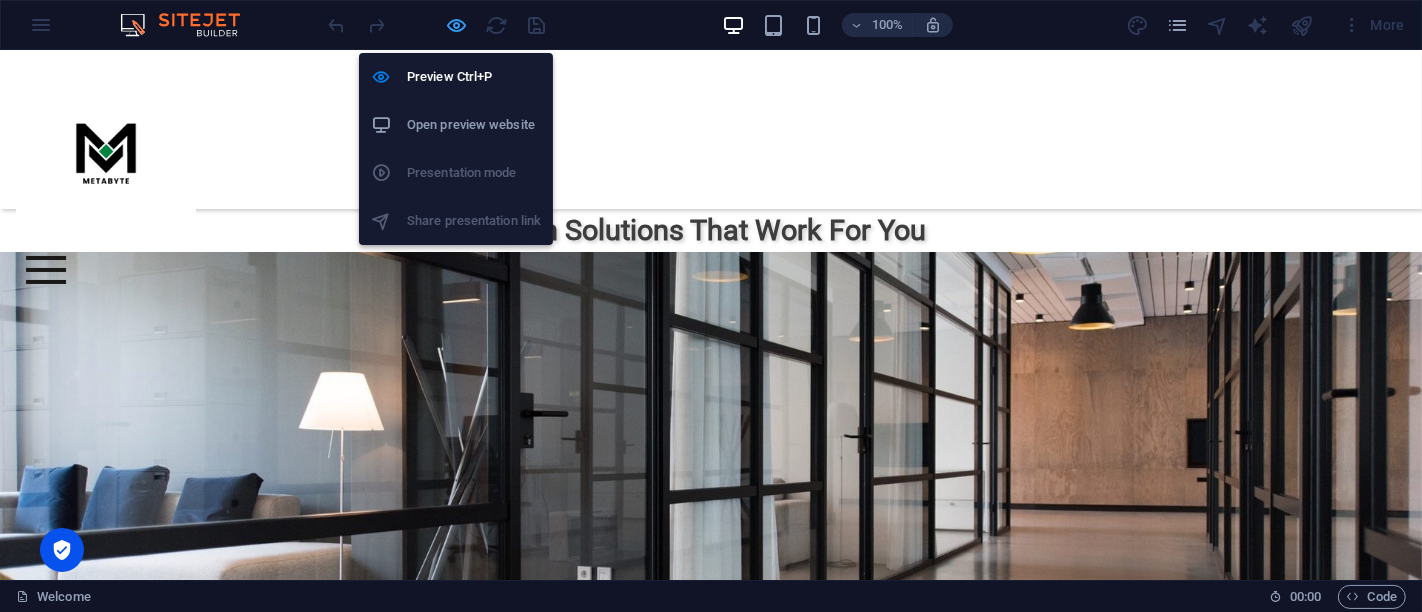 click at bounding box center (457, 25) 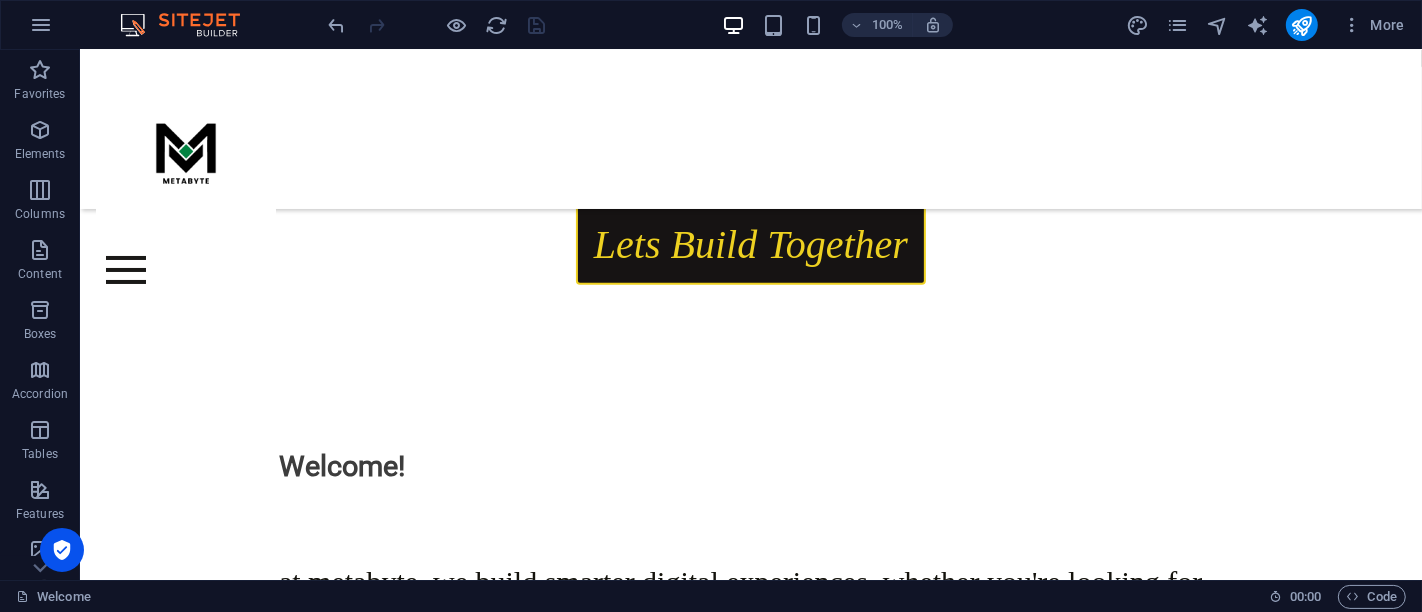 scroll, scrollTop: 666, scrollLeft: 0, axis: vertical 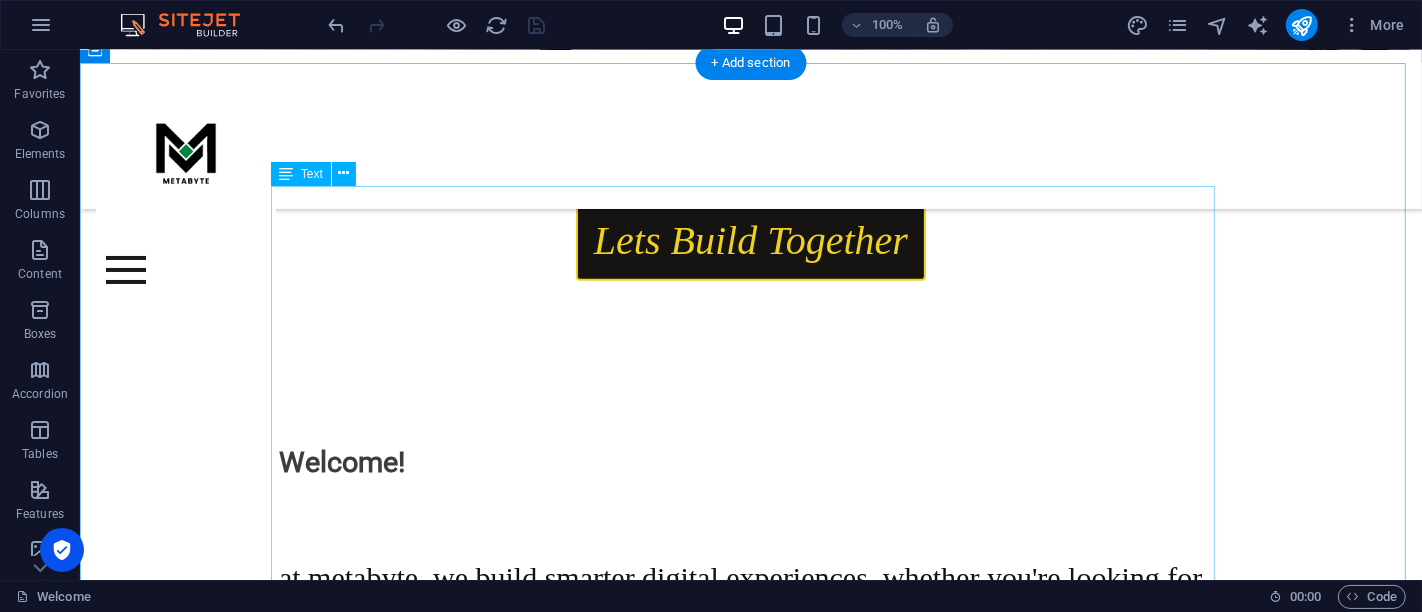 click on "At Metabyte, we build smarter digital experiences. Whether you're looking for cutting-edge cybersecurity solutions, innovative app development, or expert training, we're here to empower your digital journey. With a focus on excellence, security, and impact, we help individuals and businesses stay ahead in a connected world. Explore our services and discover how we turn ideas into powerful, secure solutions." at bounding box center (750, 755) 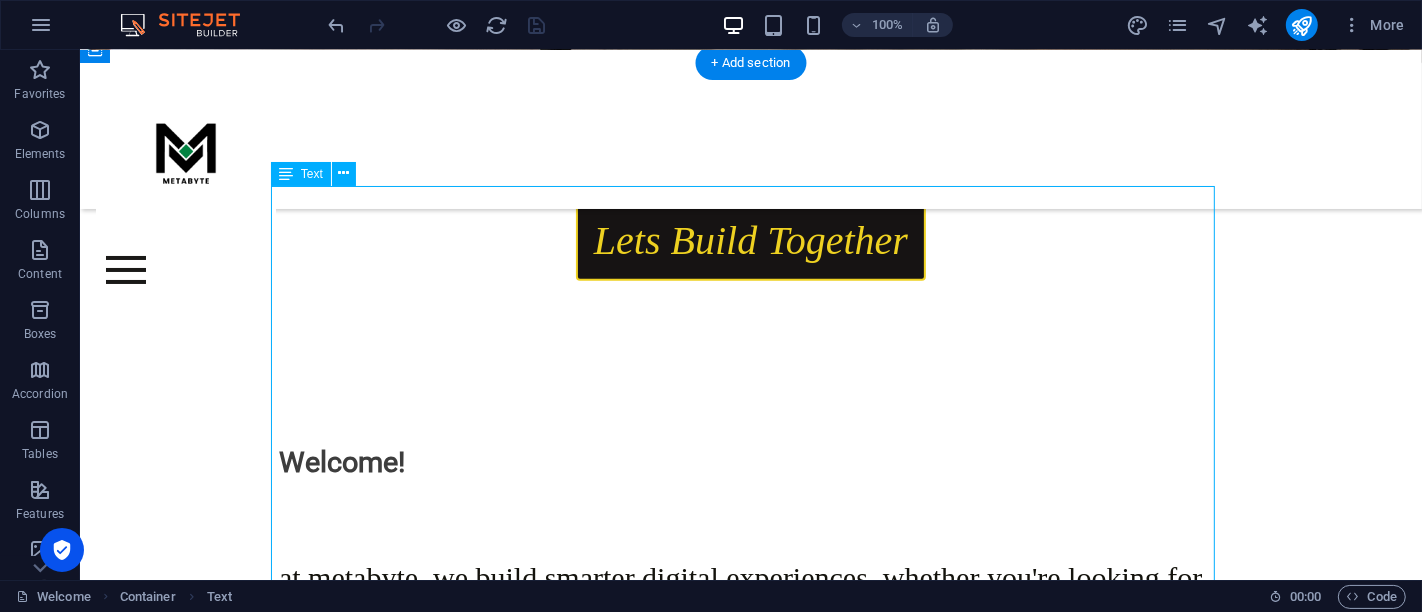 click on "At Metabyte, we build smarter digital experiences. Whether you're looking for cutting-edge cybersecurity solutions, innovative app development, or expert training, we're here to empower your digital journey. With a focus on excellence, security, and impact, we help individuals and businesses stay ahead in a connected world. Explore our services and discover how we turn ideas into powerful, secure solutions." at bounding box center [750, 755] 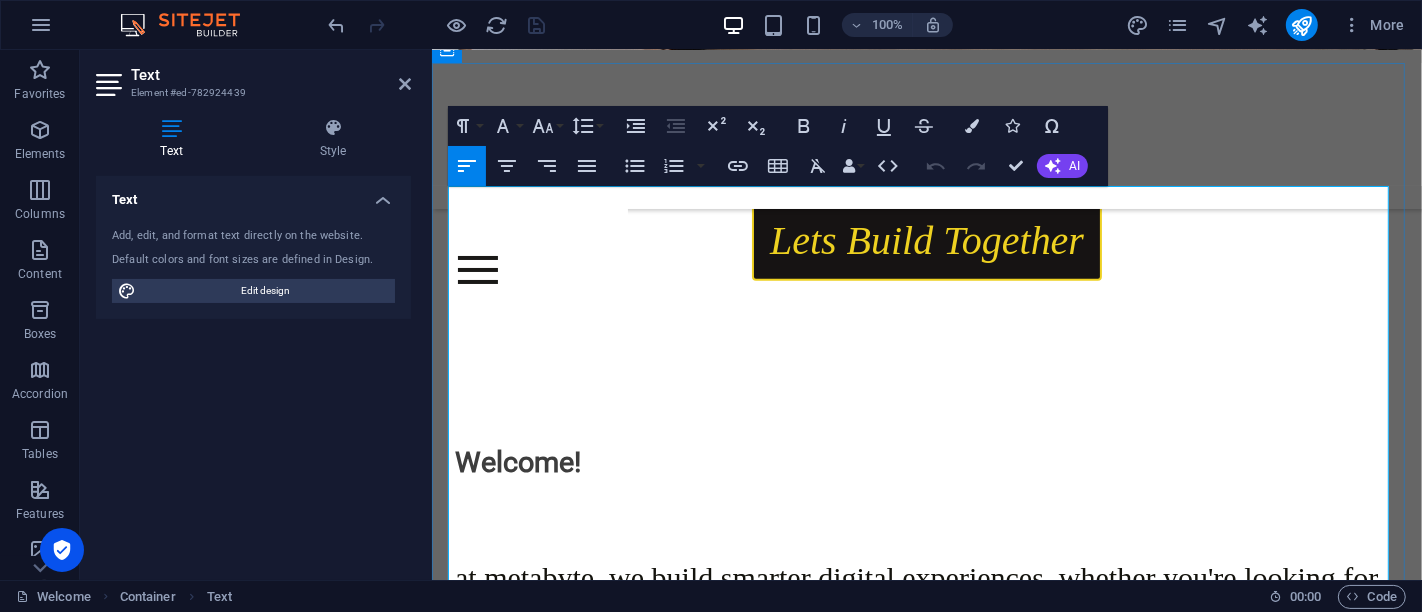 click on "At Metabyte, we build smarter digital experiences. Whether you're looking for cutting-edge cybersecurity solutions, innovative app development, or expert training, we're here to empower your digital journey. With a focus on excellence, security, and impact, we help individuals and businesses stay ahead in a connected world." at bounding box center [915, 697] 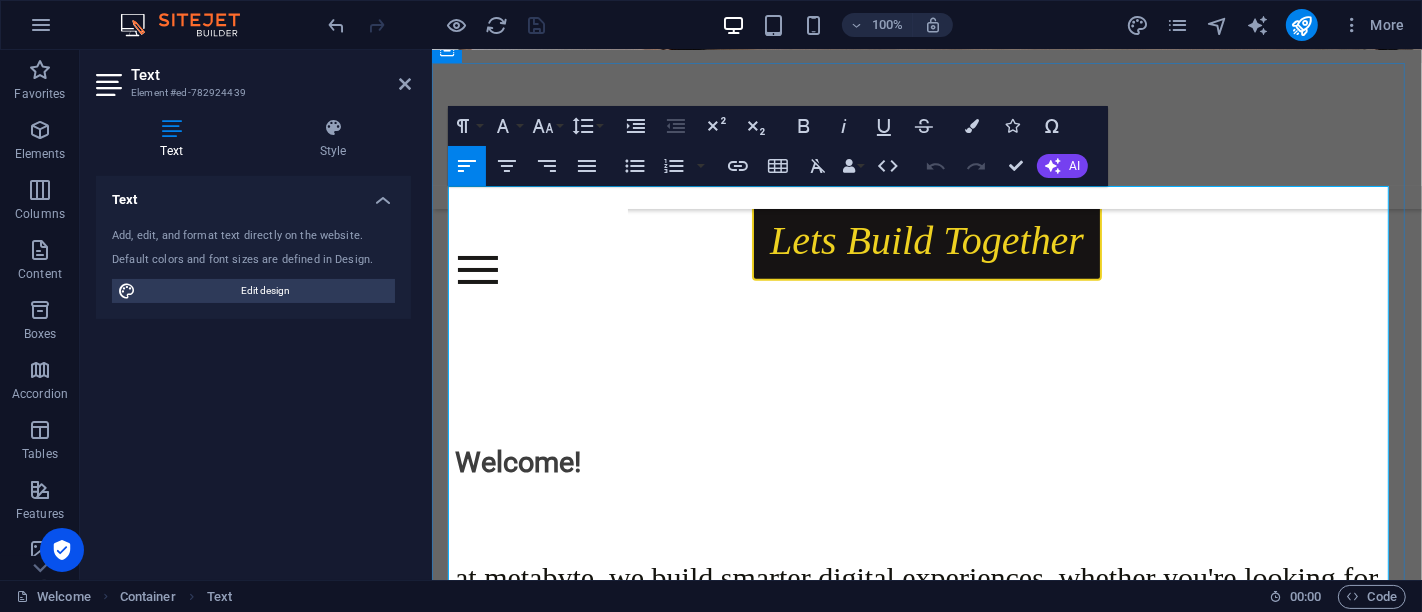 click on "At Metabyte, we build smarter digital experiences. Whether you're looking for cutting-edge cybersecurity solutions, innovative app development, or expert training, we're here to empower your digital journey. With a focus on excellence, security, and impact, we help individuals and businesses stay ahead in a connected world." at bounding box center [915, 697] 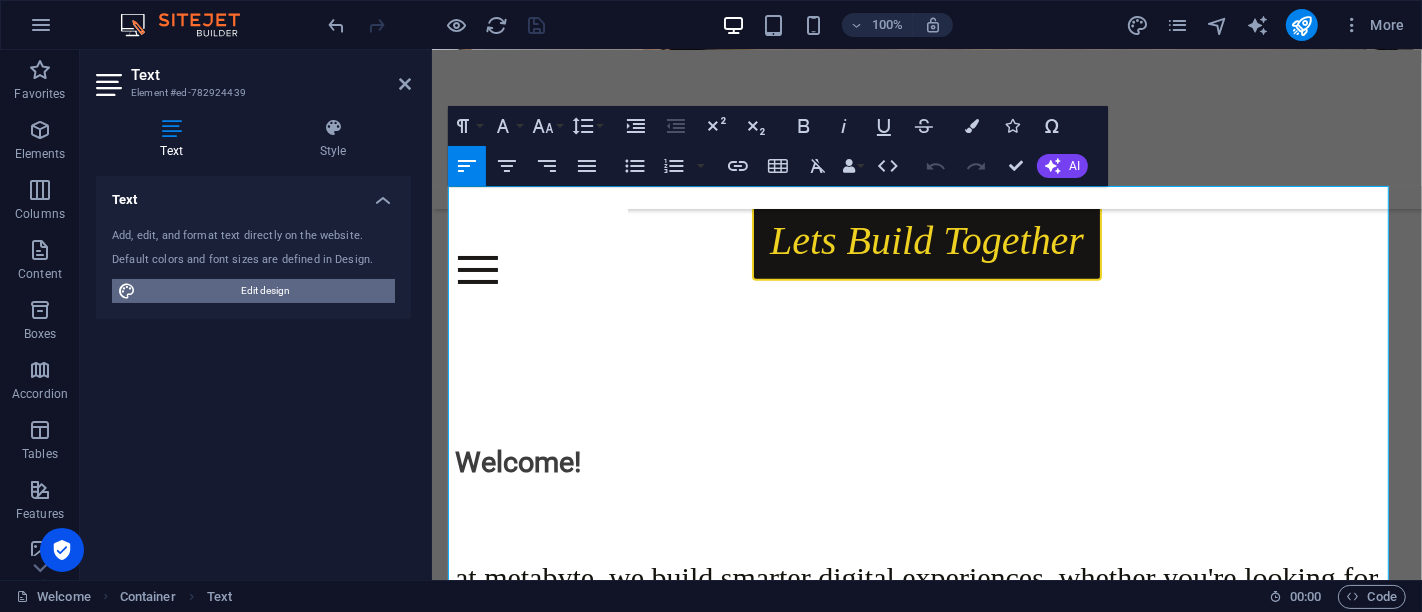 click on "Edit design" at bounding box center (265, 291) 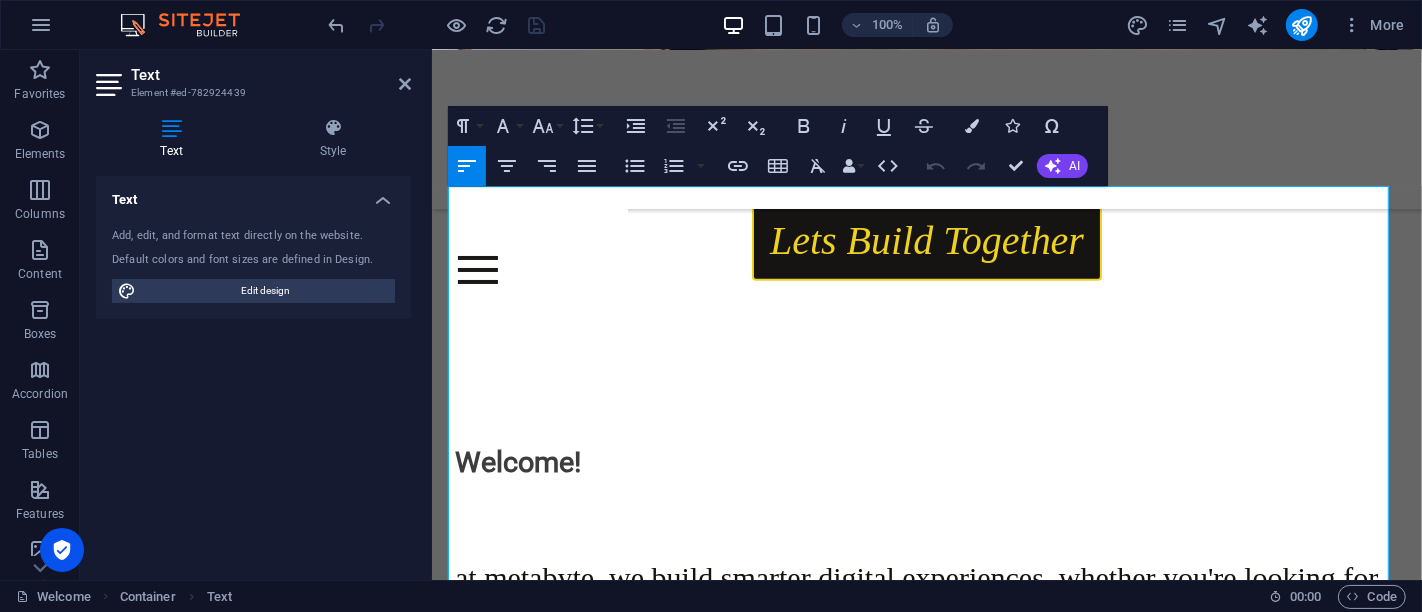 click on "At Metabyte, we build smarter digital experiences. Whether you're looking for cutting-edge cybersecurity solutions, innovative app development, or expert training, we're here to empower your digital journey. With a focus on excellence, security, and impact, we help individuals and businesses stay ahead in a connected world." at bounding box center [915, 697] 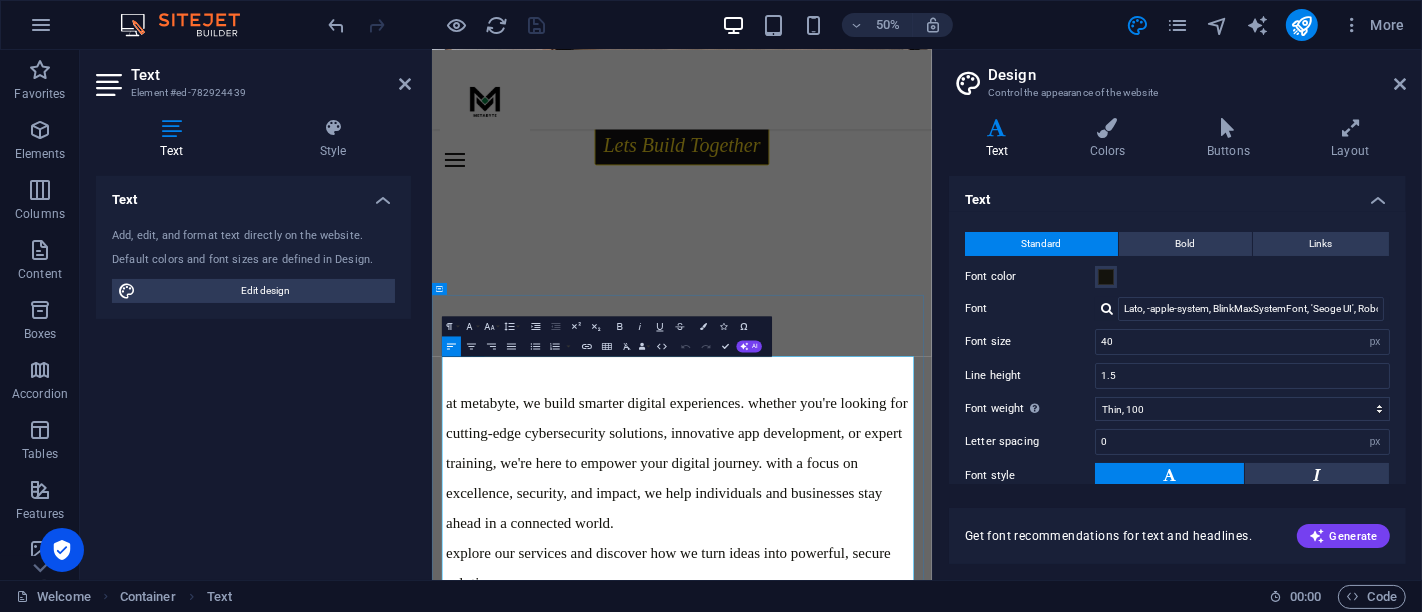 click on "At Metabyte, we build smarter digital experiences. Whether you're looking for cutting-edge cybersecurity solutions, innovative app development, or expert training, we're here to empower your digital journey. With a focus on excellence, security, and impact, we help individuals and businesses stay ahead in a connected world." at bounding box center (920, 875) 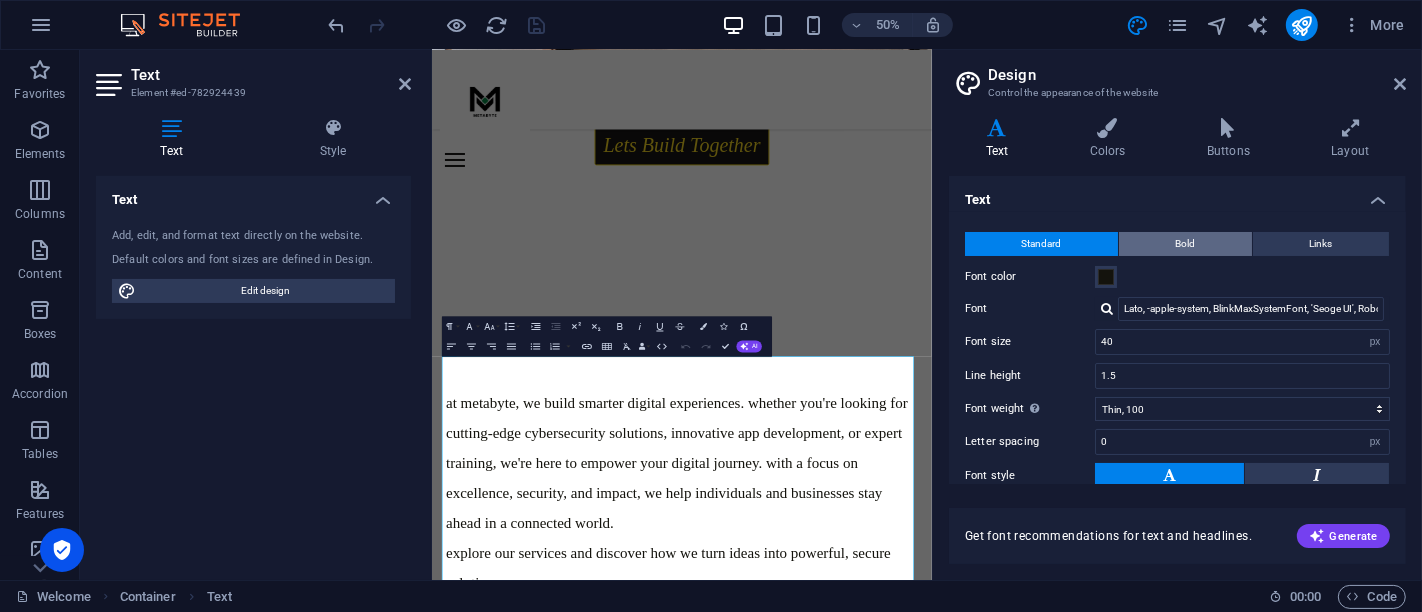 click on "Bold" at bounding box center [1186, 244] 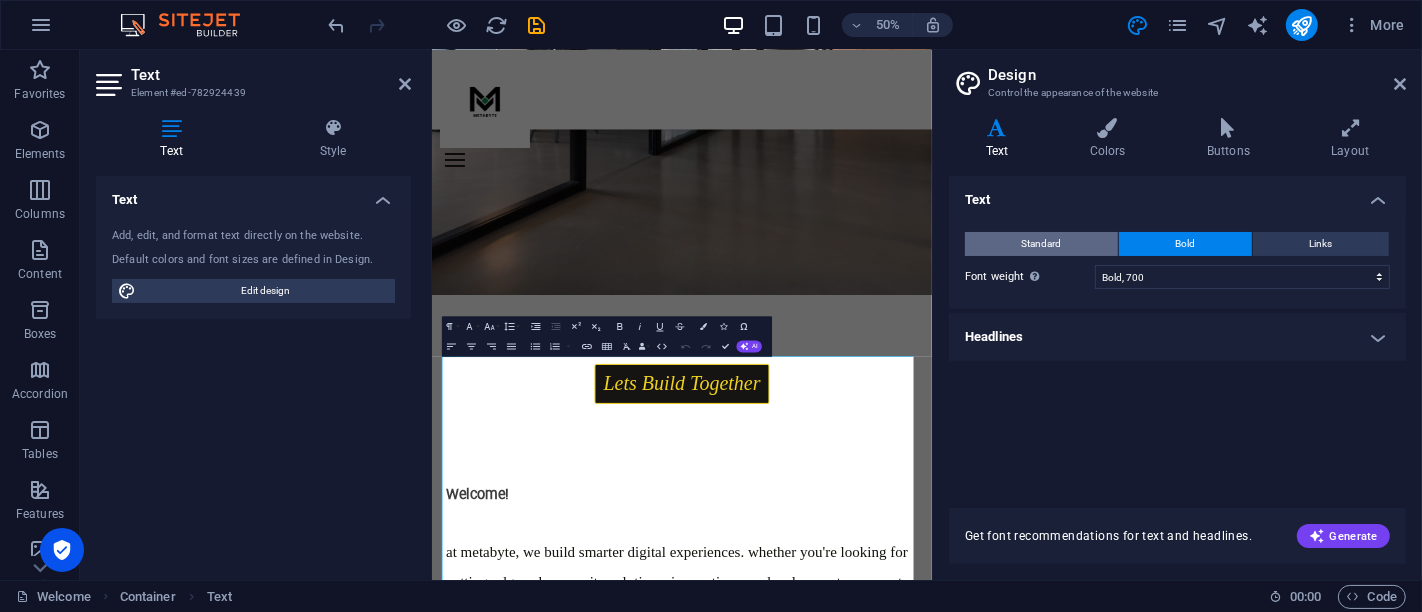 click on "Standard" at bounding box center [1042, 244] 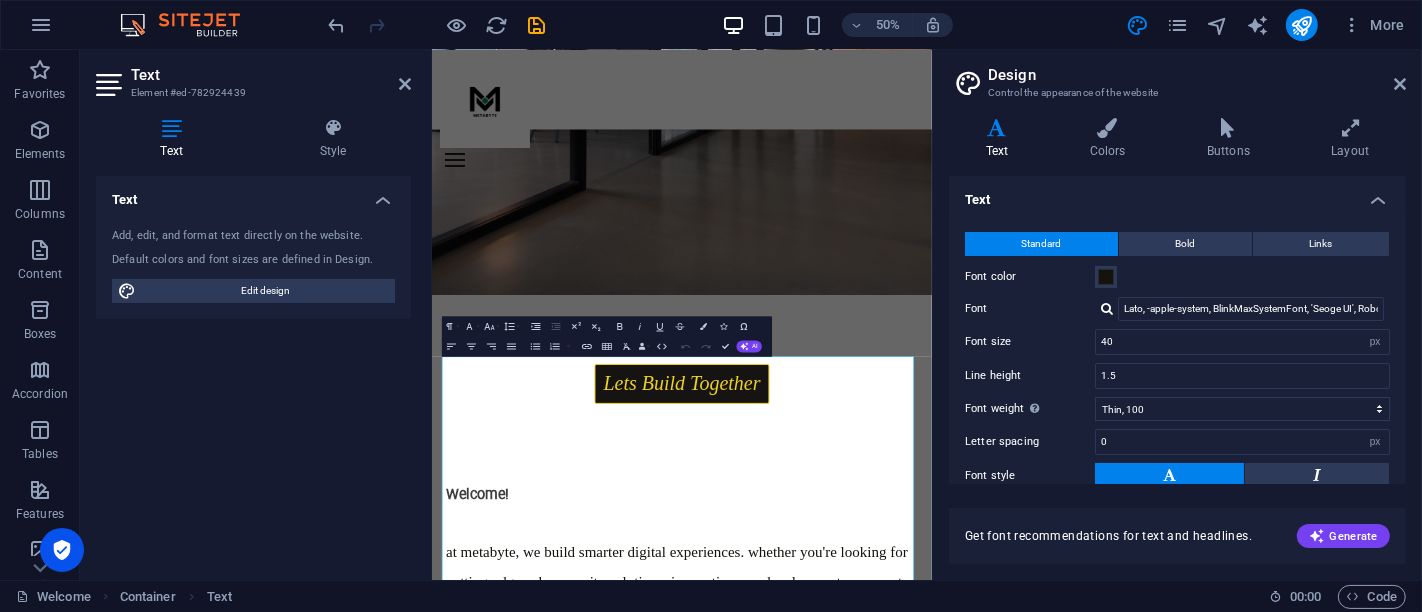 click at bounding box center [997, 128] 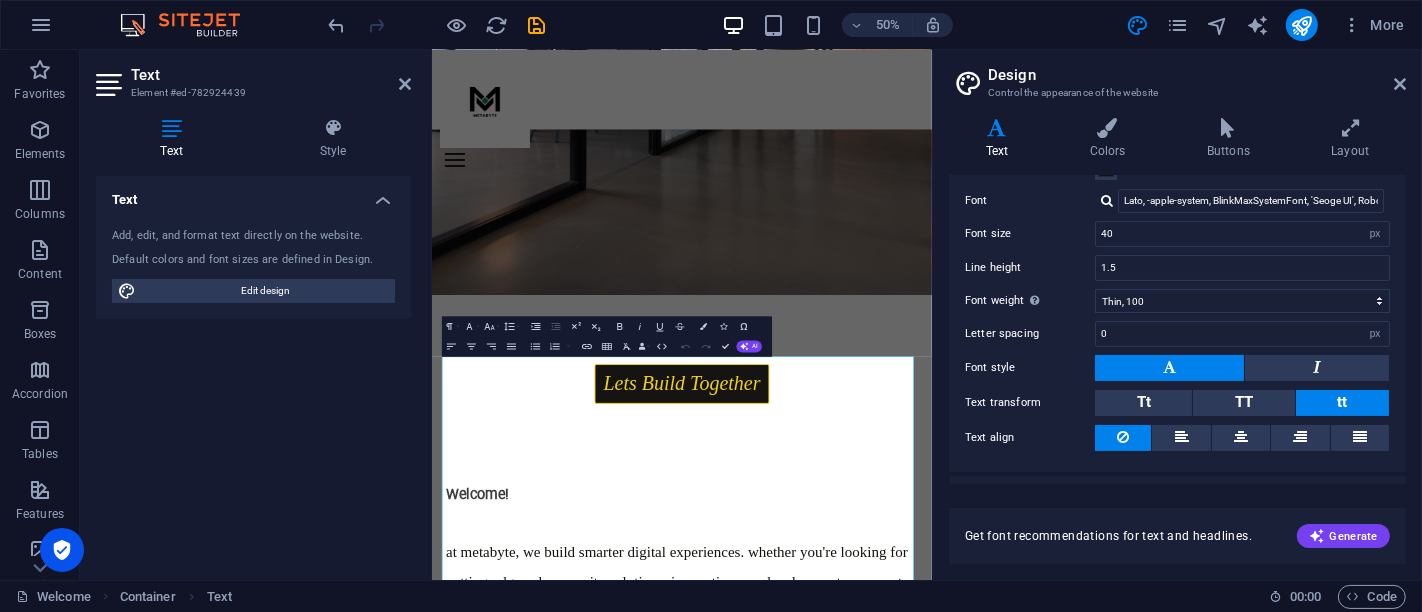 scroll, scrollTop: 143, scrollLeft: 0, axis: vertical 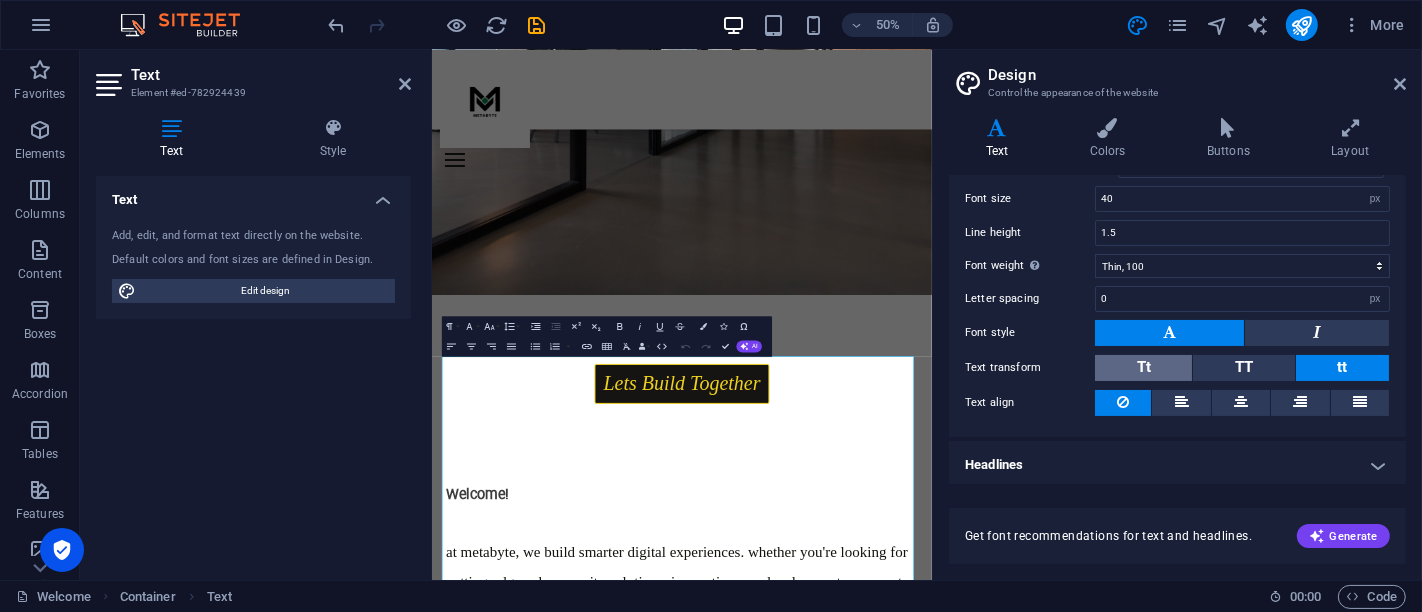 click on "Tt" at bounding box center (1143, 368) 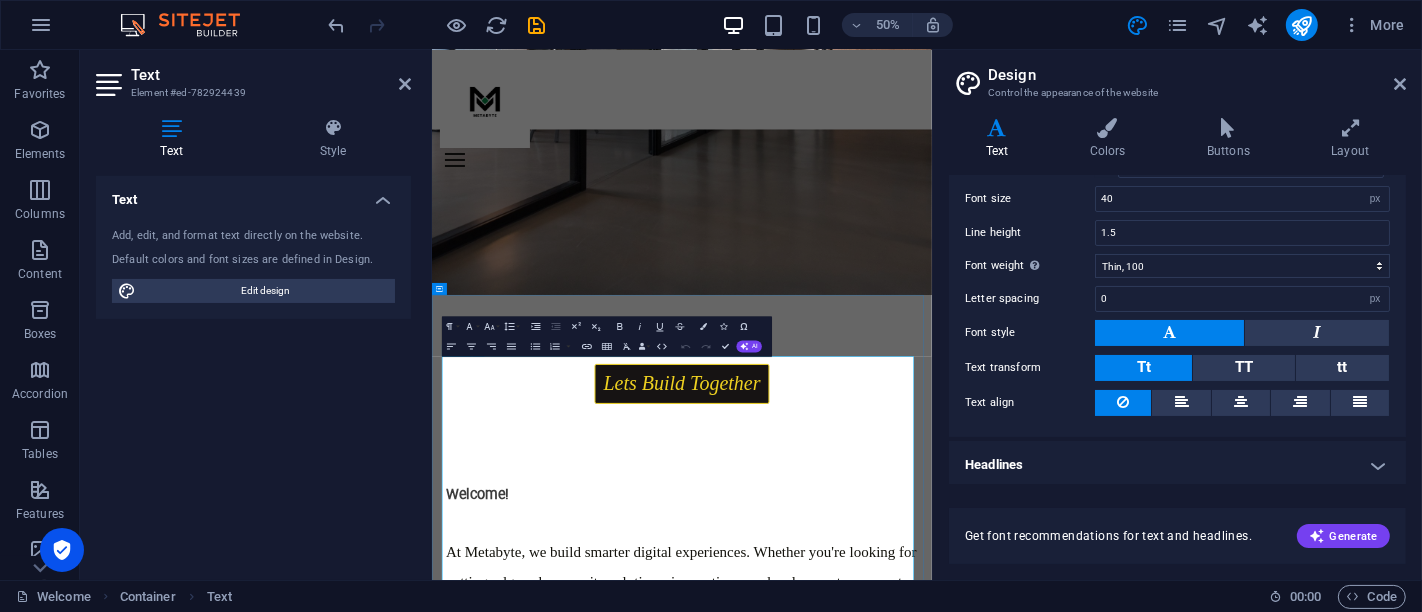 click on "At Metabyte, we build smarter digital experiences. Whether you're looking for cutting-edge cybersecurity solutions, innovative app development, or expert training, we're here to empower your digital journey. With a focus on excellence, security, and impact, we help individuals and businesses stay ahead in a connected world." at bounding box center [929, 1174] 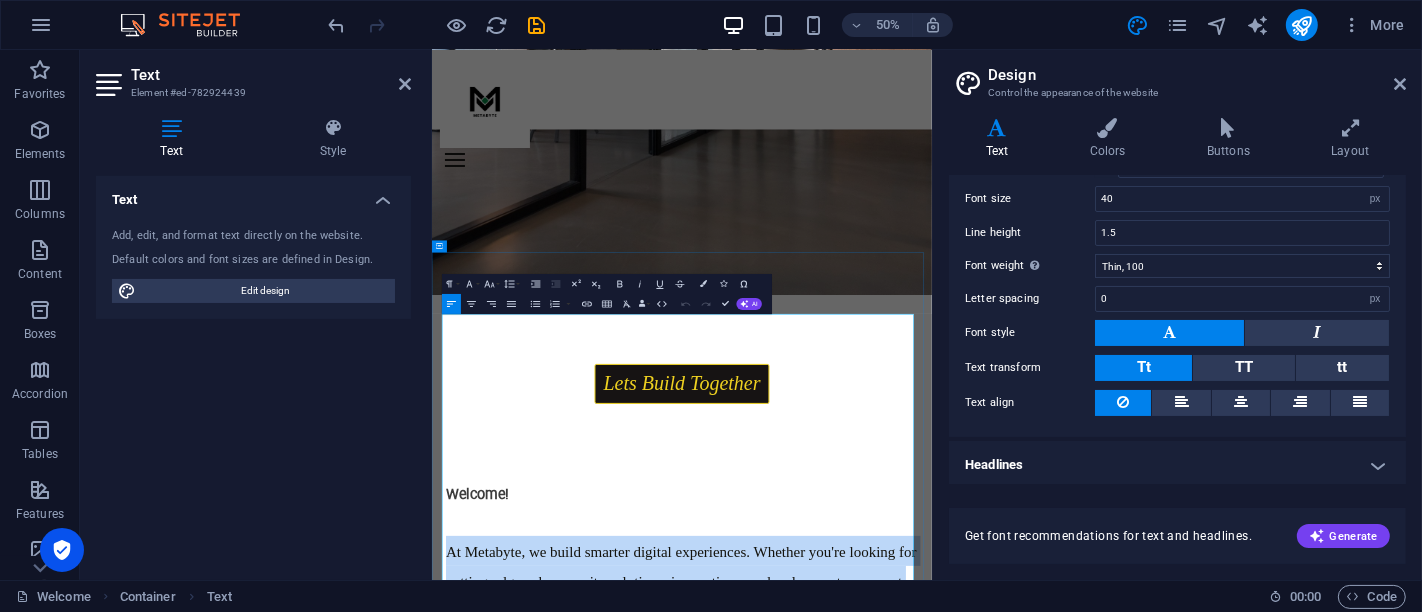 scroll, scrollTop: 751, scrollLeft: 0, axis: vertical 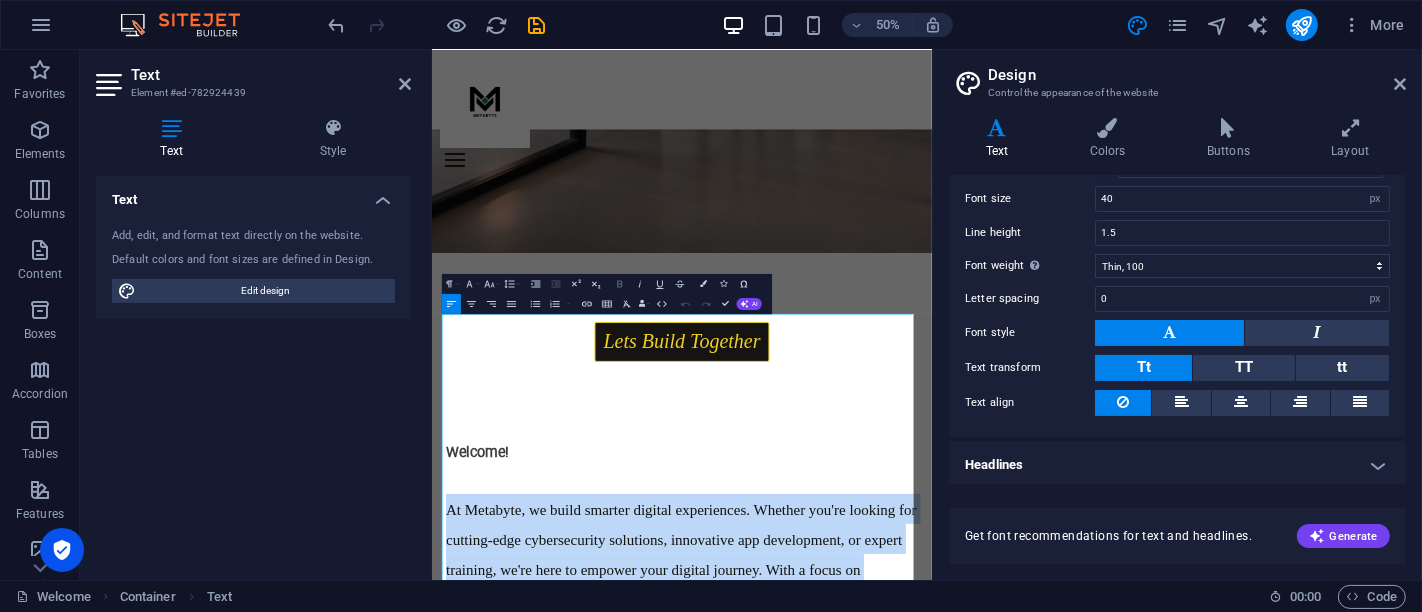 click 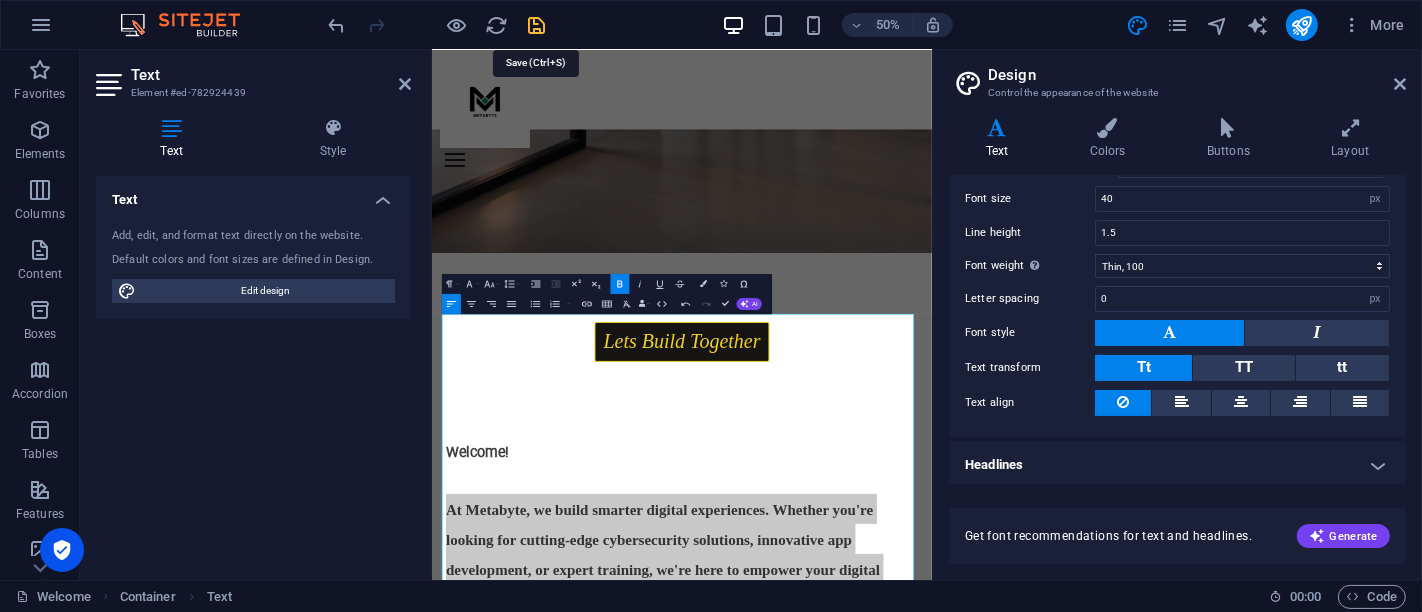 click at bounding box center [537, 25] 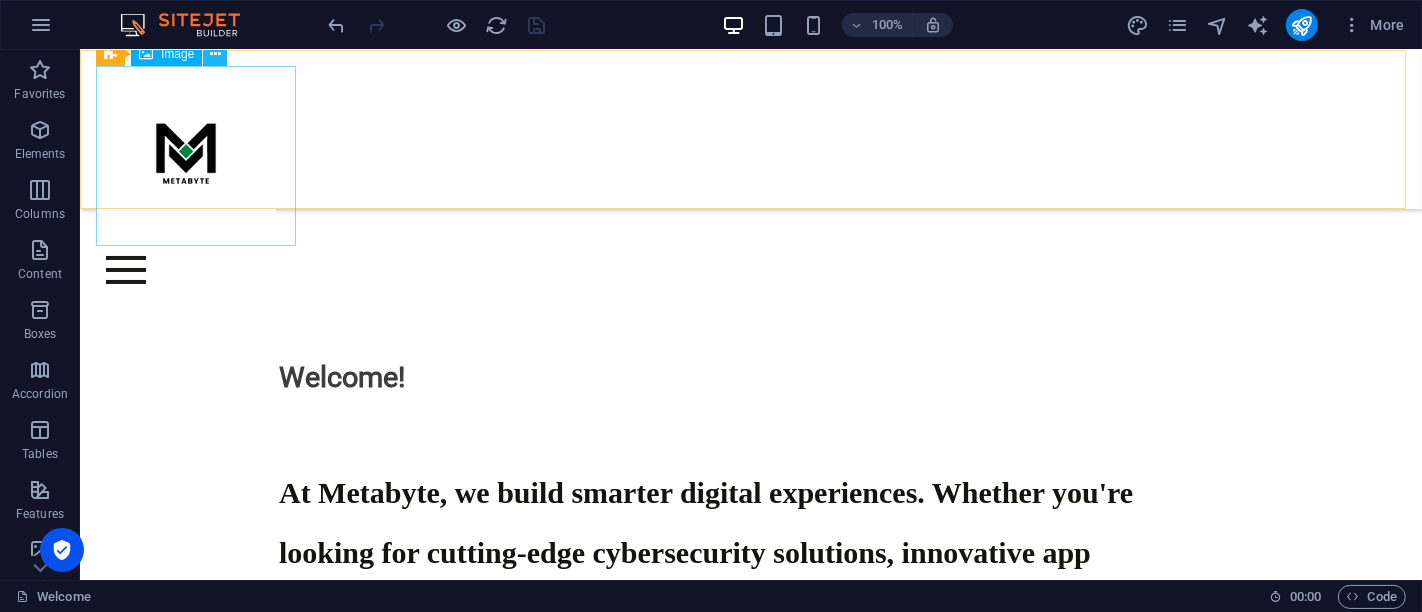 click at bounding box center [215, 54] 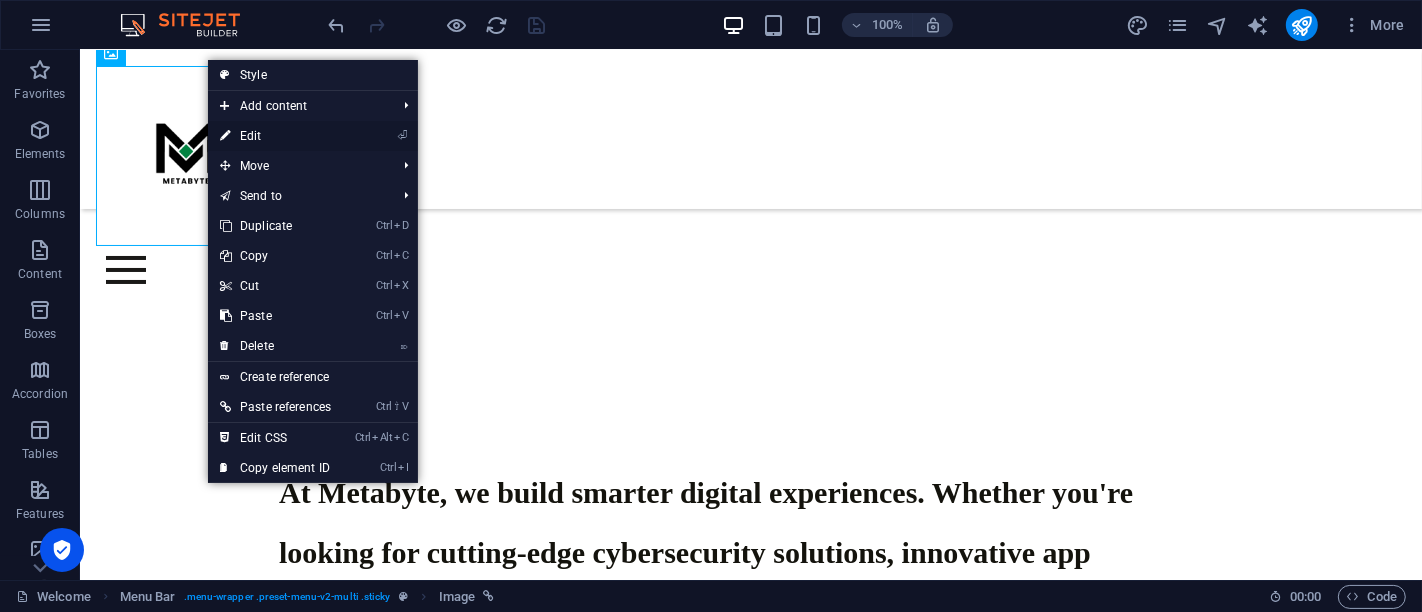 click on "⏎  Edit" at bounding box center (275, 136) 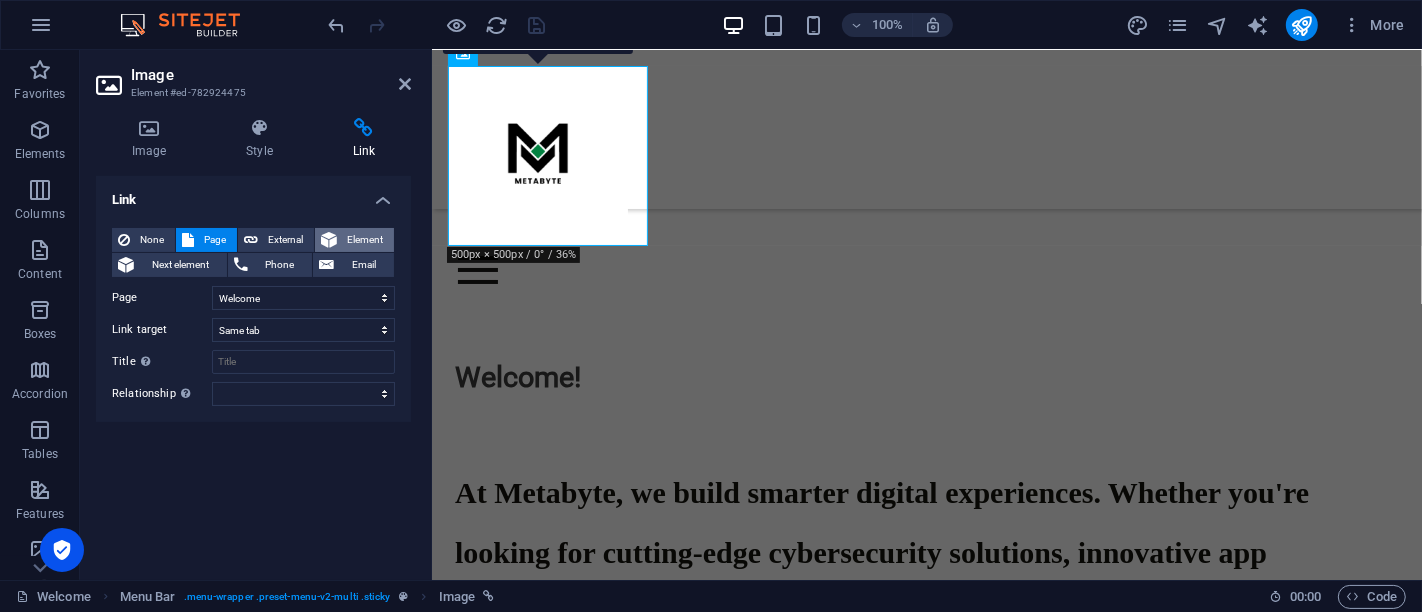 click on "Element" at bounding box center [365, 240] 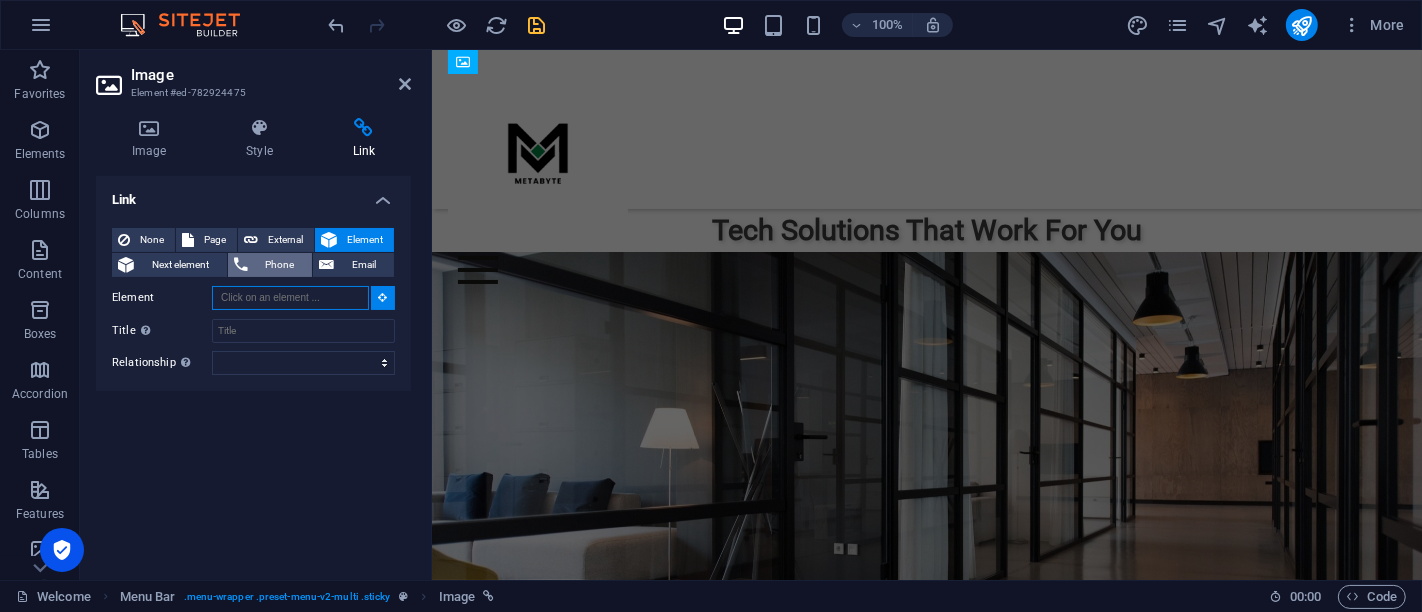 scroll, scrollTop: 592, scrollLeft: 0, axis: vertical 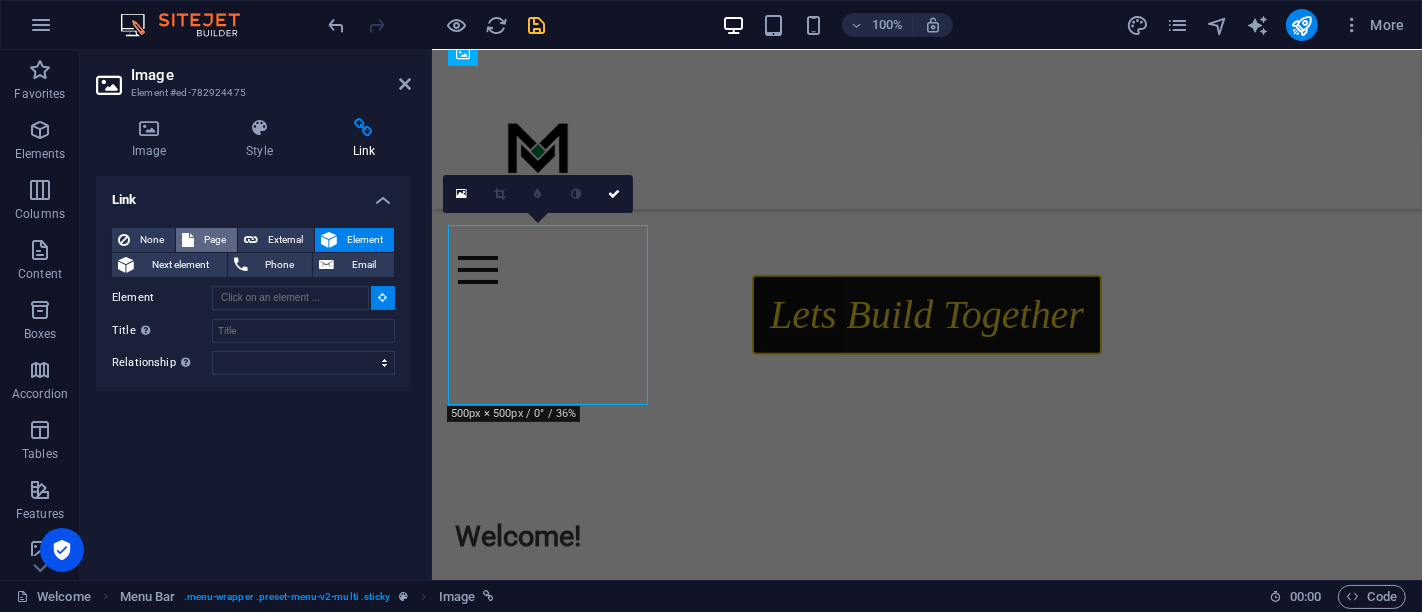 click on "Page" at bounding box center (215, 240) 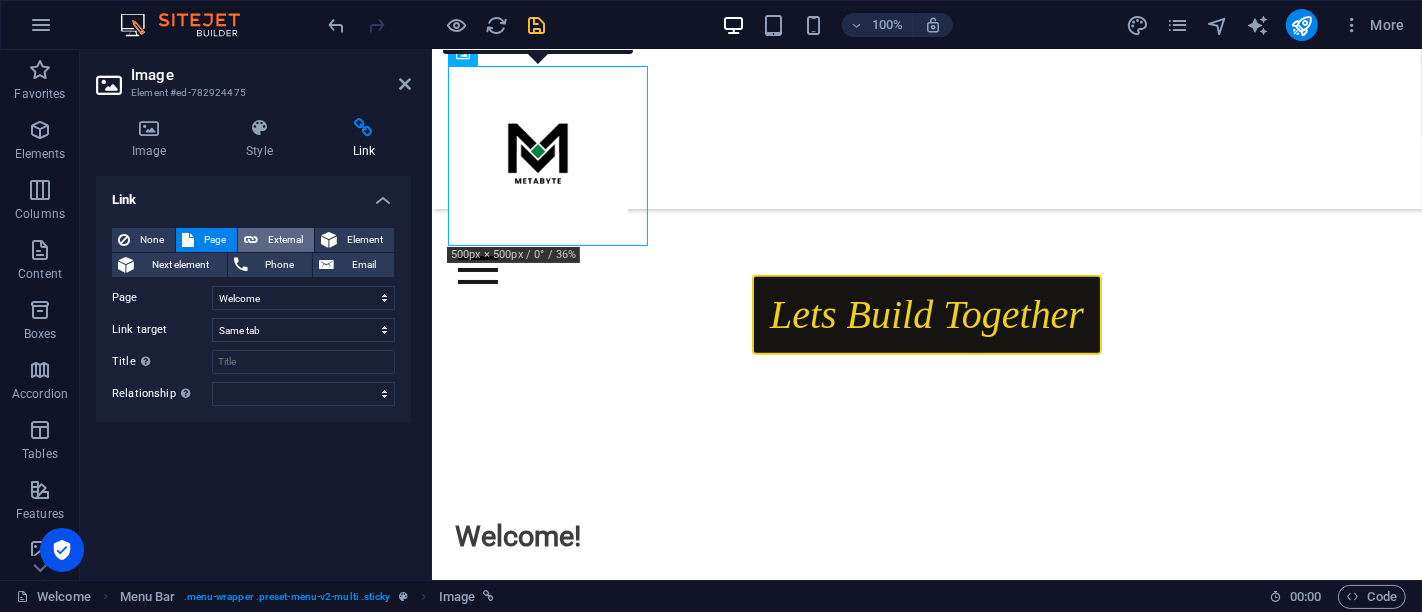 click on "External" at bounding box center (286, 240) 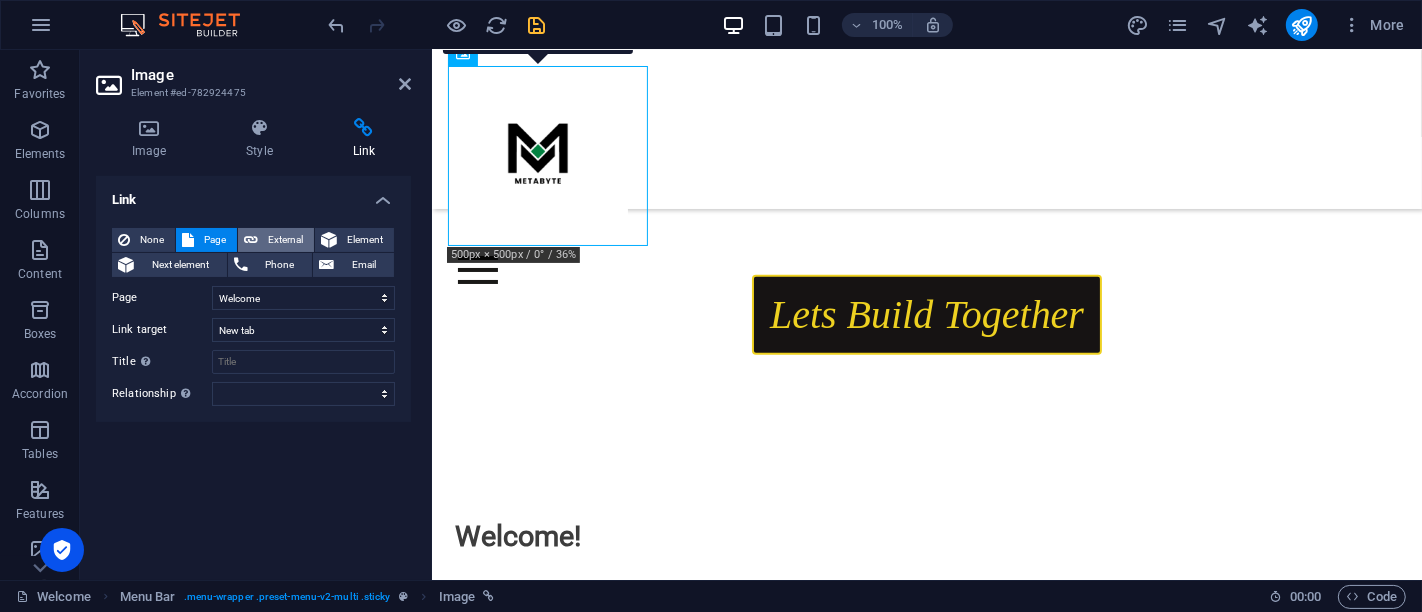 select 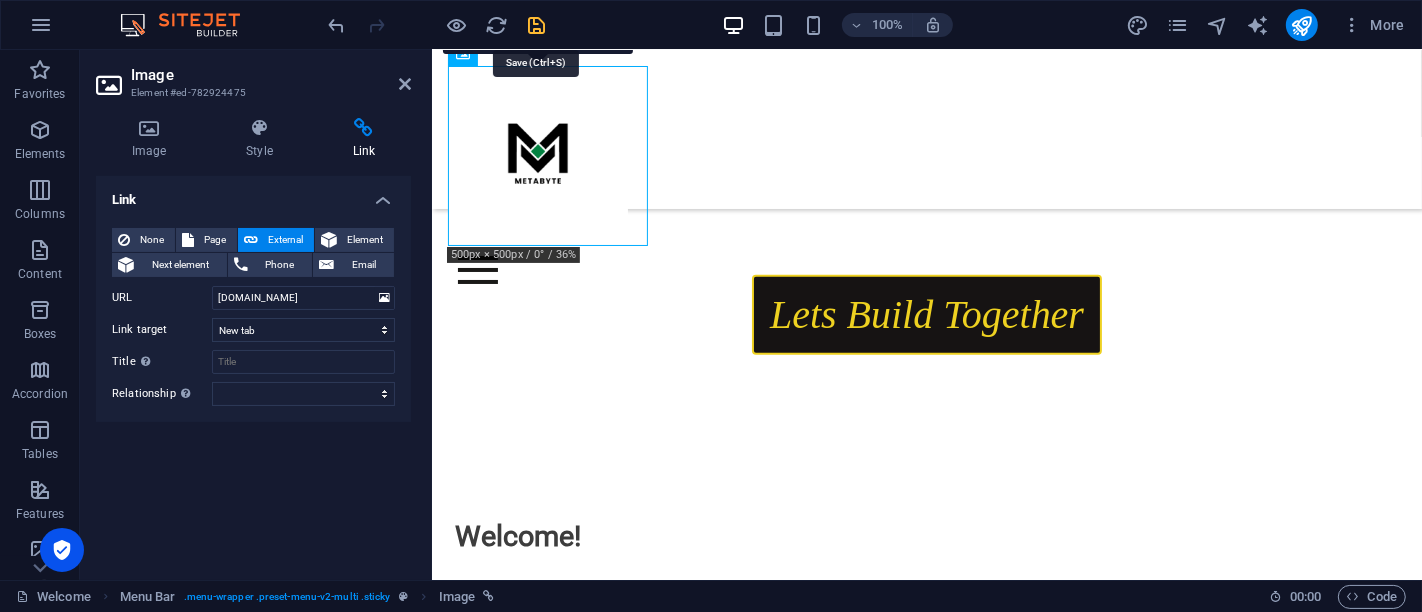 click at bounding box center (537, 25) 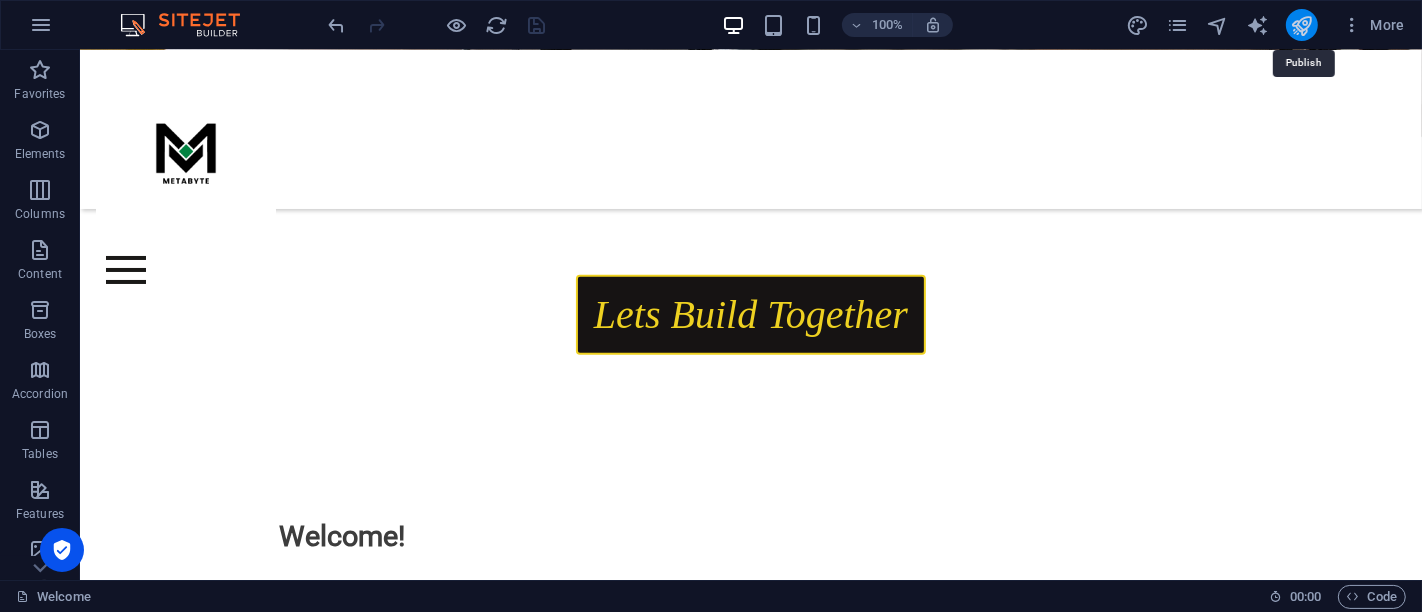 click at bounding box center [1301, 25] 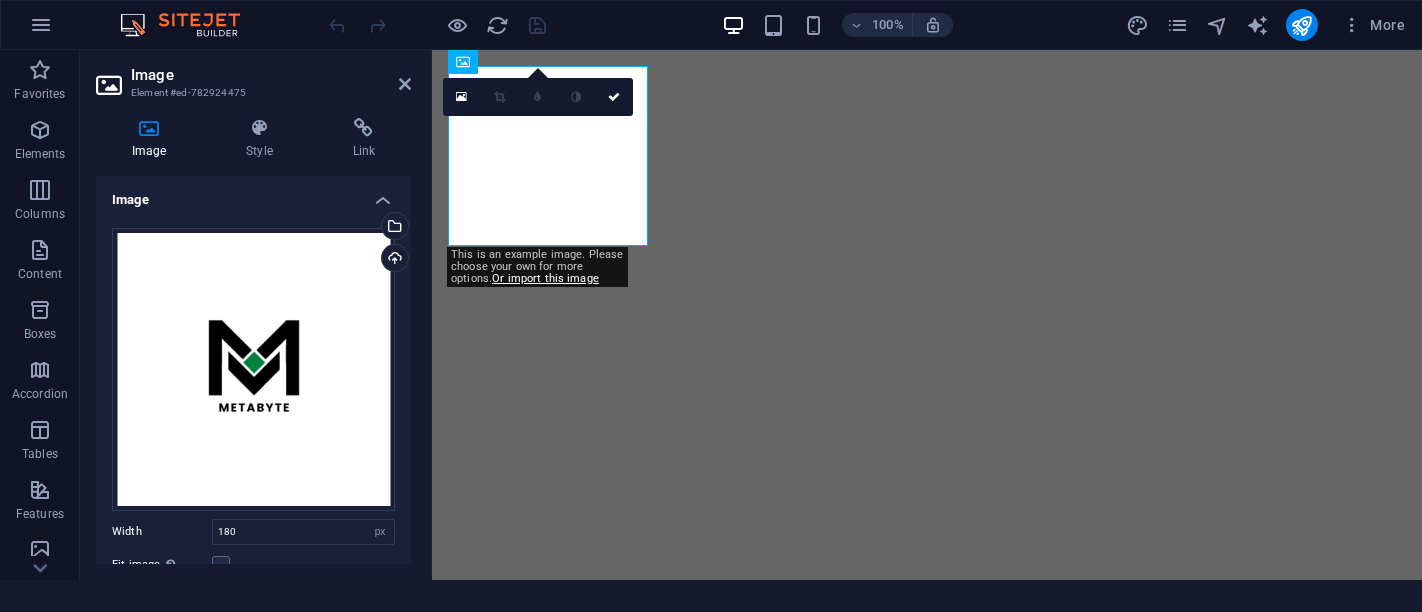 select on "px" 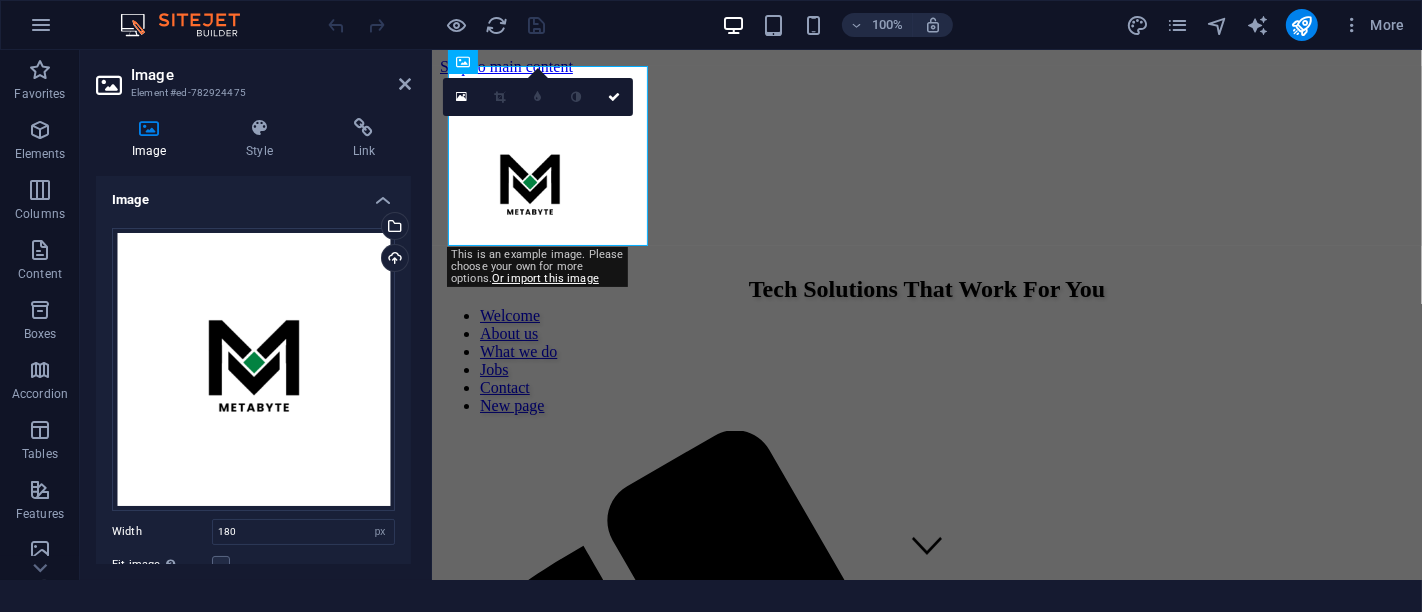 scroll, scrollTop: 0, scrollLeft: 0, axis: both 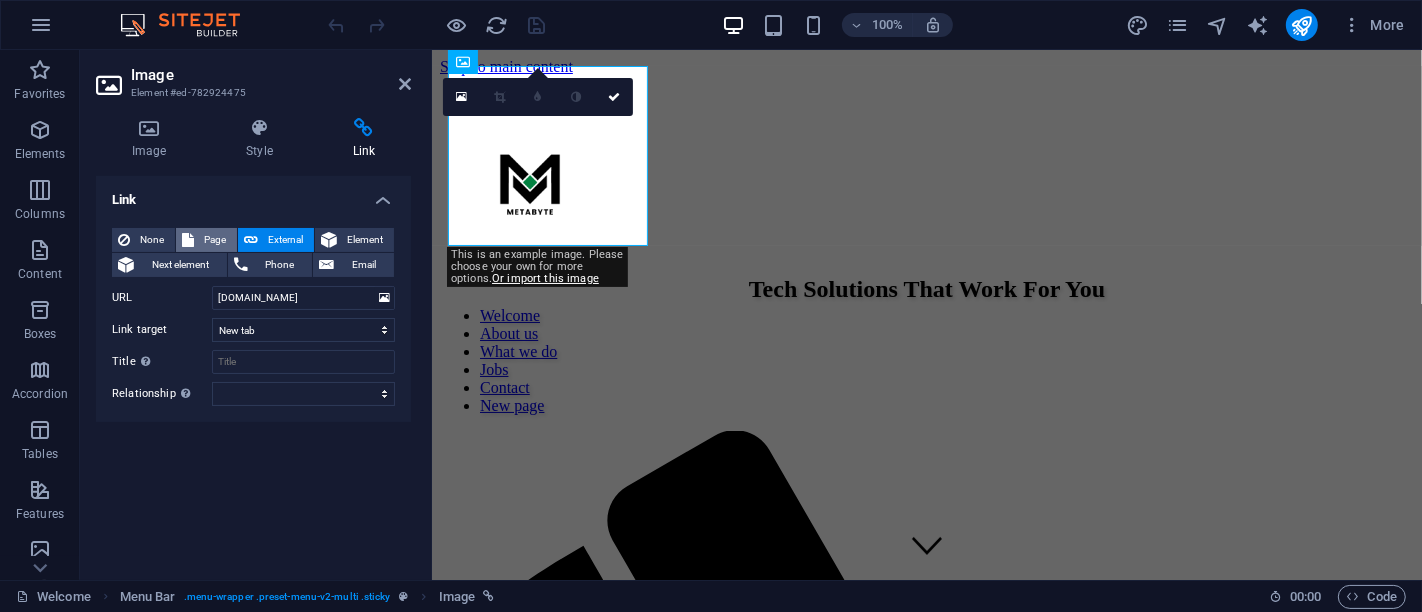 click on "Page" at bounding box center (206, 240) 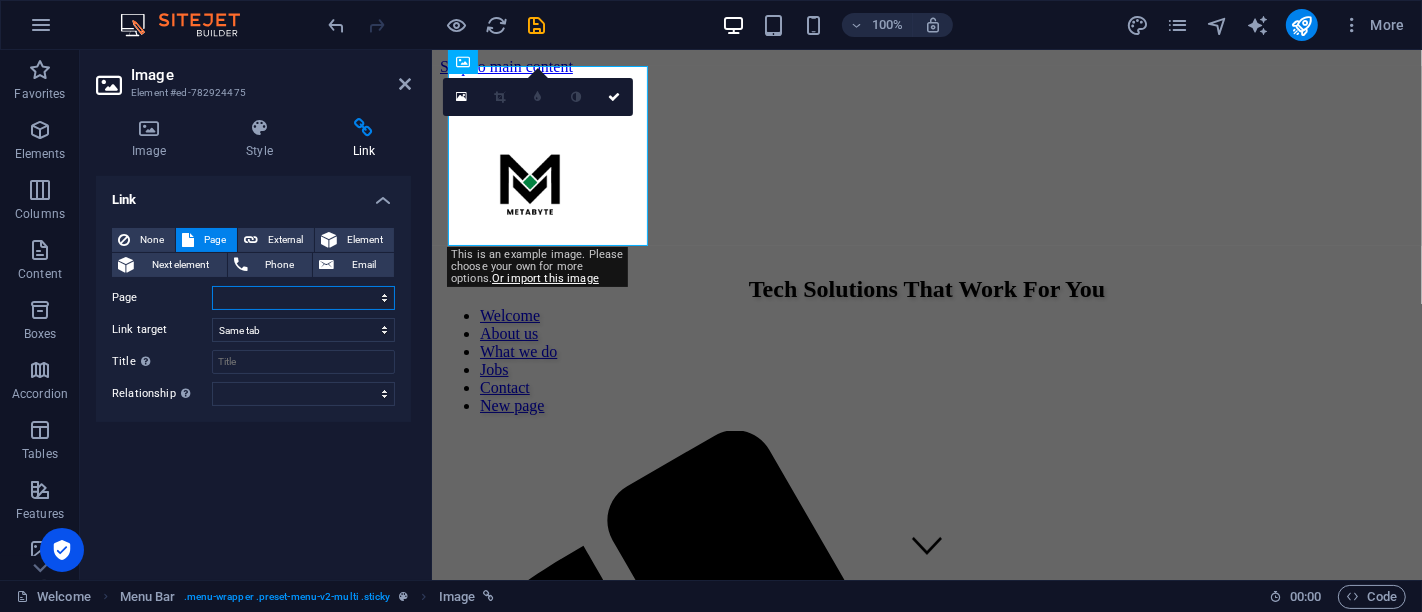 scroll, scrollTop: 0, scrollLeft: 0, axis: both 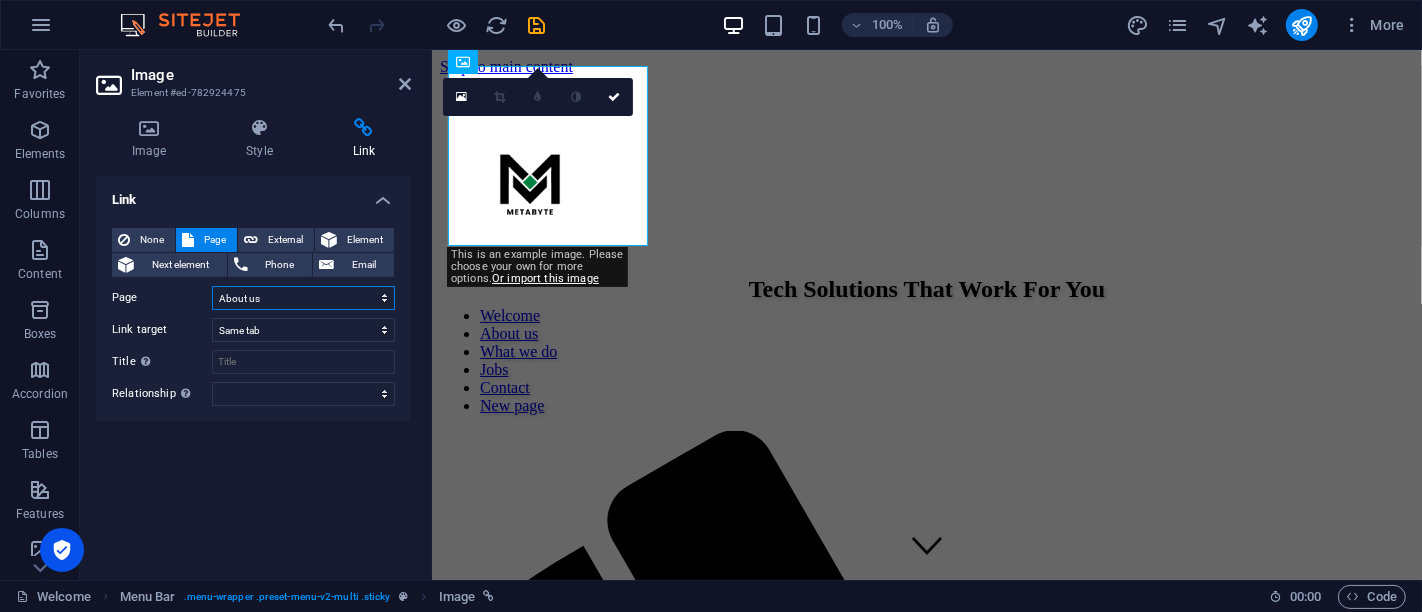 click on "Welcome About us What we do Jobs Contact Legal Notice Privacy New page" at bounding box center (303, 298) 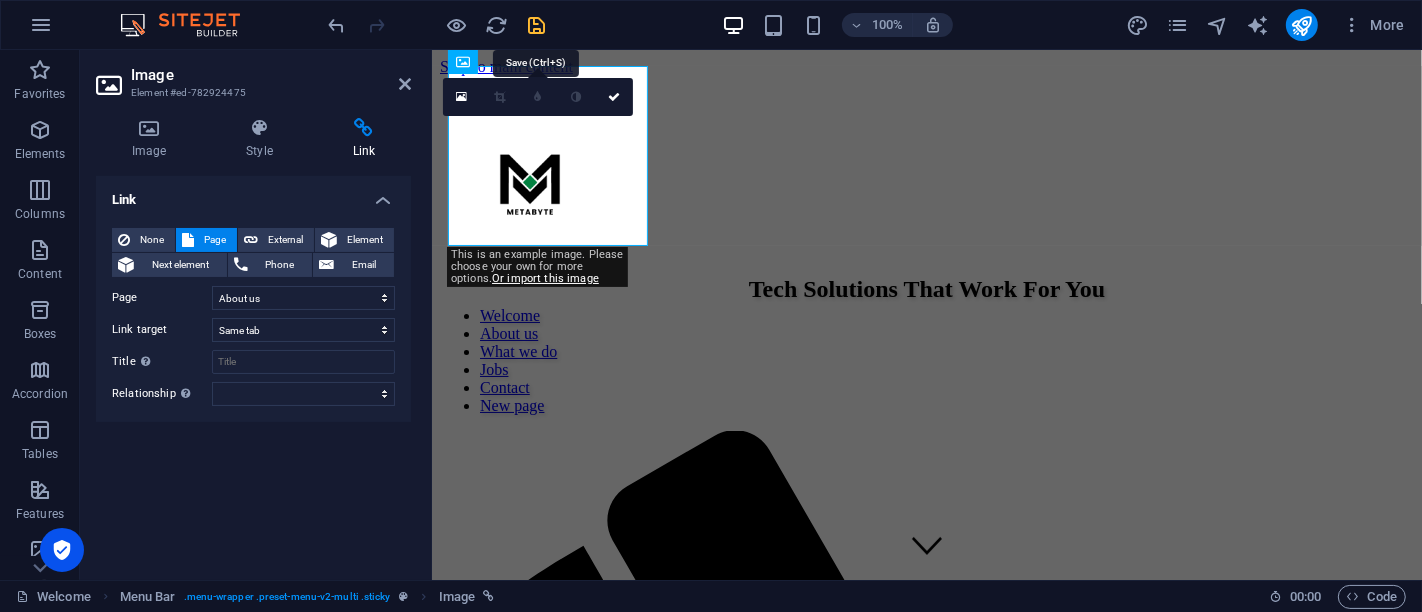 click at bounding box center (537, 25) 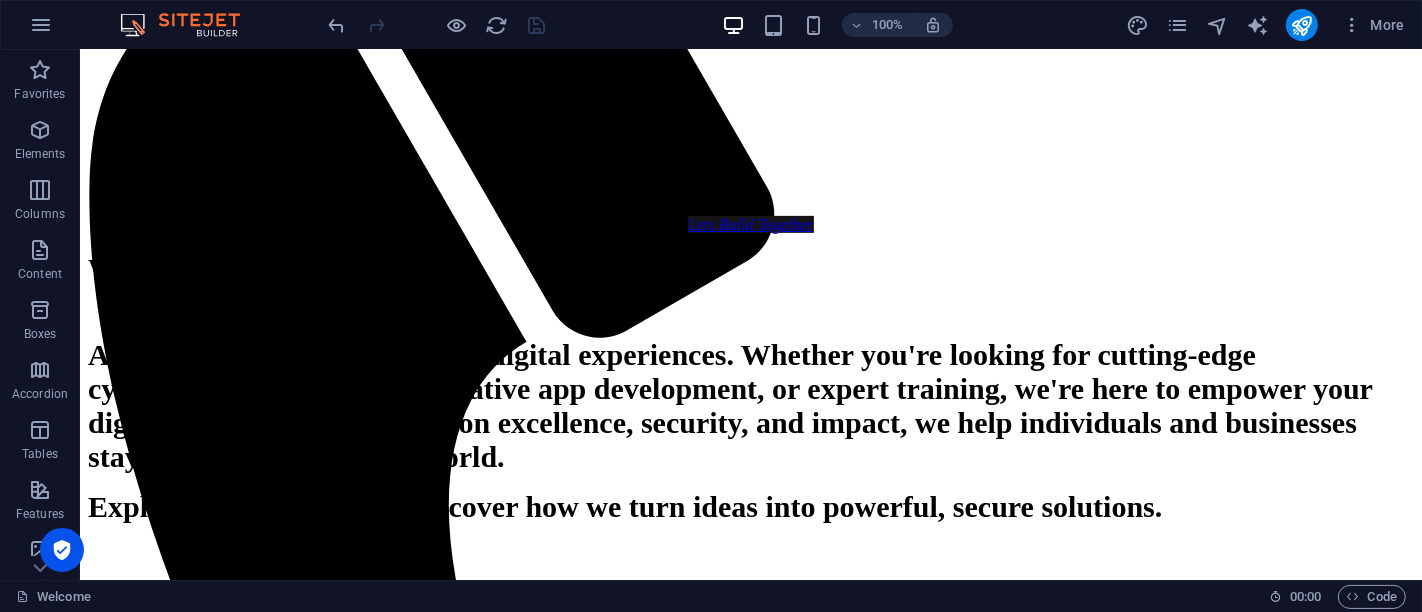 scroll, scrollTop: 666, scrollLeft: 0, axis: vertical 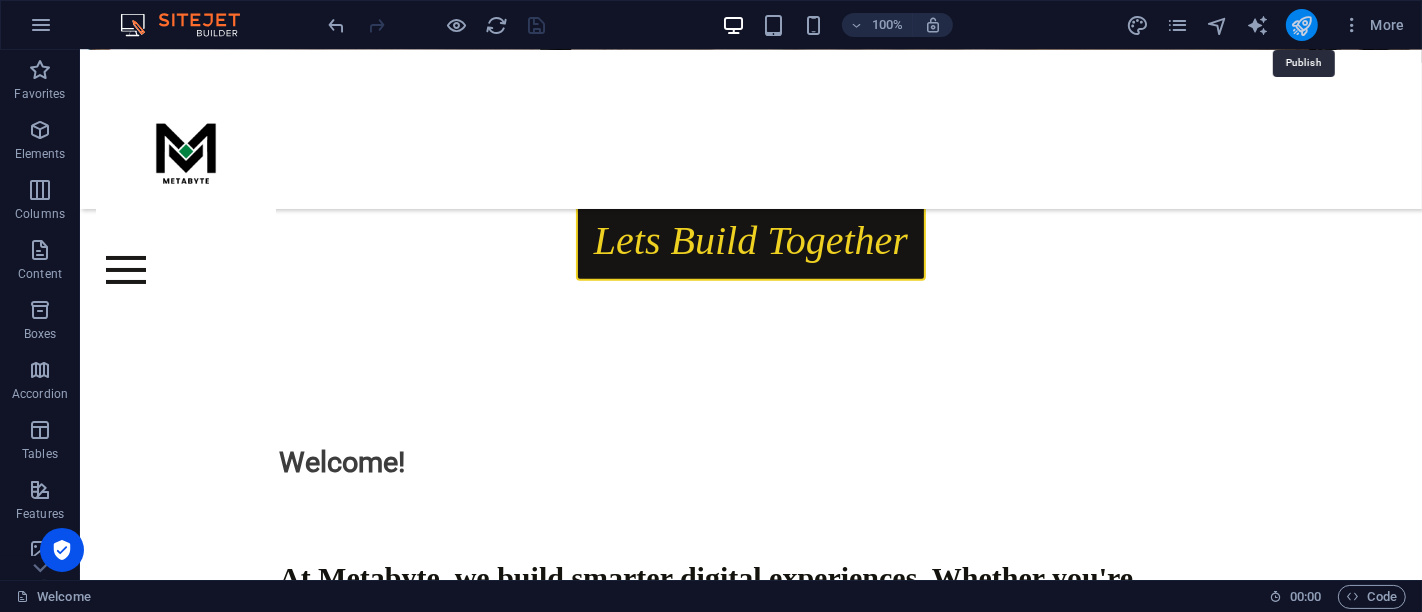 click at bounding box center [1301, 25] 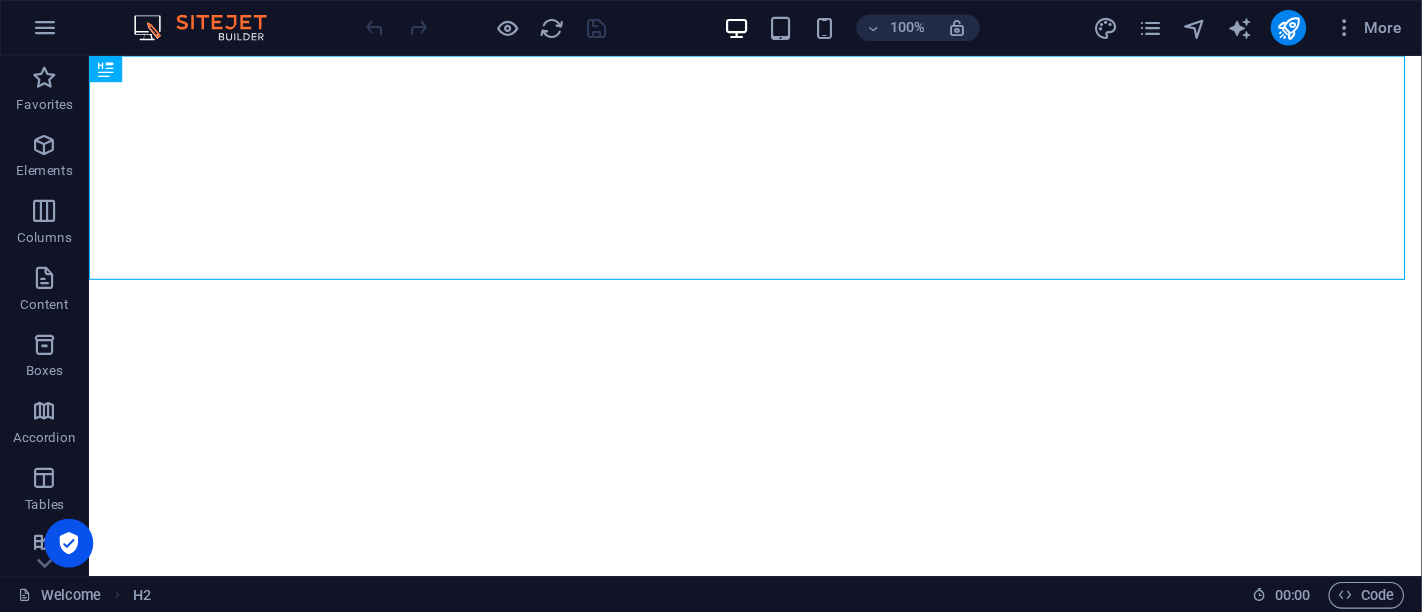 scroll, scrollTop: 0, scrollLeft: 0, axis: both 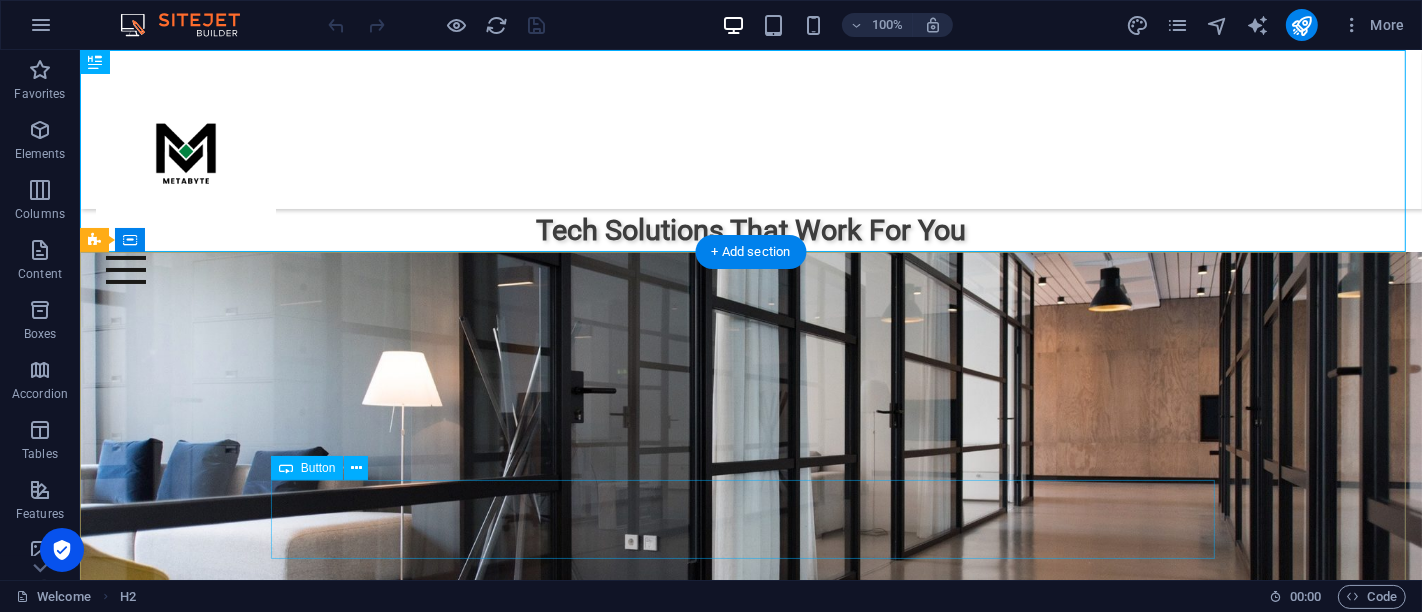 click on "Lets Build Together" at bounding box center [750, 852] 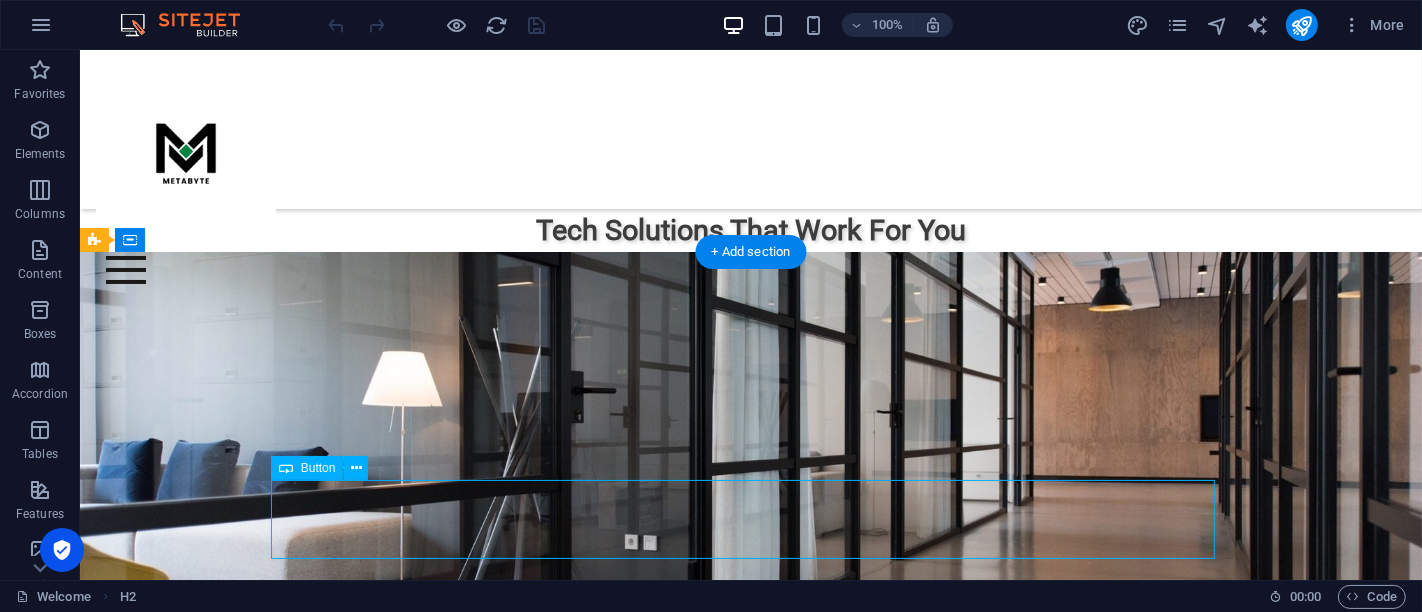 click on "Lets Build Together" at bounding box center [750, 852] 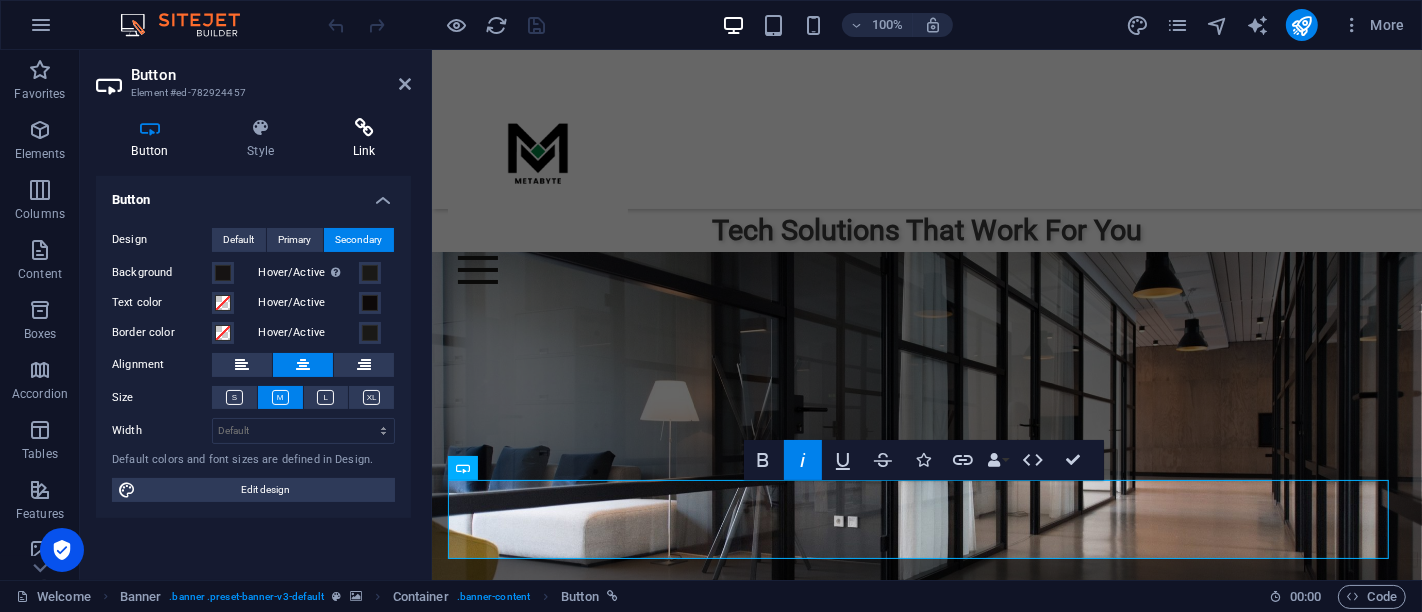 click on "Link" at bounding box center (364, 139) 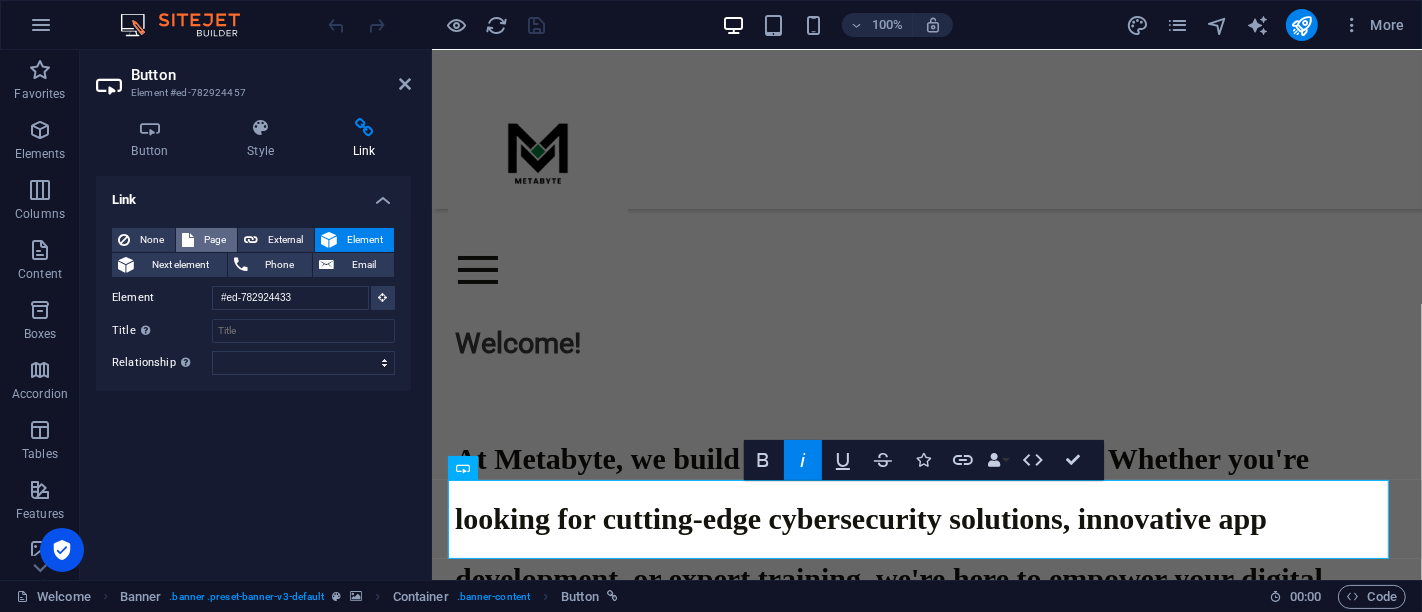 scroll, scrollTop: 0, scrollLeft: 0, axis: both 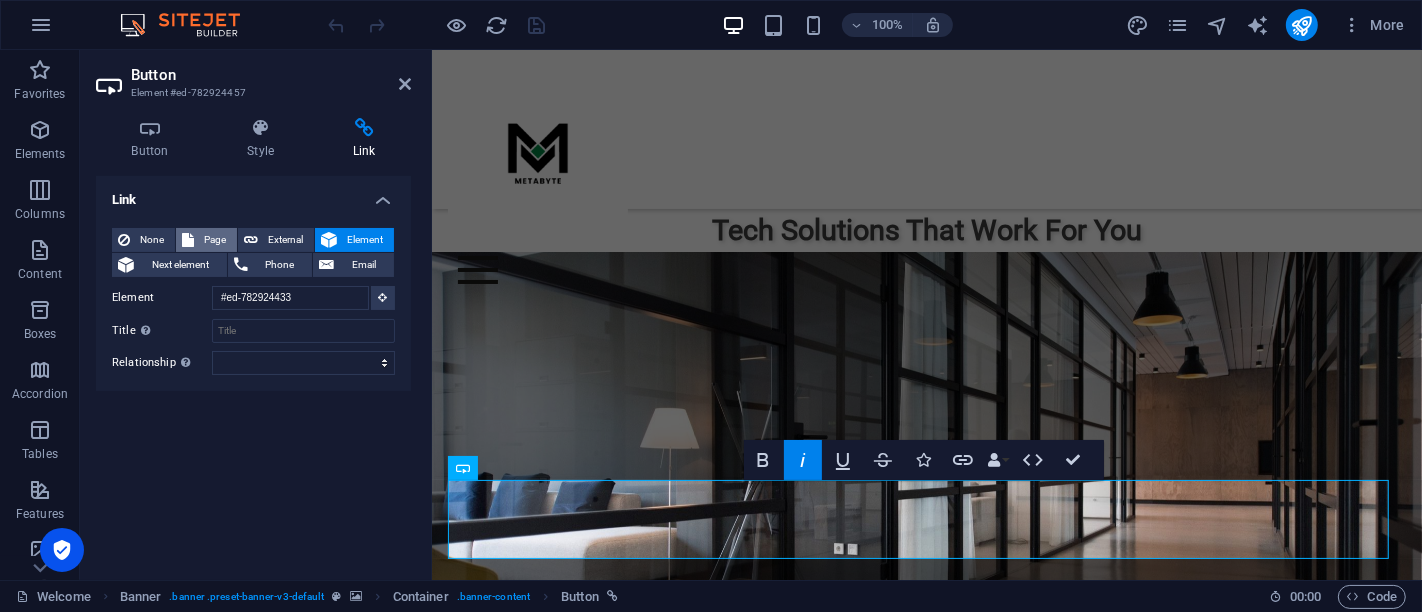 click on "Page" at bounding box center (215, 240) 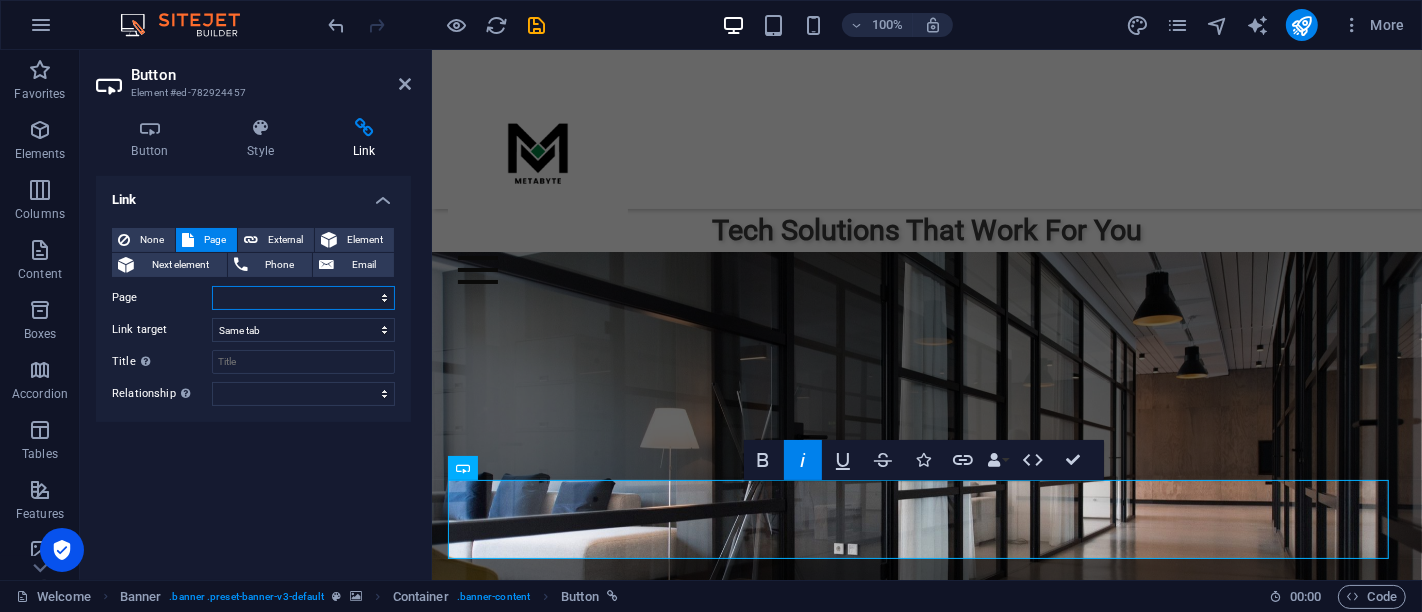 click on "Welcome About us What we do Jobs Contact Legal Notice Privacy New page" at bounding box center [303, 298] 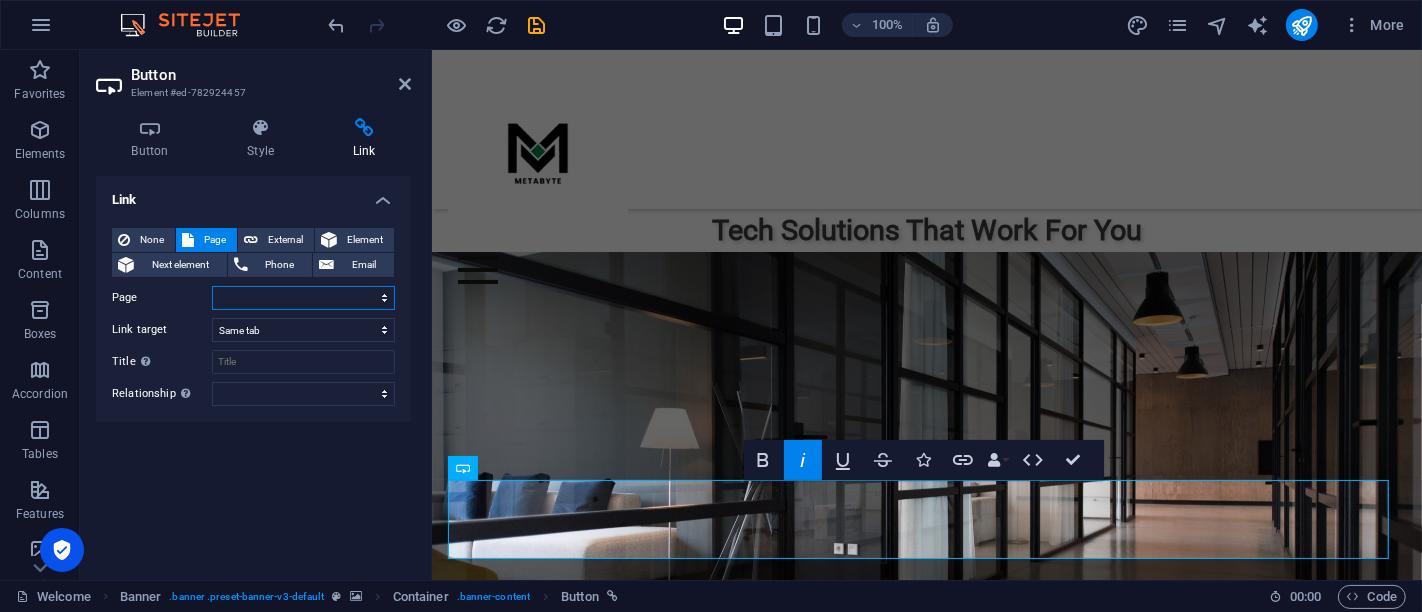 select on "2" 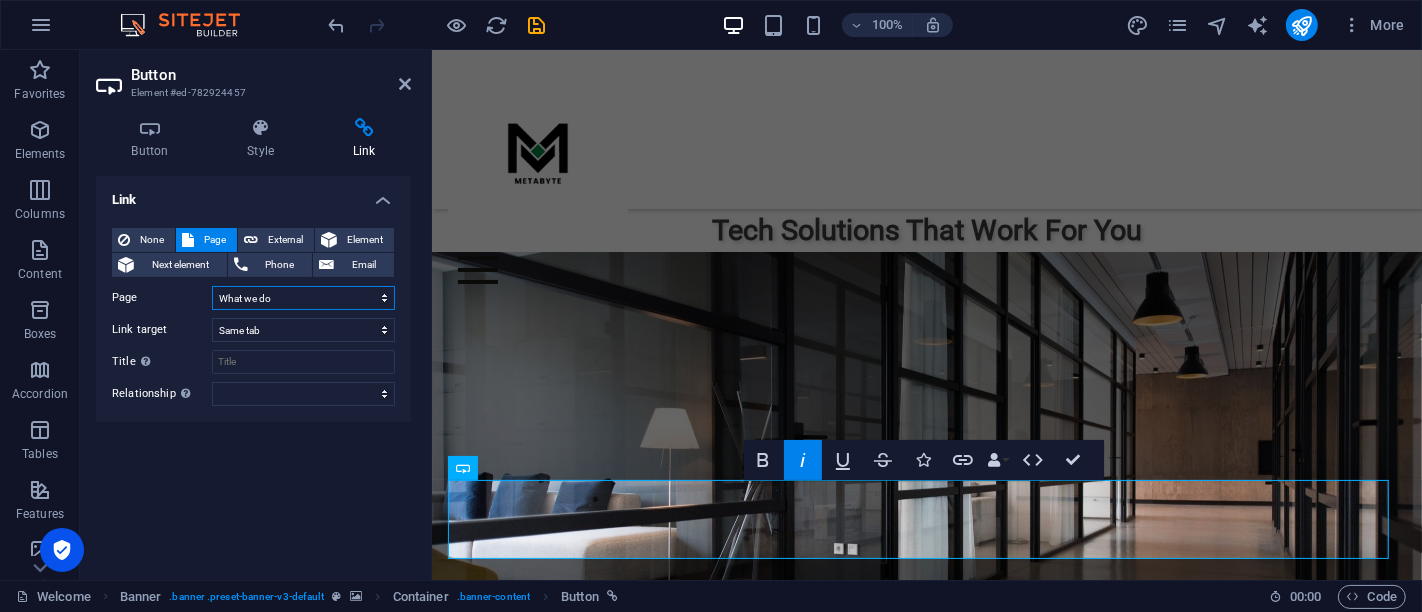 click on "Welcome About us What we do Jobs Contact Legal Notice Privacy New page" at bounding box center (303, 298) 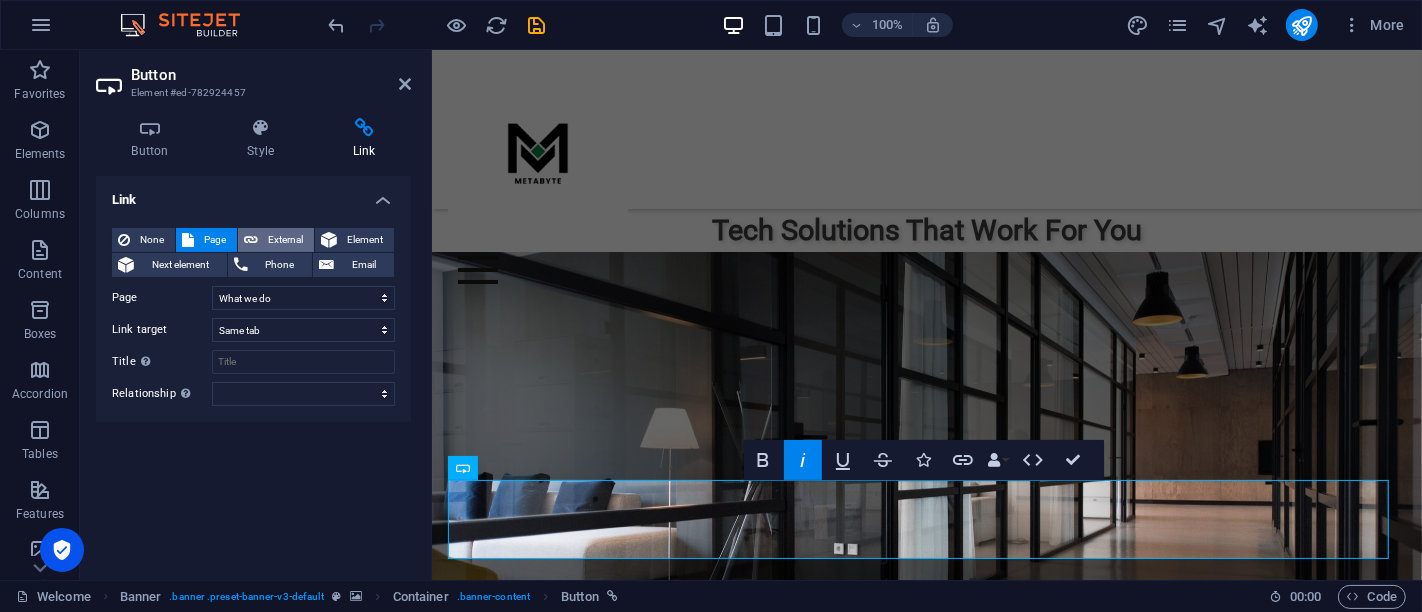 click on "External" at bounding box center (286, 240) 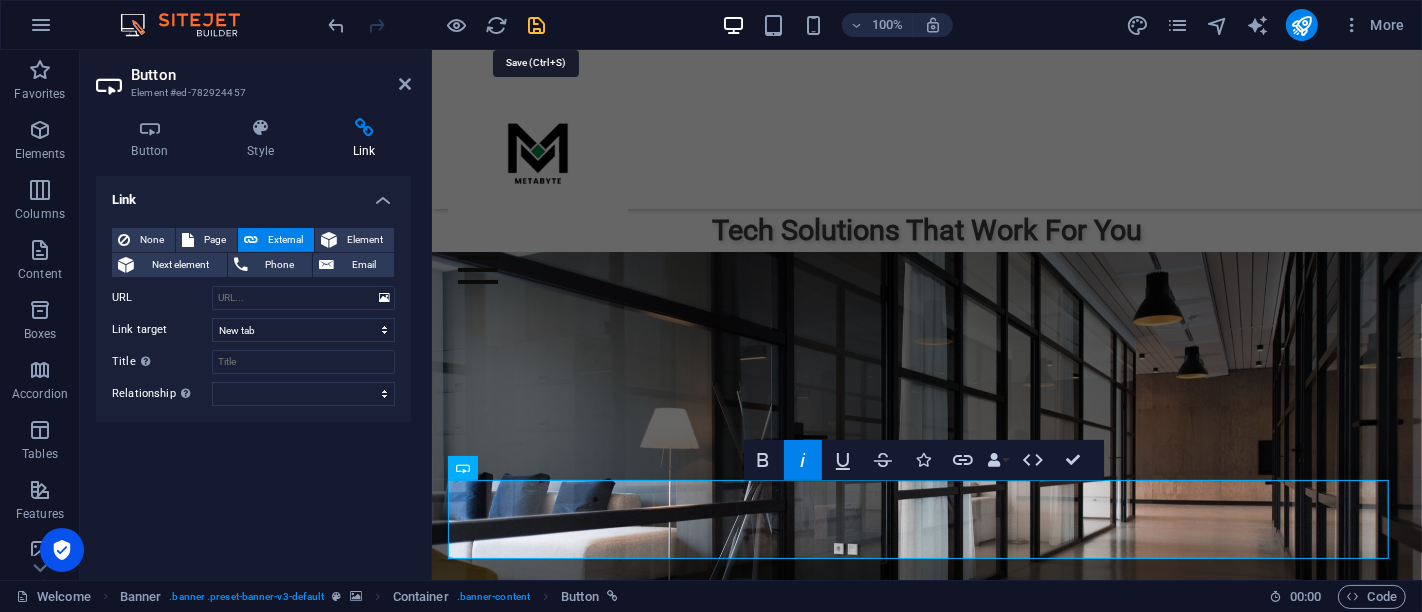 click at bounding box center [537, 25] 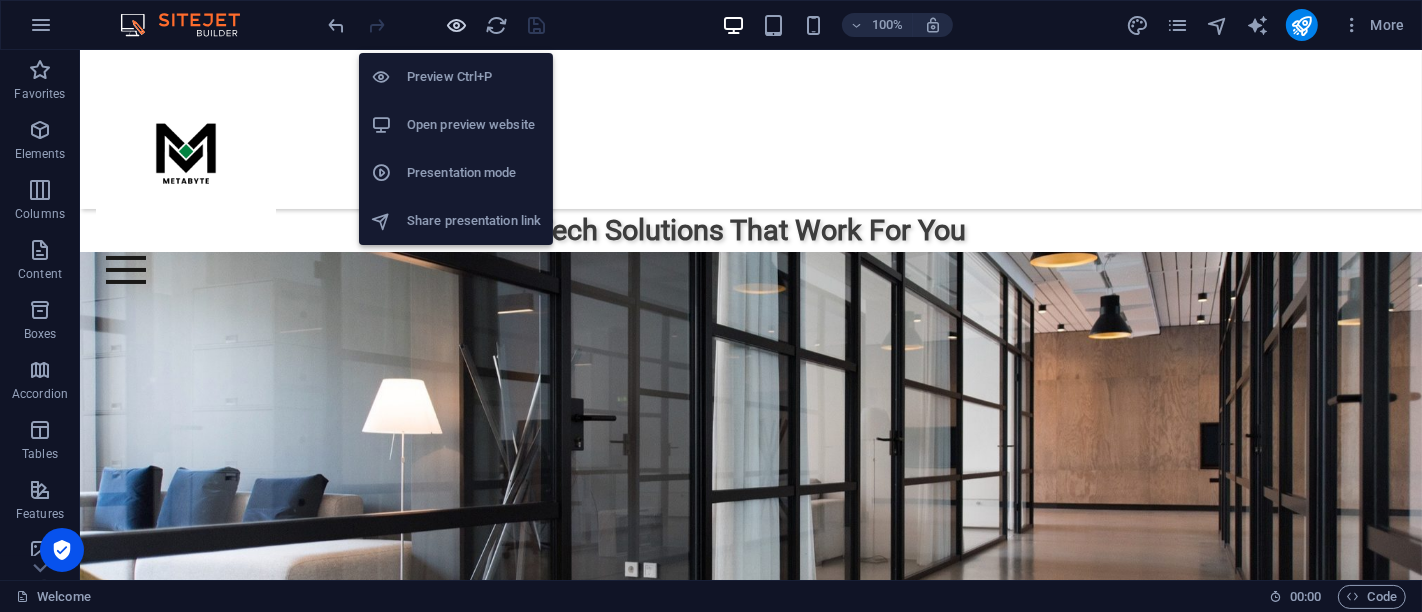 click at bounding box center (457, 25) 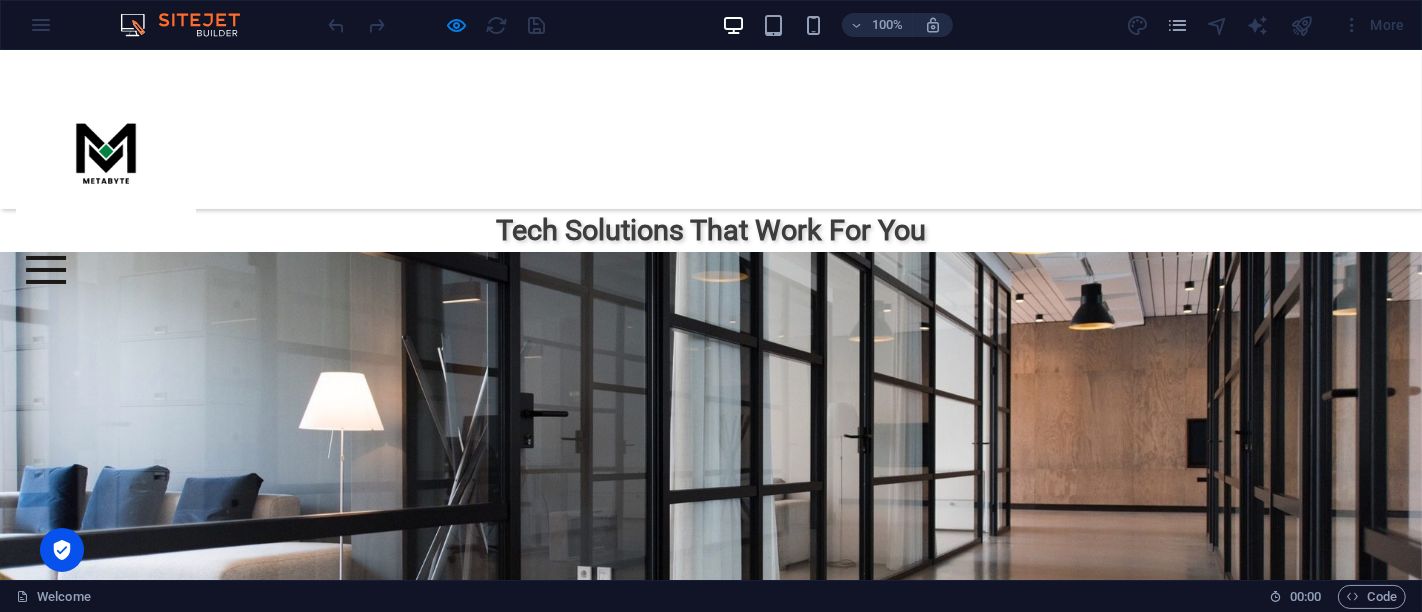 click on "Lets Build Together" at bounding box center (711, 906) 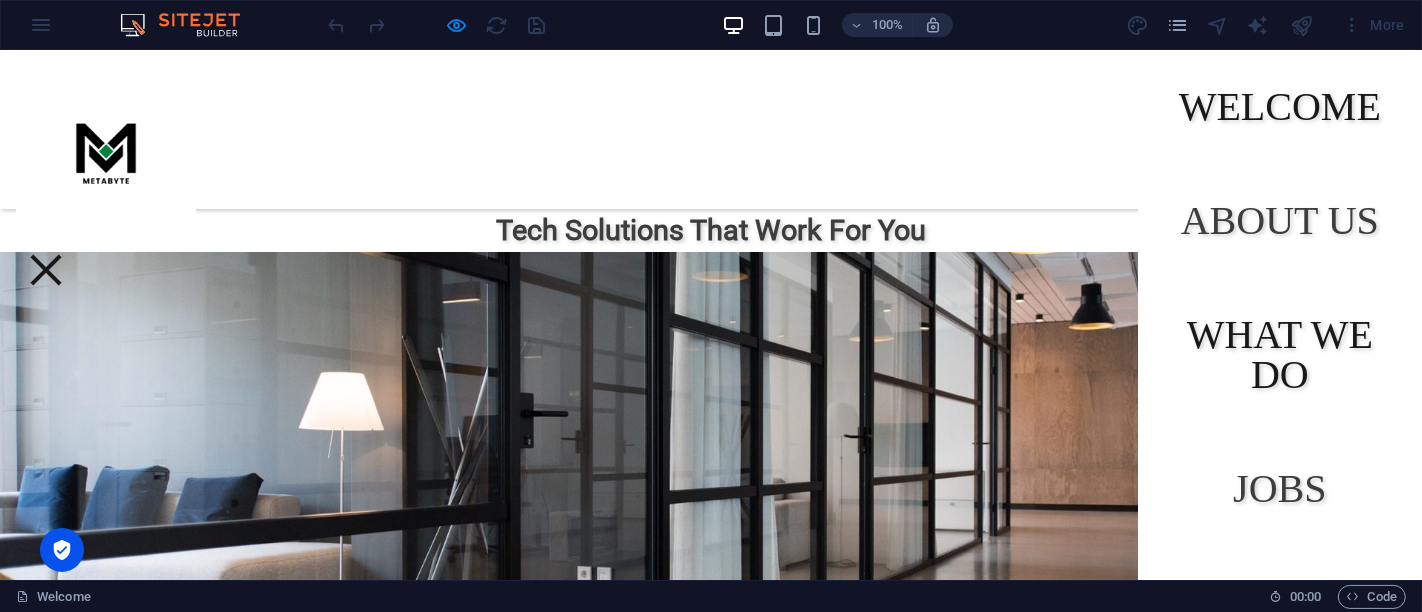 click on "What we do" at bounding box center (1280, 355) 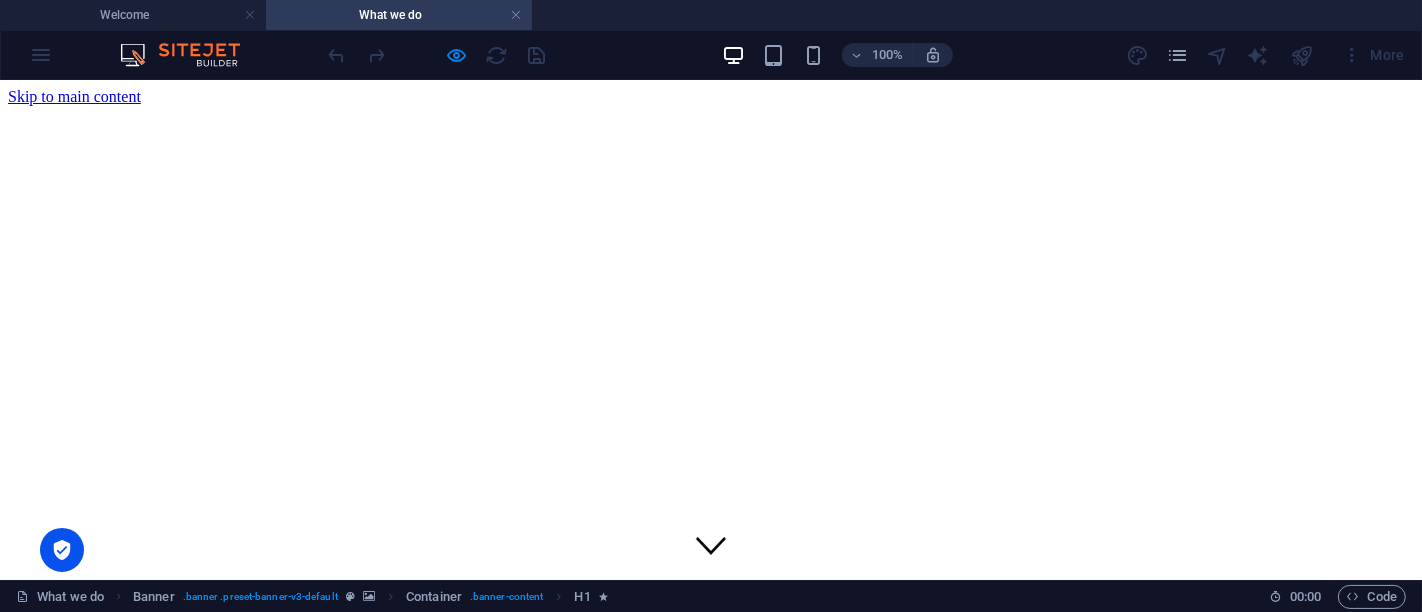 scroll, scrollTop: 0, scrollLeft: 0, axis: both 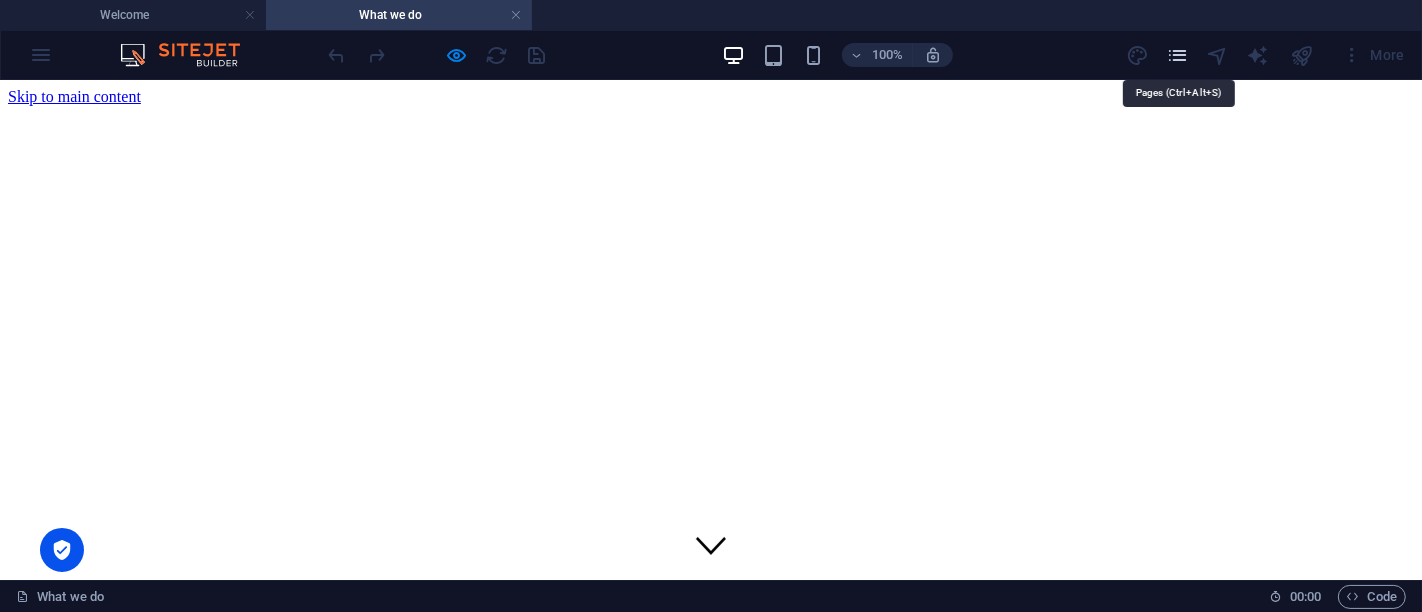 click at bounding box center [1177, 55] 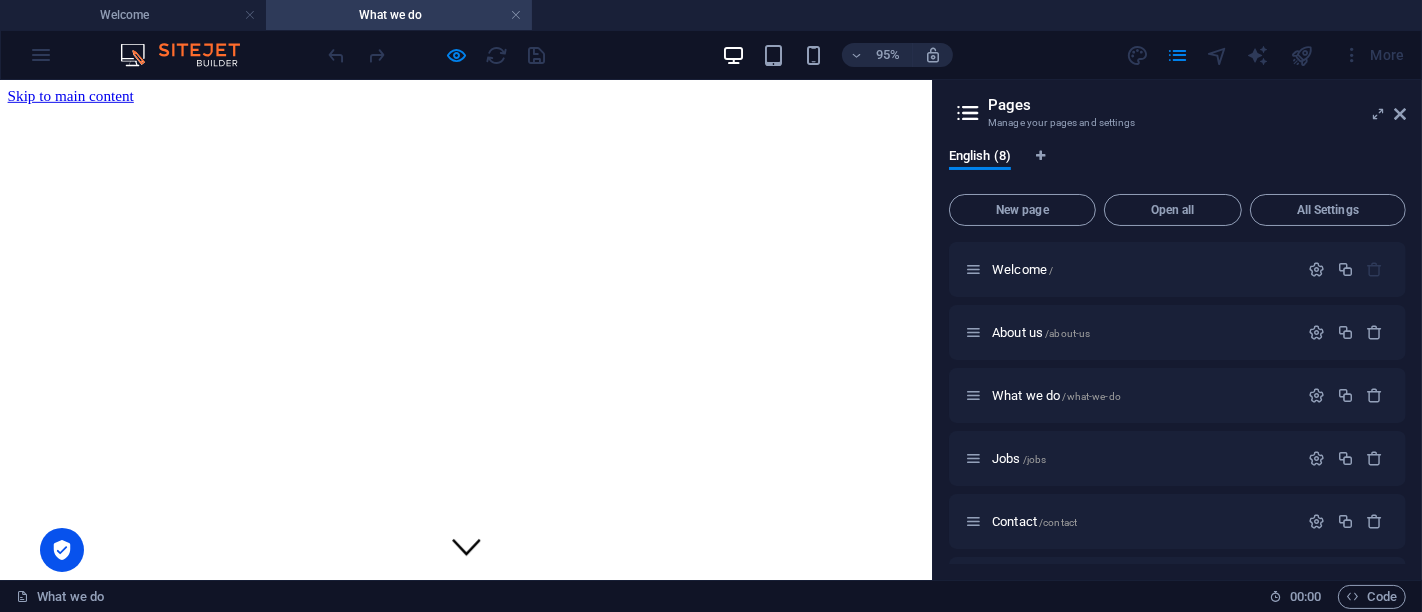 type 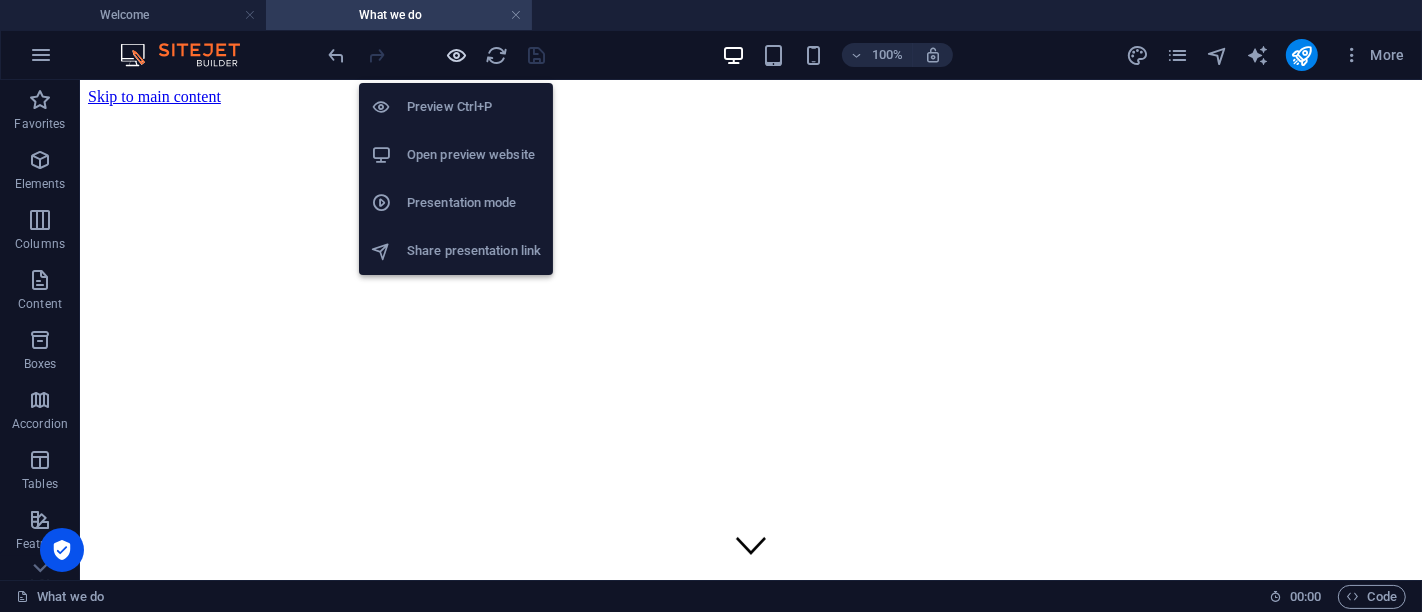 click at bounding box center [457, 55] 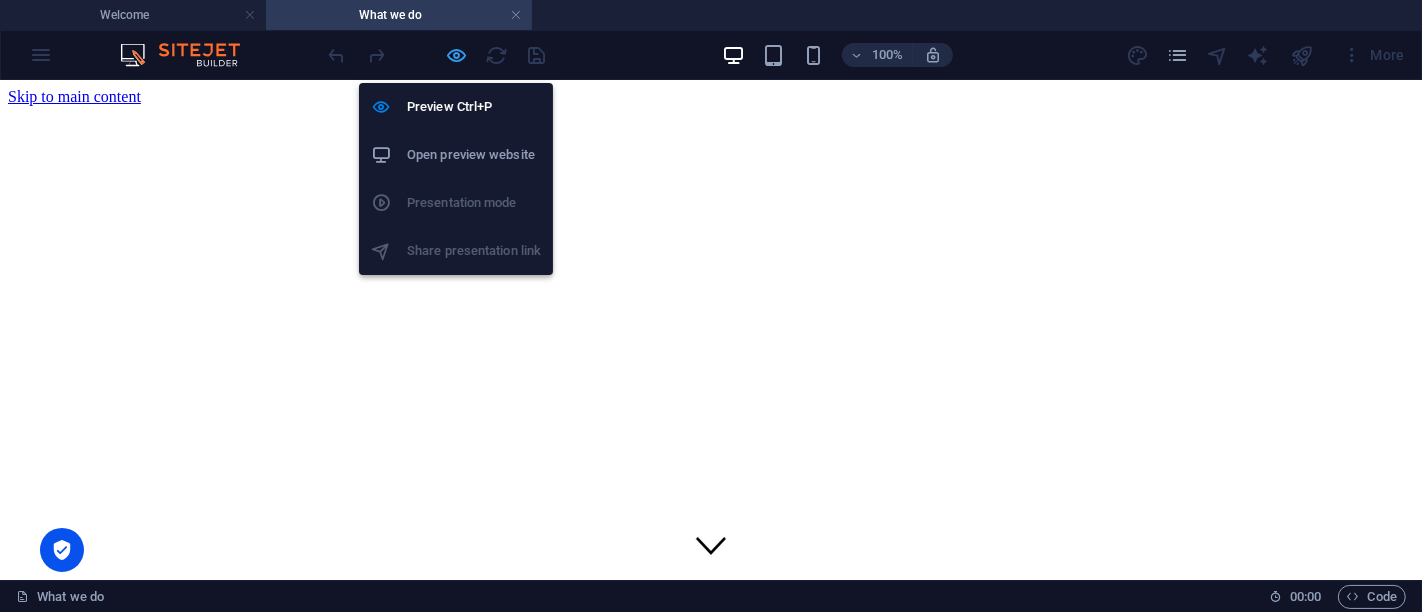 click at bounding box center [457, 55] 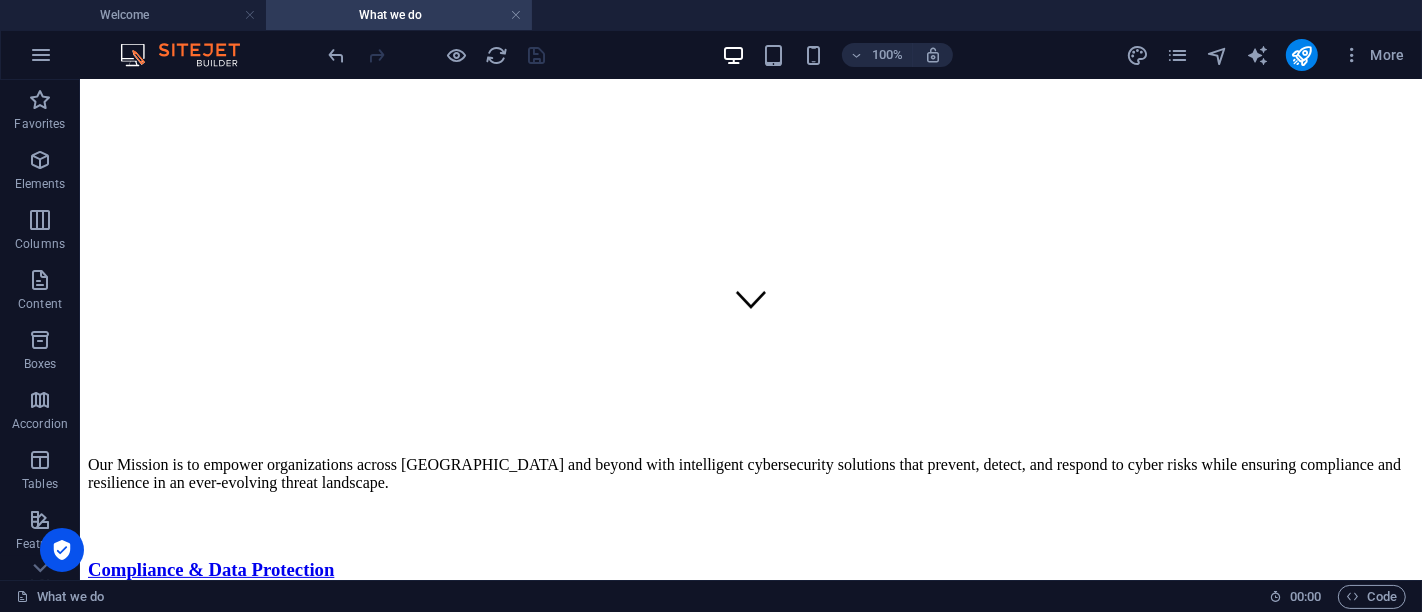scroll, scrollTop: 0, scrollLeft: 0, axis: both 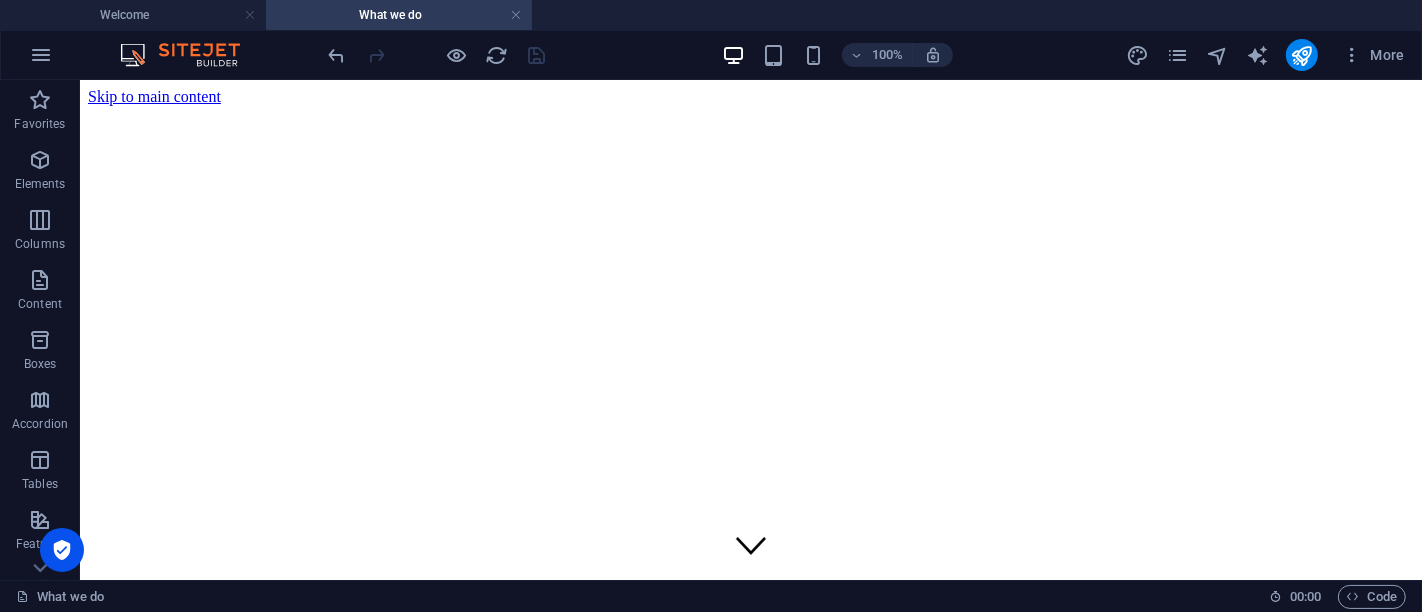 drag, startPoint x: 1412, startPoint y: 141, endPoint x: 1480, endPoint y: 153, distance: 69.050705 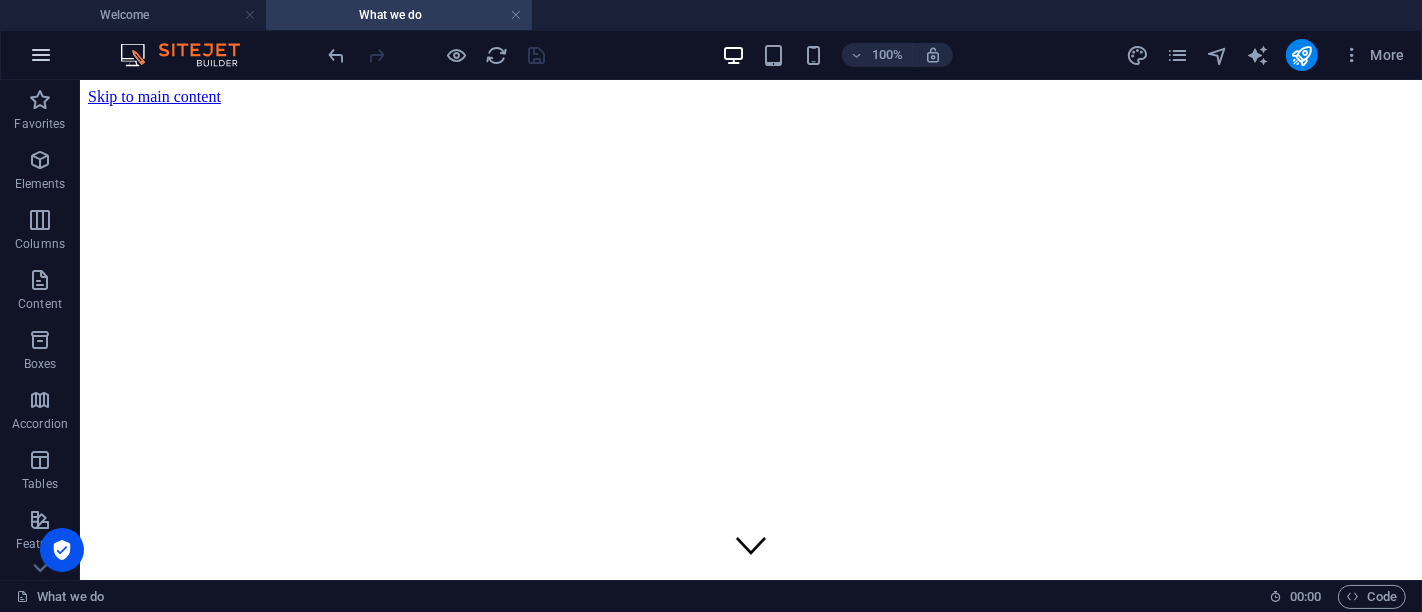 click at bounding box center [41, 55] 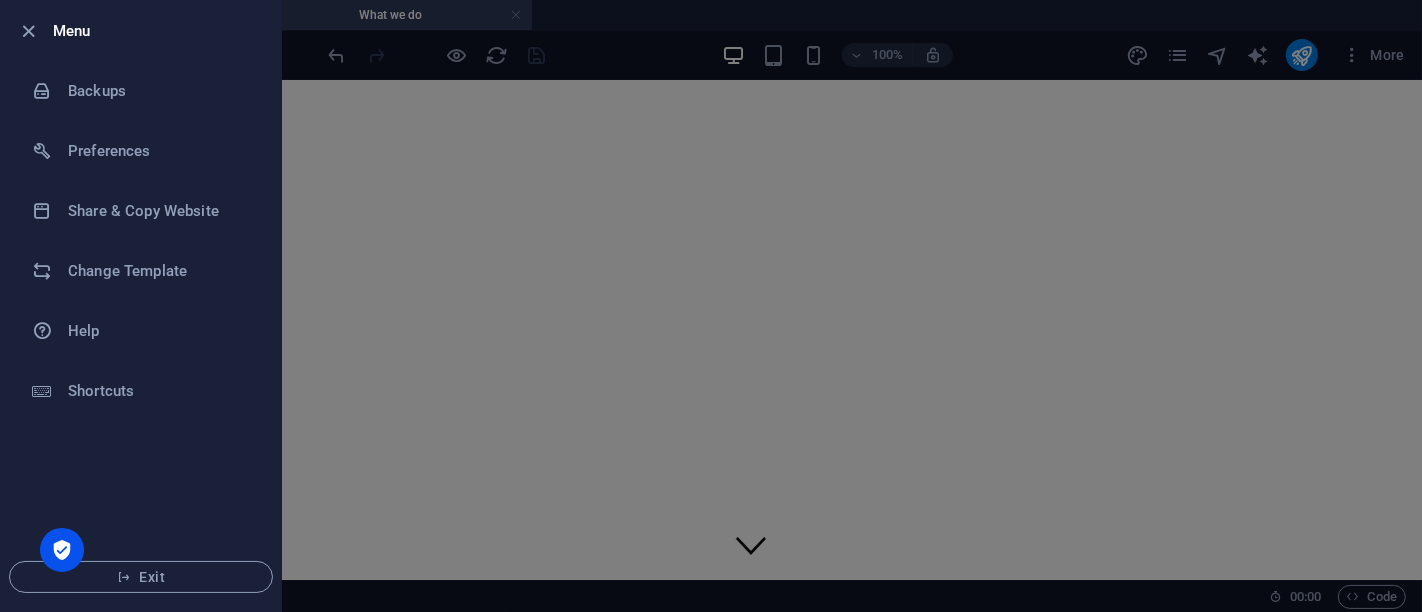 click at bounding box center [711, 306] 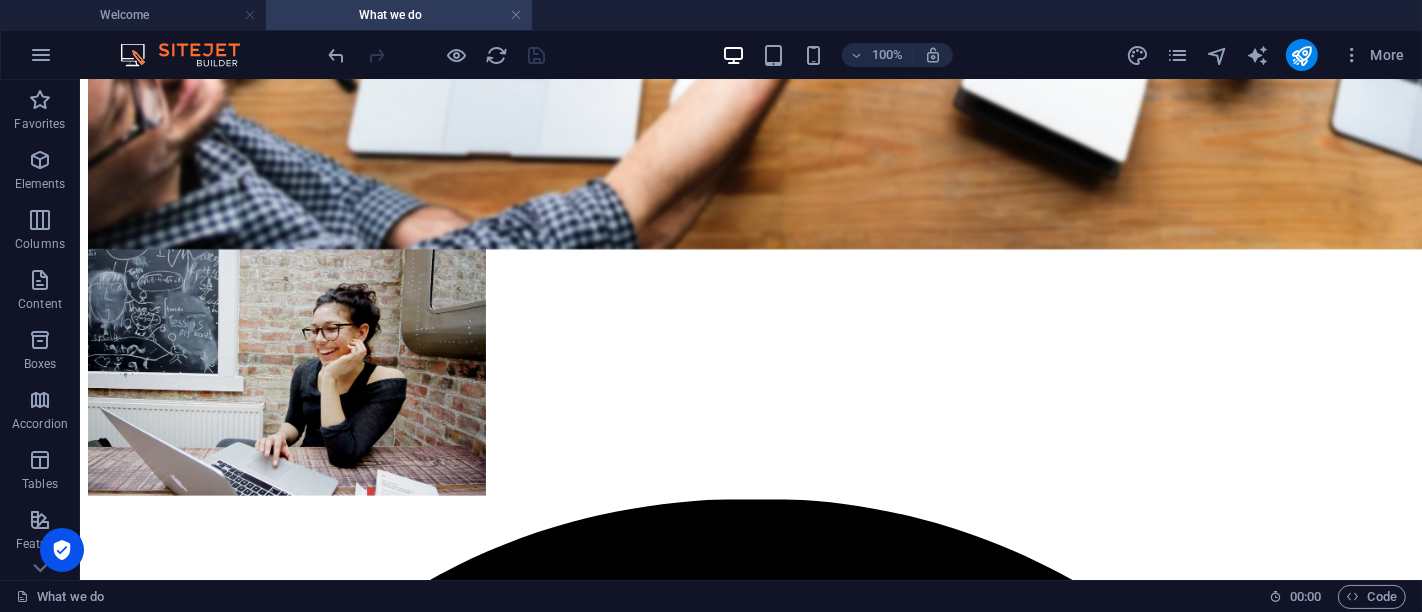 scroll, scrollTop: 2116, scrollLeft: 0, axis: vertical 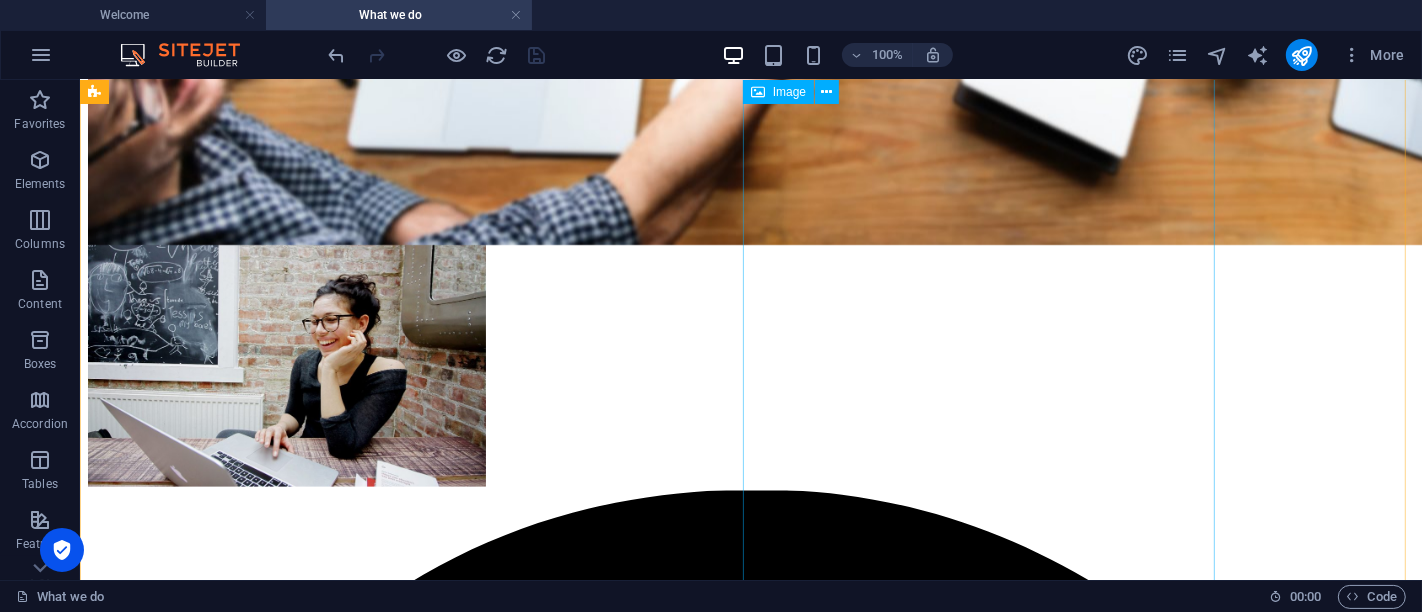 click at bounding box center [286, 355] 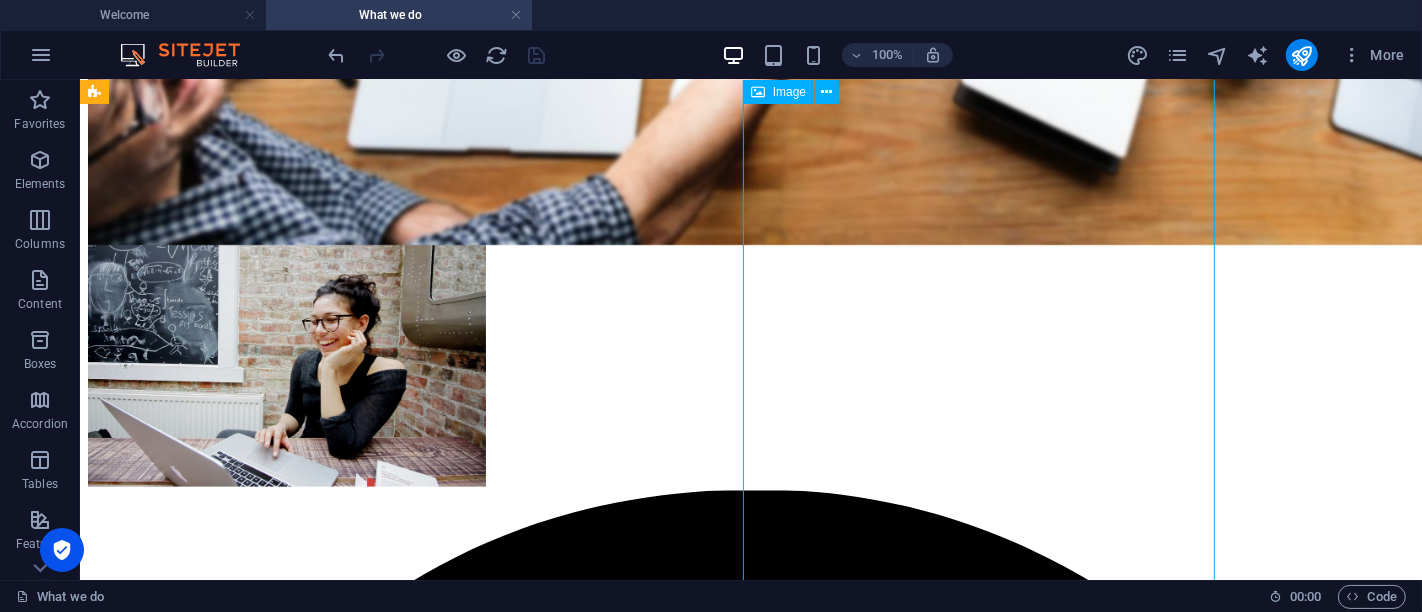 click at bounding box center [286, 355] 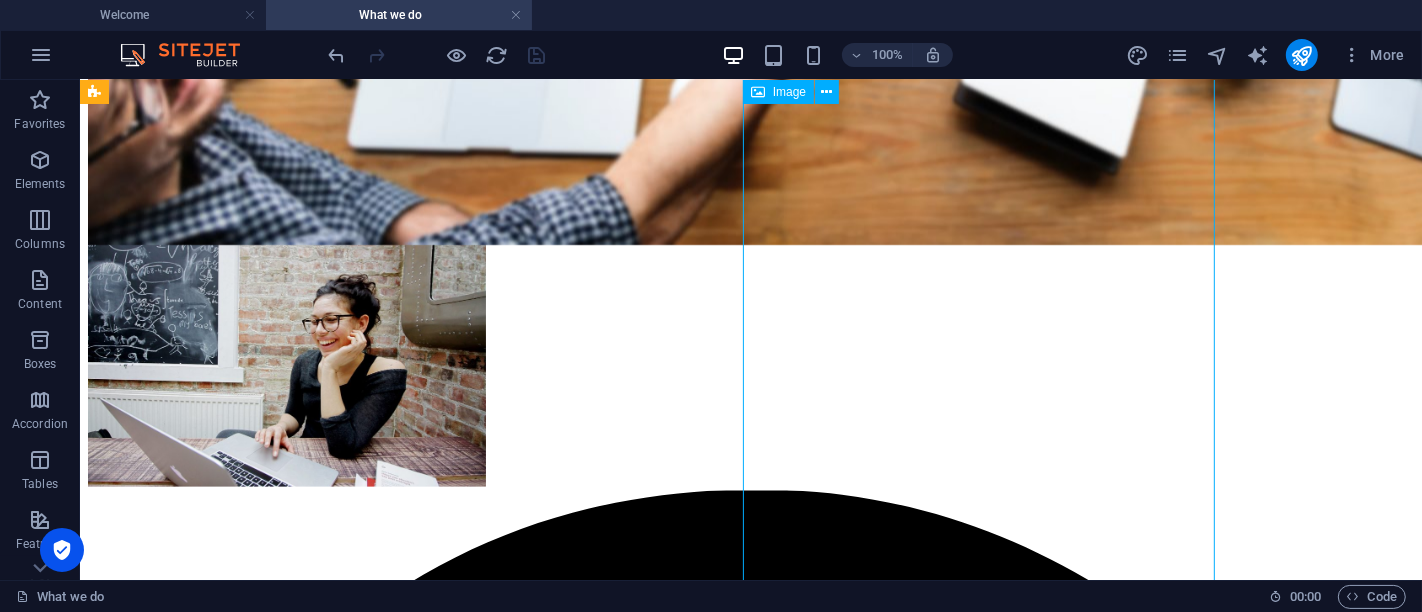 select on "%" 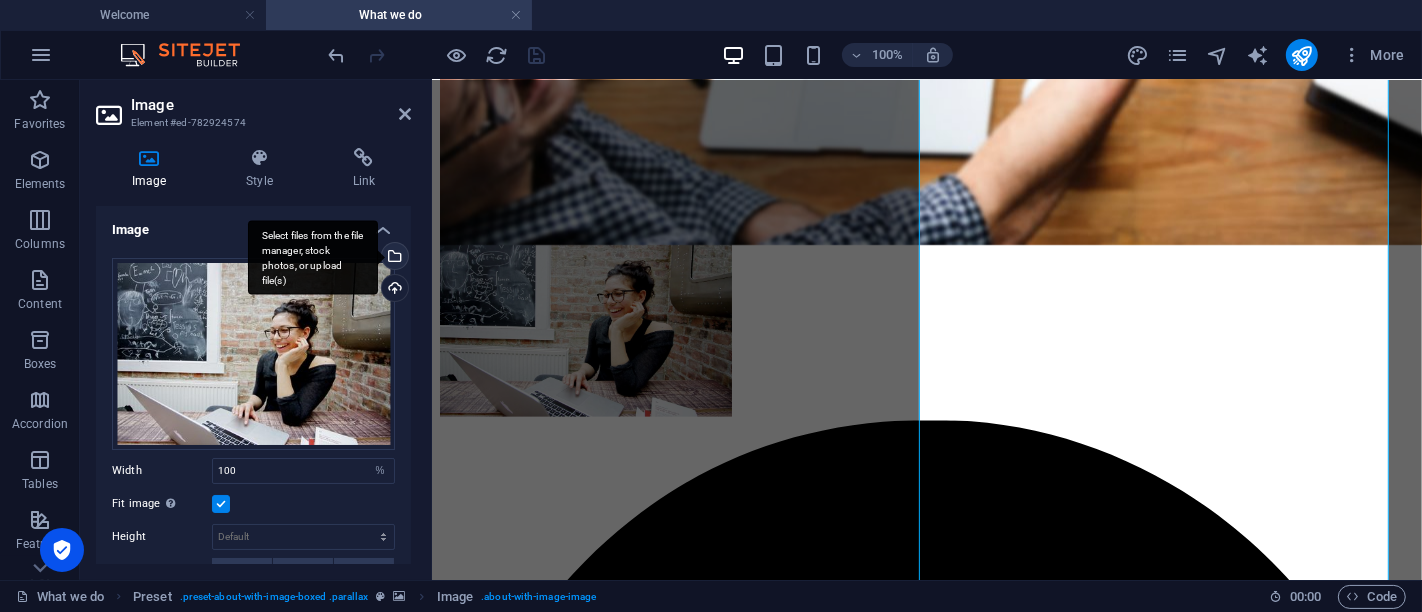 click on "Select files from the file manager, stock photos, or upload file(s)" at bounding box center (393, 258) 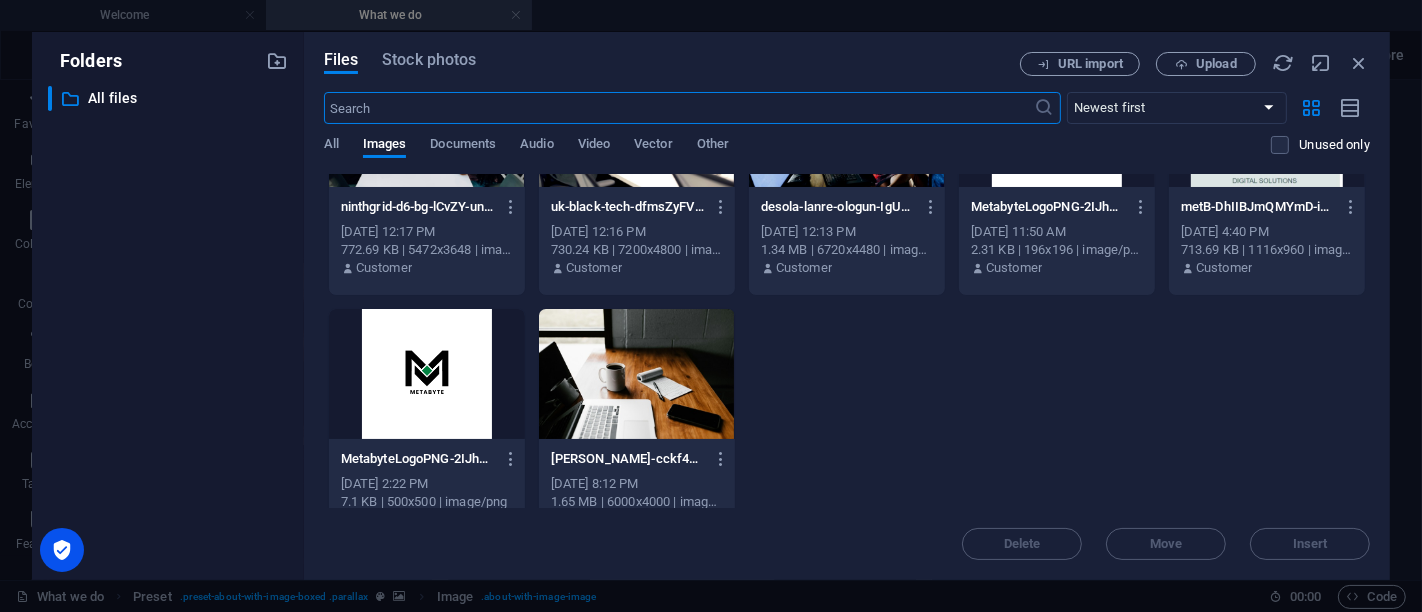 scroll, scrollTop: 157, scrollLeft: 0, axis: vertical 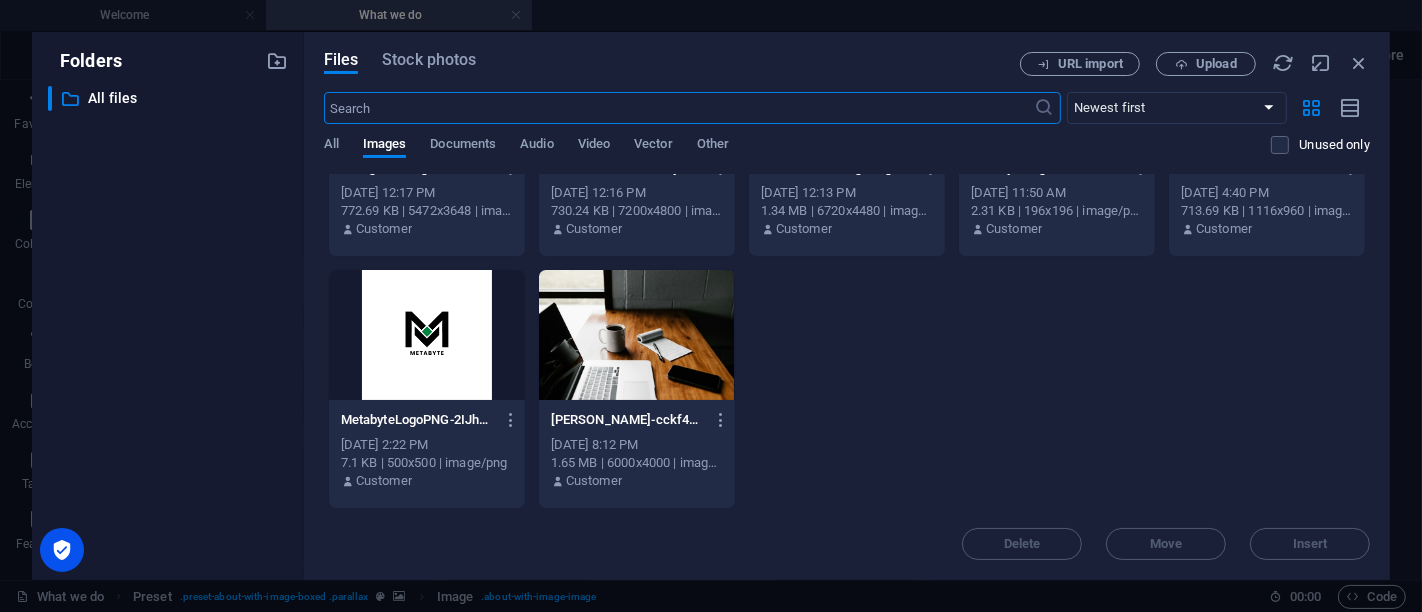 click at bounding box center (637, 335) 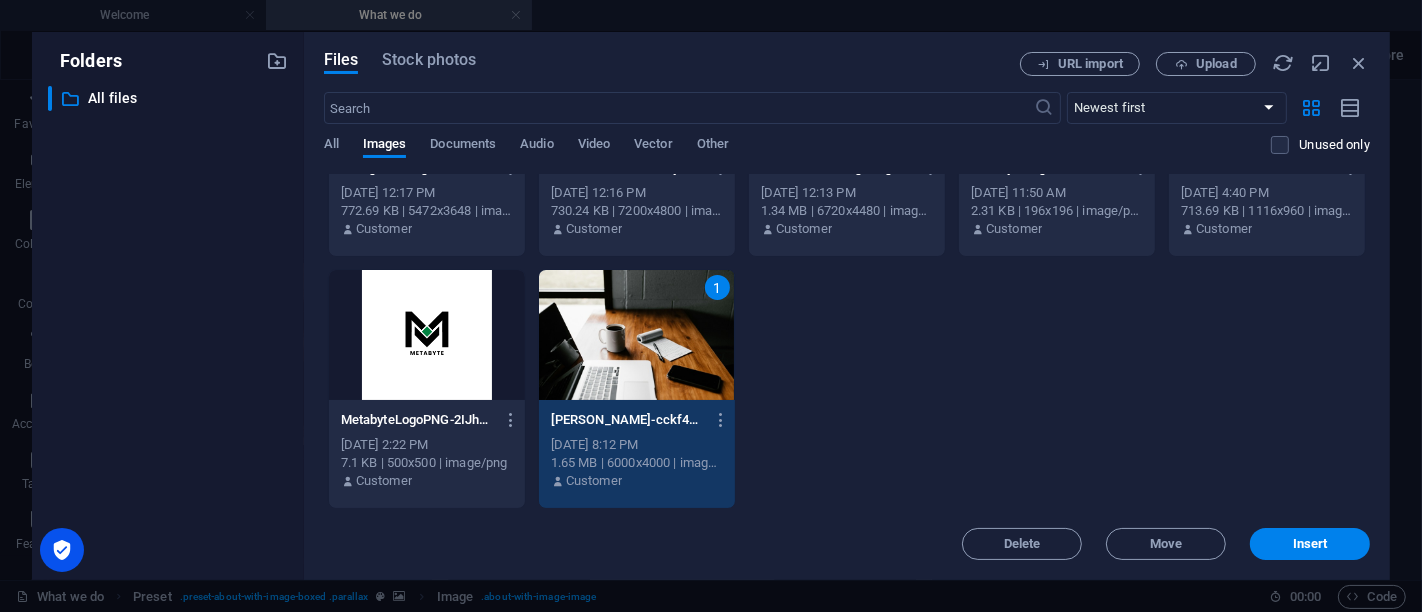 click on "1" at bounding box center [637, 335] 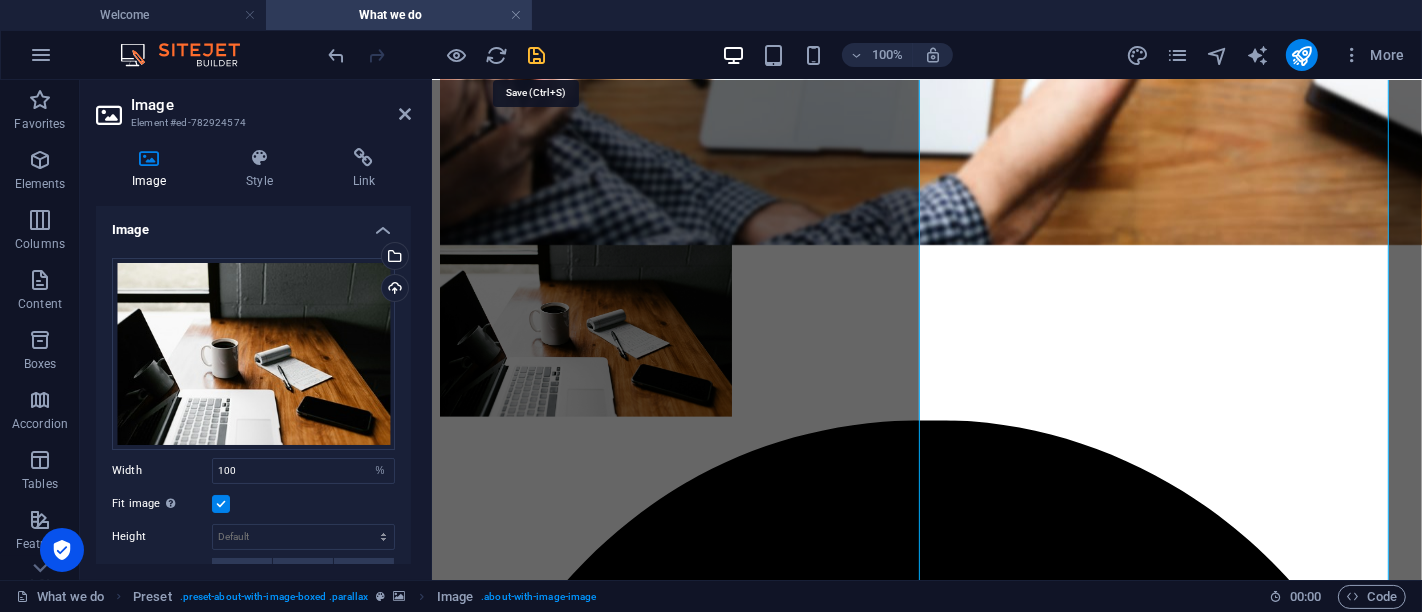 click at bounding box center (537, 55) 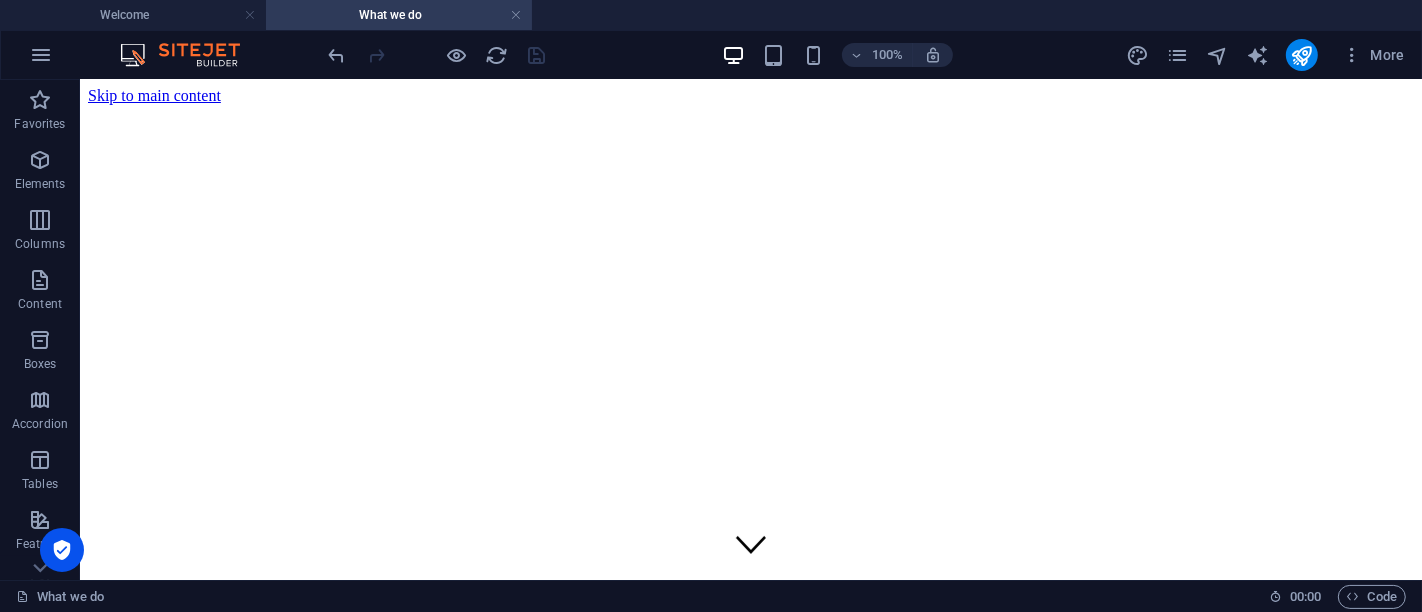 scroll, scrollTop: 0, scrollLeft: 0, axis: both 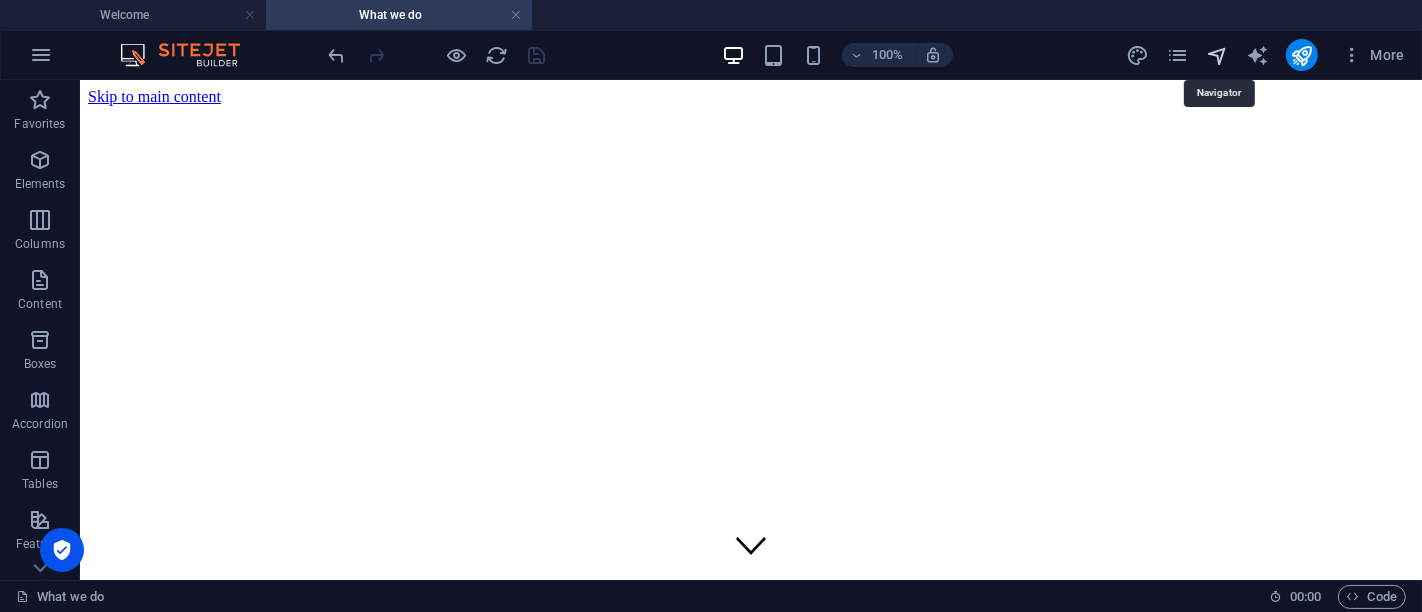 click at bounding box center (1217, 55) 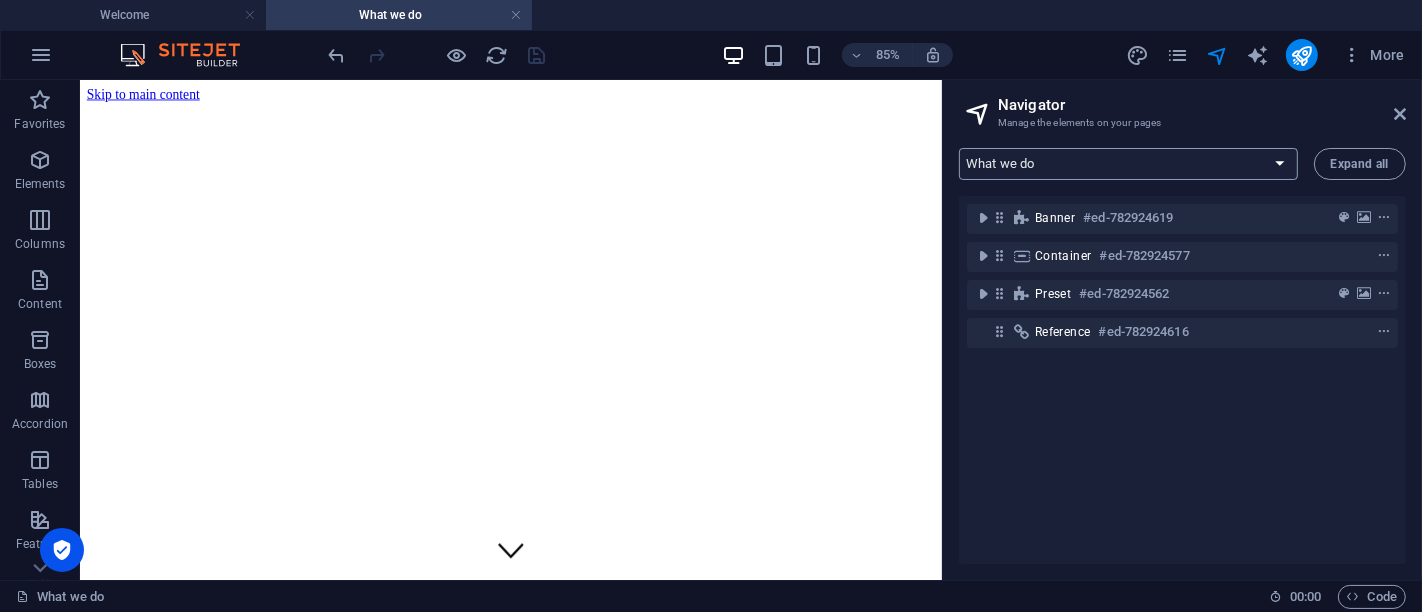 click on "Welcome  About us  What we do  Jobs  Contact  Legal Notice  Privacy  New page" at bounding box center (1128, 164) 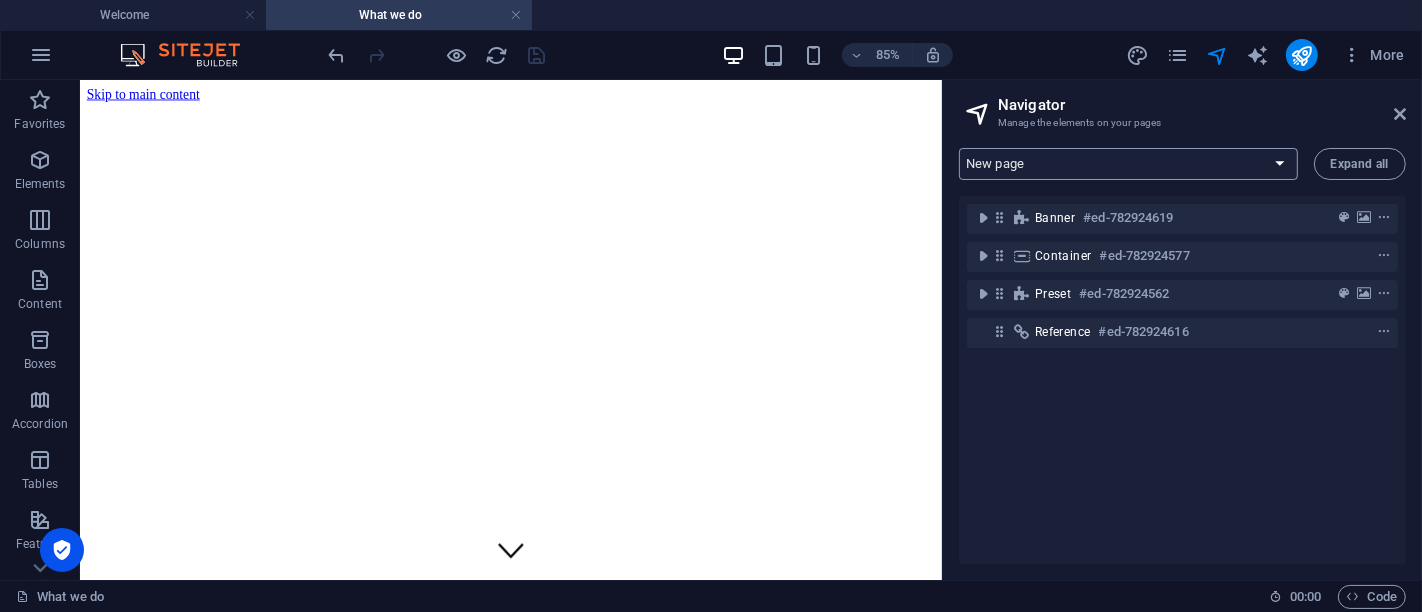 click on "Welcome  About us  What we do  Jobs  Contact  Legal Notice  Privacy  New page" at bounding box center [1128, 164] 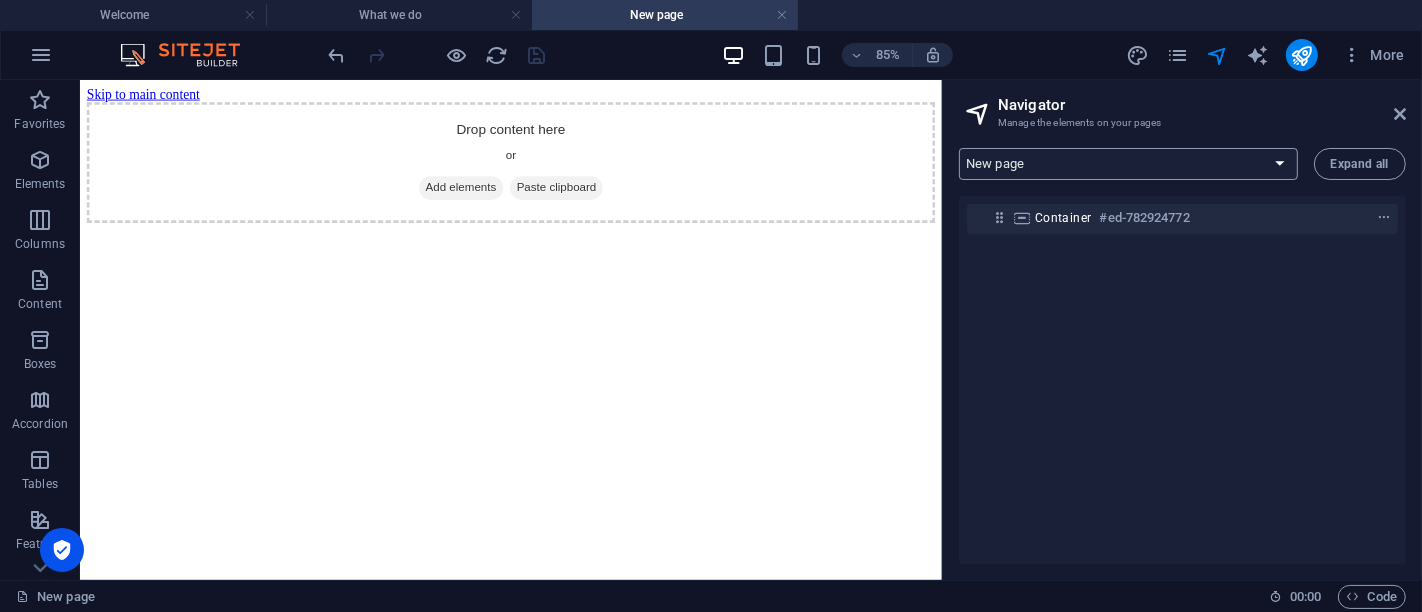scroll, scrollTop: 0, scrollLeft: 0, axis: both 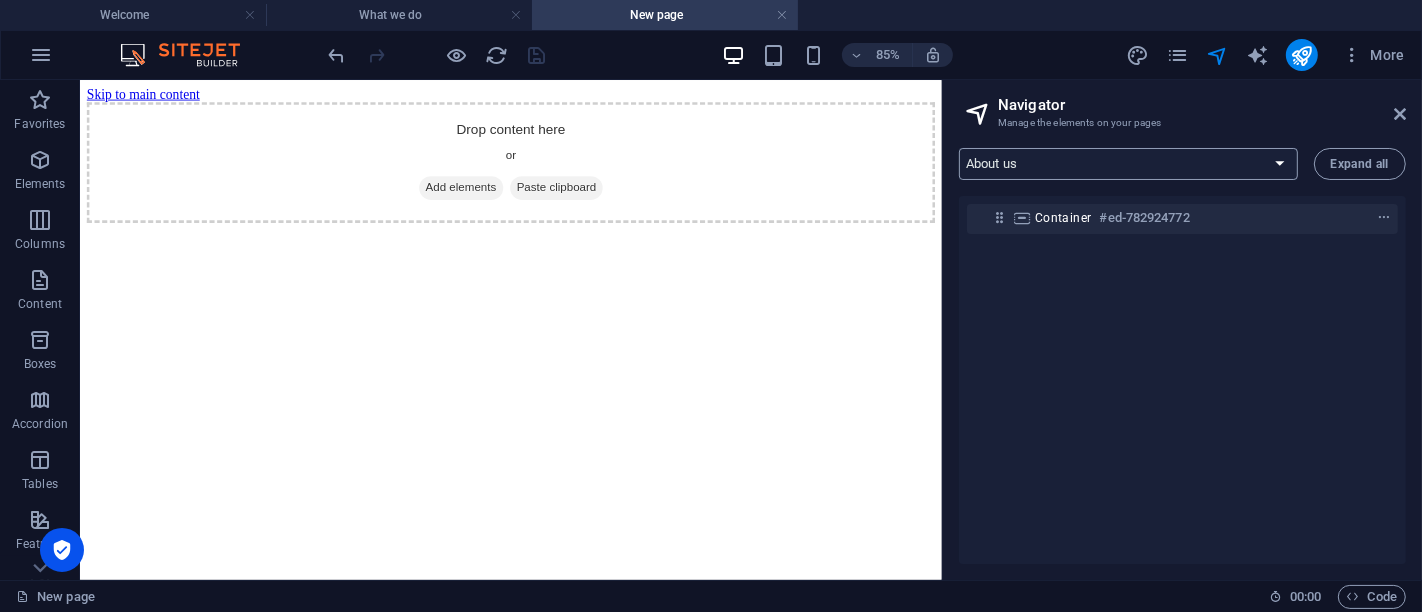 click on "Welcome  About us  What we do  Jobs  Contact  Legal Notice  Privacy  New page" at bounding box center [1128, 164] 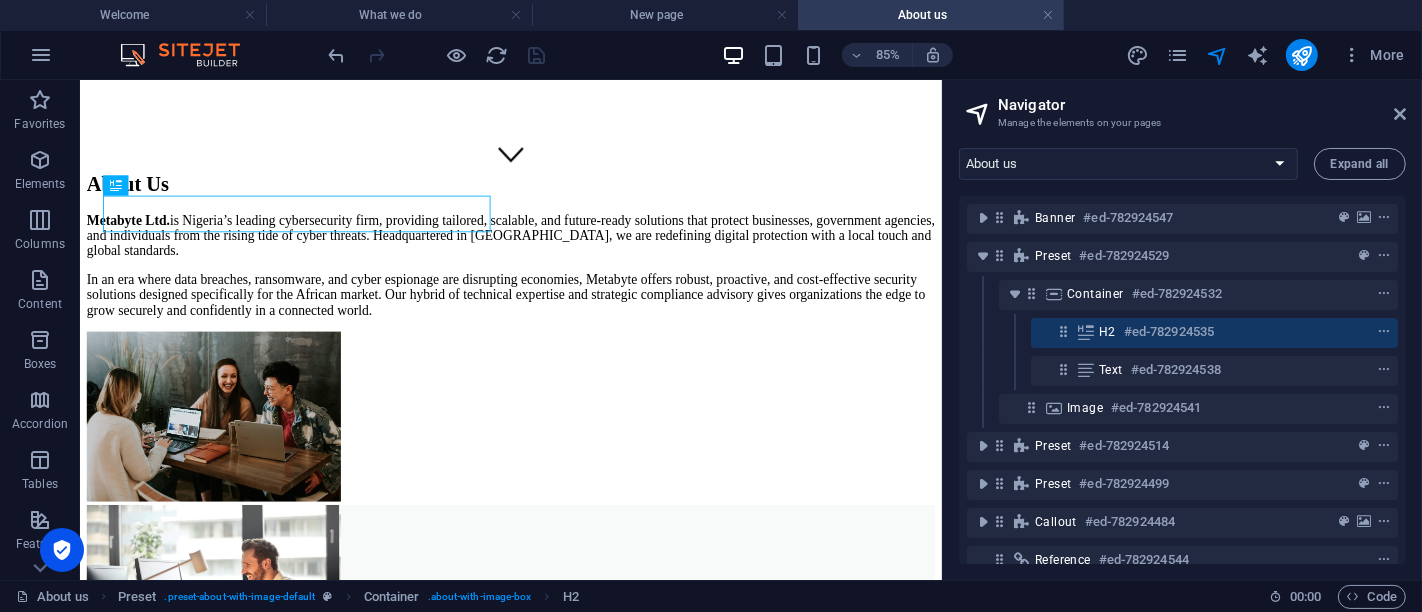 scroll, scrollTop: 488, scrollLeft: 0, axis: vertical 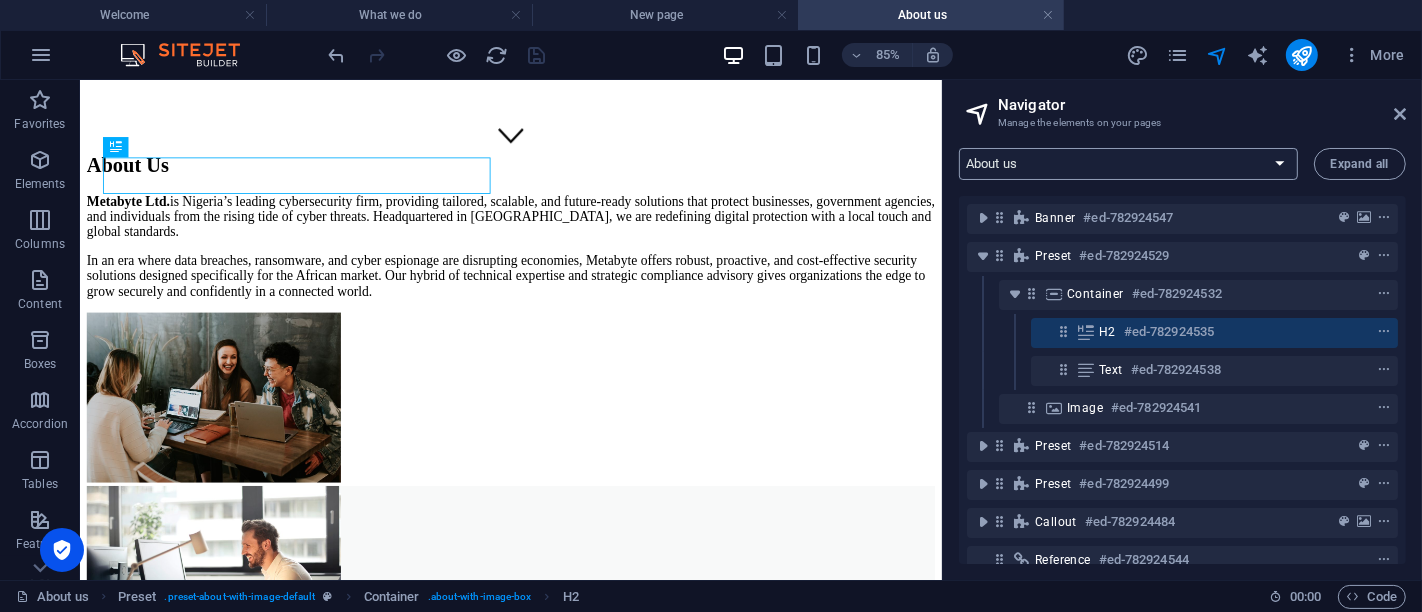 click on "Welcome  About us  What we do  Jobs  Contact  Legal Notice  Privacy  New page" at bounding box center [1128, 164] 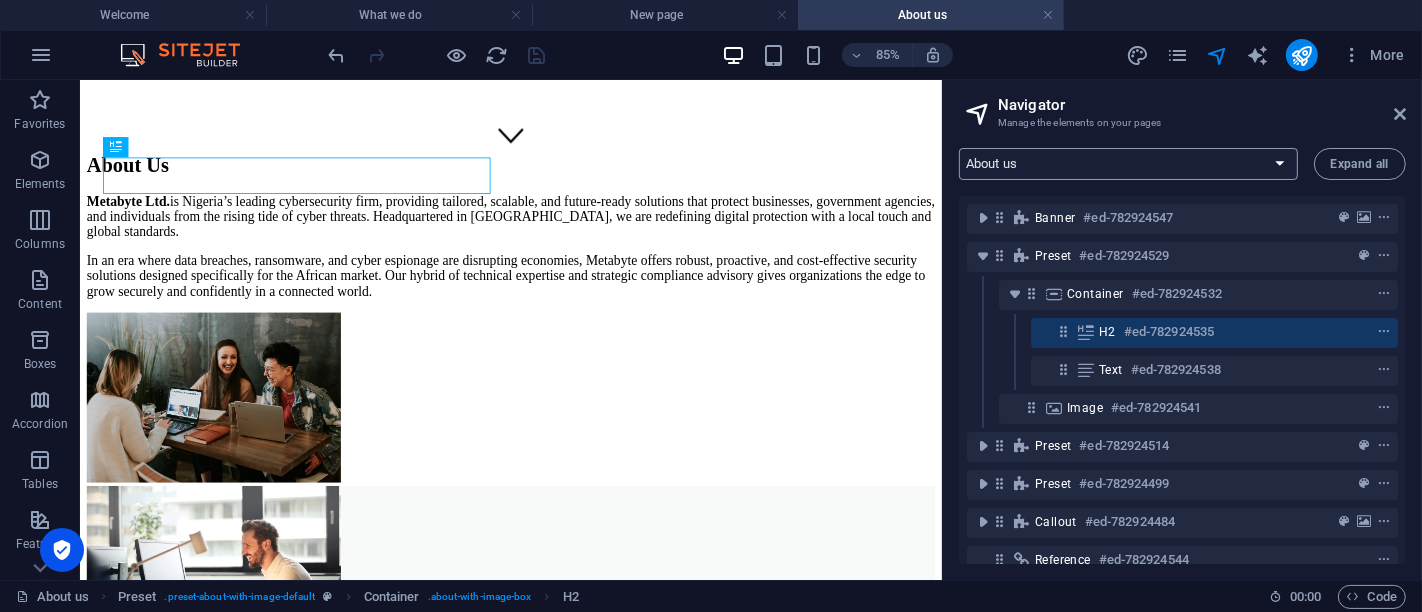 click on "Welcome  About us  What we do  Jobs  Contact  Legal Notice  Privacy  New page" at bounding box center (1128, 164) 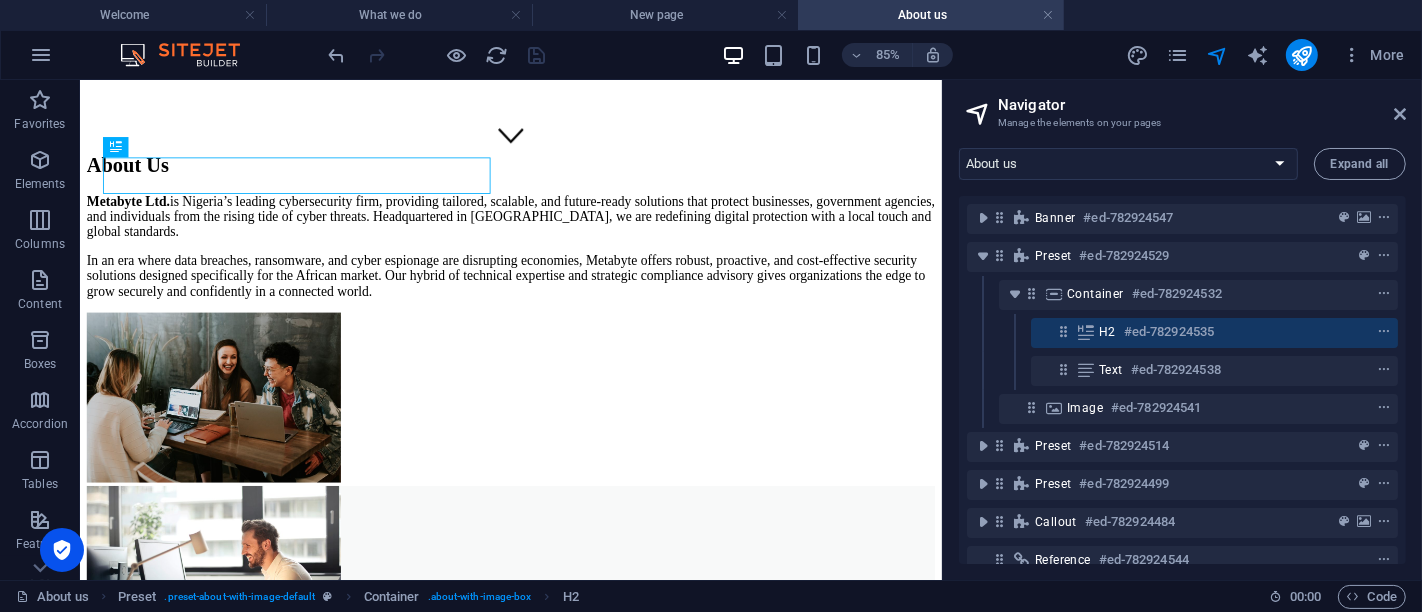 scroll, scrollTop: 1003, scrollLeft: 0, axis: vertical 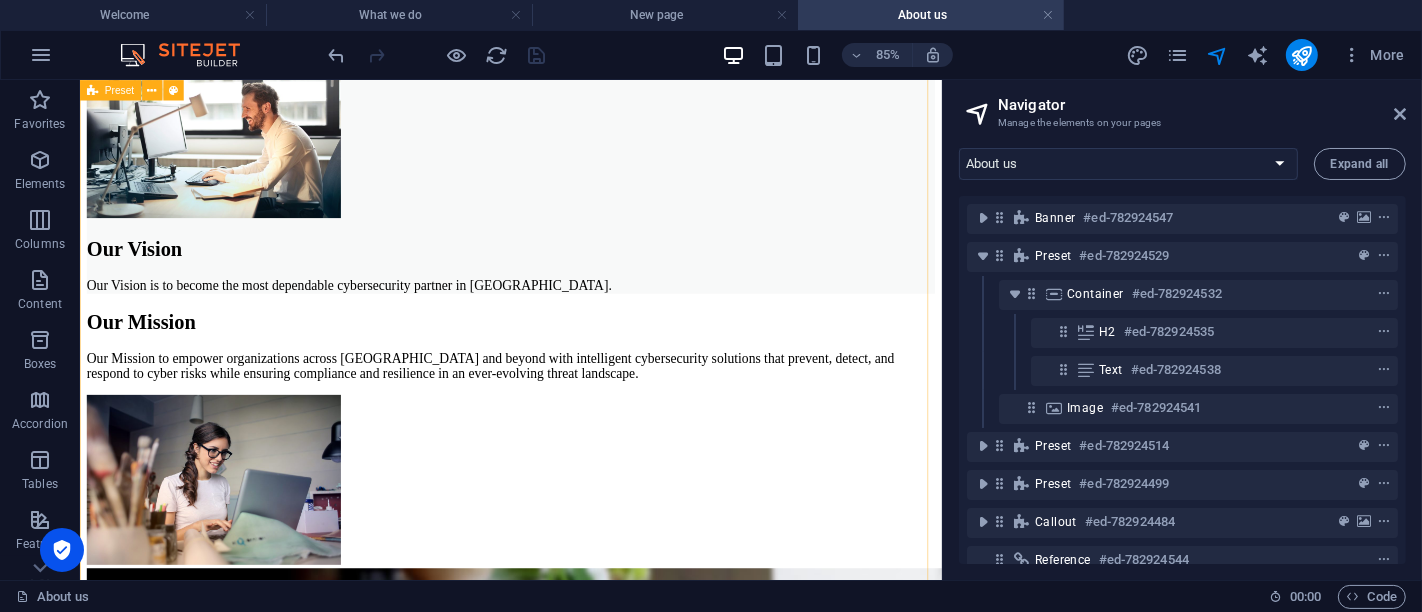 click on "About Us Metabyte Ltd.  is Nigeria’s leading cybersecurity firm, providing tailored, scalable, and future-ready solutions that protect businesses, government agencies, and individuals from the rising tide of cyber threats. Headquartered in Lagos, we are redefining digital protection with a local touch and global standards. In an era where data breaches, ransomware, and cyber espionage are disrupting economies, Metabyte offers robust, proactive, and cost-effective security solutions designed specifically for the African market. Our hybrid of technical expertise and strategic compliance advisory gives organizations the edge to grow securely and confidently in a connected world." at bounding box center [587, -153] 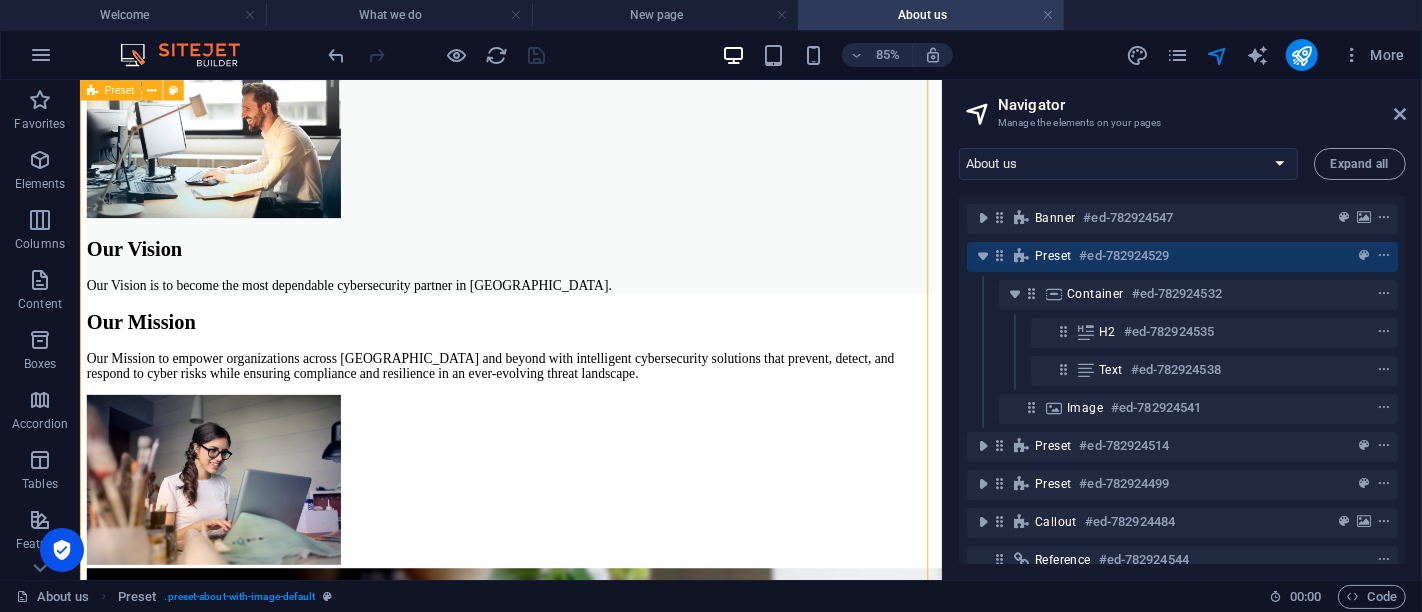click on "About Us Metabyte Ltd.  is Nigeria’s leading cybersecurity firm, providing tailored, scalable, and future-ready solutions that protect businesses, government agencies, and individuals from the rising tide of cyber threats. Headquartered in Lagos, we are redefining digital protection with a local touch and global standards. In an era where data breaches, ransomware, and cyber espionage are disrupting economies, Metabyte offers robust, proactive, and cost-effective security solutions designed specifically for the African market. Our hybrid of technical expertise and strategic compliance advisory gives organizations the edge to grow securely and confidently in a connected world." at bounding box center (587, -153) 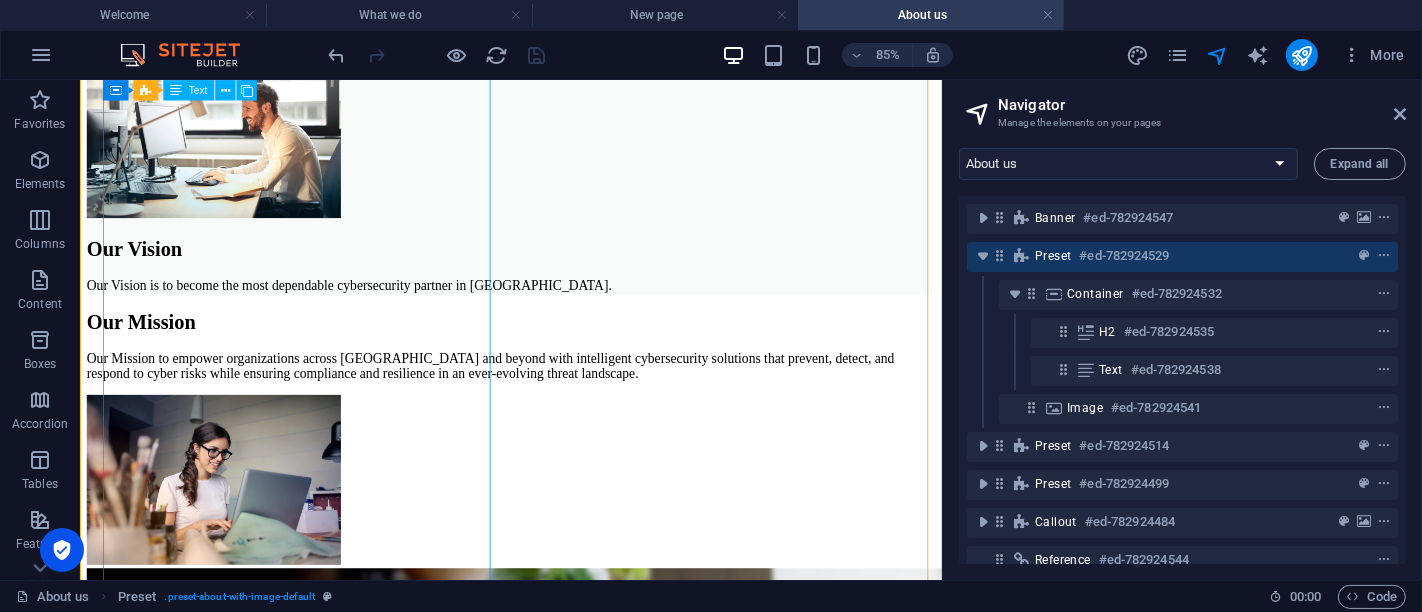 click on "Metabyte Ltd.  is Nigeria’s leading cybersecurity firm, providing tailored, scalable, and future-ready solutions that protect businesses, government agencies, and individuals from the rising tide of cyber threats. Headquartered in Lagos, we are redefining digital protection with a local touch and global standards. In an era where data breaches, ransomware, and cyber espionage are disrupting economies, Metabyte offers robust, proactive, and cost-effective security solutions designed specifically for the African market. Our hybrid of technical expertise and strategic compliance advisory gives organizations the edge to grow securely and confidently in a connected world." at bounding box center (587, -239) 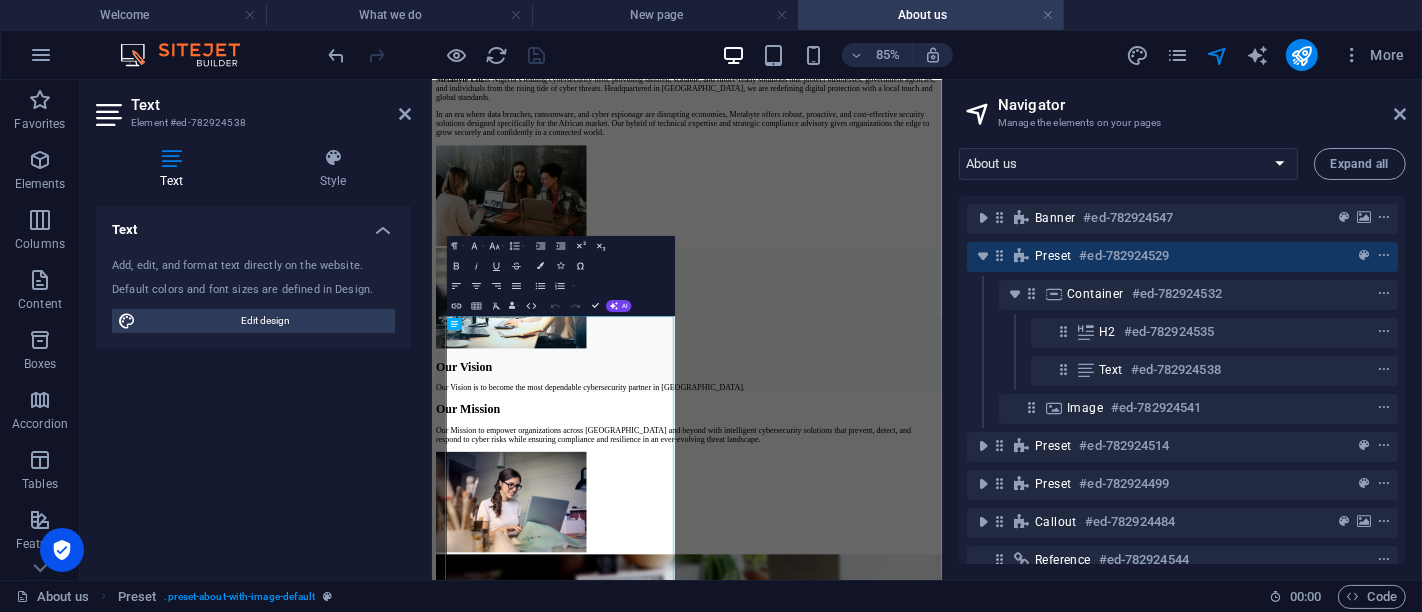 scroll, scrollTop: 151, scrollLeft: 0, axis: vertical 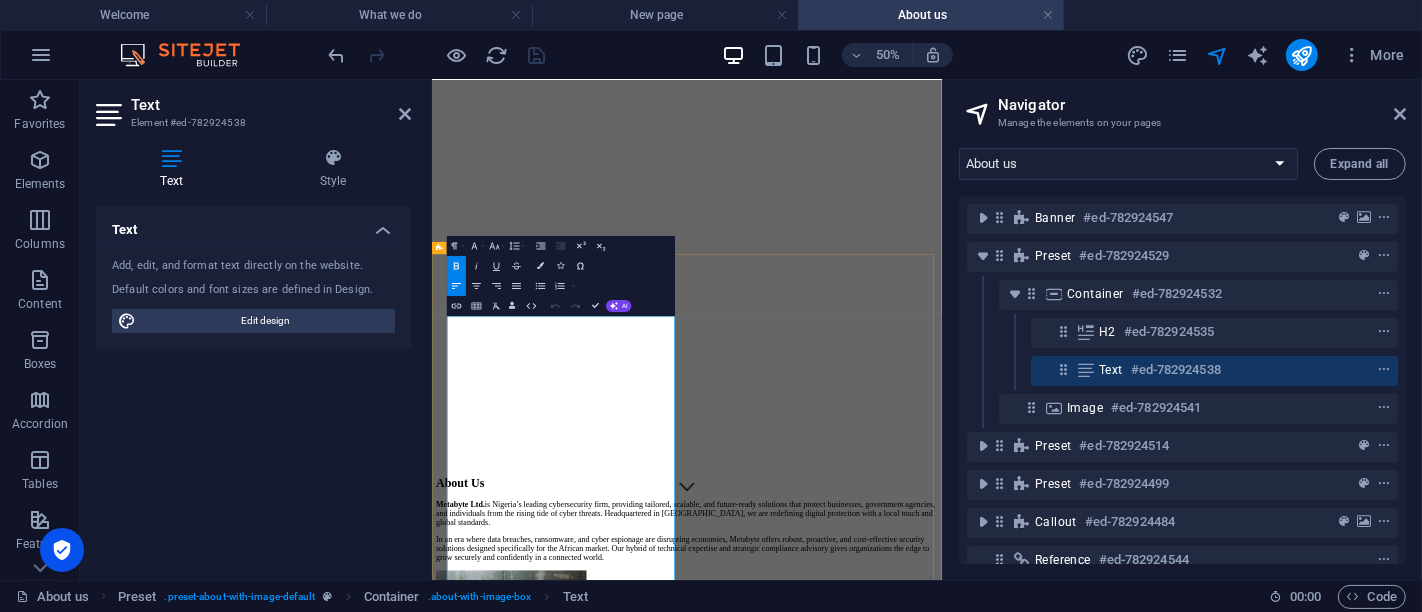 click on "Metabyte Ltd." at bounding box center [488, 929] 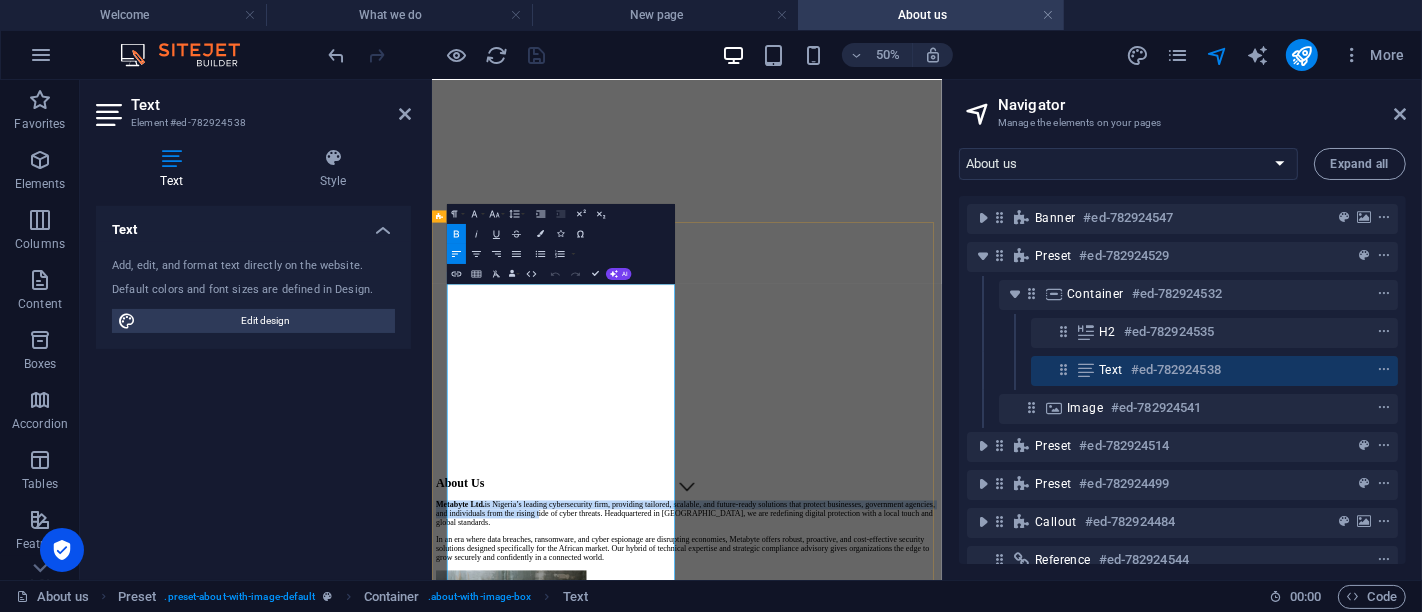scroll, scrollTop: 1295, scrollLeft: 0, axis: vertical 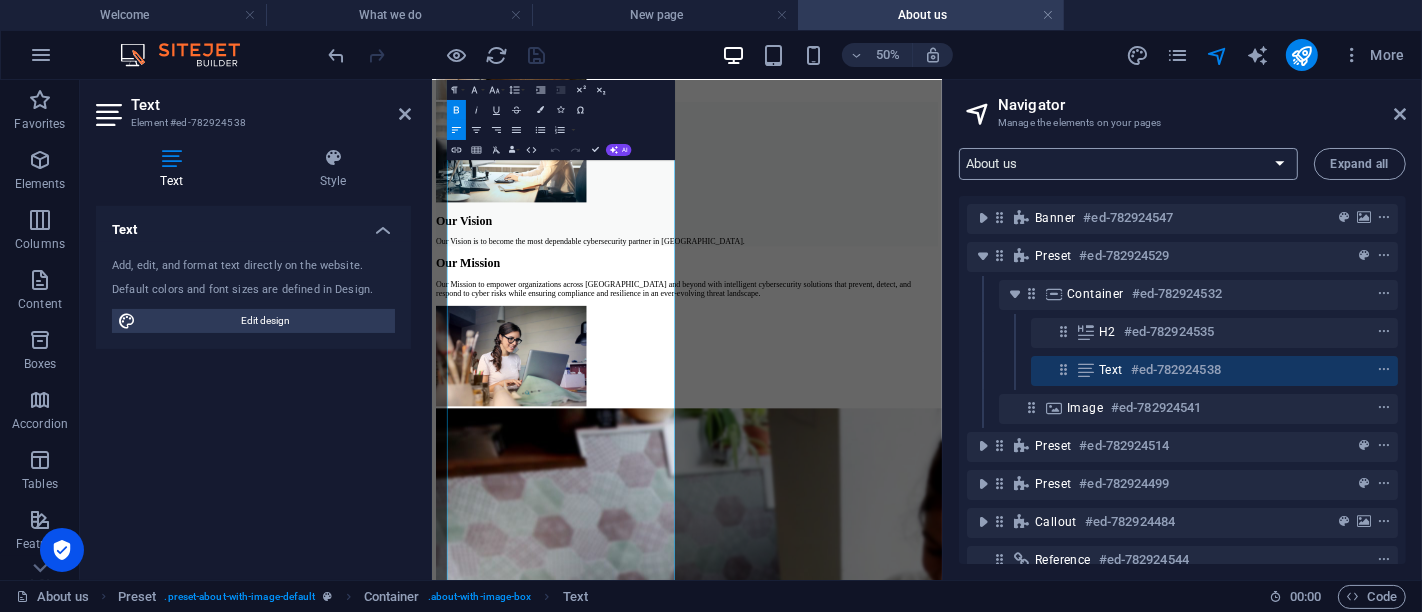click on "Welcome  About us  What we do  Jobs  Contact  Legal Notice  Privacy  New page" at bounding box center (1128, 164) 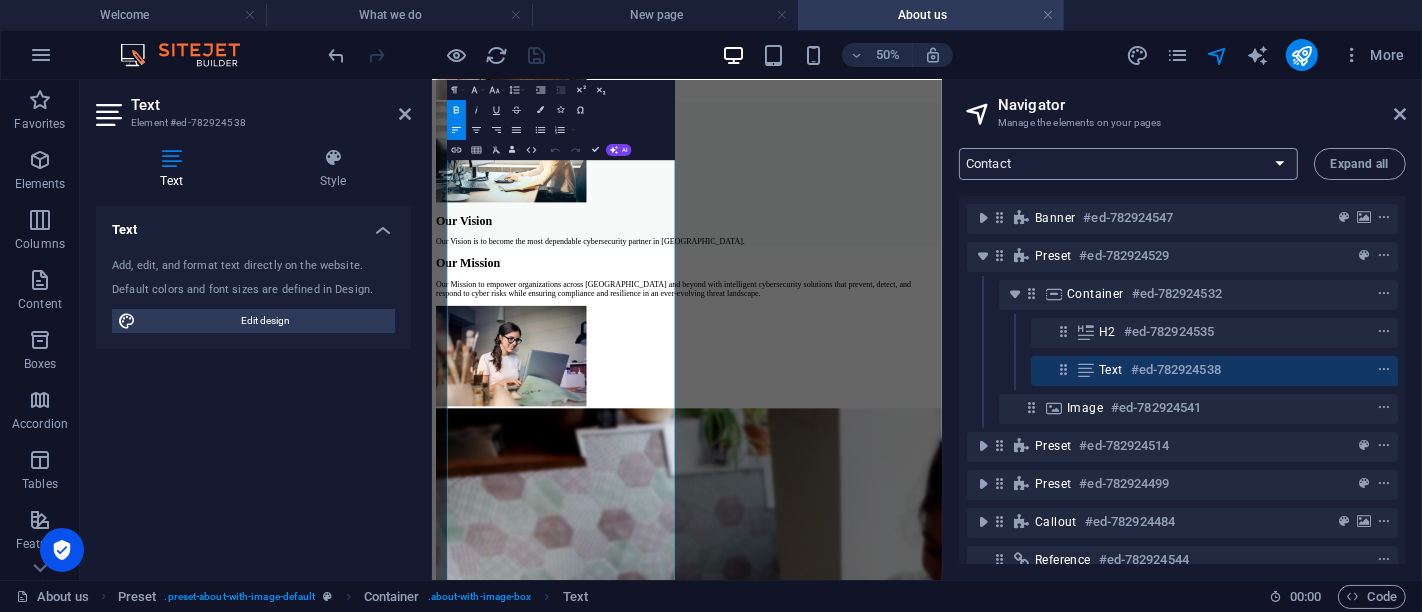 click on "Welcome  About us  What we do  Jobs  Contact  Legal Notice  Privacy  New page" at bounding box center (1128, 164) 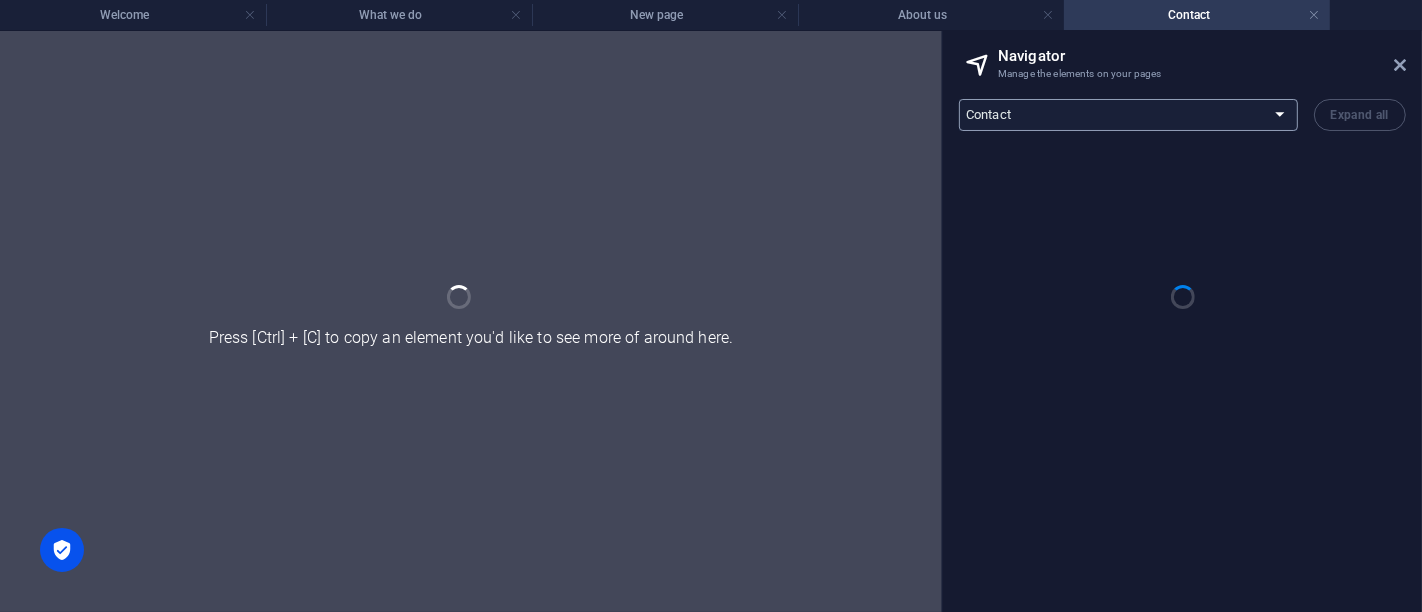 scroll, scrollTop: 0, scrollLeft: 0, axis: both 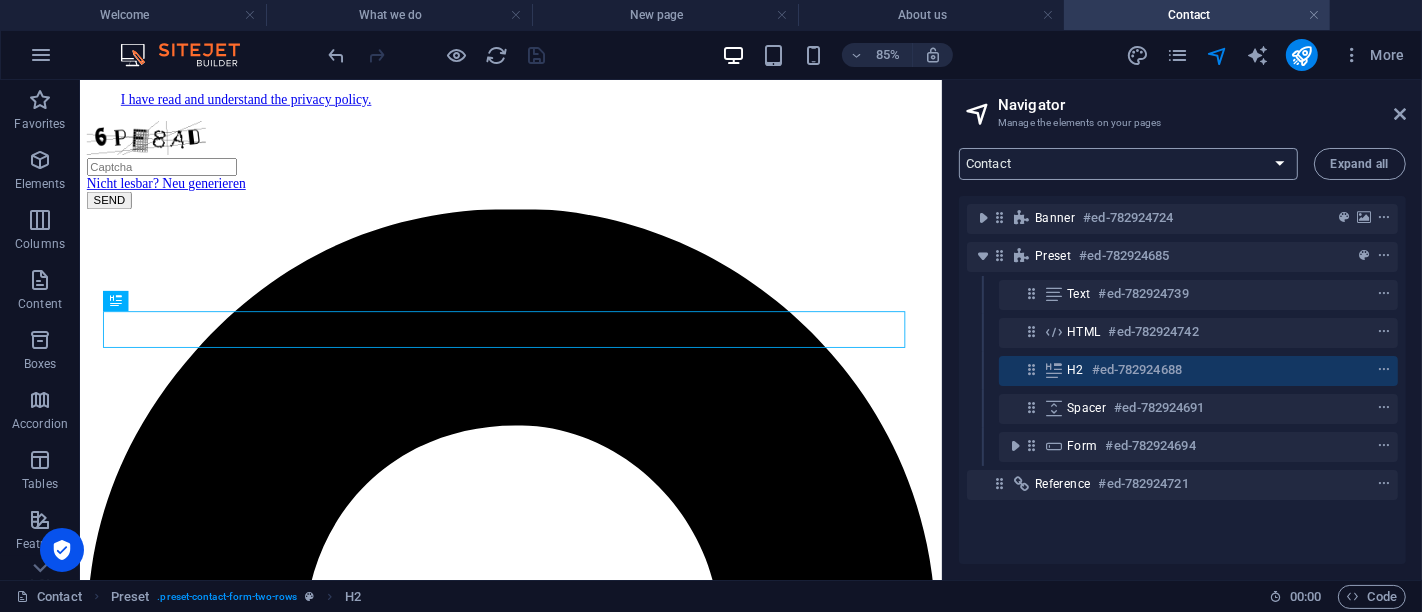 click on "Welcome  About us  What we do  Jobs  Contact  Legal Notice  Privacy  New page" at bounding box center [1128, 164] 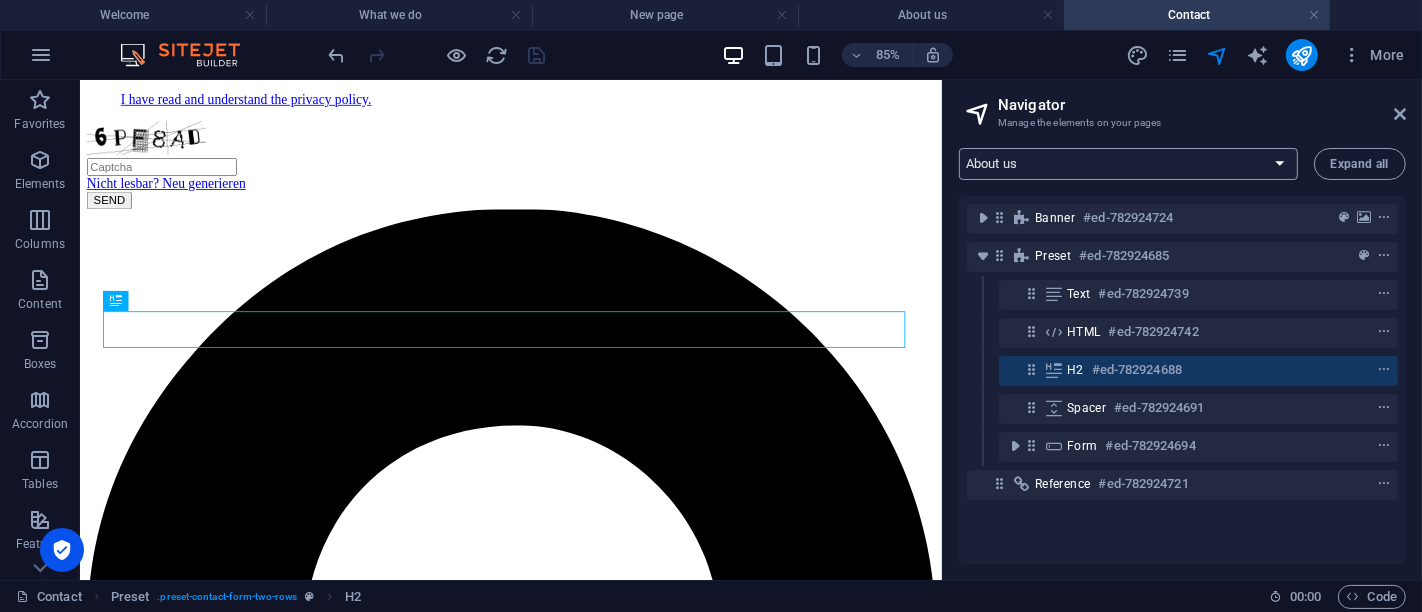 click on "Welcome  About us  What we do  Jobs  Contact  Legal Notice  Privacy  New page" at bounding box center (1128, 164) 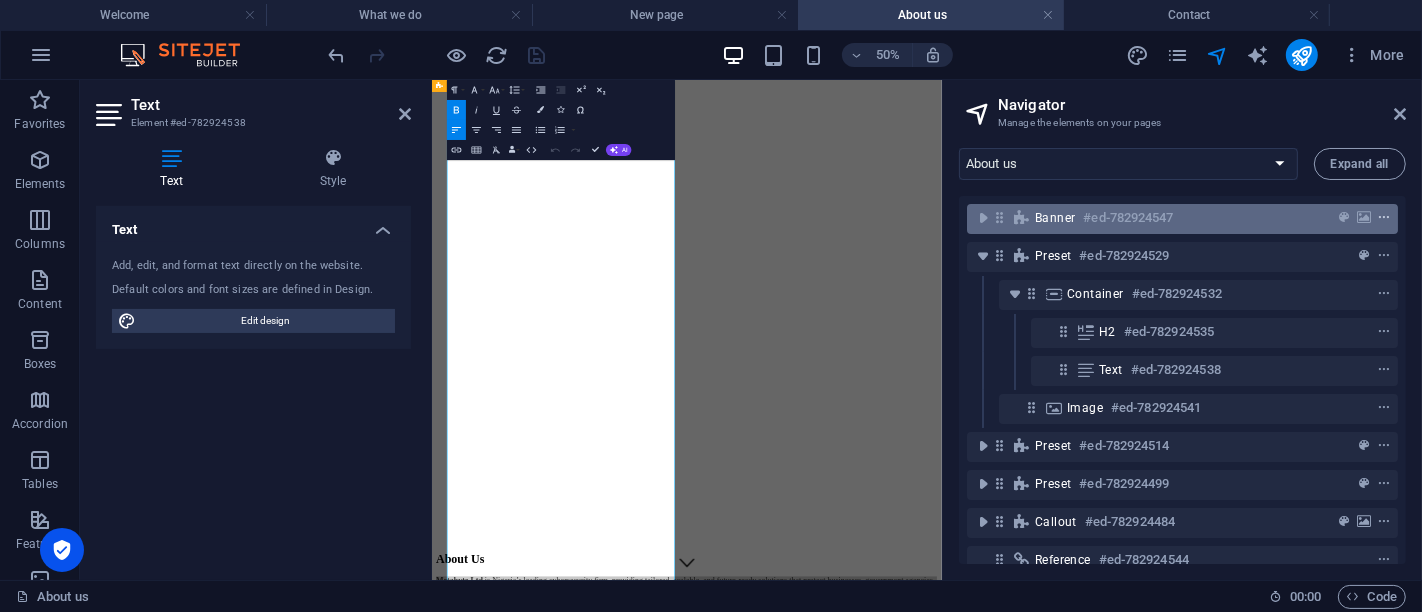 scroll, scrollTop: 1295, scrollLeft: 0, axis: vertical 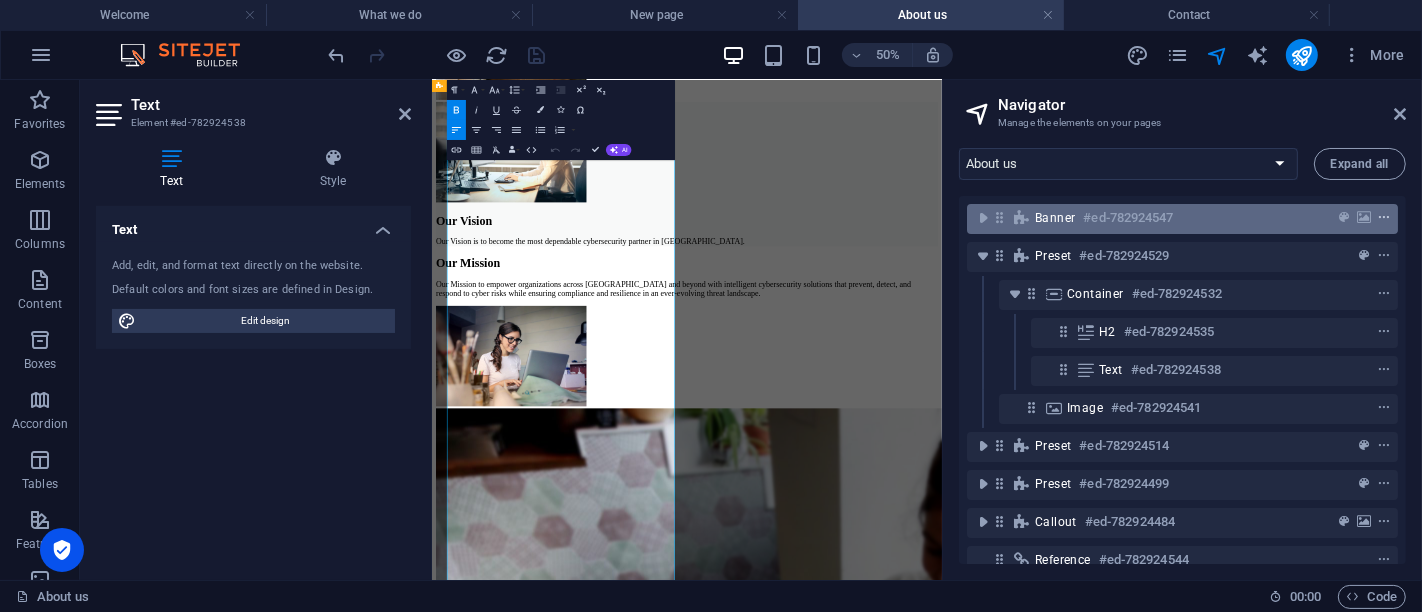 click at bounding box center (1384, 218) 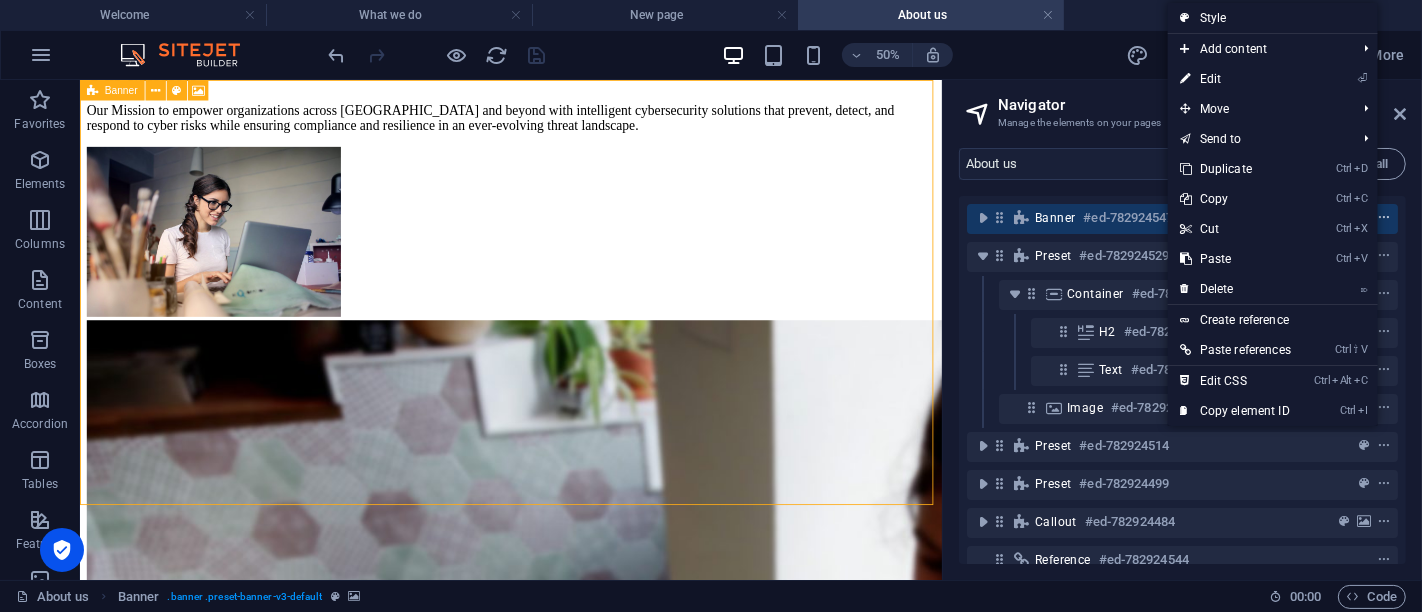 scroll, scrollTop: 0, scrollLeft: 0, axis: both 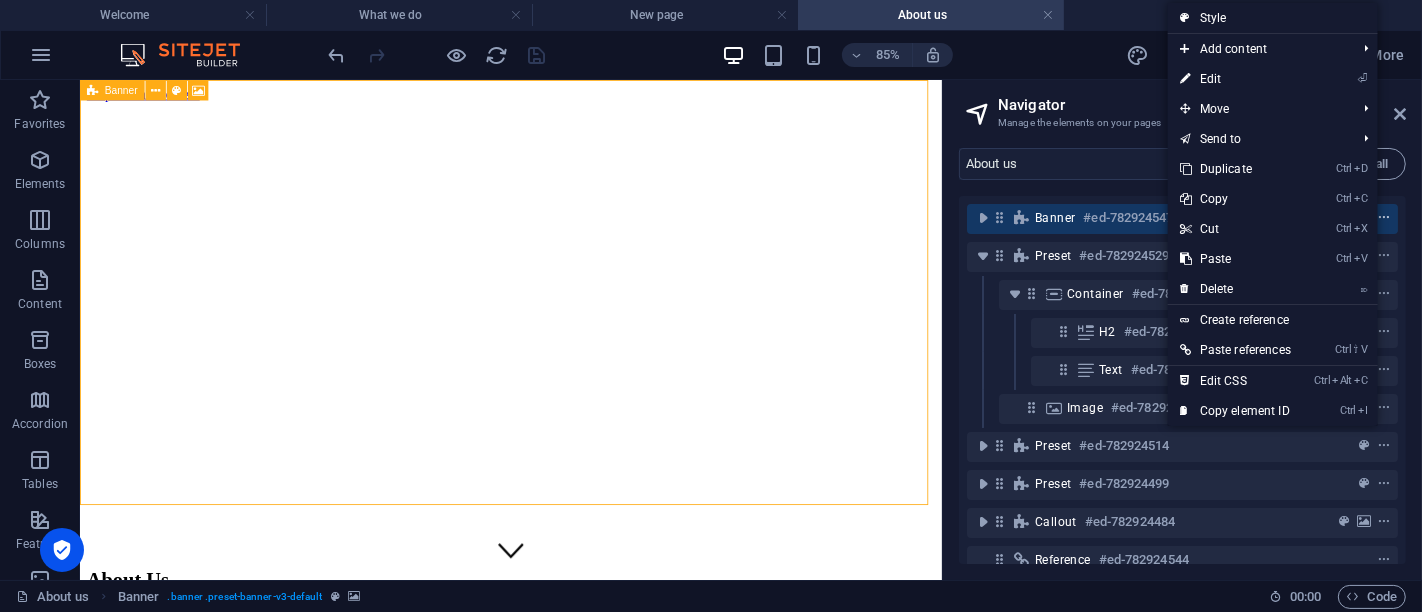 click at bounding box center [1384, 218] 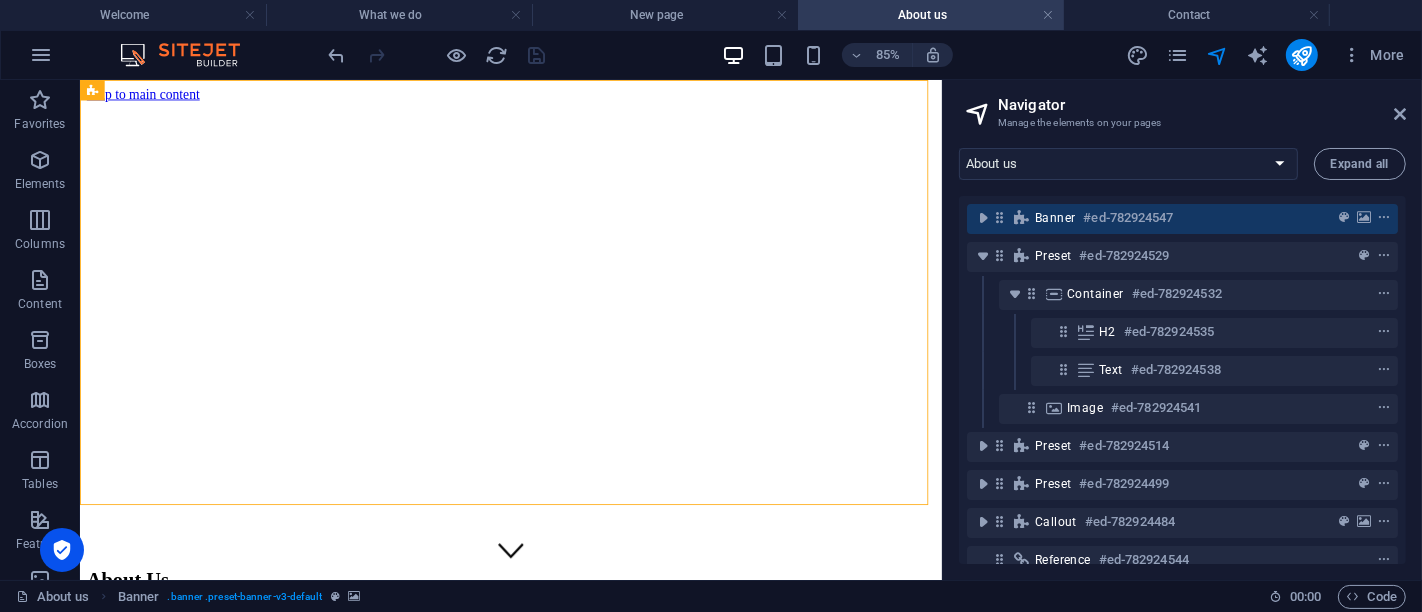 click on "85% More" at bounding box center [711, 55] 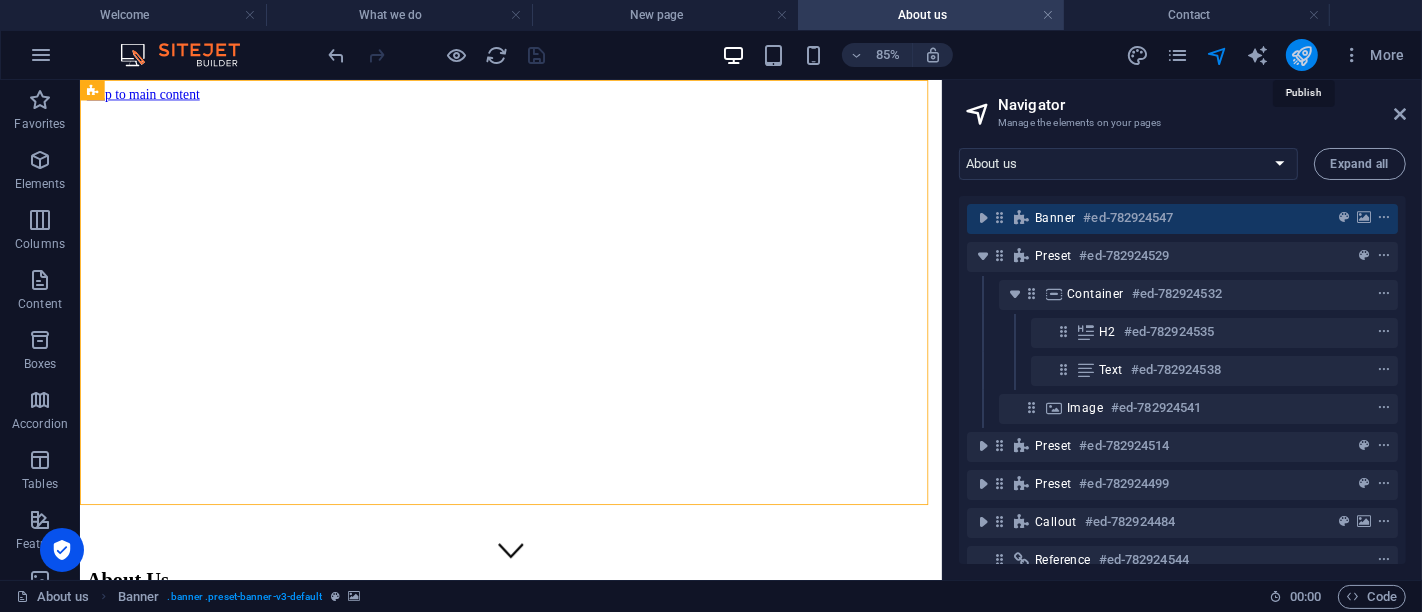 click at bounding box center (1301, 55) 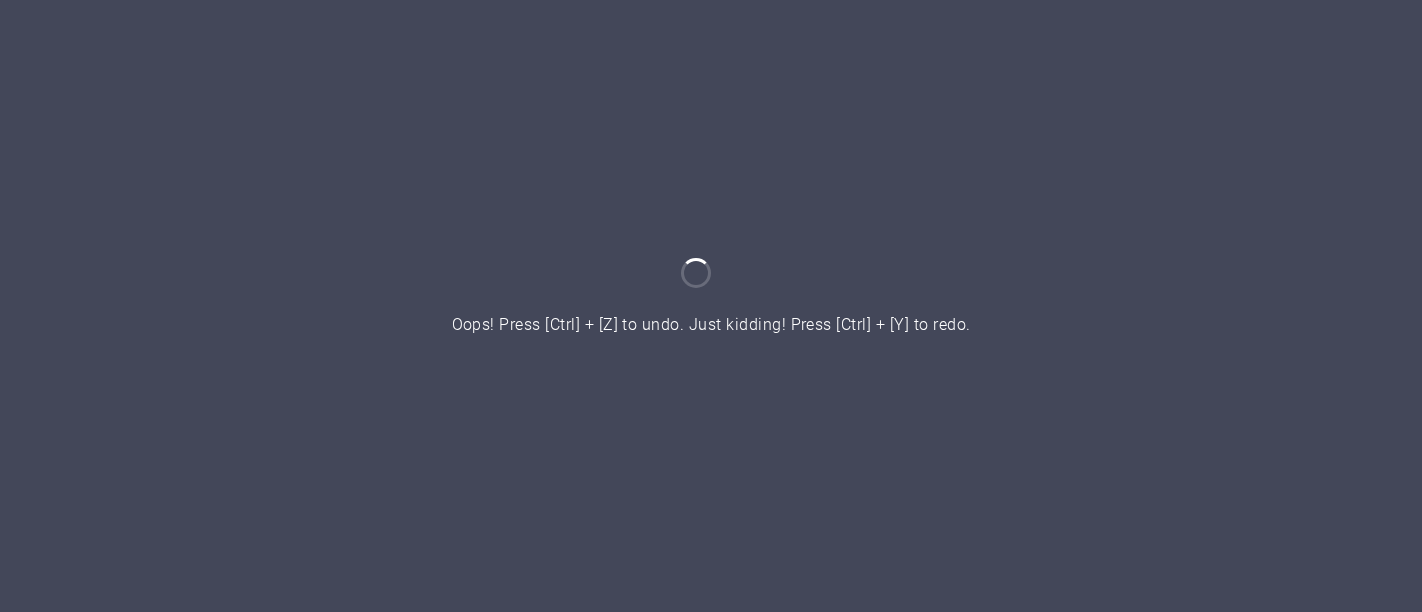 scroll, scrollTop: 0, scrollLeft: 0, axis: both 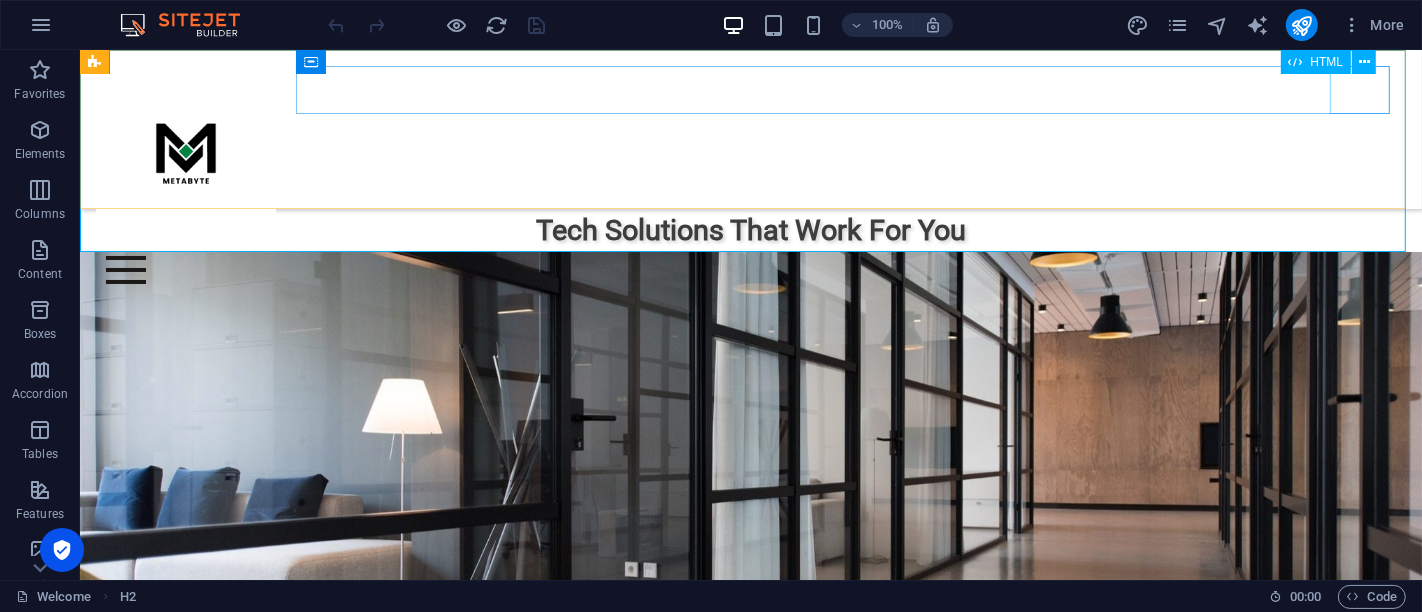 click at bounding box center [750, 270] 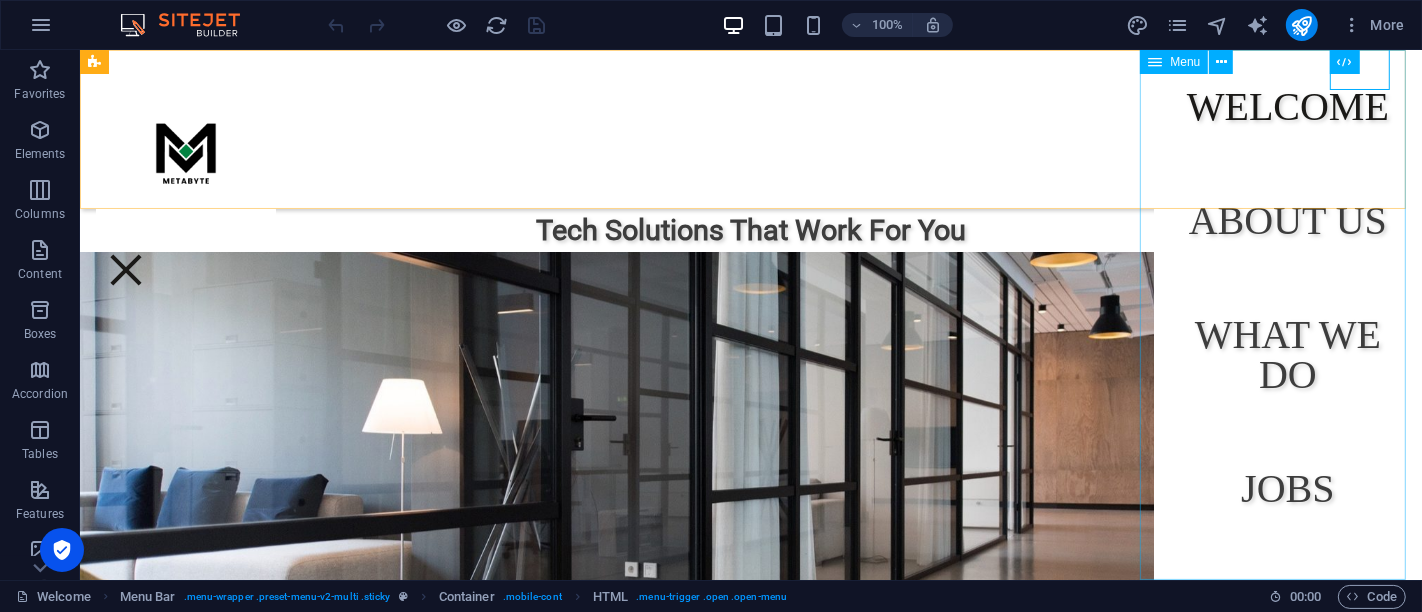 click on "Welcome About us What we do Jobs Contact New page" at bounding box center (1287, 315) 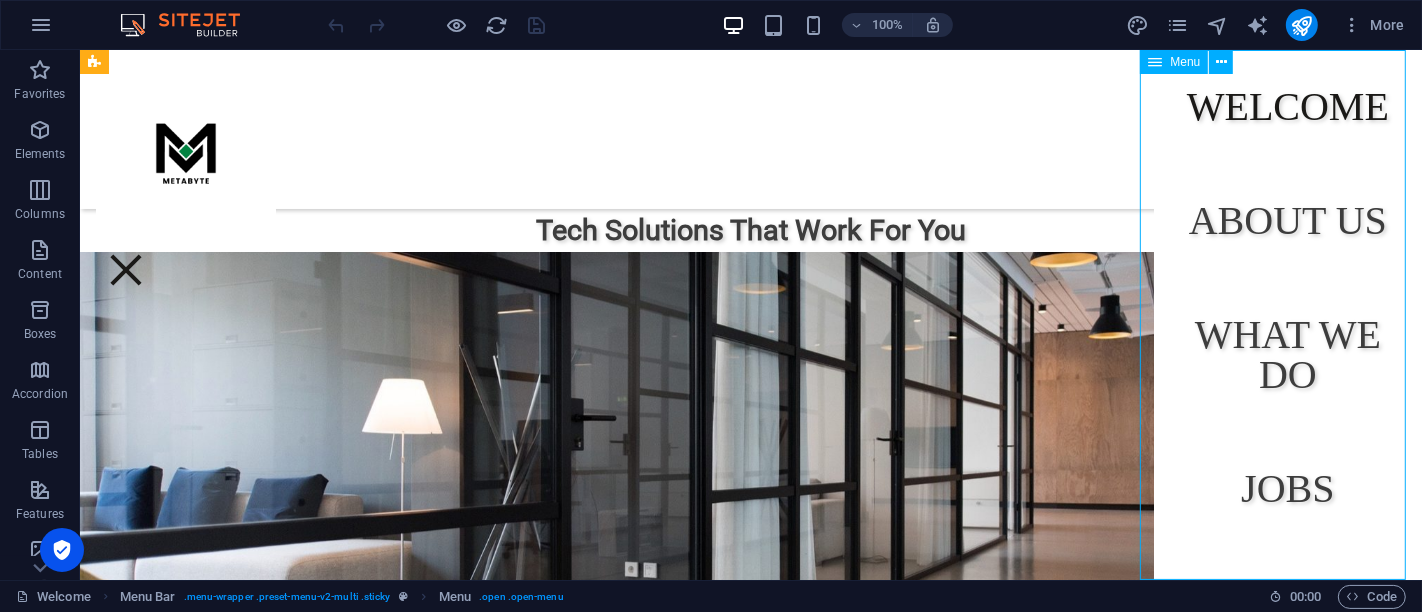 click on "Welcome About us What we do Jobs Contact New page" at bounding box center [1287, 315] 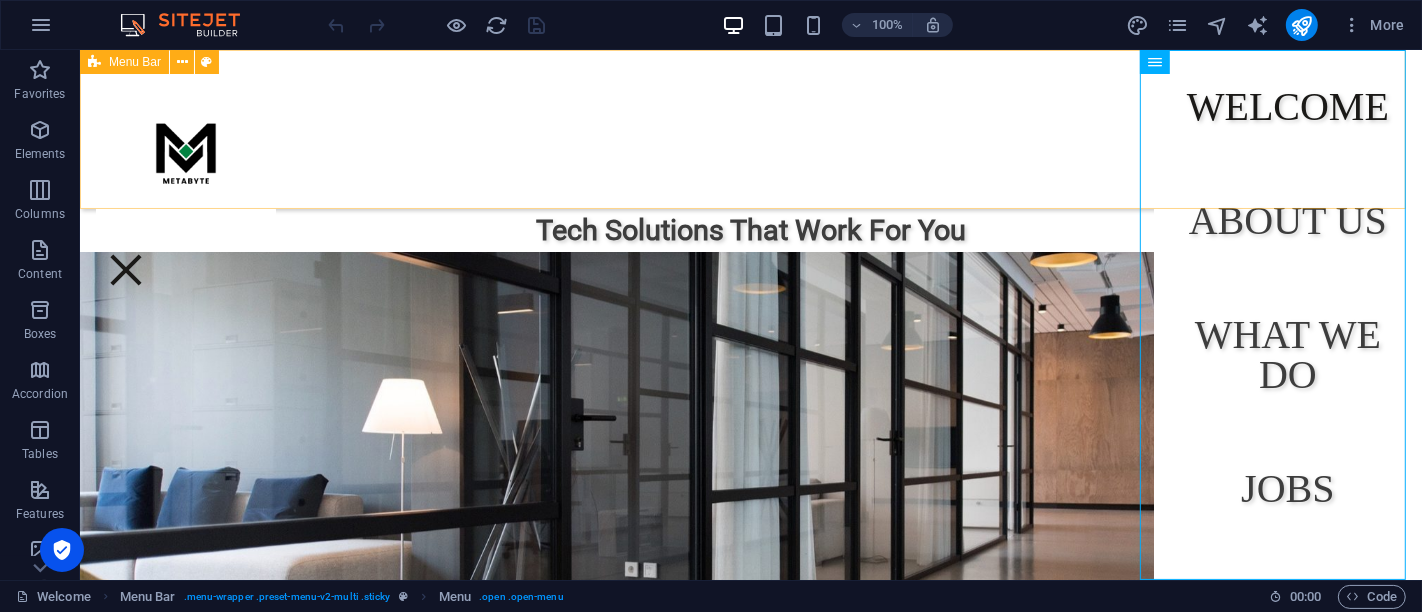 click on "Welcome About us What we do Jobs Contact New page" at bounding box center (750, 129) 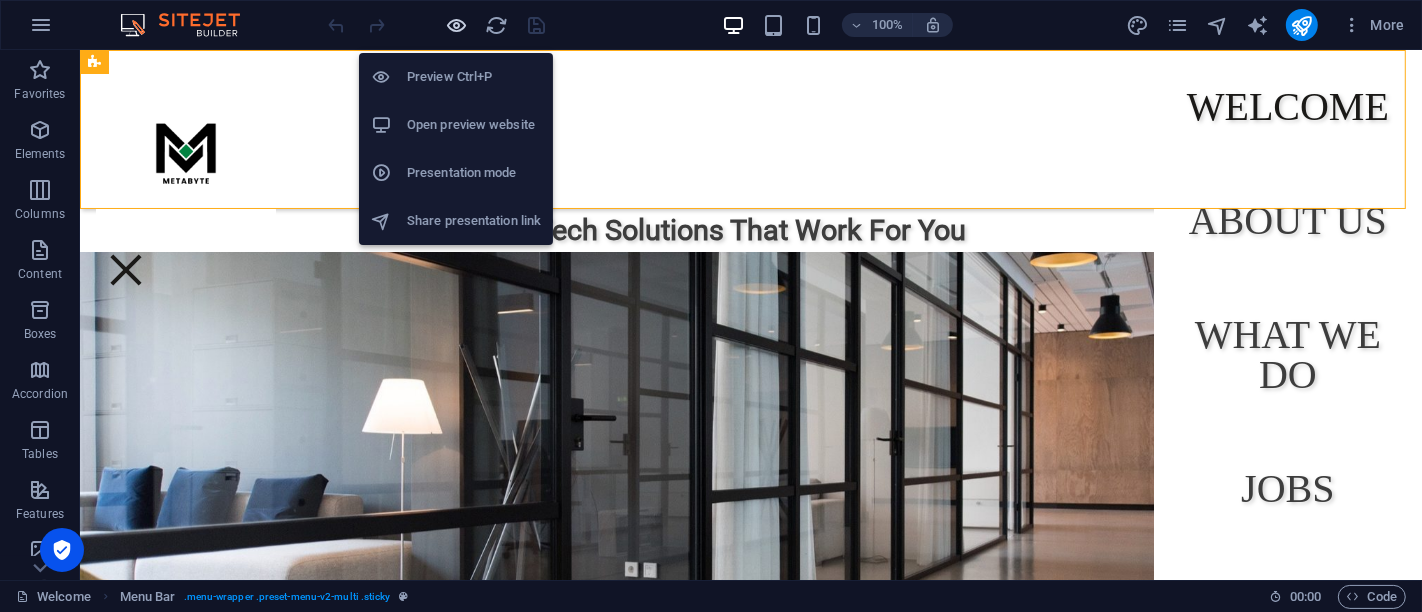 click at bounding box center (457, 25) 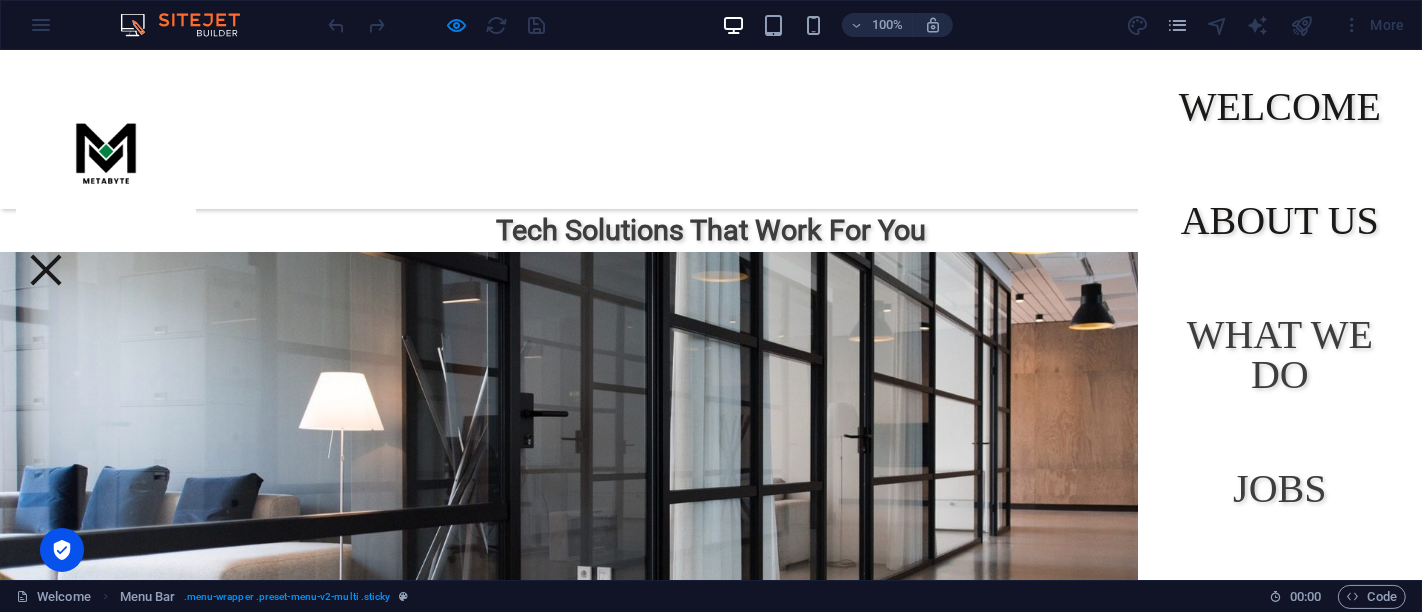 click on "About us" at bounding box center (1280, 221) 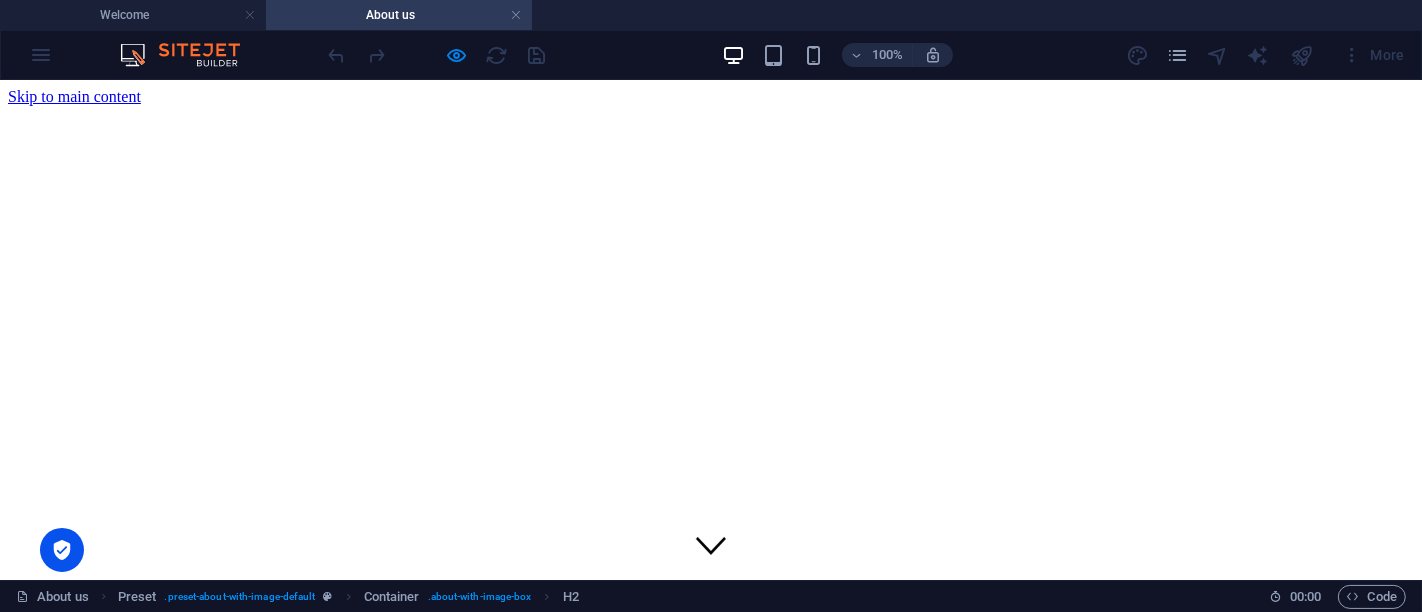 scroll, scrollTop: 351, scrollLeft: 0, axis: vertical 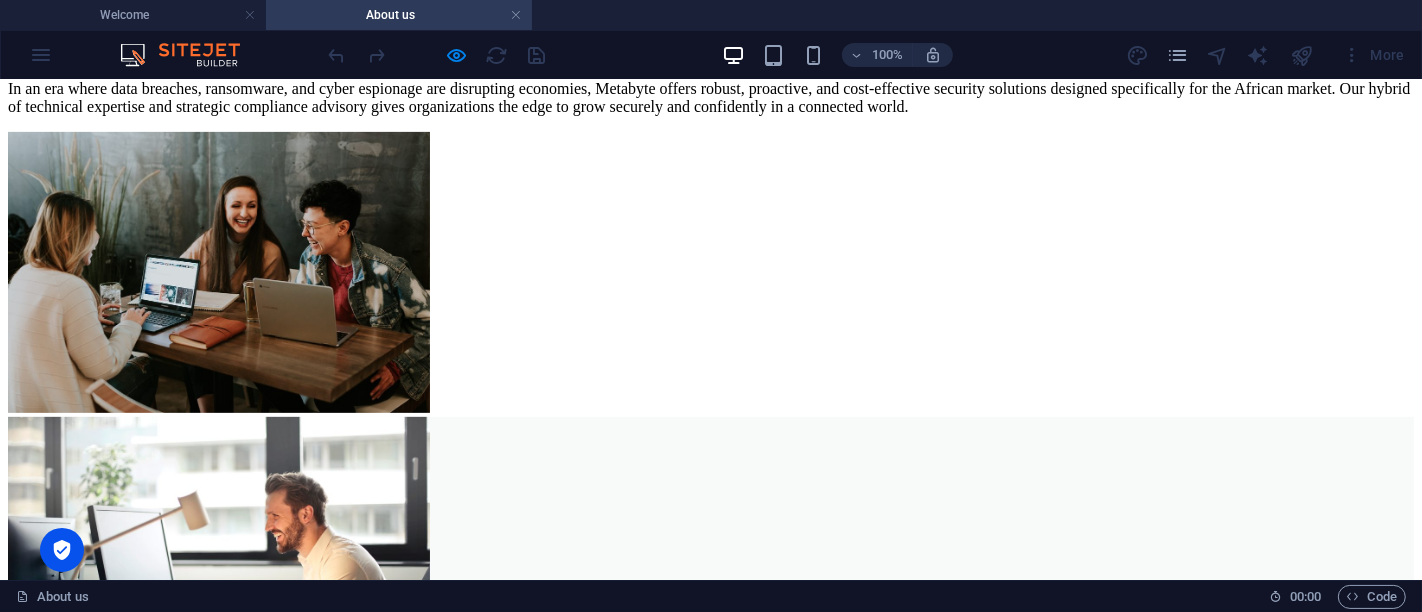 click on "Metabyte Ltd.  is Nigeria’s leading cybersecurity firm, providing tailored, scalable, and future-ready solutions that protect businesses, government agencies, and individuals from the rising tide of cyber threats. Headquartered in Lagos, we are redefining digital protection with a local touch and global standards. In an era where data breaches, ransomware, and cyber espionage are disrupting economies, Metabyte offers robust, proactive, and cost-effective security solutions designed specifically for the African market. Our hybrid of technical expertise and strategic compliance advisory gives organizations the edge to grow securely and confidently in a connected world." at bounding box center [711, 71] 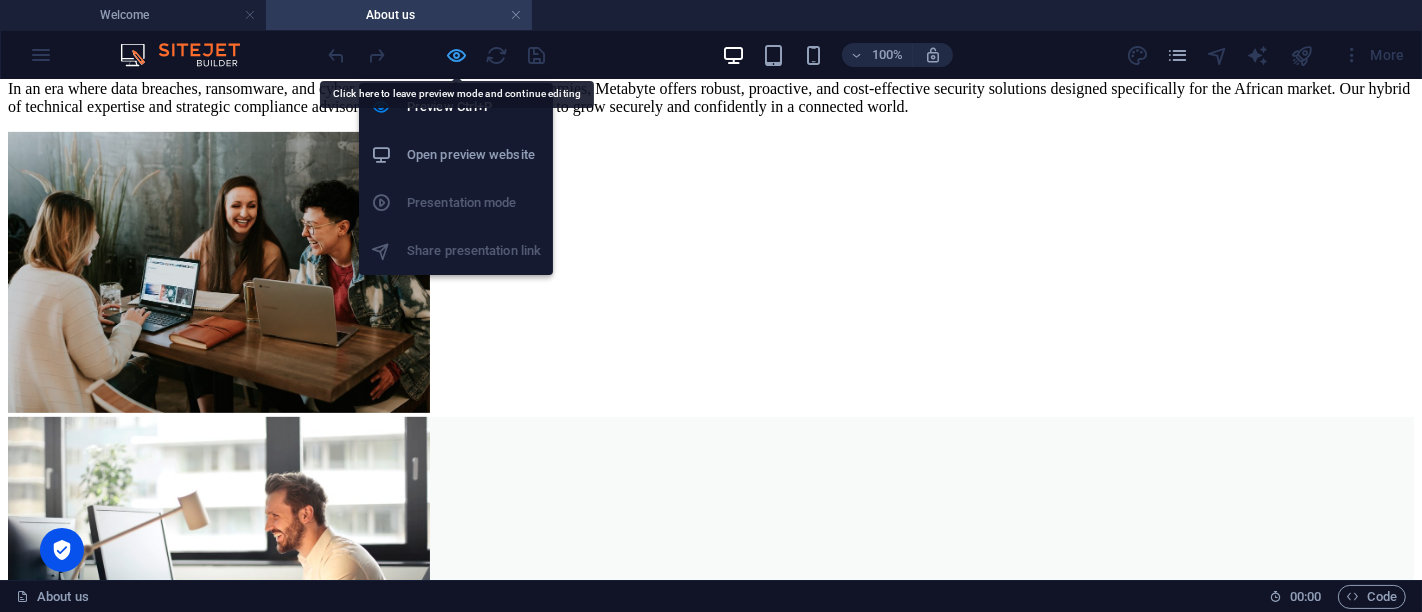 click at bounding box center [457, 55] 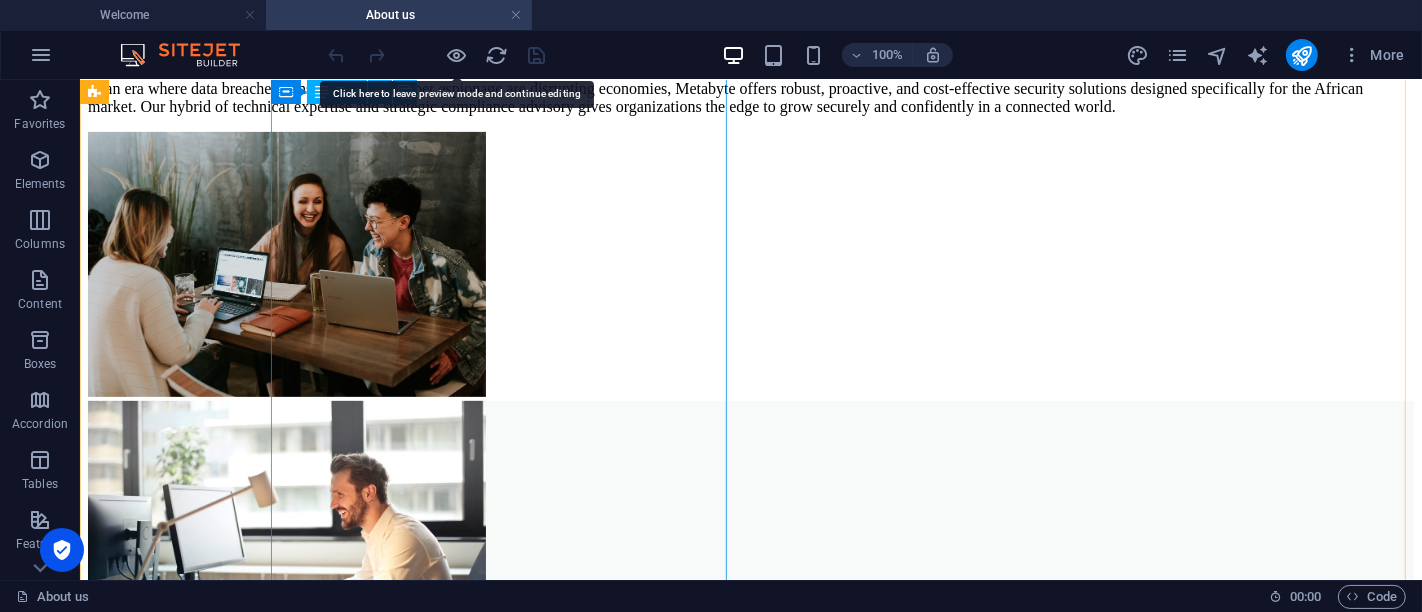 click on "Metabyte Ltd.  is Nigeria’s leading cybersecurity firm, providing tailored, scalable, and future-ready solutions that protect businesses, government agencies, and individuals from the rising tide of cyber threats. Headquartered in Lagos, we are redefining digital protection with a local touch and global standards. In an era where data breaches, ransomware, and cyber espionage are disrupting economies, Metabyte offers robust, proactive, and cost-effective security solutions designed specifically for the African market. Our hybrid of technical expertise and strategic compliance advisory gives organizations the edge to grow securely and confidently in a connected world." at bounding box center (750, 71) 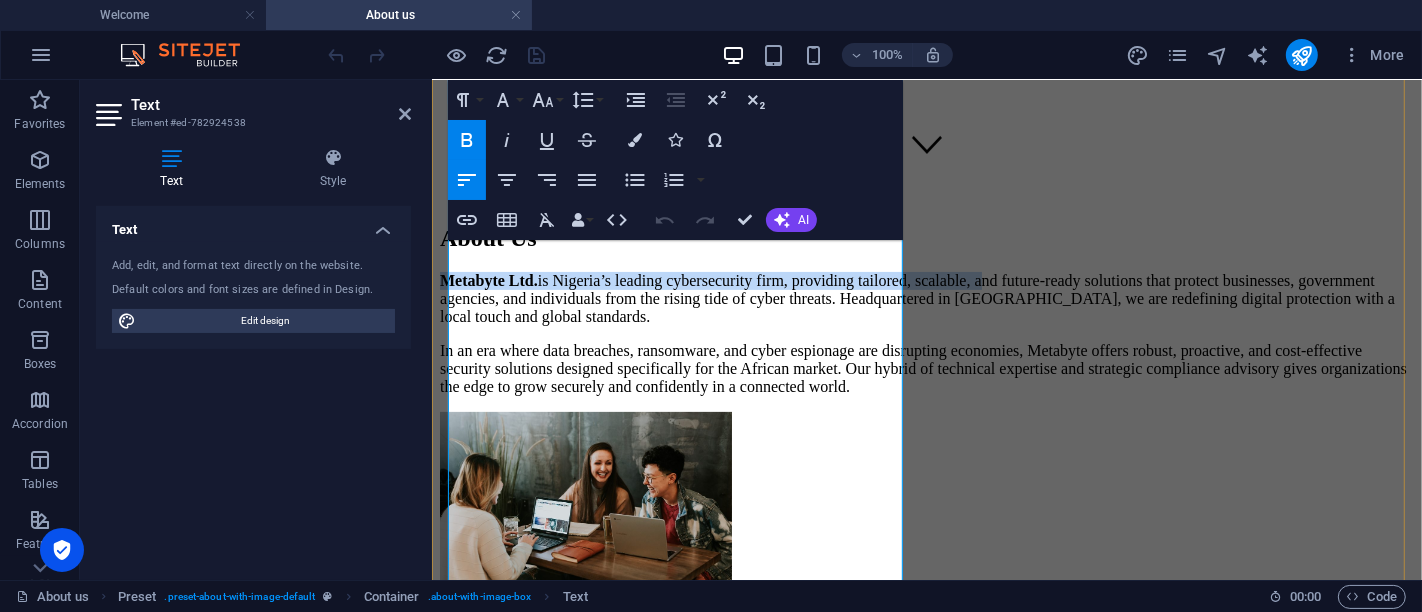 scroll, scrollTop: 1795, scrollLeft: 0, axis: vertical 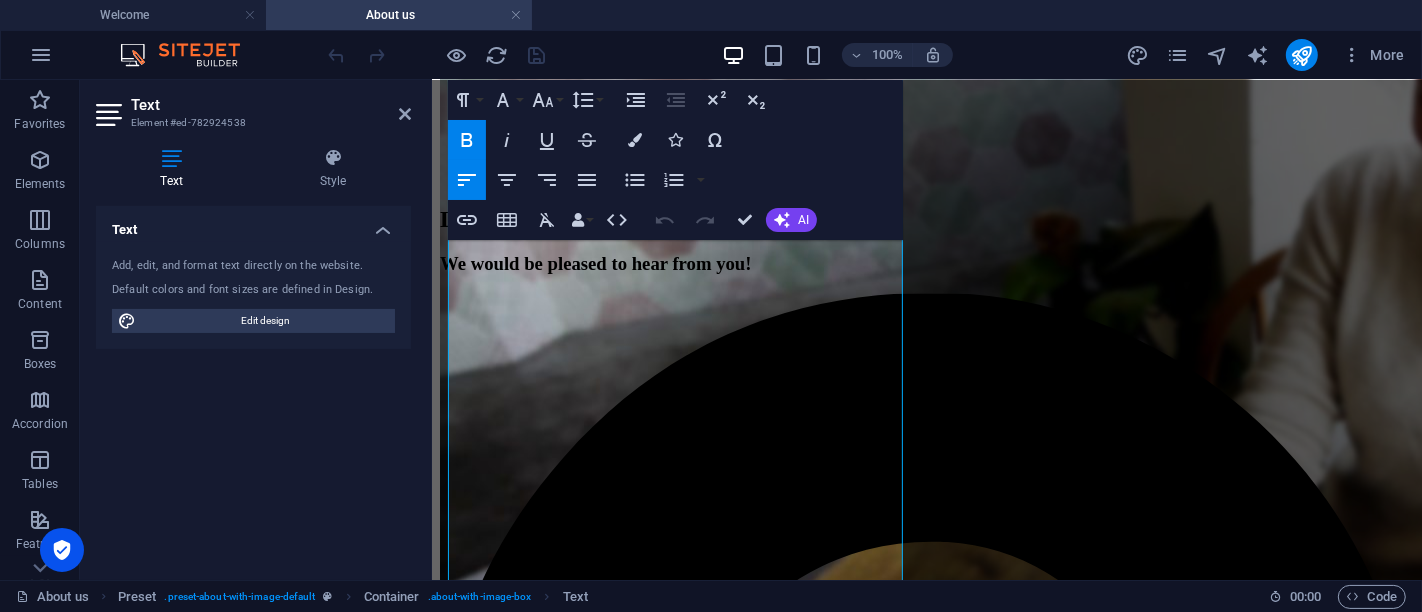 click 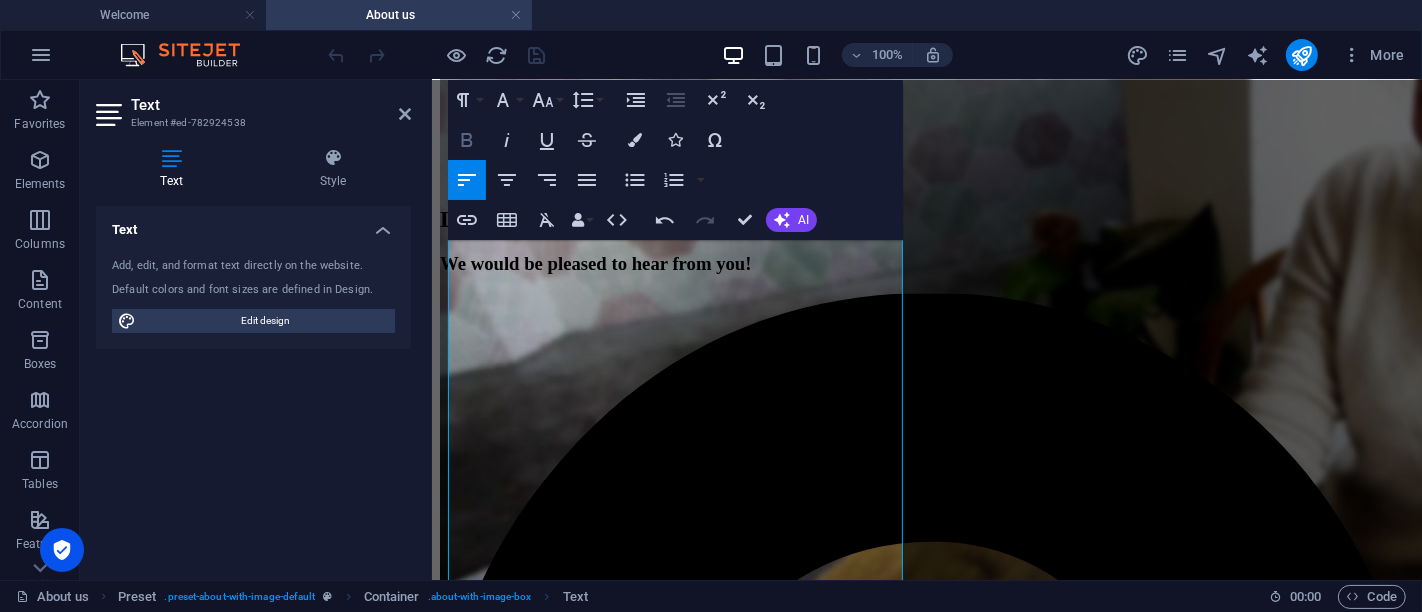 click 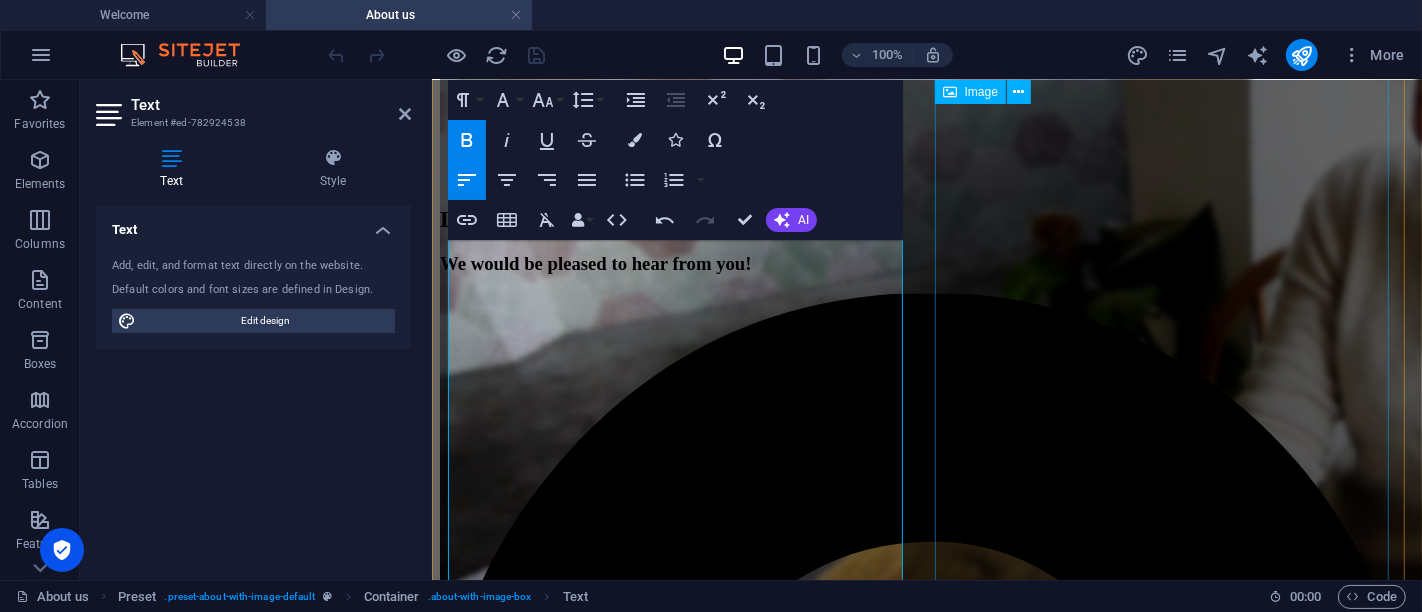 click at bounding box center (585, -884) 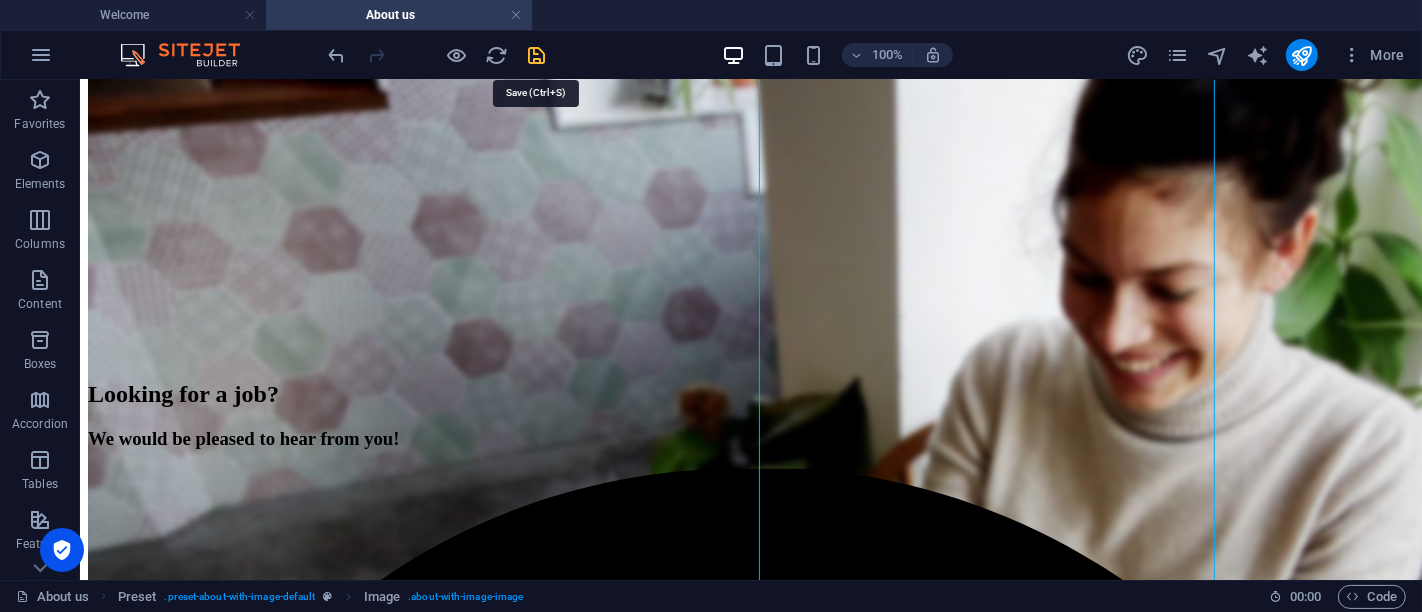 click at bounding box center (537, 55) 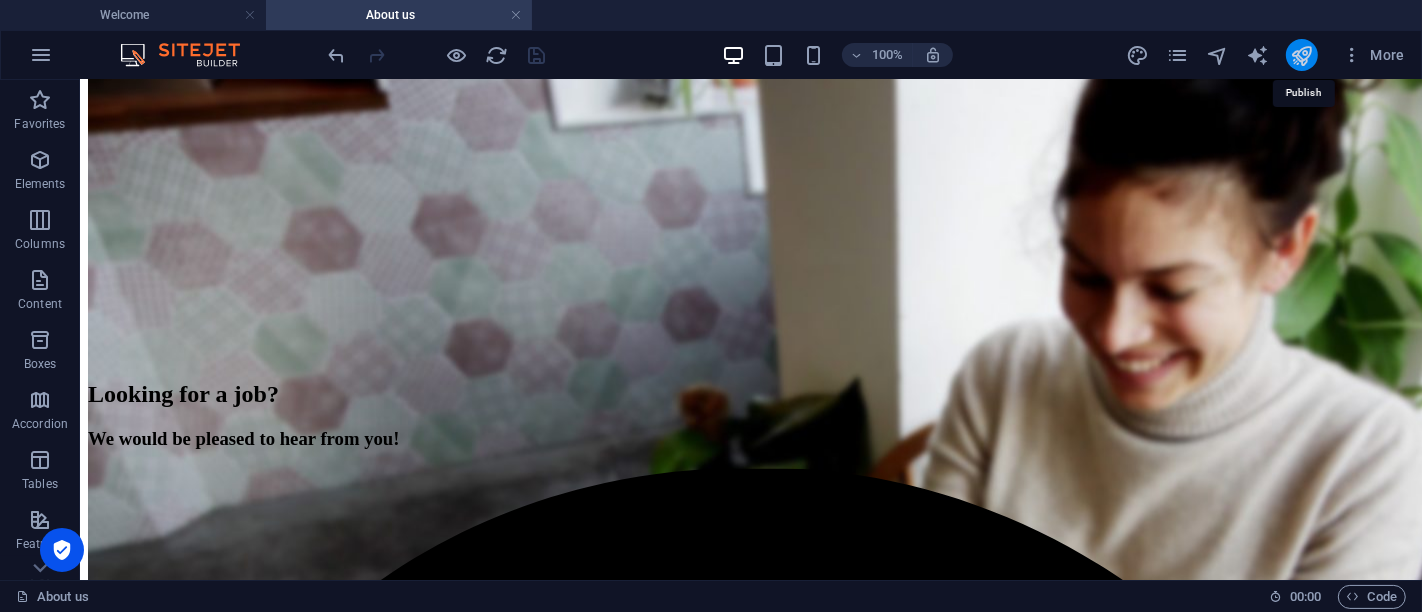 click at bounding box center [1301, 55] 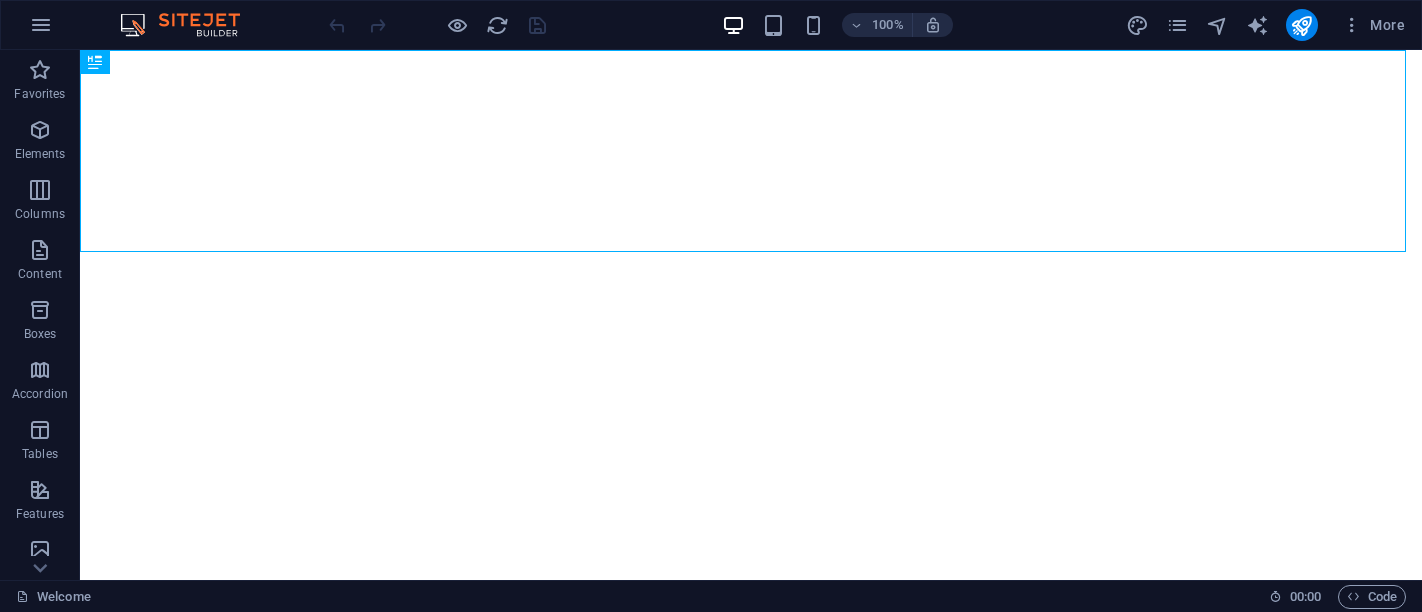 scroll, scrollTop: 0, scrollLeft: 0, axis: both 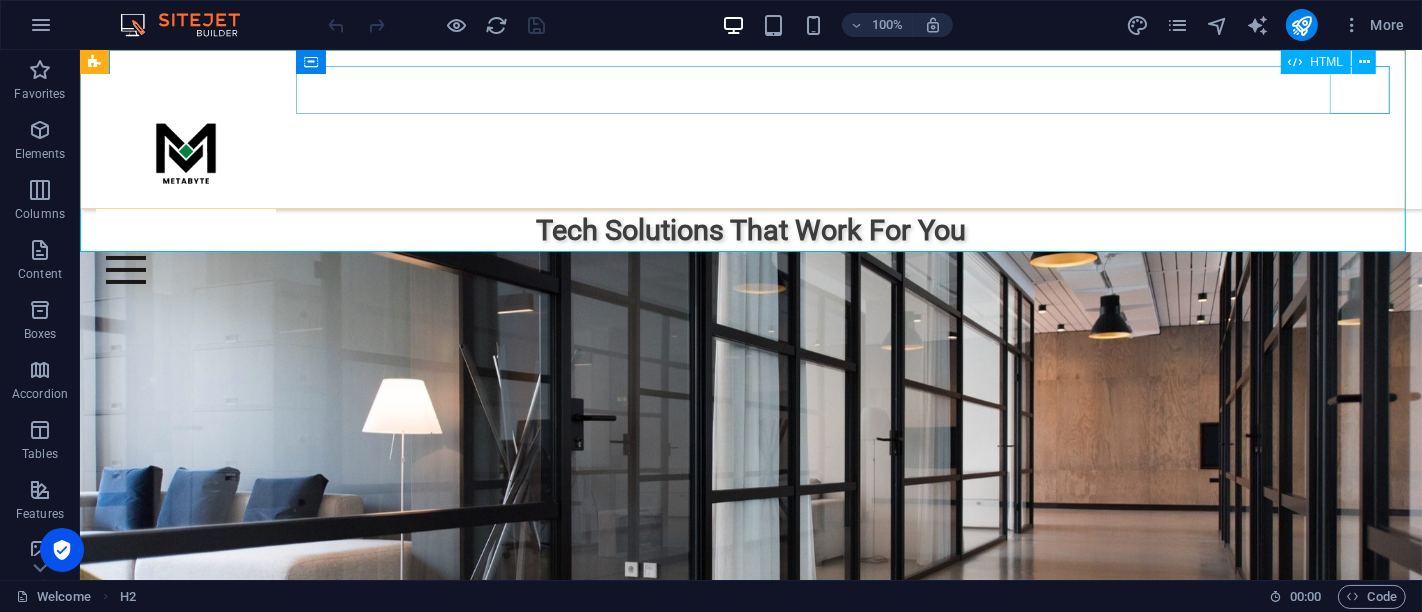 click at bounding box center [750, 270] 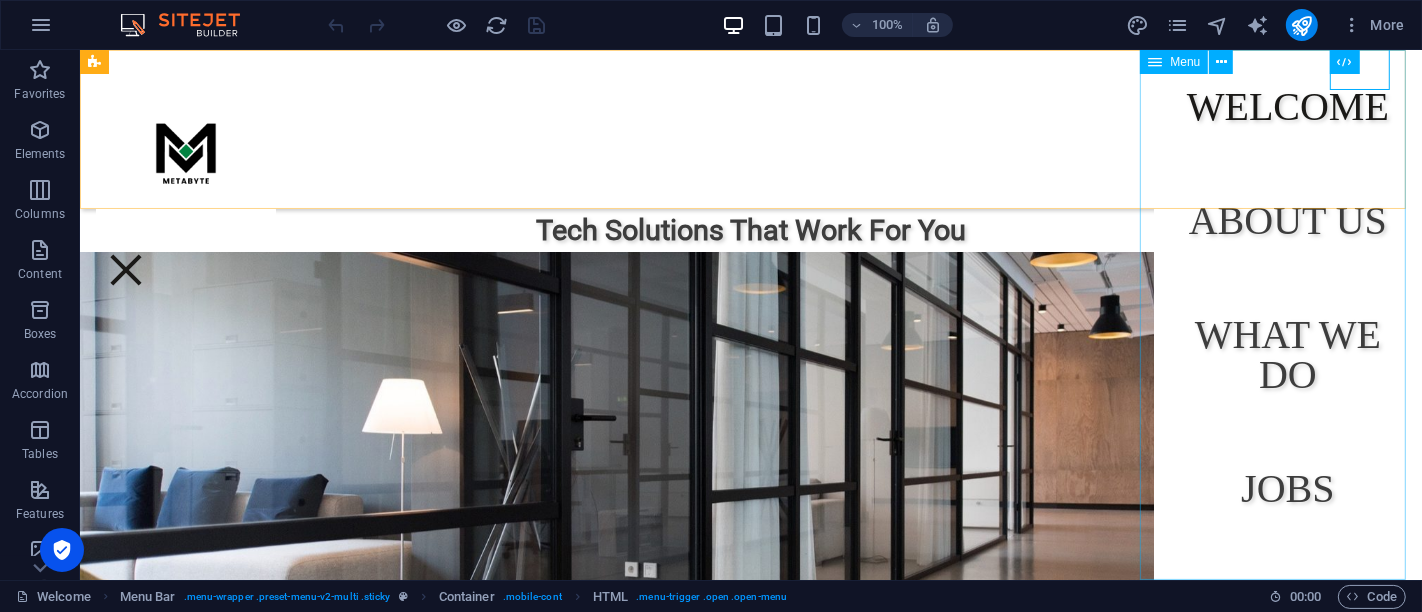 click on "Welcome About us What we do Jobs Contact New page" at bounding box center (1287, 315) 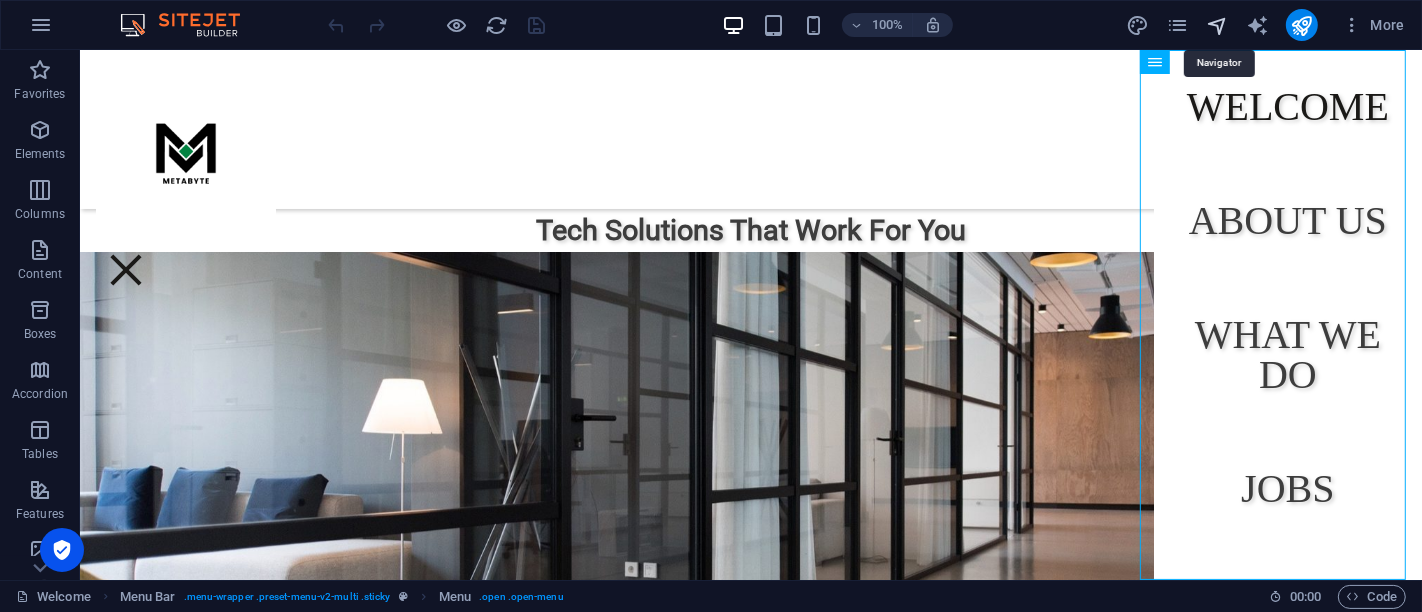 click at bounding box center [1217, 25] 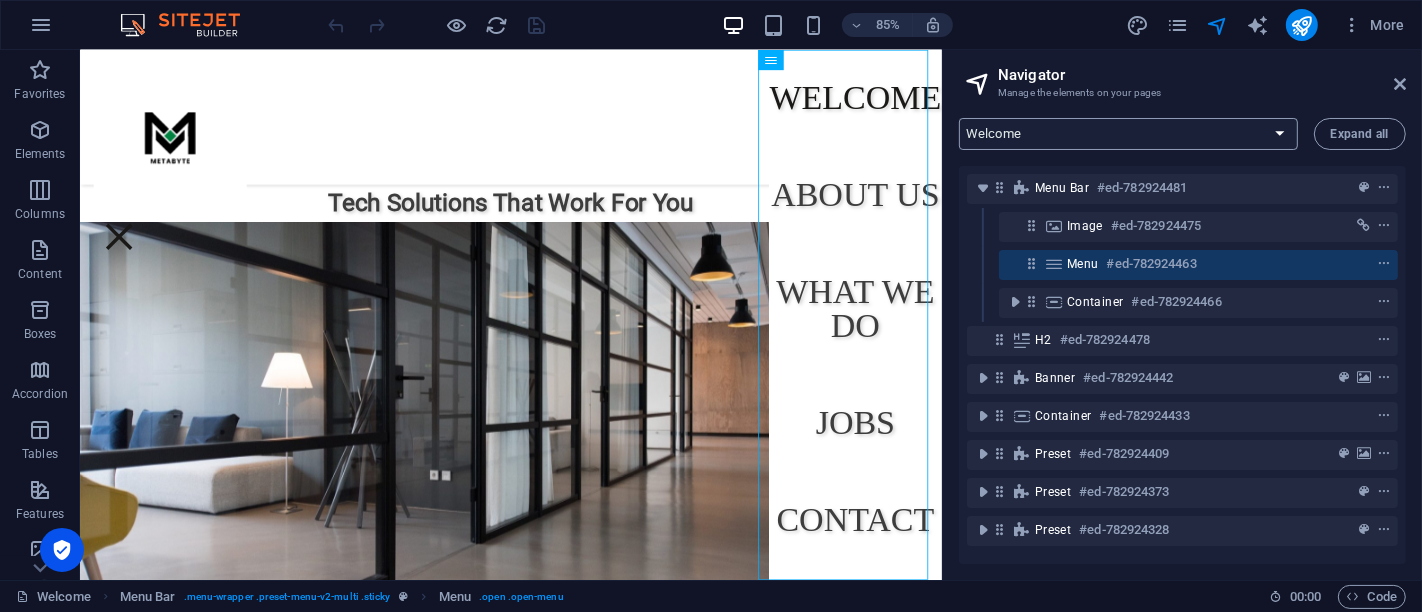 click on "Welcome  About us  What we do  Jobs  Contact  Legal Notice  Privacy  New page" at bounding box center (1128, 134) 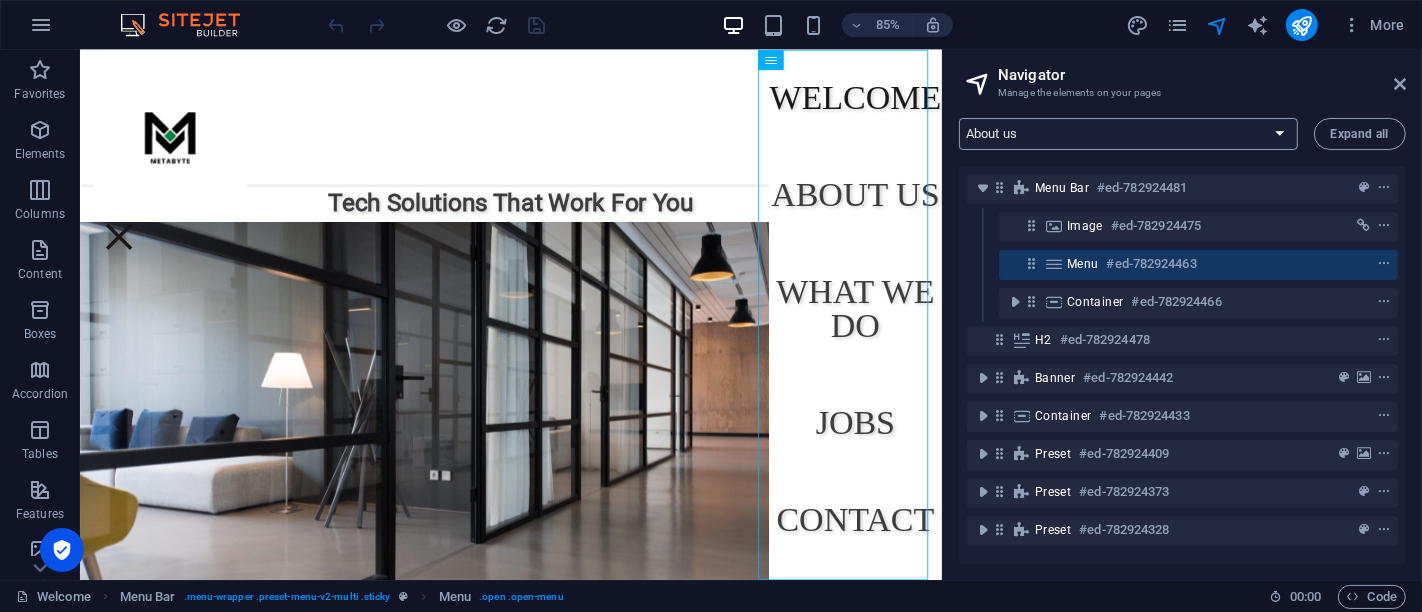 click on "Welcome  About us  What we do  Jobs  Contact  Legal Notice  Privacy  New page" at bounding box center (1128, 134) 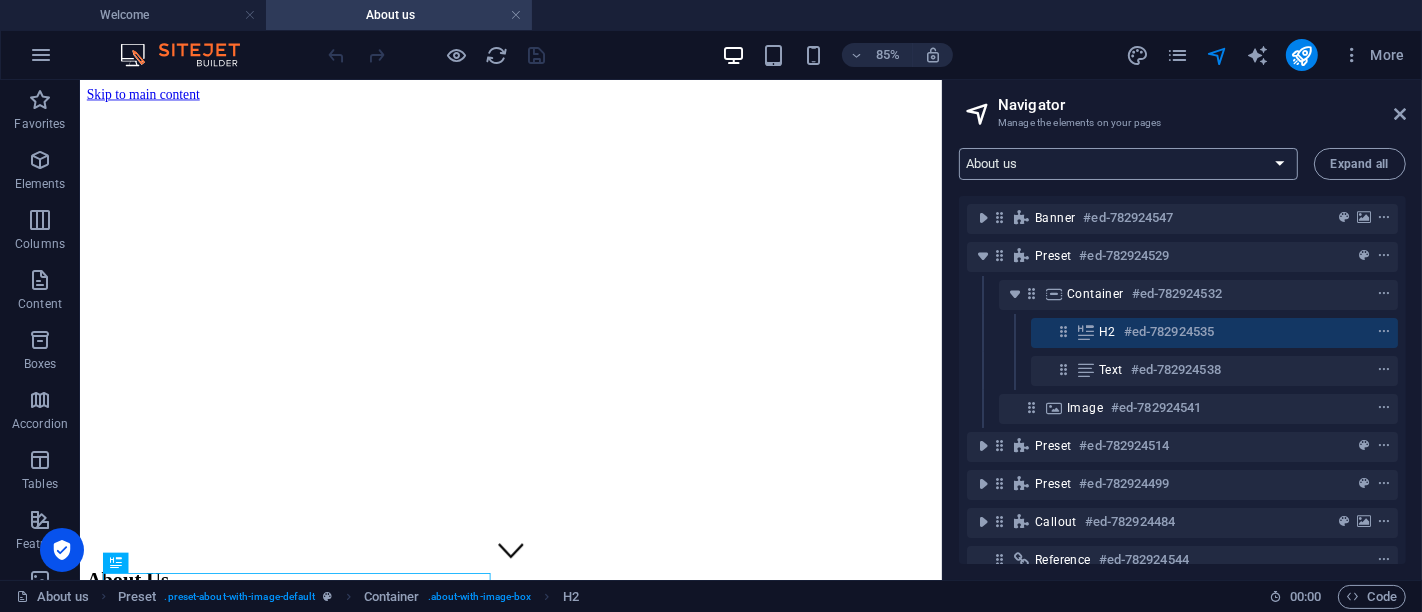 scroll, scrollTop: 0, scrollLeft: 0, axis: both 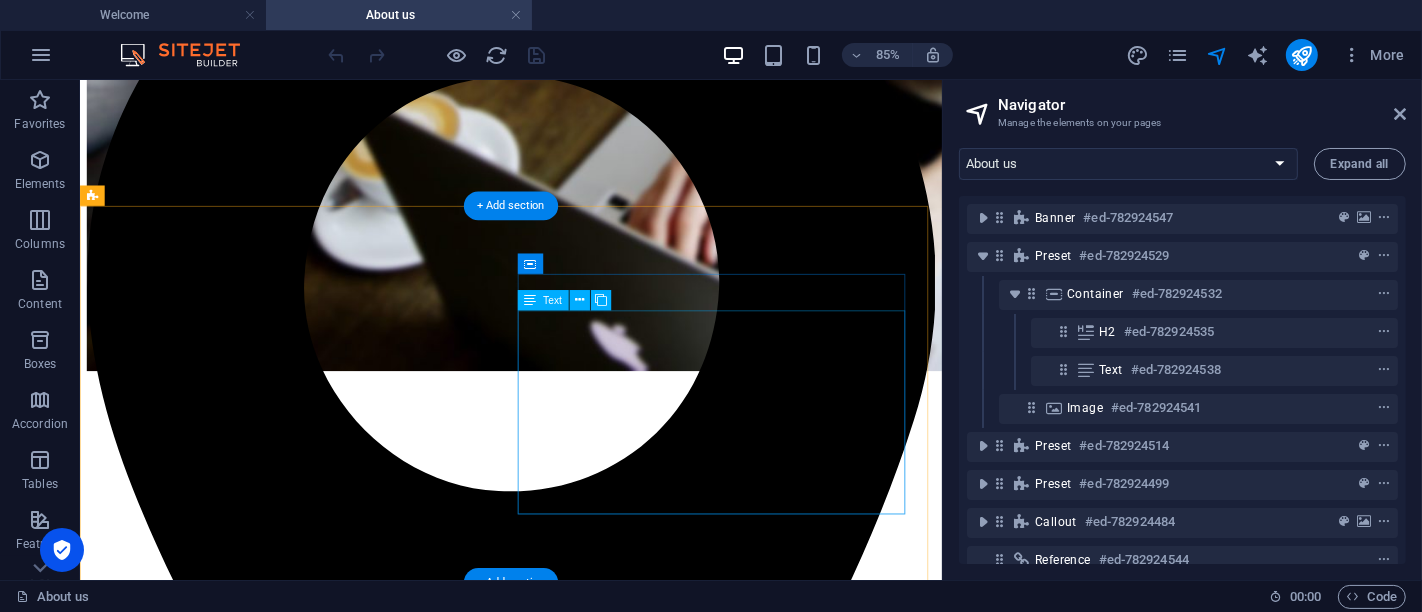 click on "Our Vision is to become the most dependable cybersecurity partner in [GEOGRAPHIC_DATA]." at bounding box center [587, -1030] 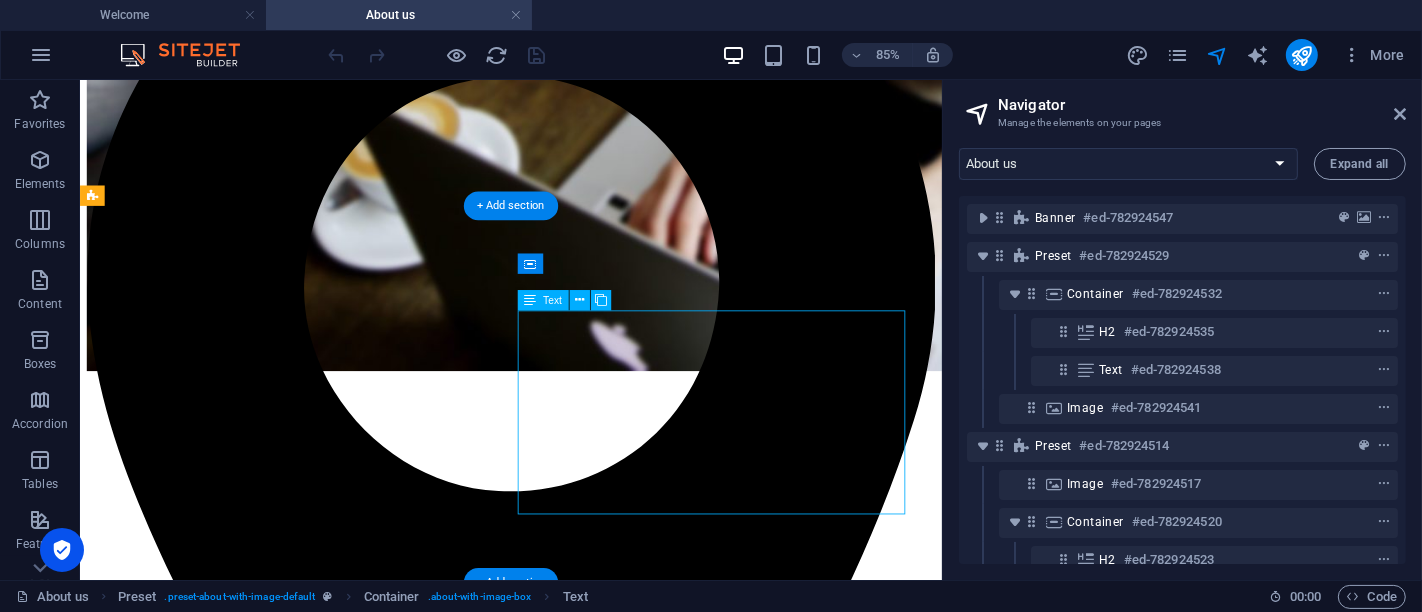click on "Our Vision is to become the most dependable cybersecurity partner in [GEOGRAPHIC_DATA]." at bounding box center [587, -1030] 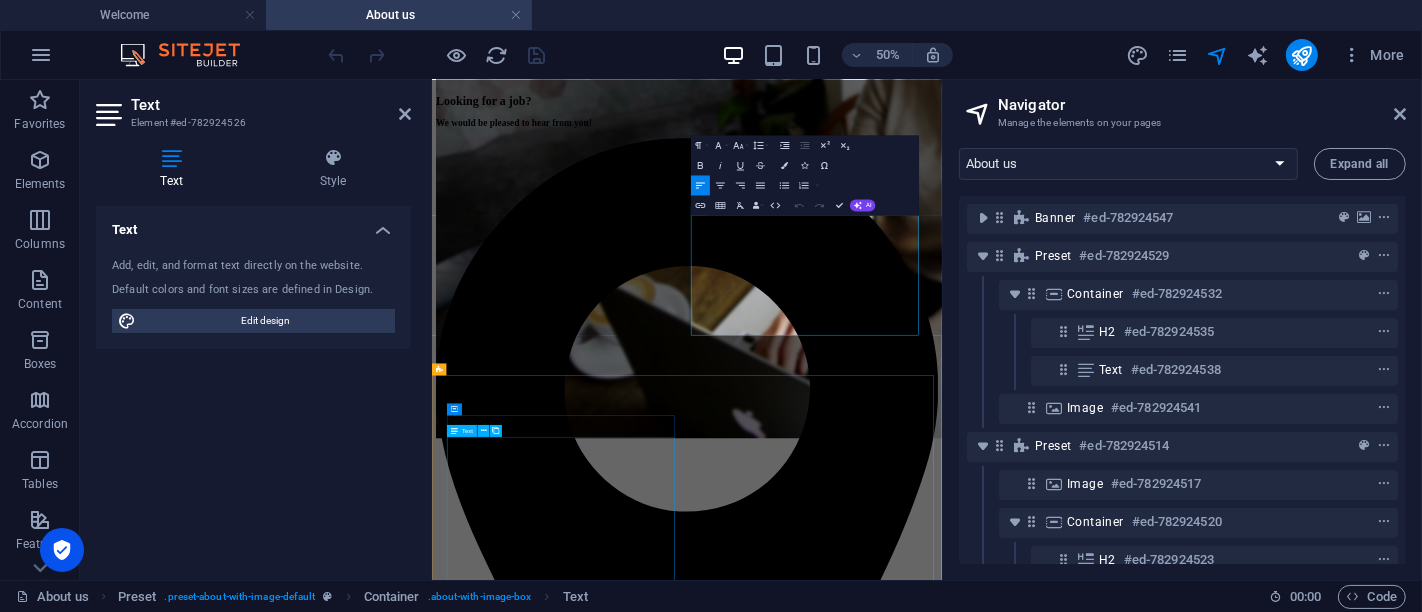 scroll, scrollTop: 187, scrollLeft: 0, axis: vertical 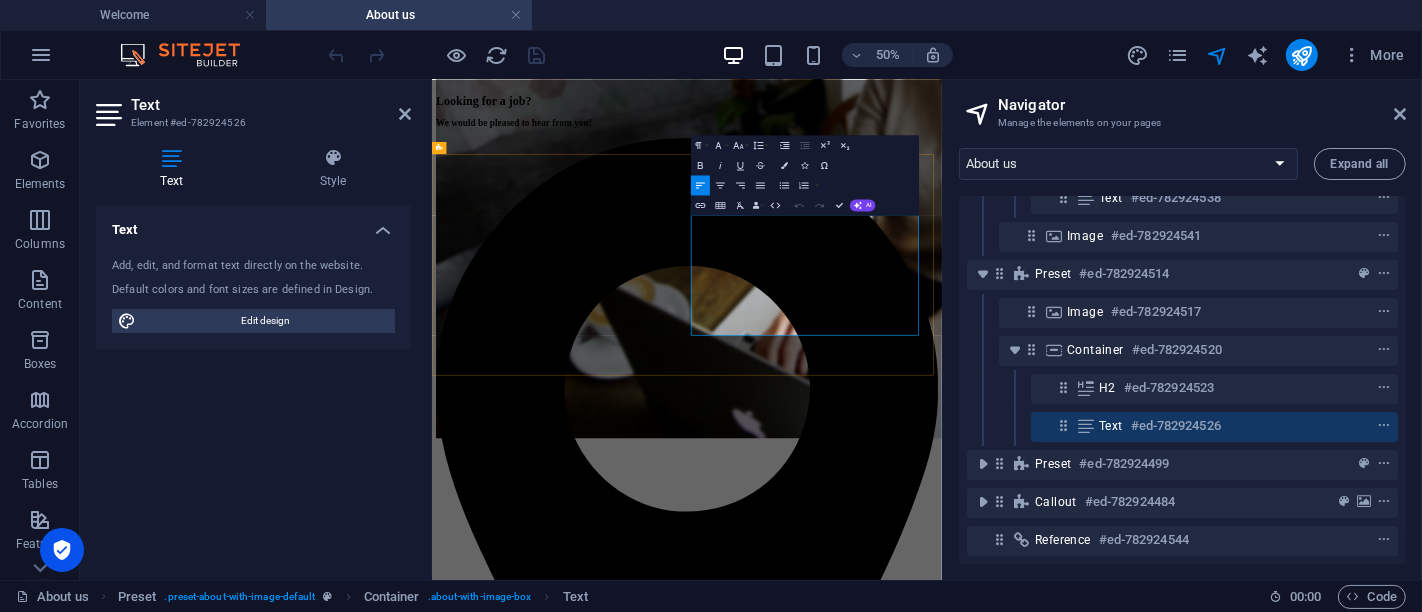 click on "Our Vision is to become the most dependable cybersecurity partner in [GEOGRAPHIC_DATA]." at bounding box center [941, -658] 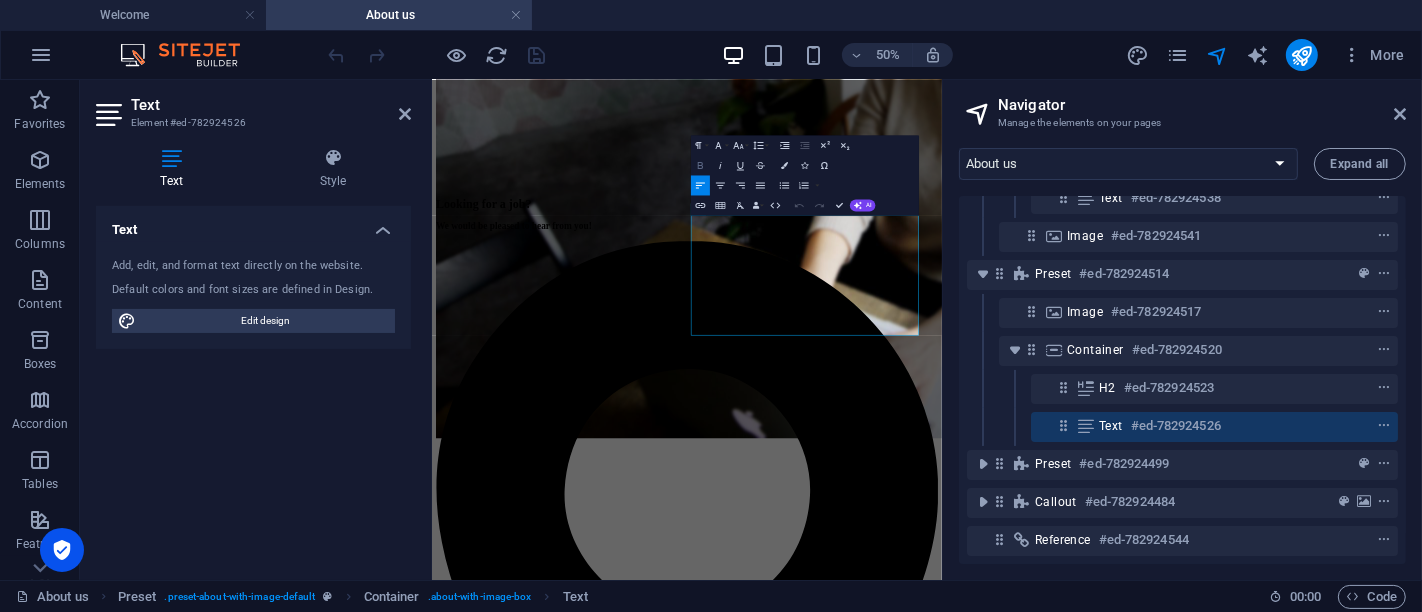click 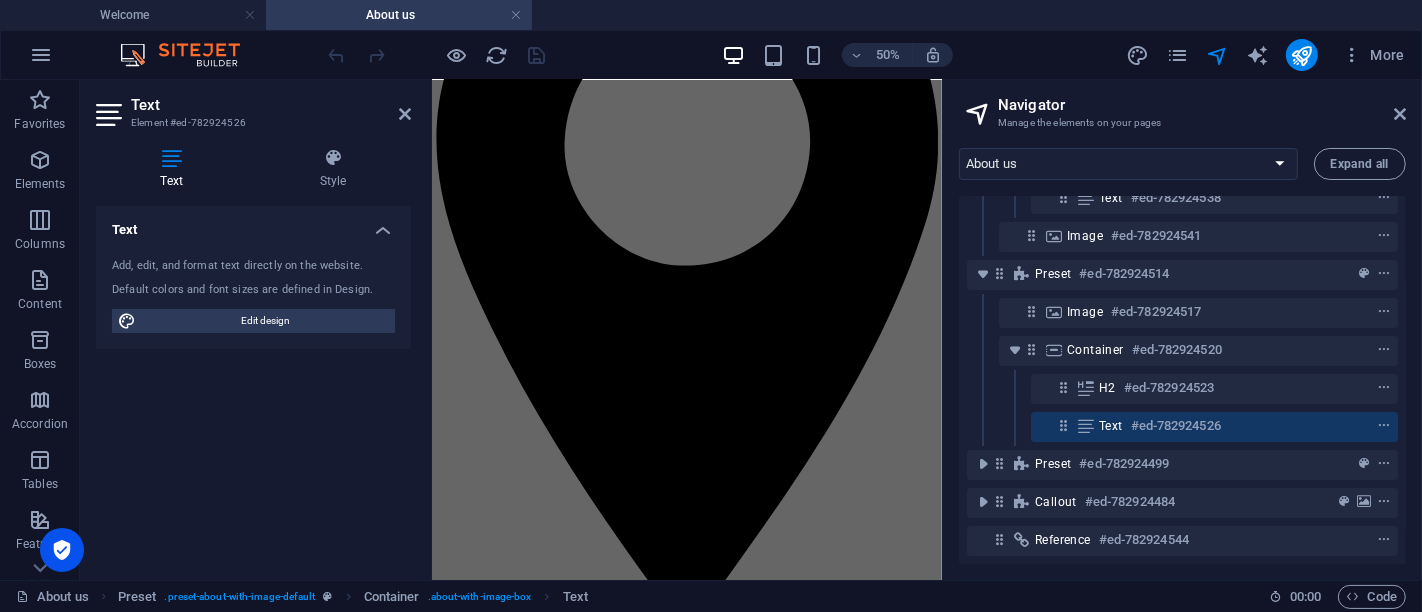scroll, scrollTop: 2903, scrollLeft: 0, axis: vertical 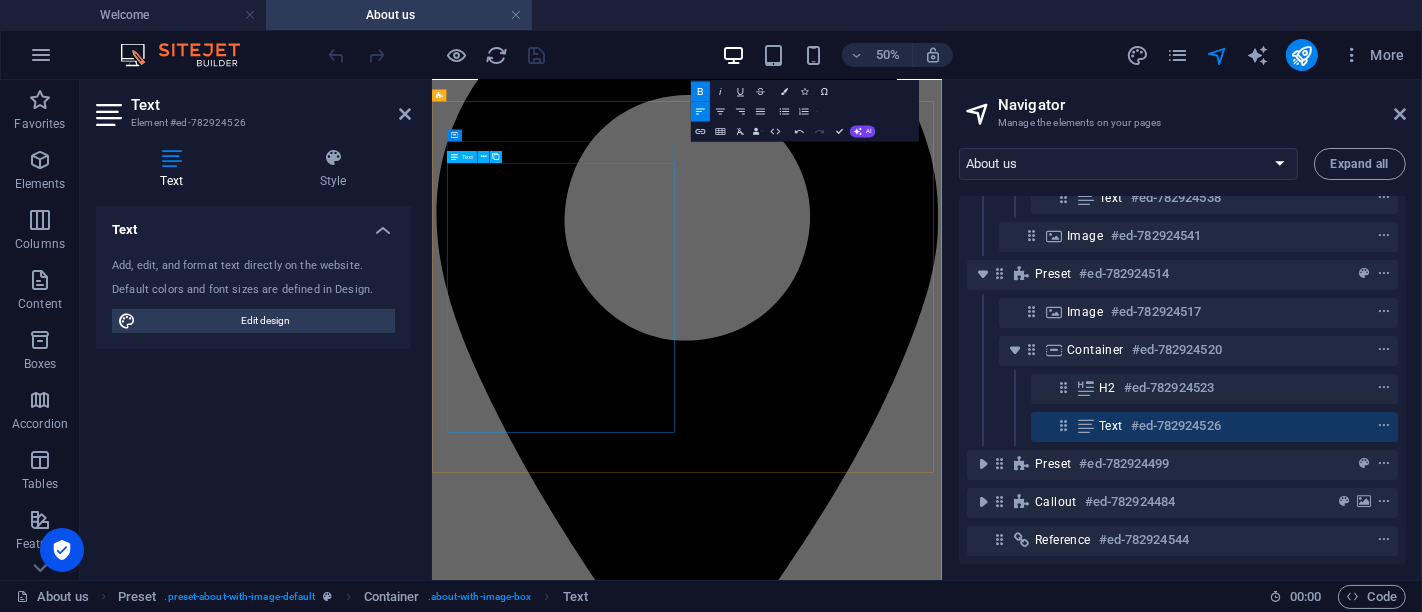 click on "Our Mission to empower organizations across [GEOGRAPHIC_DATA] and beyond with intelligent cybersecurity solutions that prevent, detect, and respond to cyber risks while ensuring compliance and resilience in an ever-evolving threat landscape." at bounding box center (941, -1112) 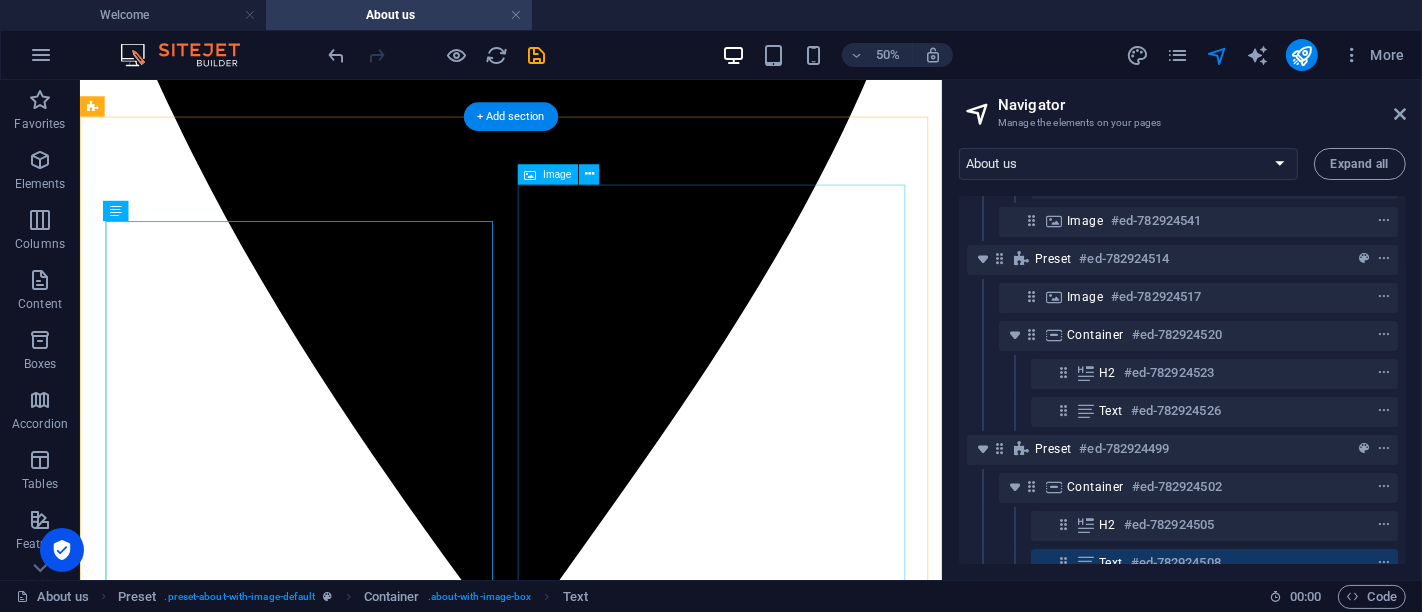 scroll, scrollTop: 340, scrollLeft: 0, axis: vertical 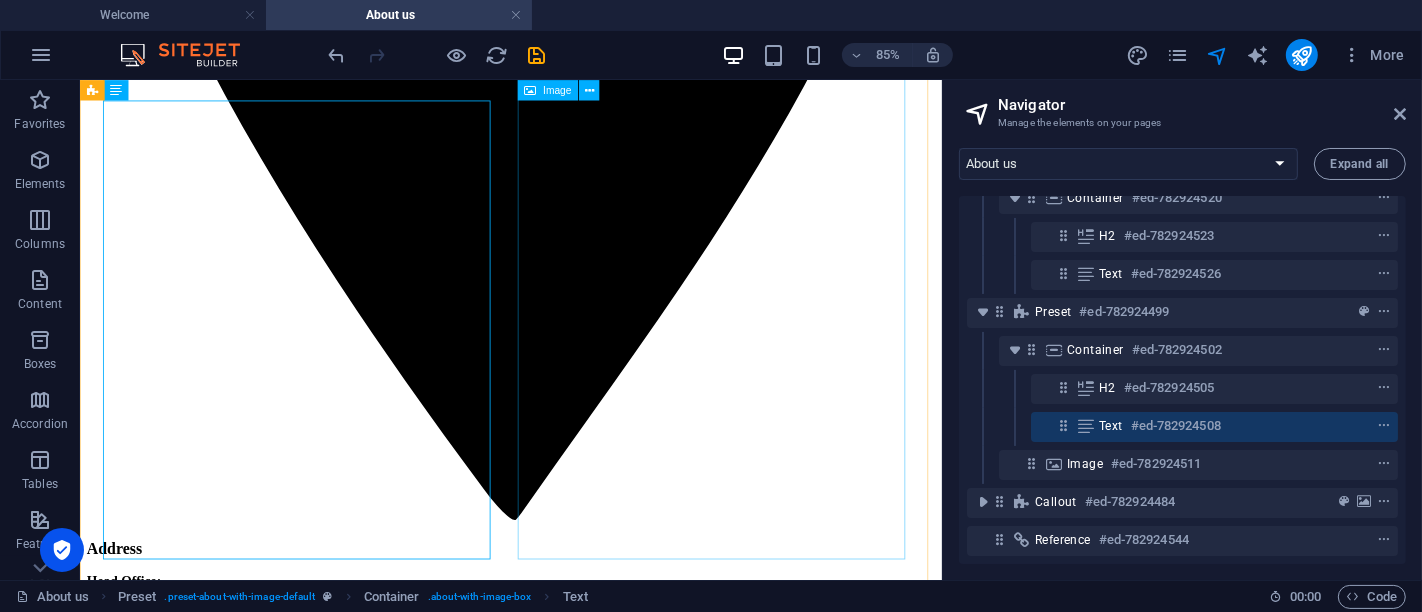 click at bounding box center (237, -1490) 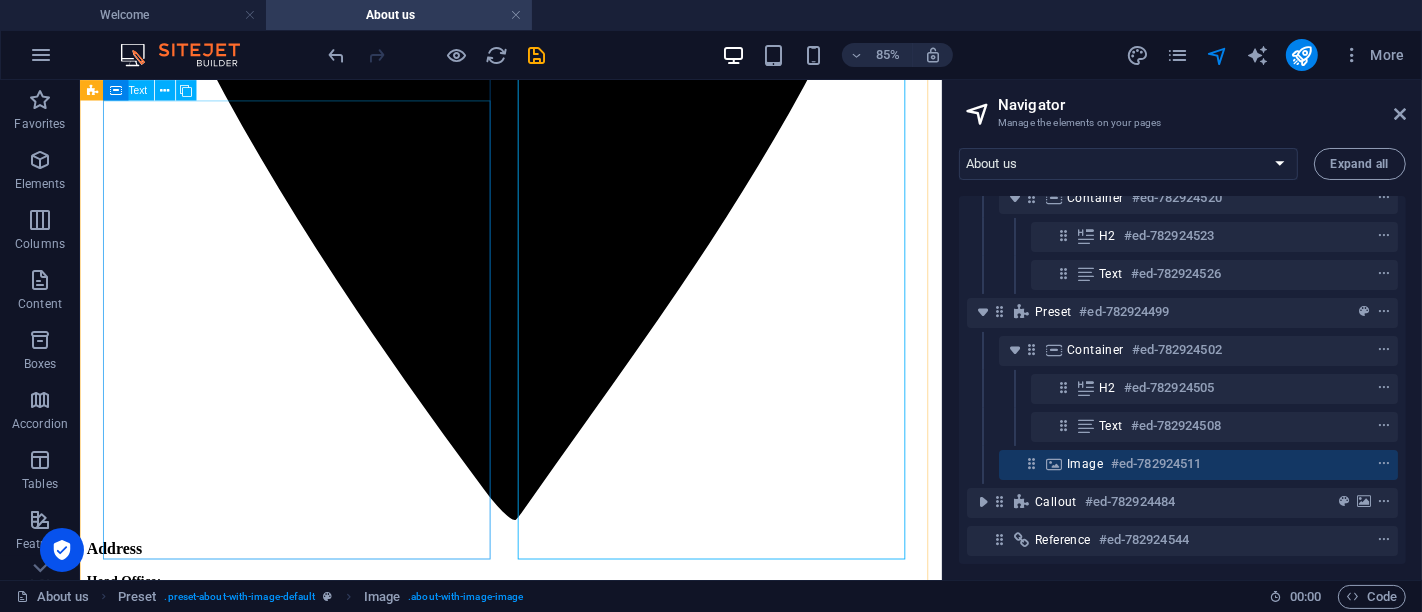 click on "Our Mission to empower organizations across [GEOGRAPHIC_DATA] and beyond with intelligent cybersecurity solutions that prevent, detect, and respond to cyber risks while ensuring compliance and resilience in an ever-evolving threat landscape." at bounding box center (587, -1626) 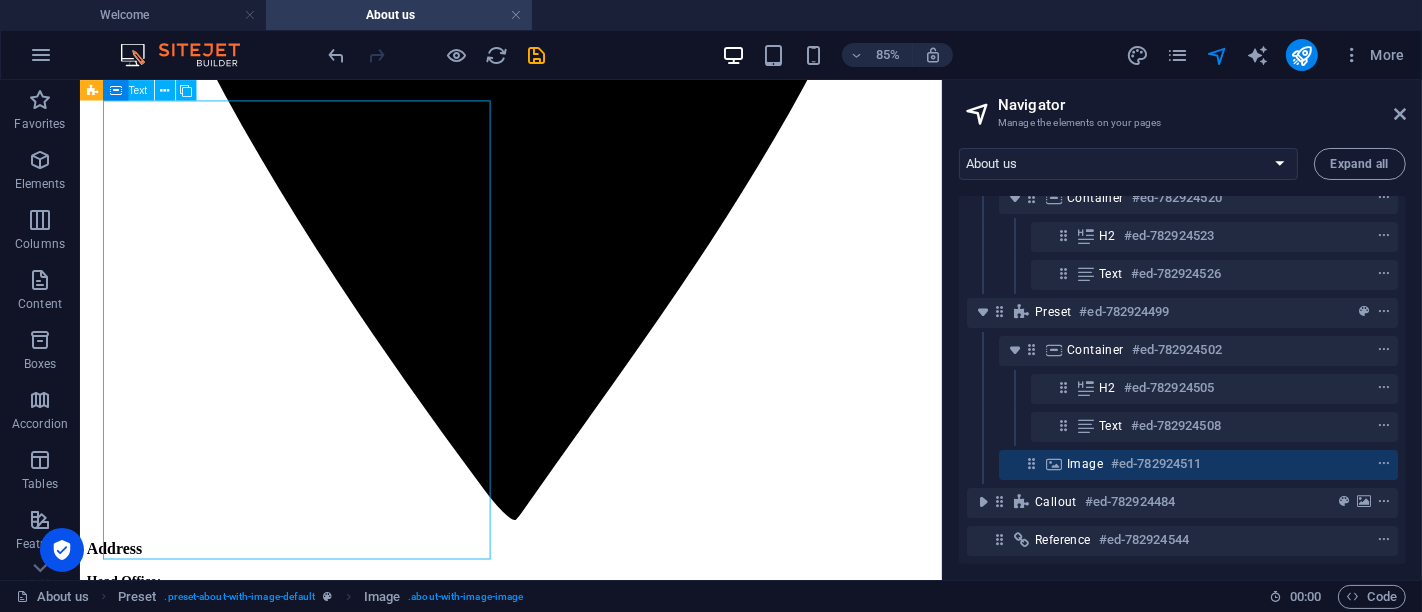 click on "Our Mission to empower organizations across [GEOGRAPHIC_DATA] and beyond with intelligent cybersecurity solutions that prevent, detect, and respond to cyber risks while ensuring compliance and resilience in an ever-evolving threat landscape." at bounding box center [587, -1626] 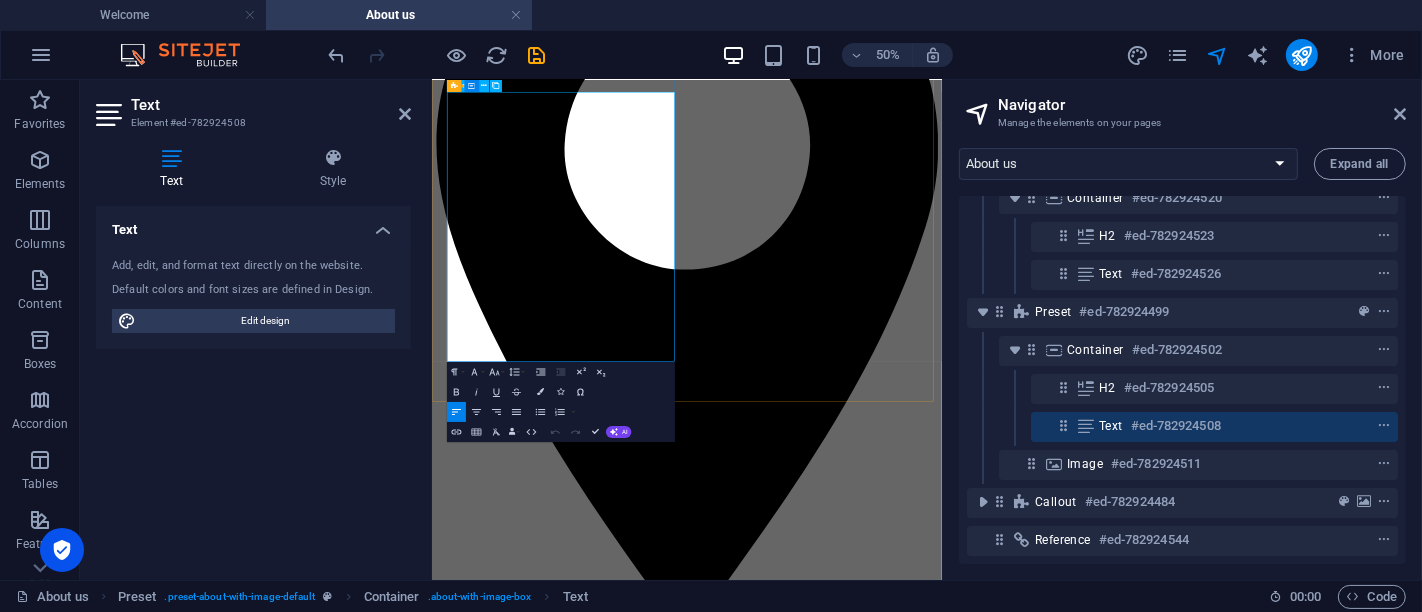 click on "Our Mission to empower organizations across [GEOGRAPHIC_DATA] and beyond with intelligent cybersecurity solutions that prevent, detect, and respond to cyber risks while ensuring compliance and resilience in an ever-evolving threat landscape." at bounding box center (941, -1254) 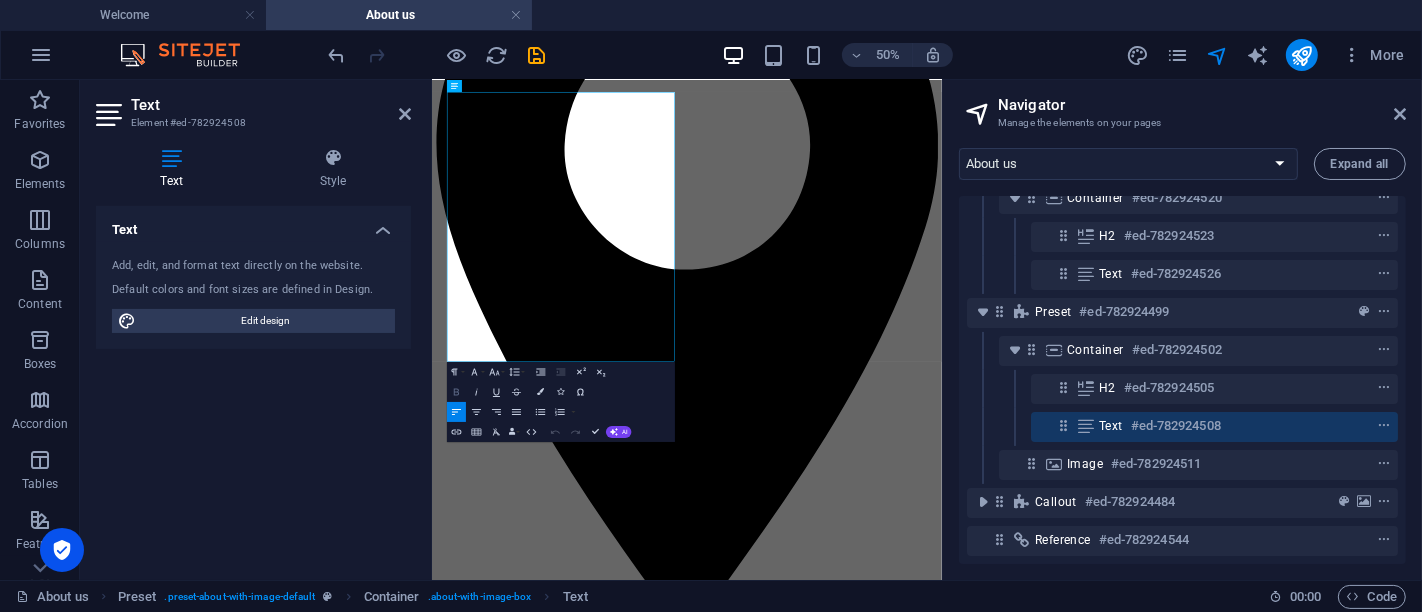 click 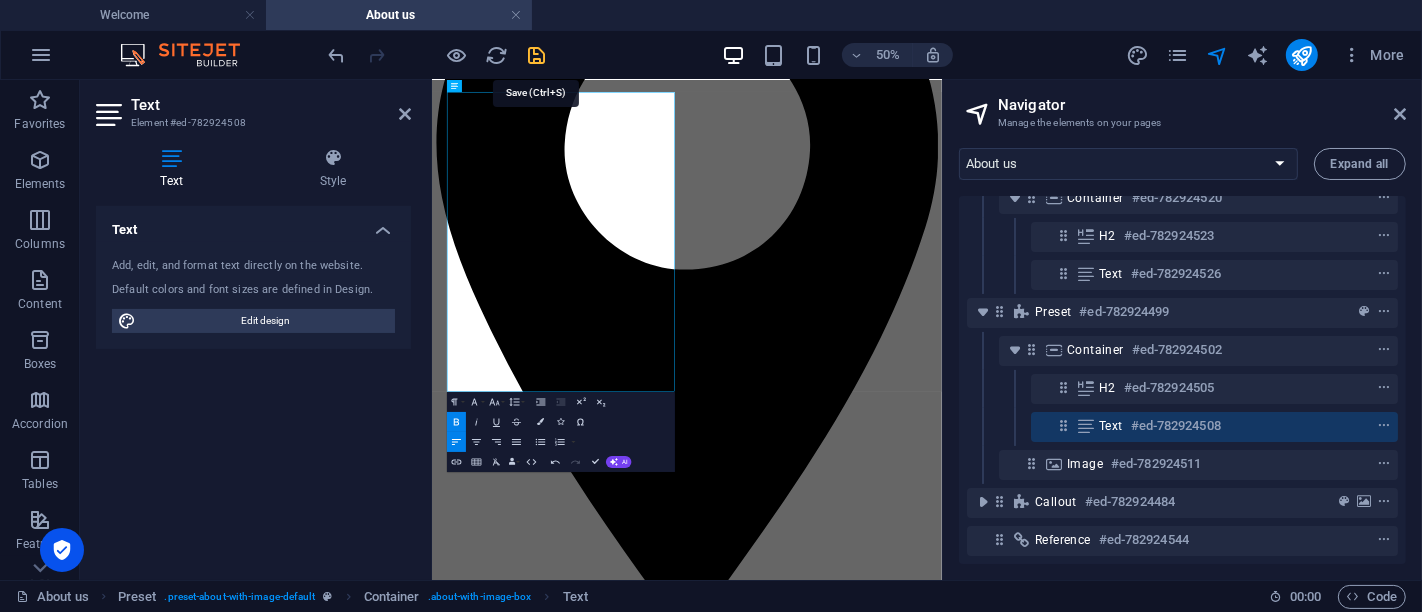 click at bounding box center [537, 55] 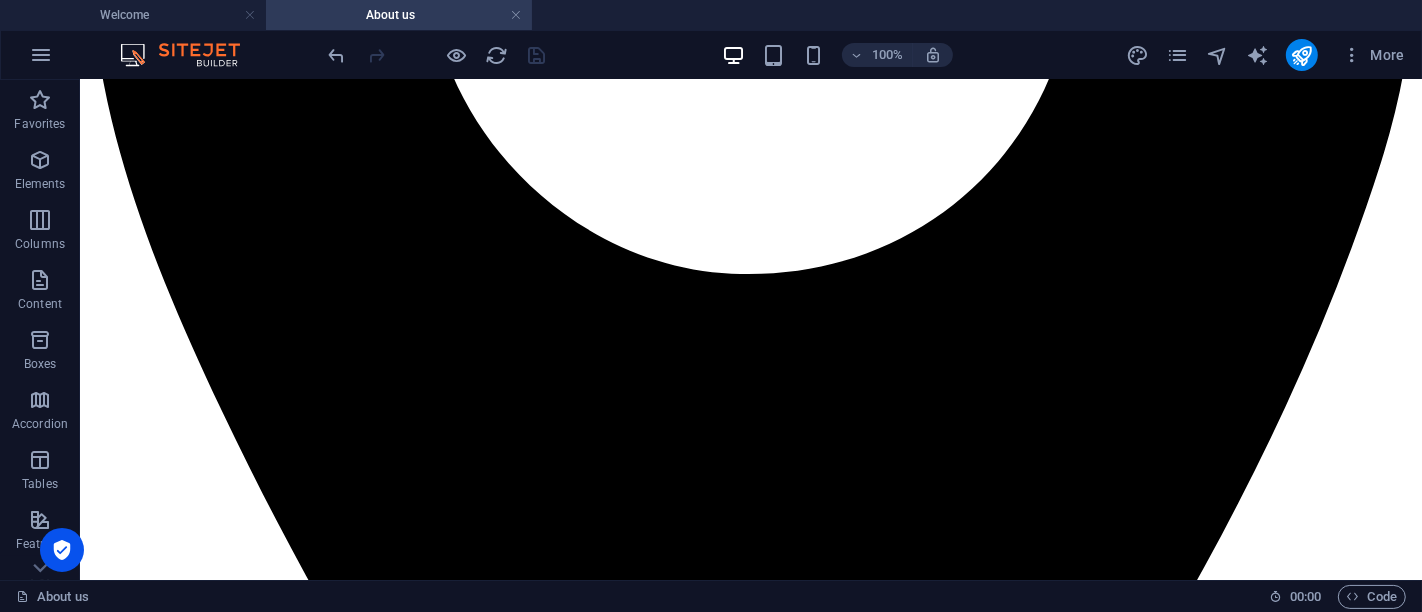 scroll, scrollTop: 2956, scrollLeft: 0, axis: vertical 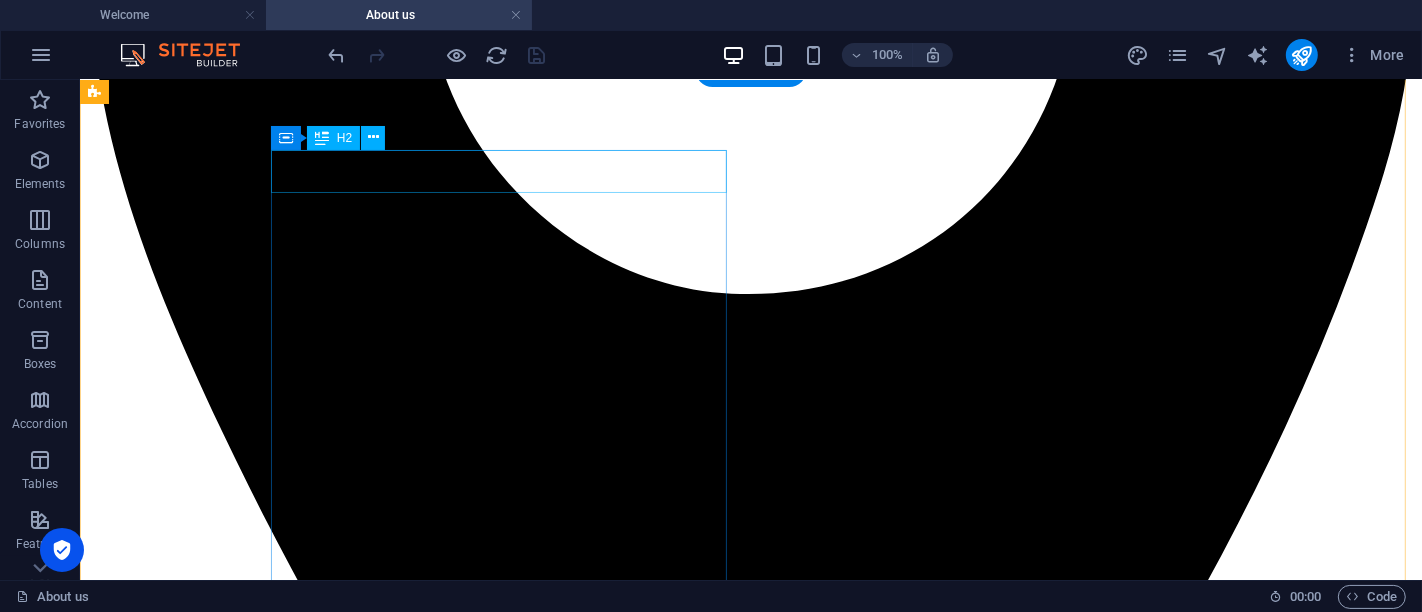 click on "Our Mission" at bounding box center (750, -1524) 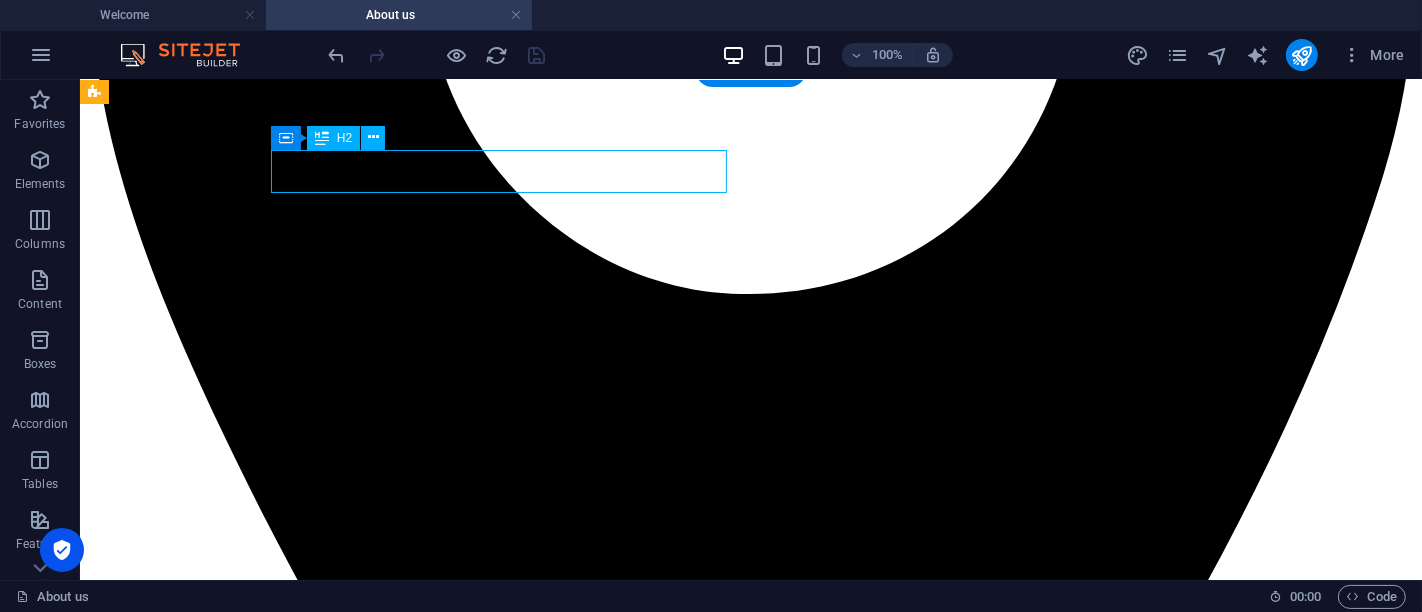 click on "Our Mission" at bounding box center (750, -1524) 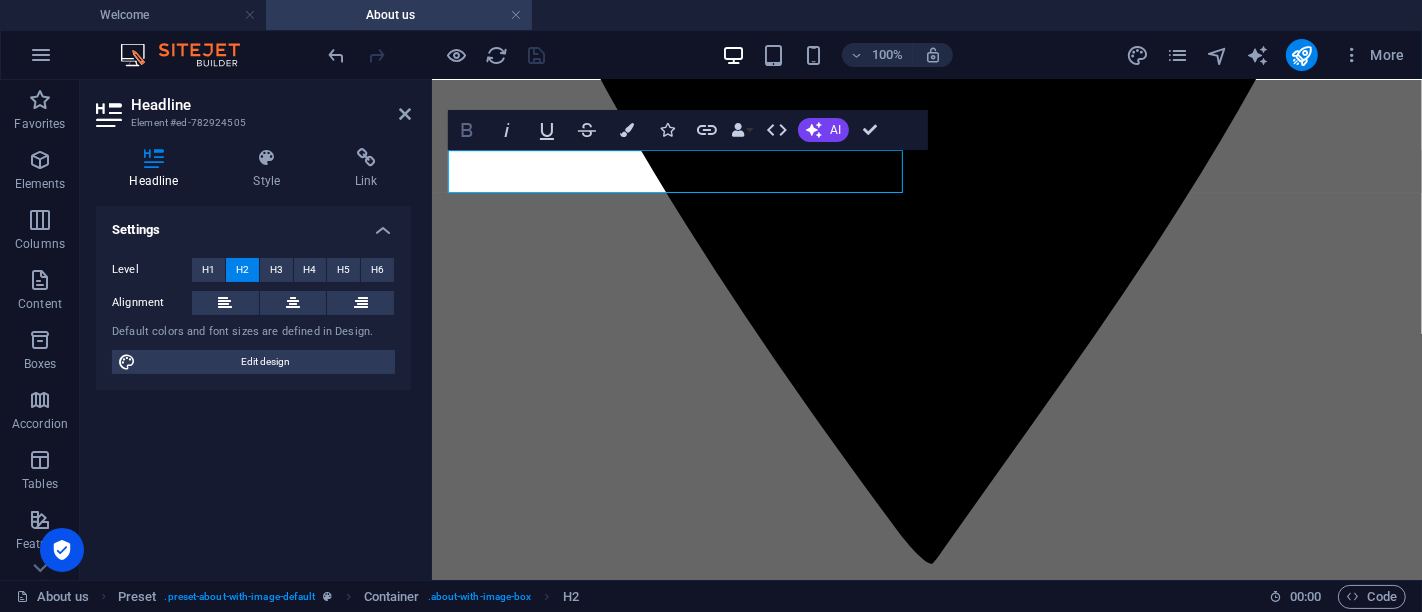 click 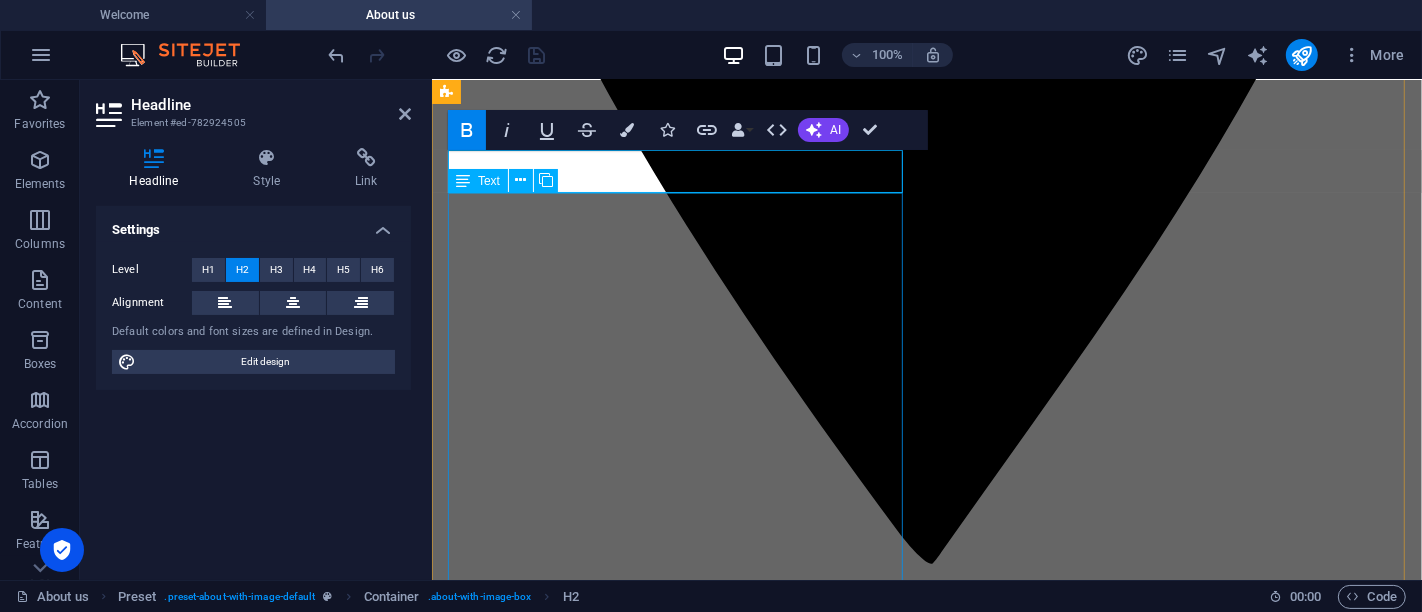 click on "Our Mission to empower organizations across [GEOGRAPHIC_DATA] and beyond with intelligent cybersecurity solutions that prevent, detect, and respond to cyber risks while ensuring compliance and resilience in an ever-evolving threat landscape." at bounding box center (926, -1577) 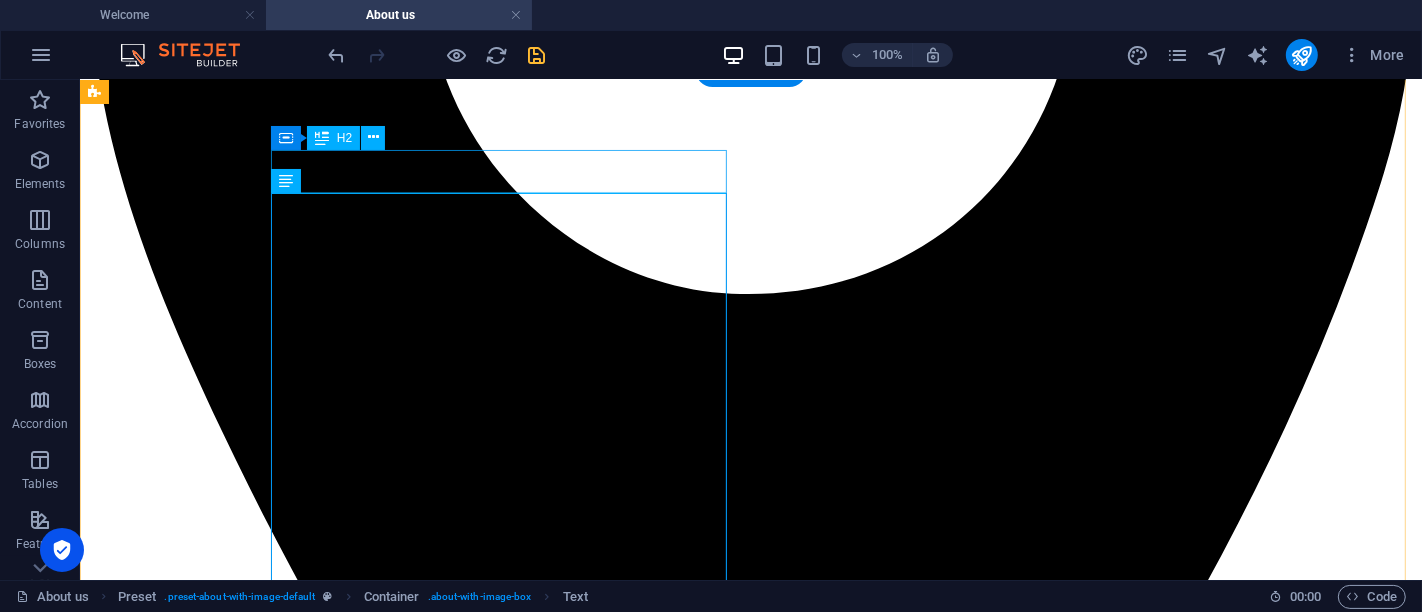 click on "Our Mission" at bounding box center [750, -1524] 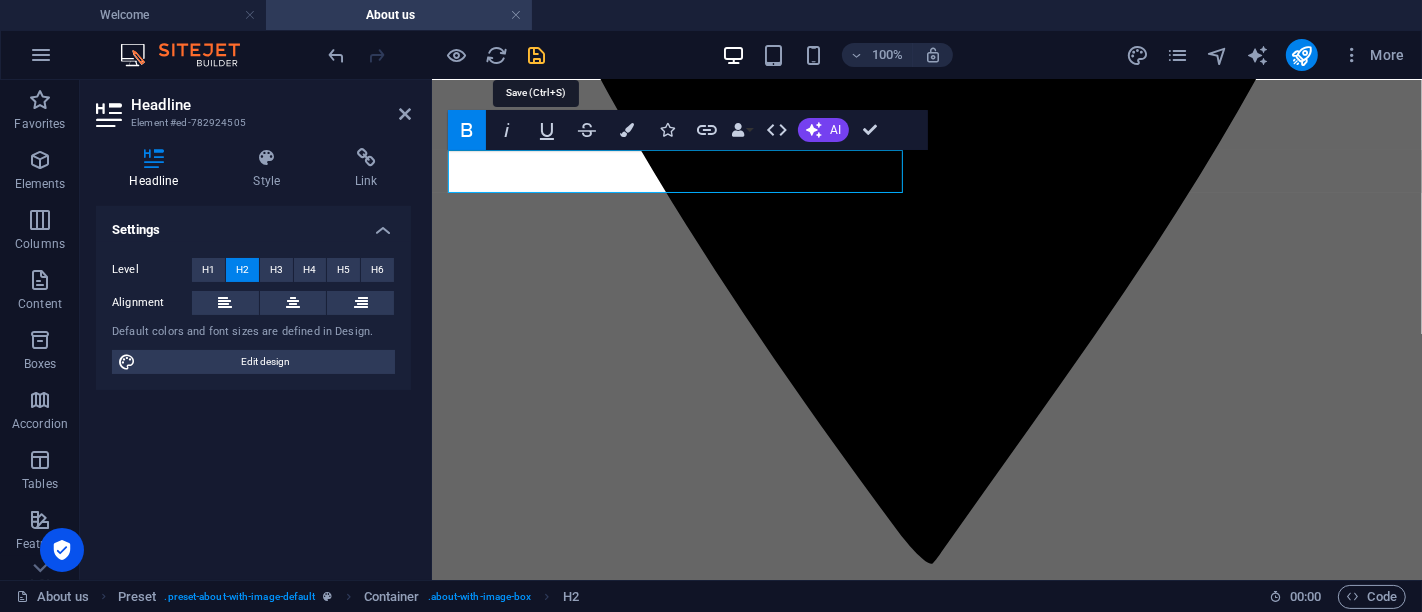 click at bounding box center (537, 55) 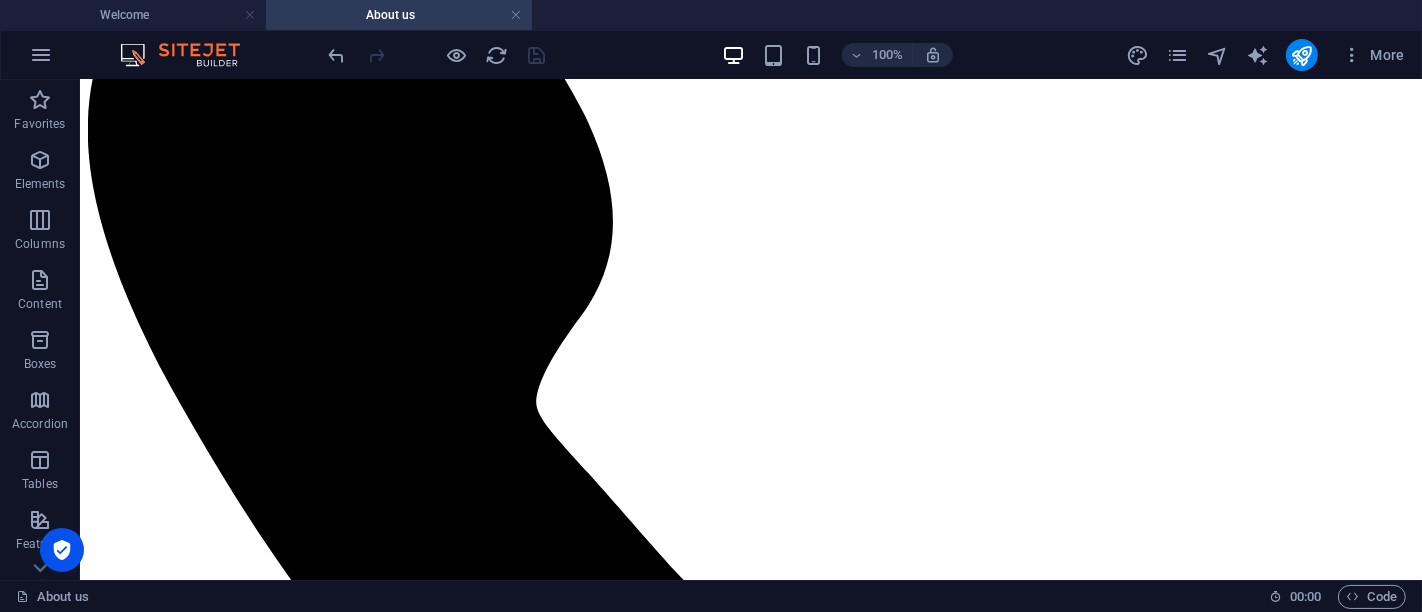 scroll, scrollTop: 4535, scrollLeft: 0, axis: vertical 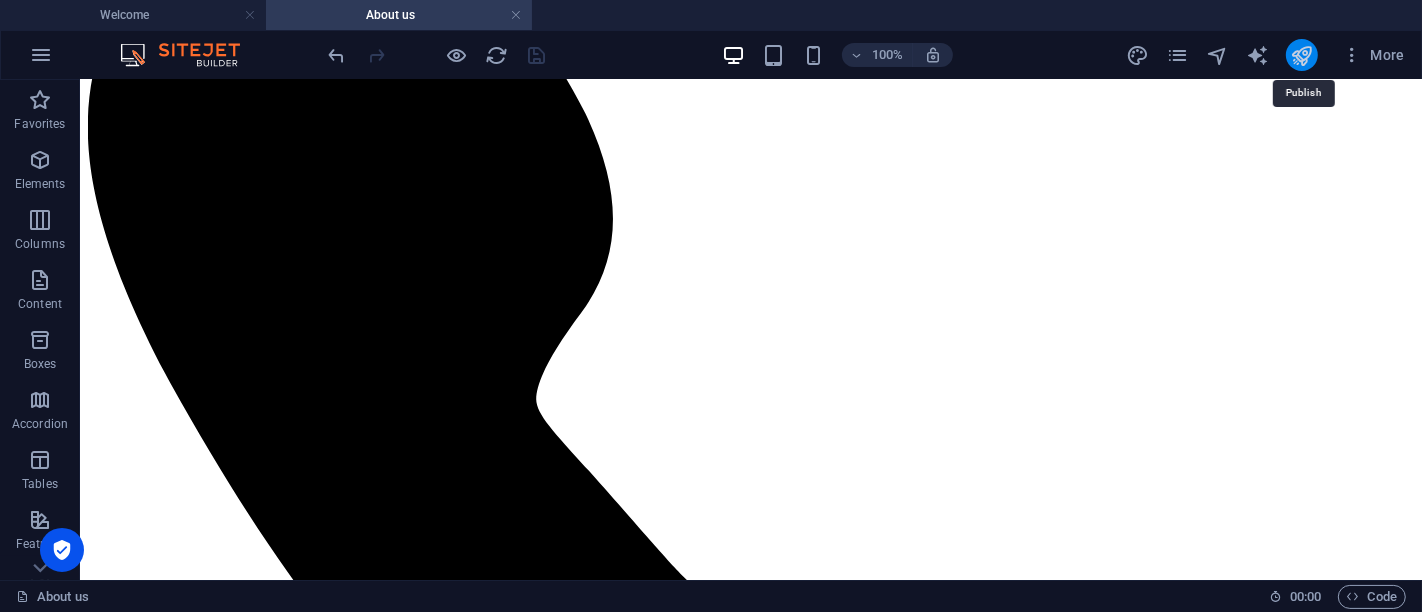 click at bounding box center (1301, 55) 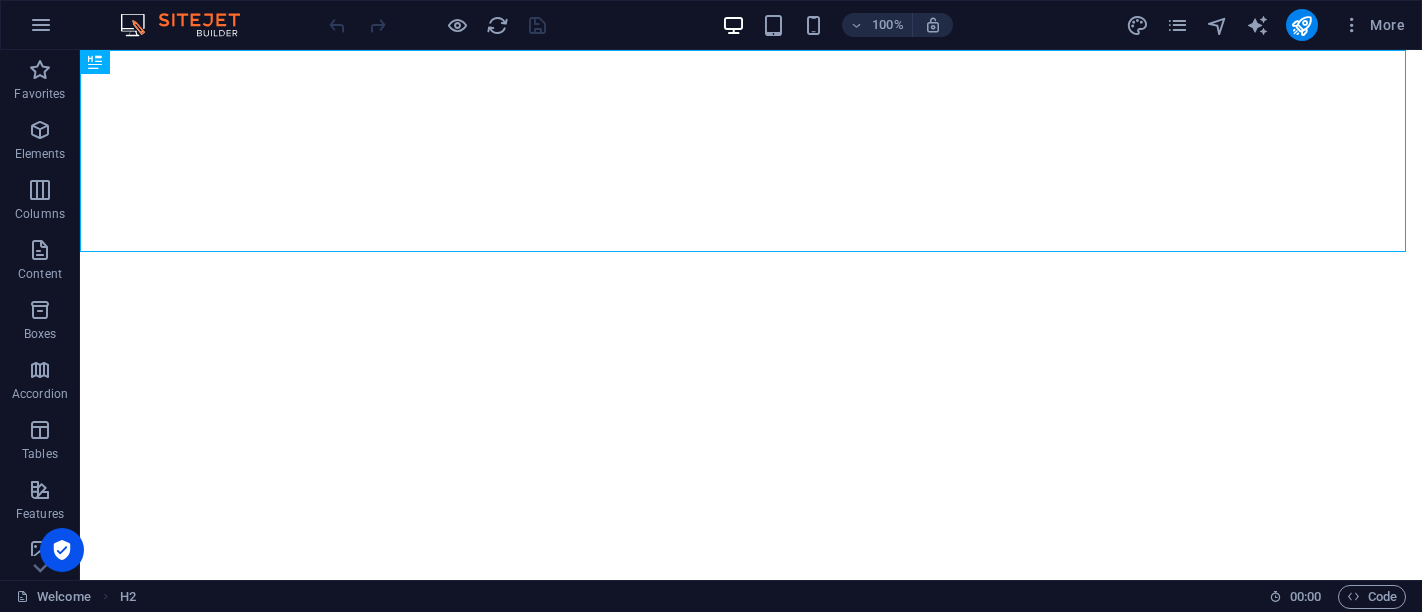 scroll, scrollTop: 0, scrollLeft: 0, axis: both 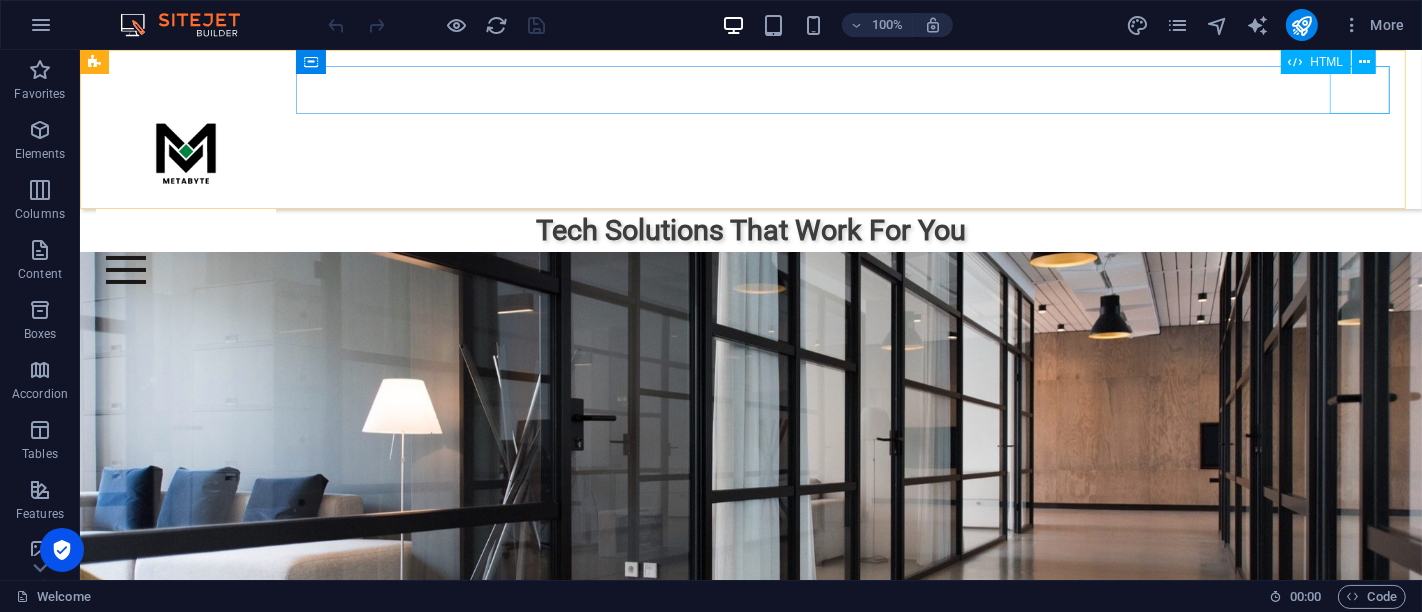 click at bounding box center (750, 270) 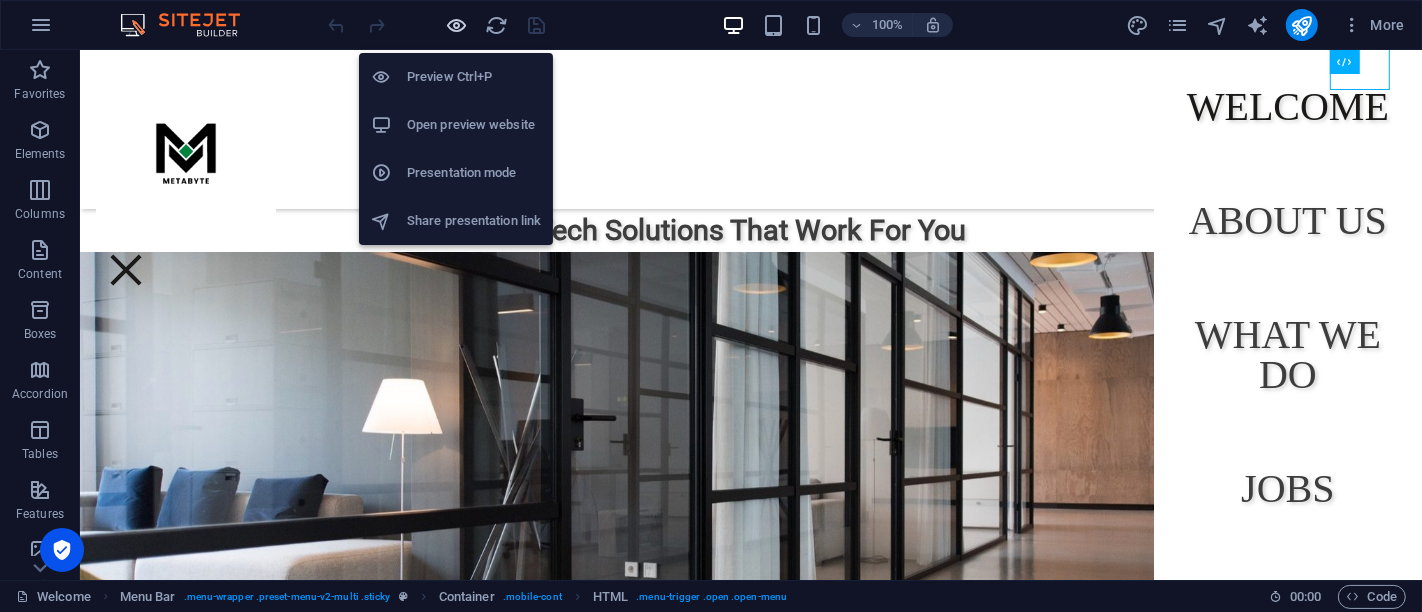click at bounding box center (457, 25) 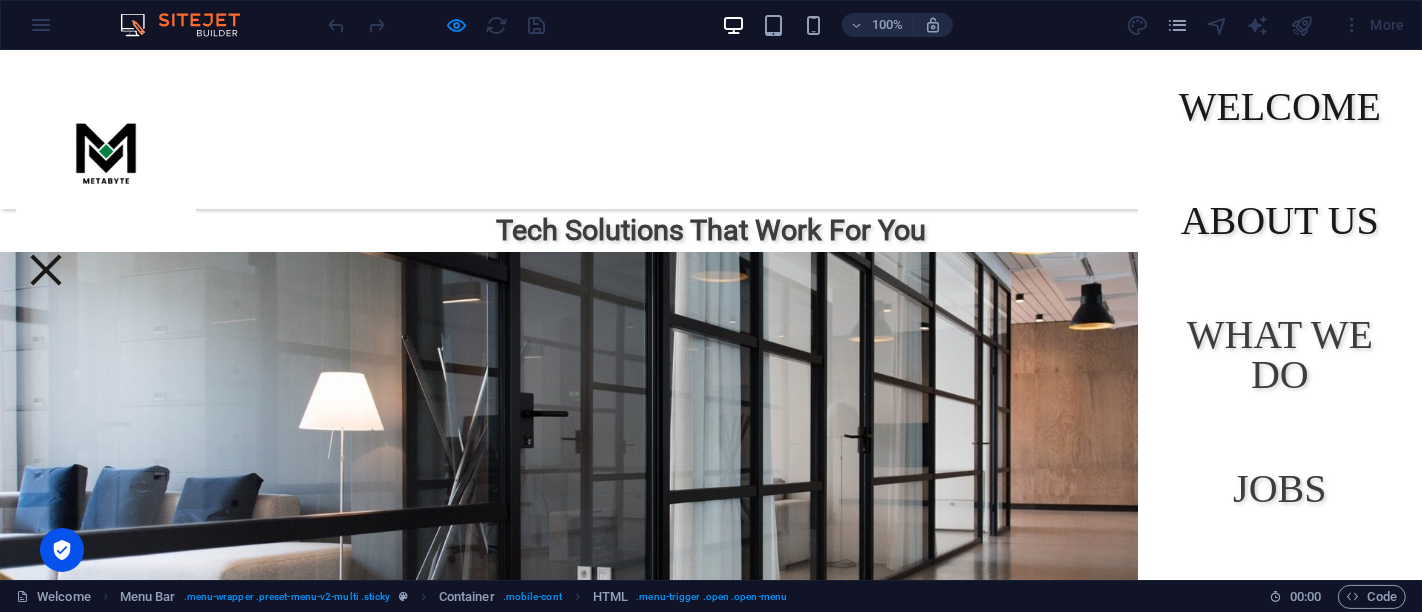 click on "About us" at bounding box center (1280, 221) 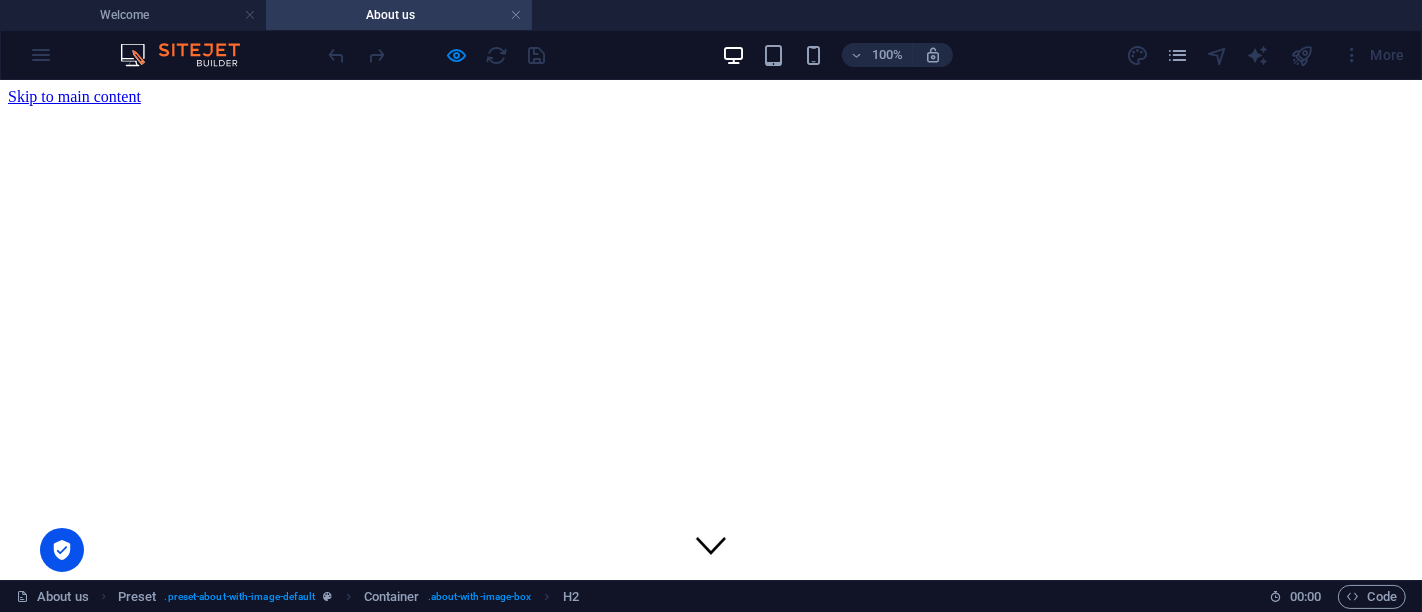 scroll, scrollTop: 351, scrollLeft: 0, axis: vertical 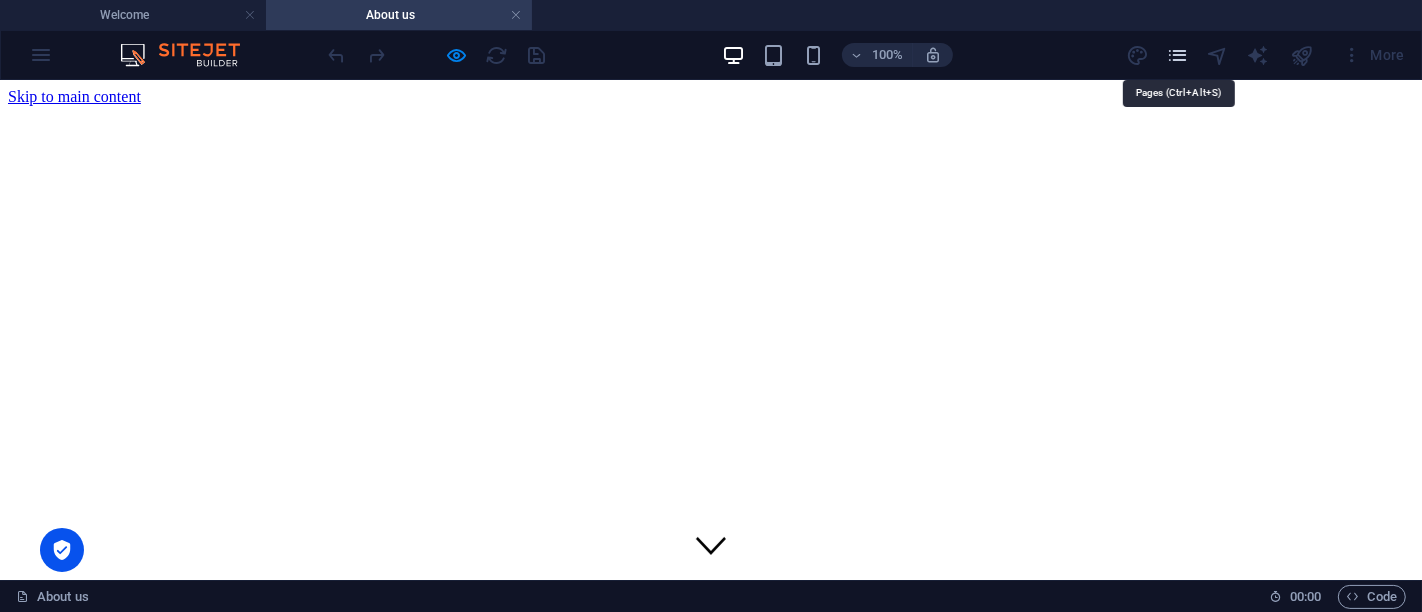 click at bounding box center [1177, 55] 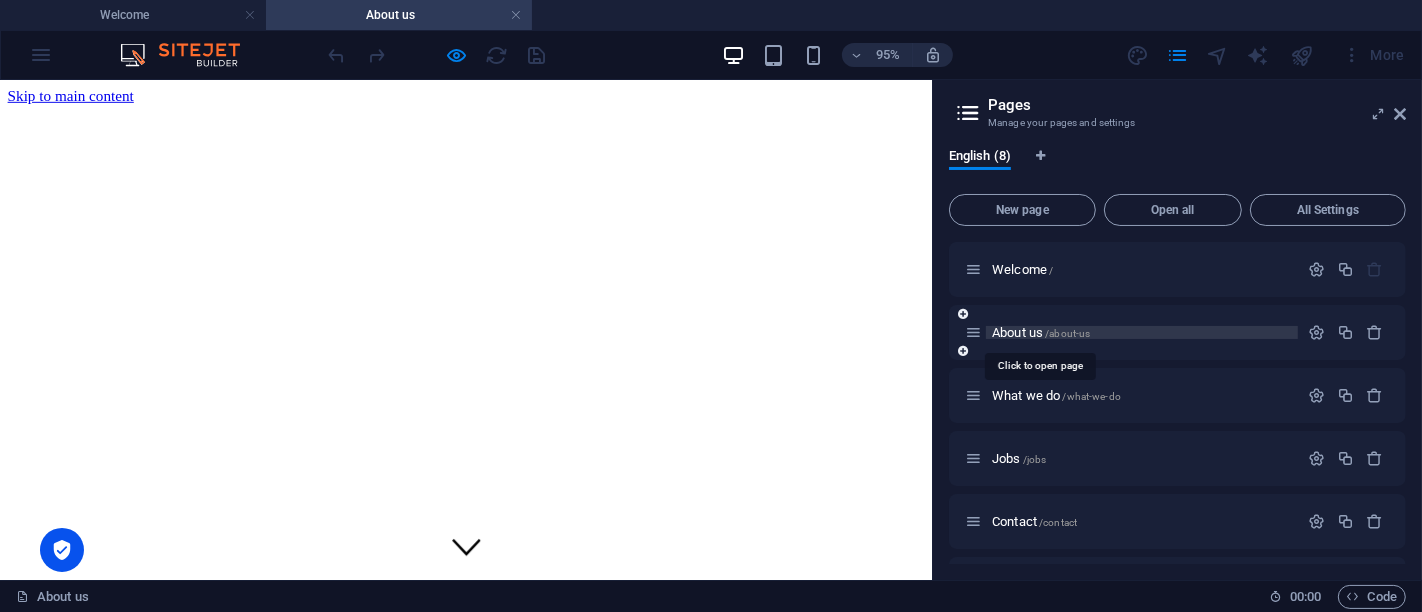 click on "/about-us" at bounding box center [1067, 333] 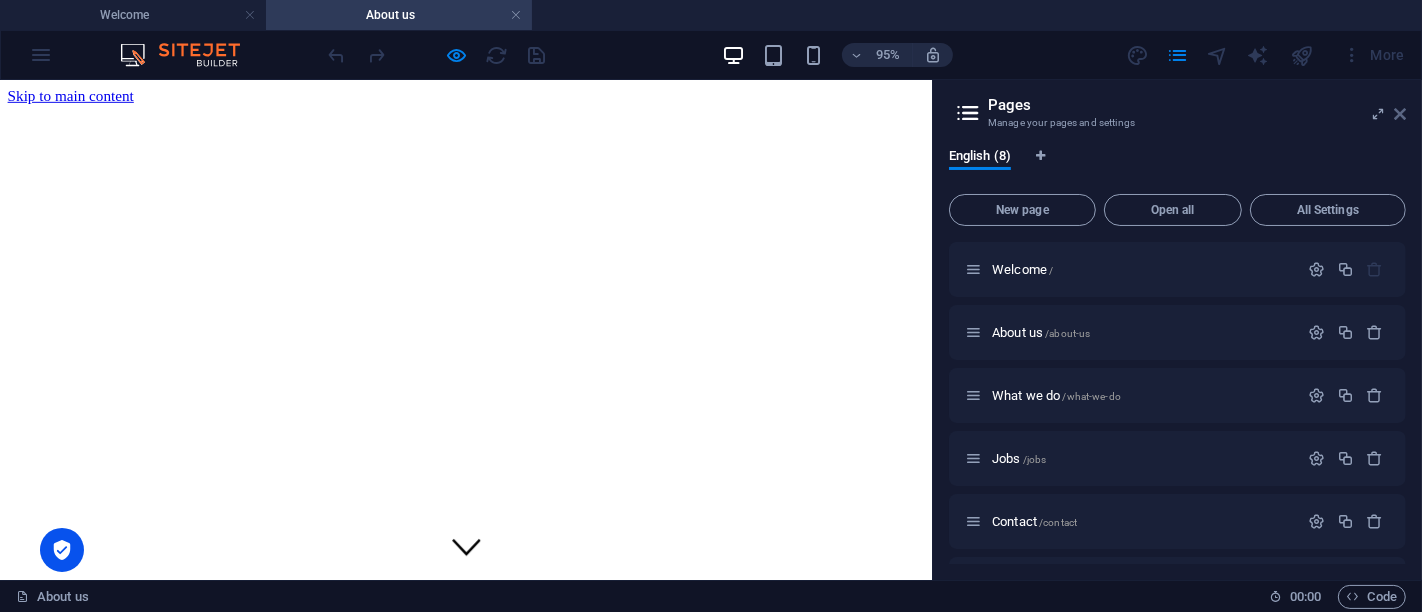 click at bounding box center [1400, 114] 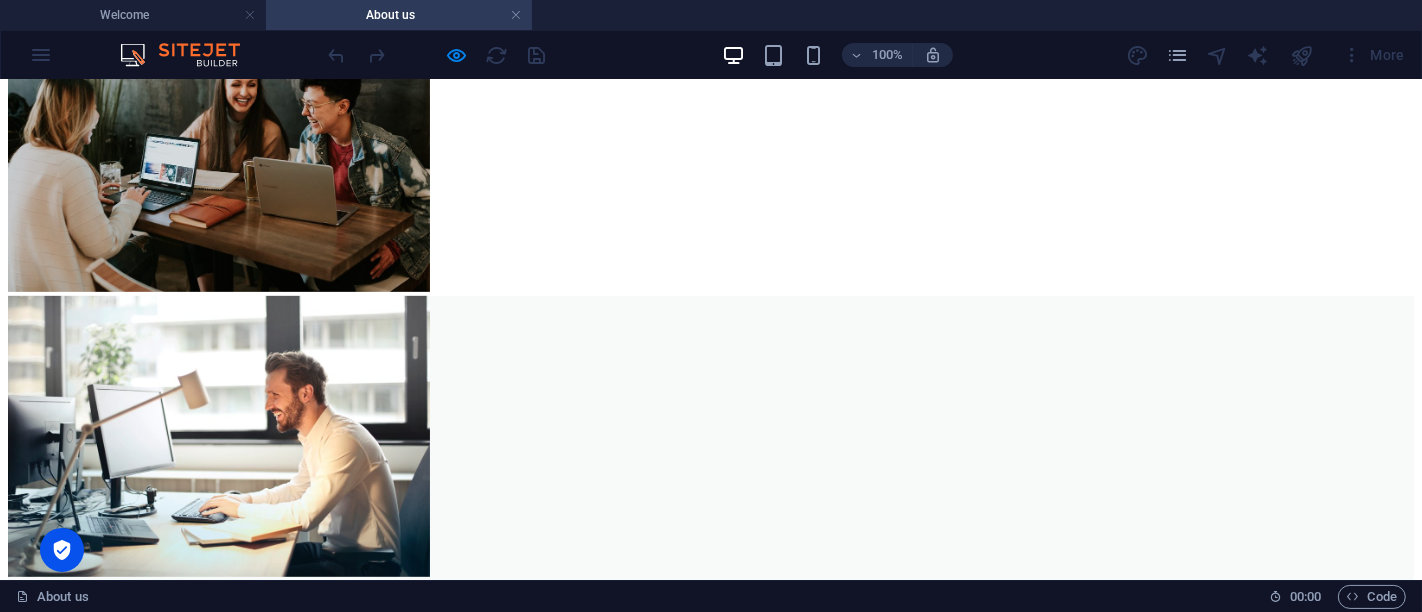 scroll, scrollTop: 0, scrollLeft: 0, axis: both 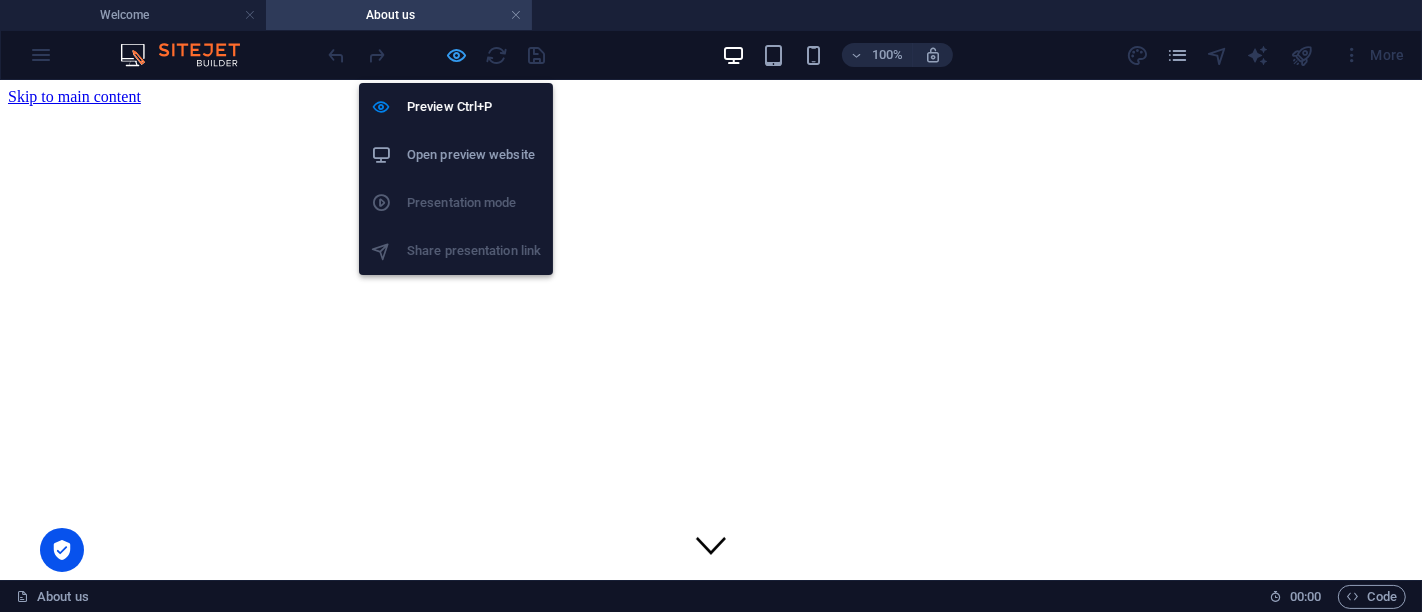 click at bounding box center (457, 55) 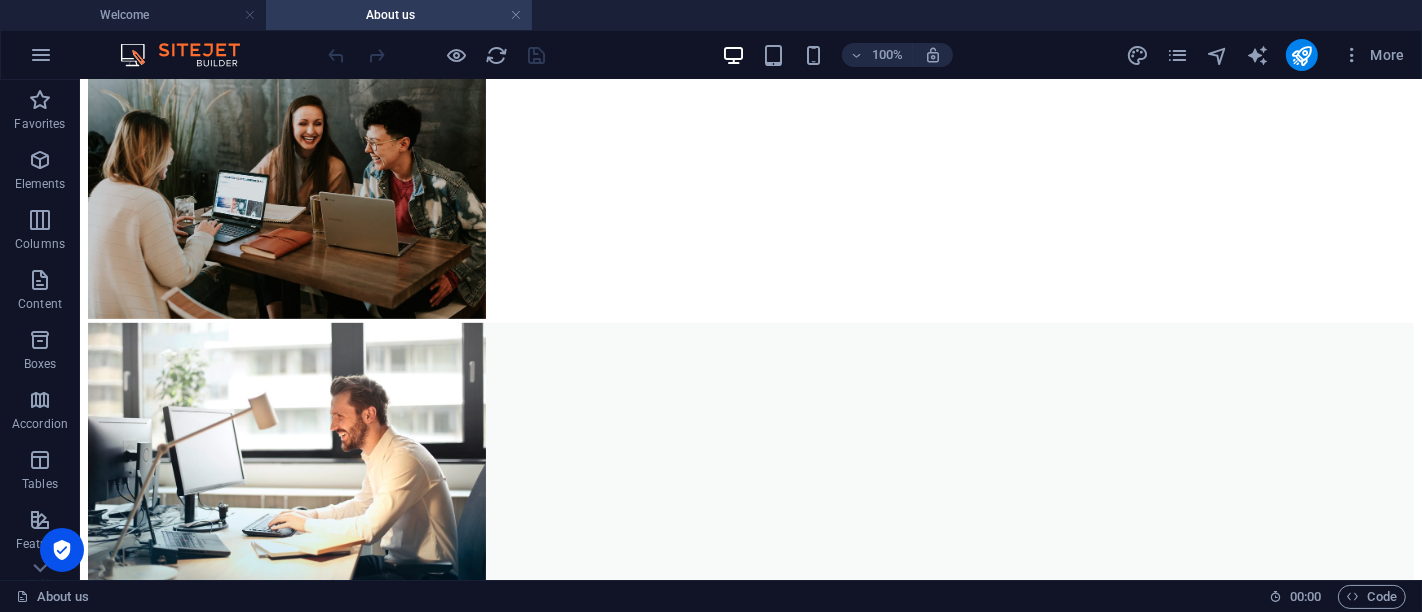 scroll, scrollTop: 741, scrollLeft: 0, axis: vertical 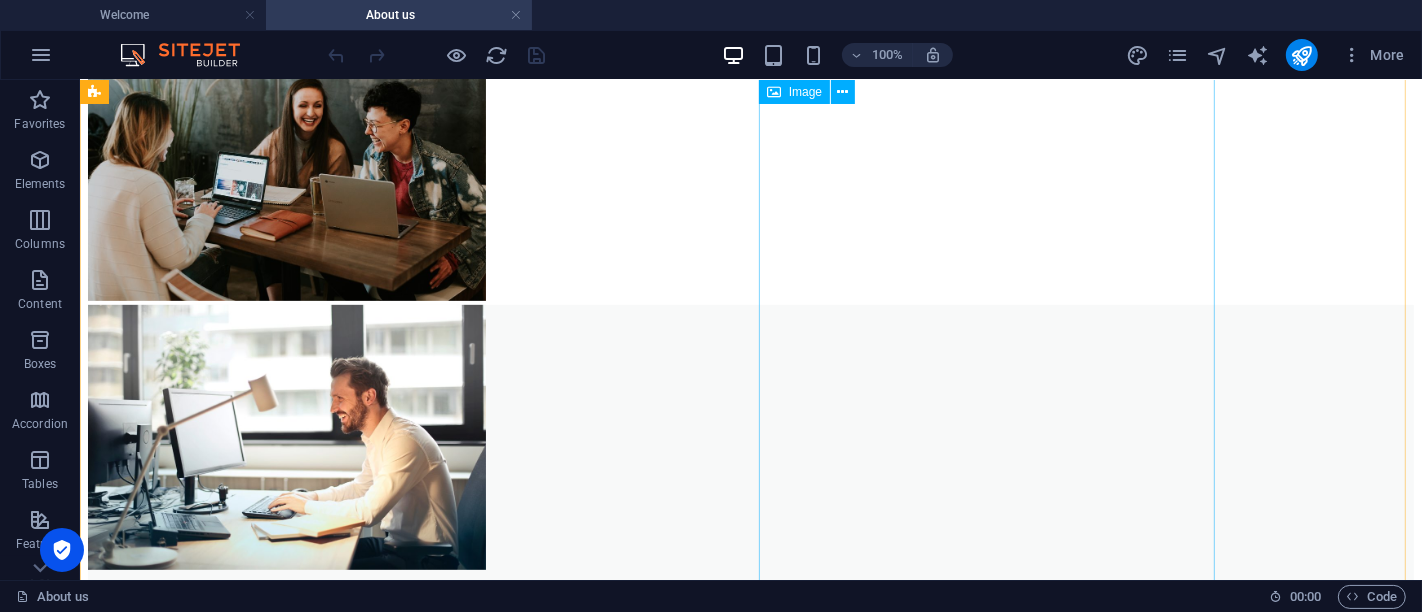 click at bounding box center [286, 169] 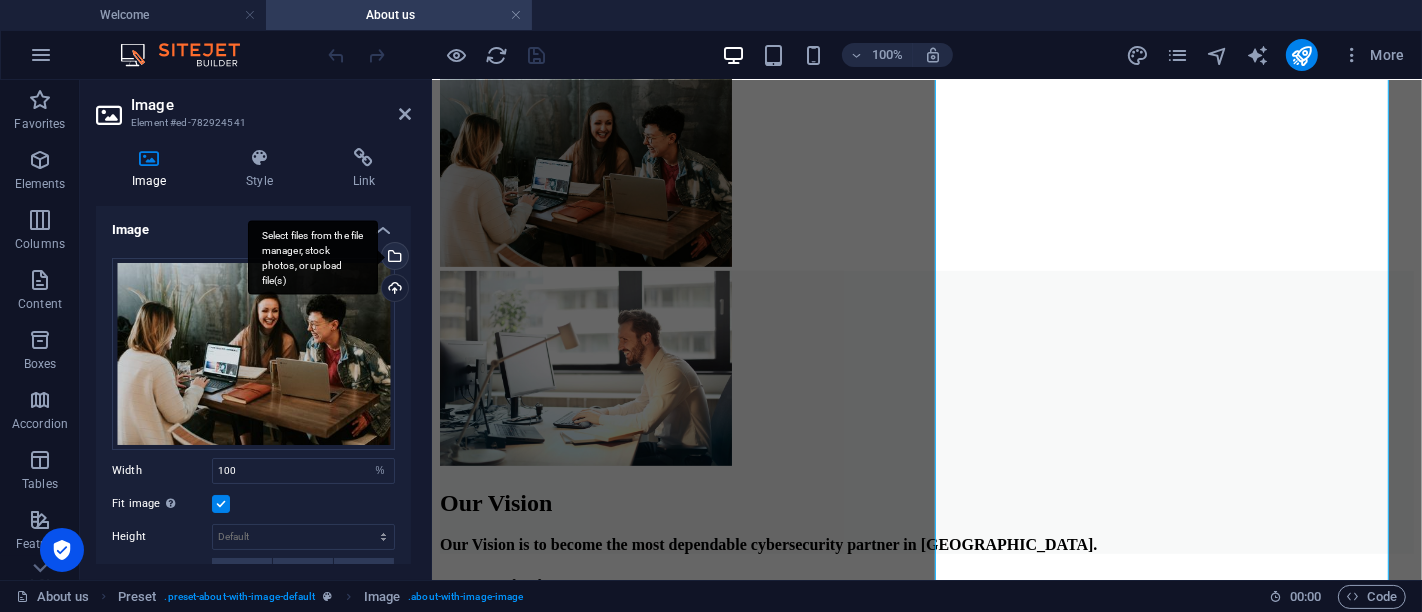 click on "Select files from the file manager, stock photos, or upload file(s)" at bounding box center (313, 257) 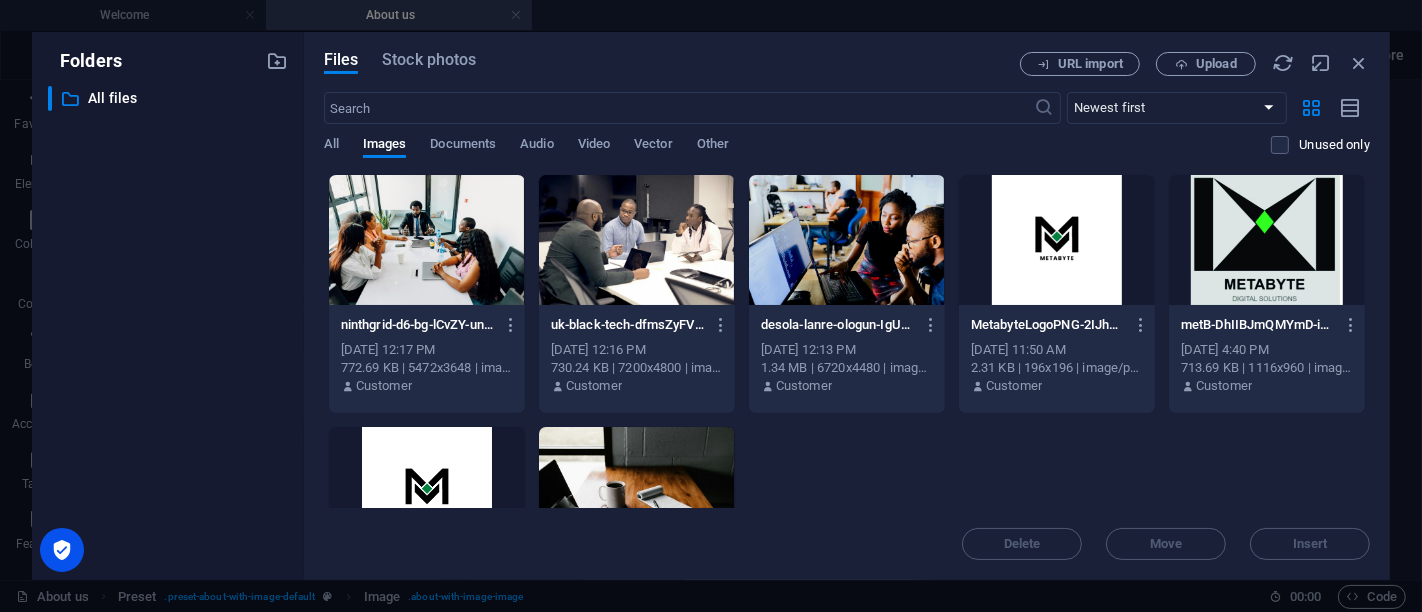 click on "Files Stock photos URL import Upload ​ Newest first Oldest first Name (A-Z) Name (Z-A) Size (0-9) Size (9-0) Resolution (0-9) Resolution (9-0) All Images Documents Audio Video Vector Other Unused only Drop files here to upload them instantly ninthgrid-d6-bg-lCvZY-unsplash-LazKuE0s22D63SYUrG0eIA.jpg ninthgrid-d6-bg-lCvZY-unsplash-LazKuE0s22D63SYUrG0eIA.jpg [DATE] 12:17 PM 772.69 KB | 5472x3648 | image/jpeg Customer uk-black-tech-dfmsZyFVi_I-unsplash-AyXA1GbZdzbOy0U_-HR-MA.jpg uk-black-tech-dfmsZyFVi_I-unsplash-AyXA1GbZdzbOy0U_-HR-MA.jpg [DATE] 12:16 PM 730.24 KB | 7200x4800 | image/jpeg Customer desola-lanre-ologun-IgUR1iX0mqM-unsplash-g7vZl27FNWncsEhjwtf7zg.jpg desola-lanre-ologun-IgUR1iX0mqM-unsplash-g7vZl27FNWncsEhjwtf7zg.jpg [DATE] 12:13 PM 1.34 MB | 6720x4480 | image/jpeg Customer MetabyteLogoPNG-2IJhJlziCXM2swObE0vWxA-eT1g6jGo84fFbB1xpxufvg.png MetabyteLogoPNG-2IJhJlziCXM2swObE0vWxA-eT1g6jGo84fFbB1xpxufvg.png [DATE] 11:50 AM 2.31 KB | 196x196 | image/png Customer Customer Delete" at bounding box center (847, 306) 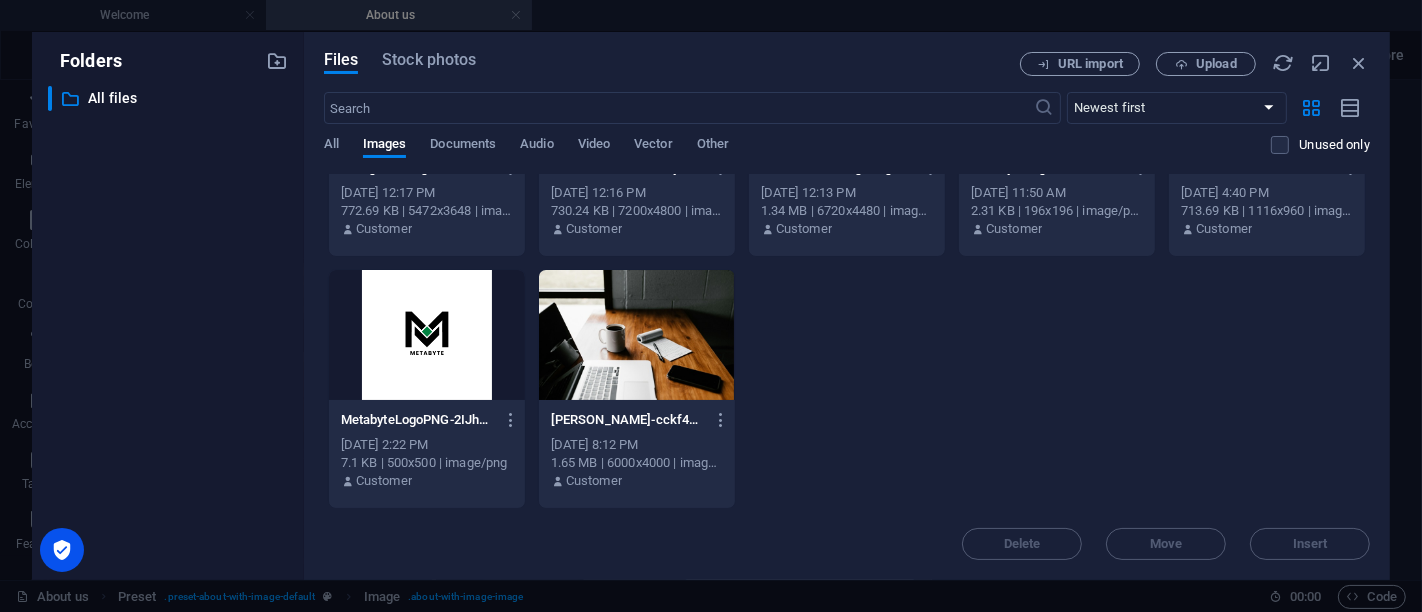 scroll, scrollTop: 156, scrollLeft: 0, axis: vertical 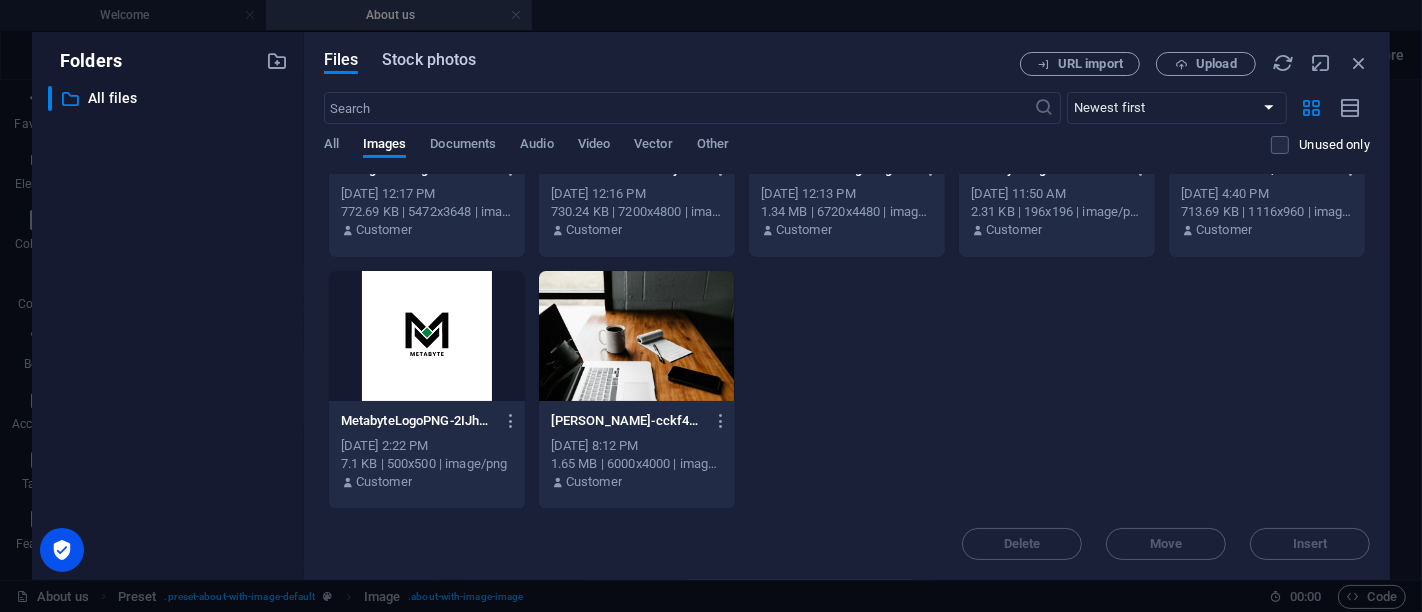 click on "Stock photos" at bounding box center [429, 60] 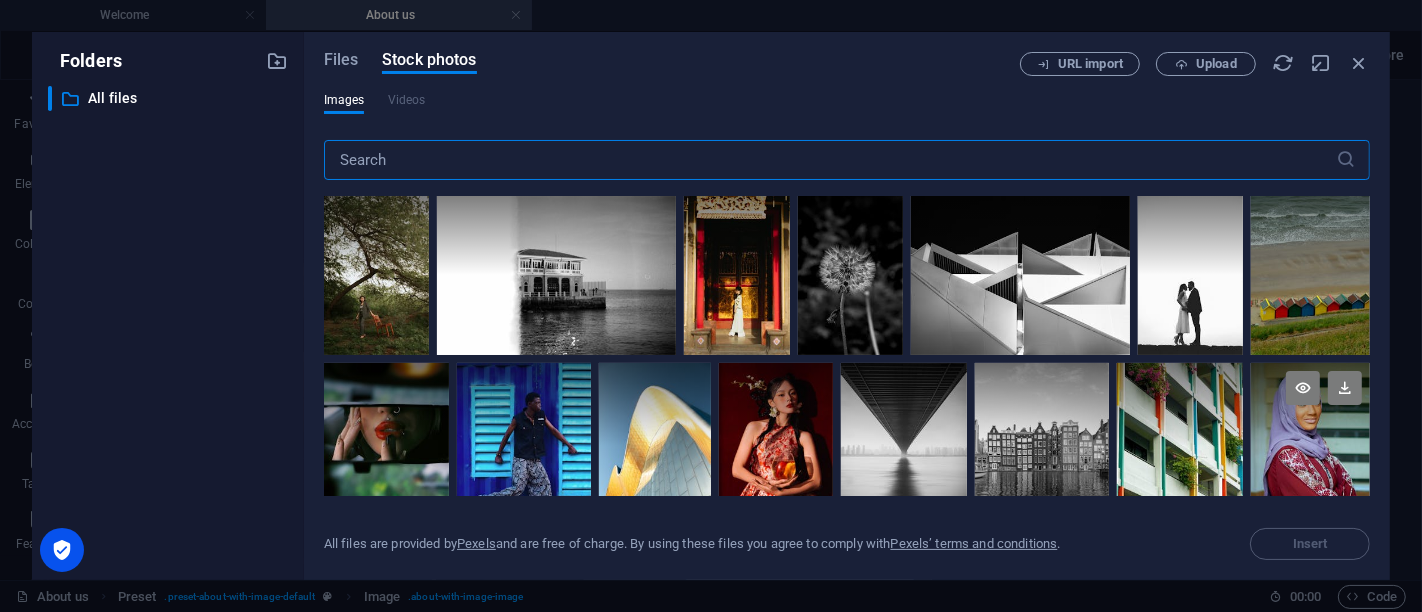 click at bounding box center (1310, 446) 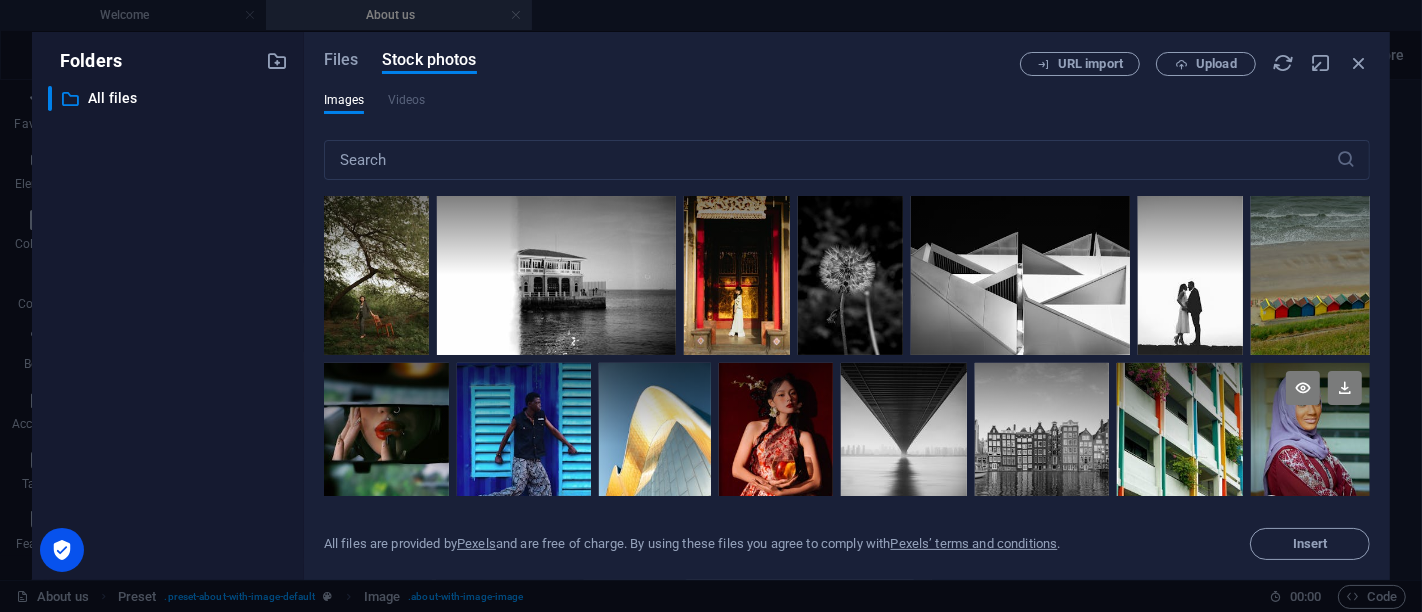 click at bounding box center (1310, 488) 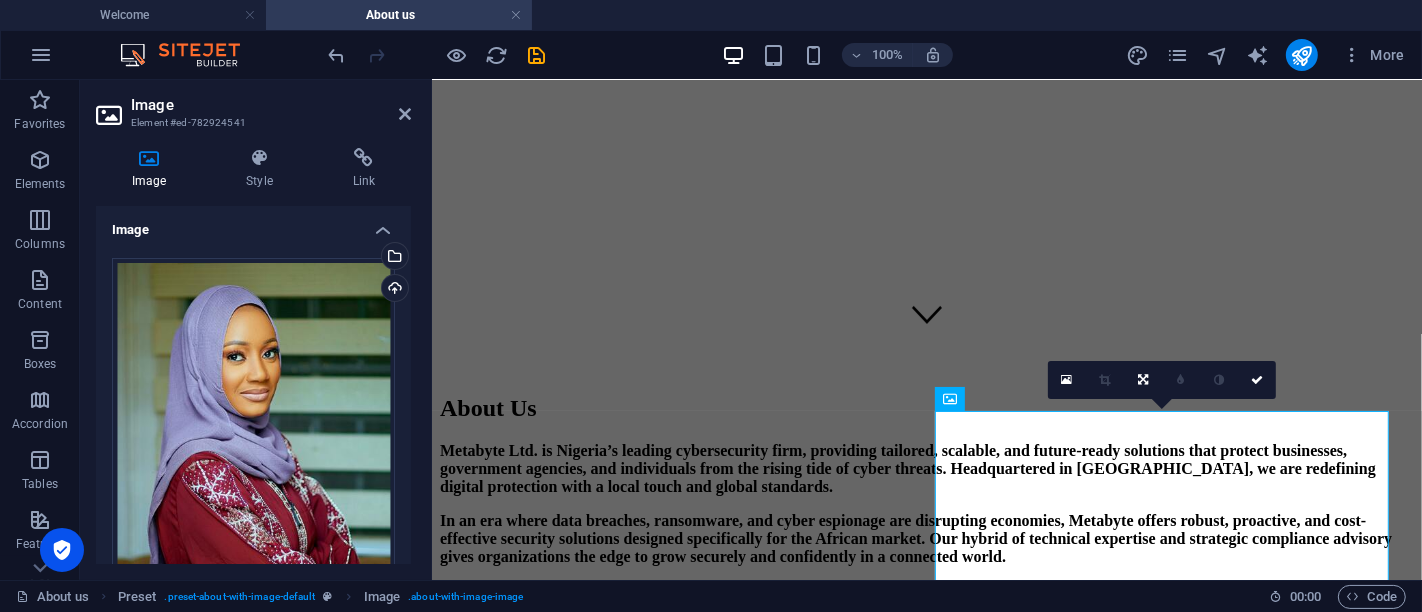 scroll, scrollTop: 151, scrollLeft: 0, axis: vertical 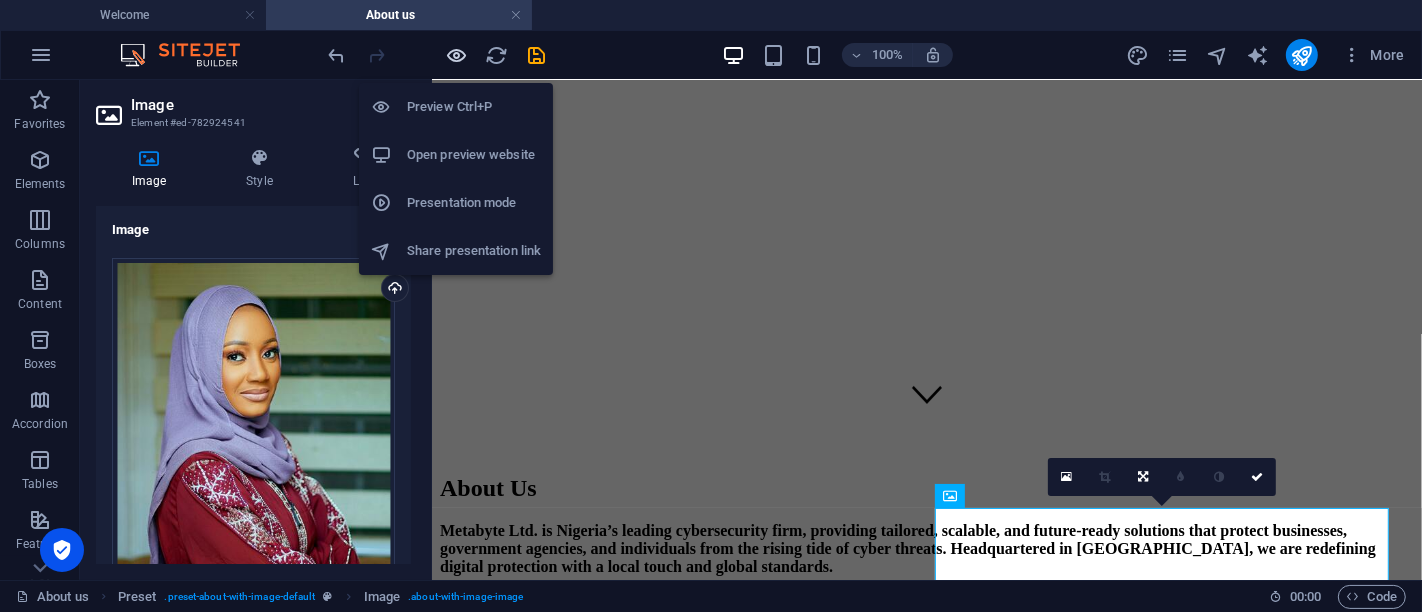 click at bounding box center (457, 55) 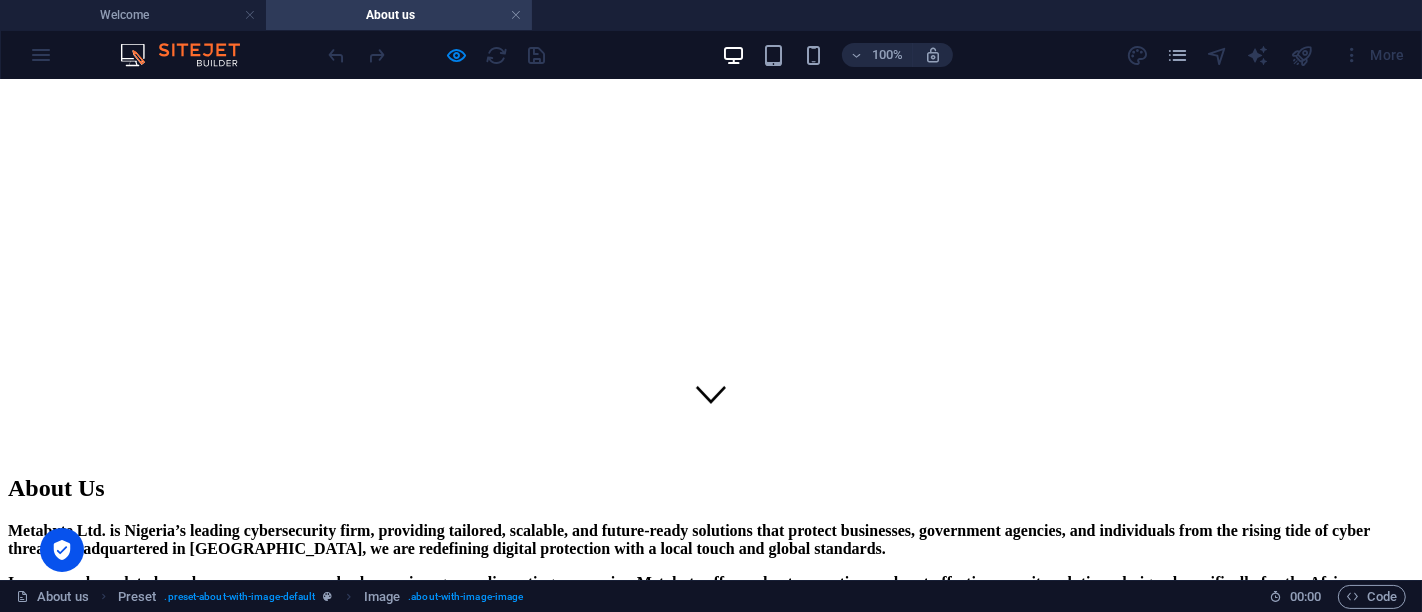 scroll, scrollTop: 107, scrollLeft: 0, axis: vertical 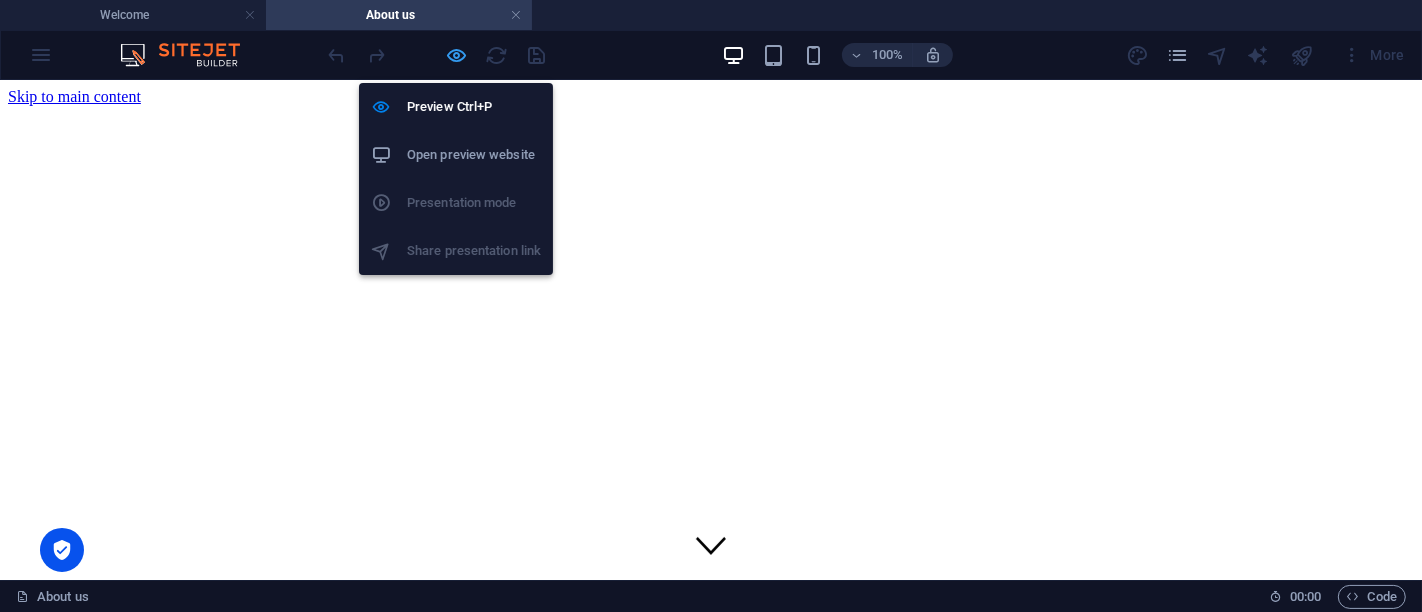 click at bounding box center (457, 55) 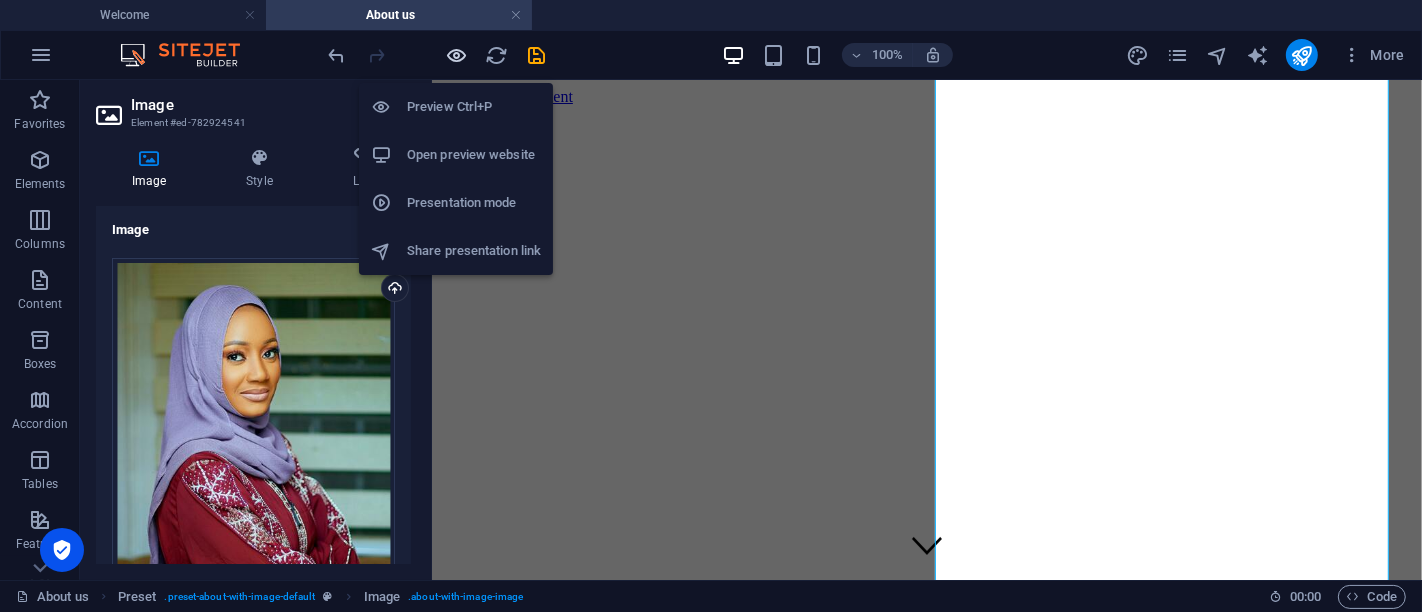 scroll, scrollTop: 1251, scrollLeft: 0, axis: vertical 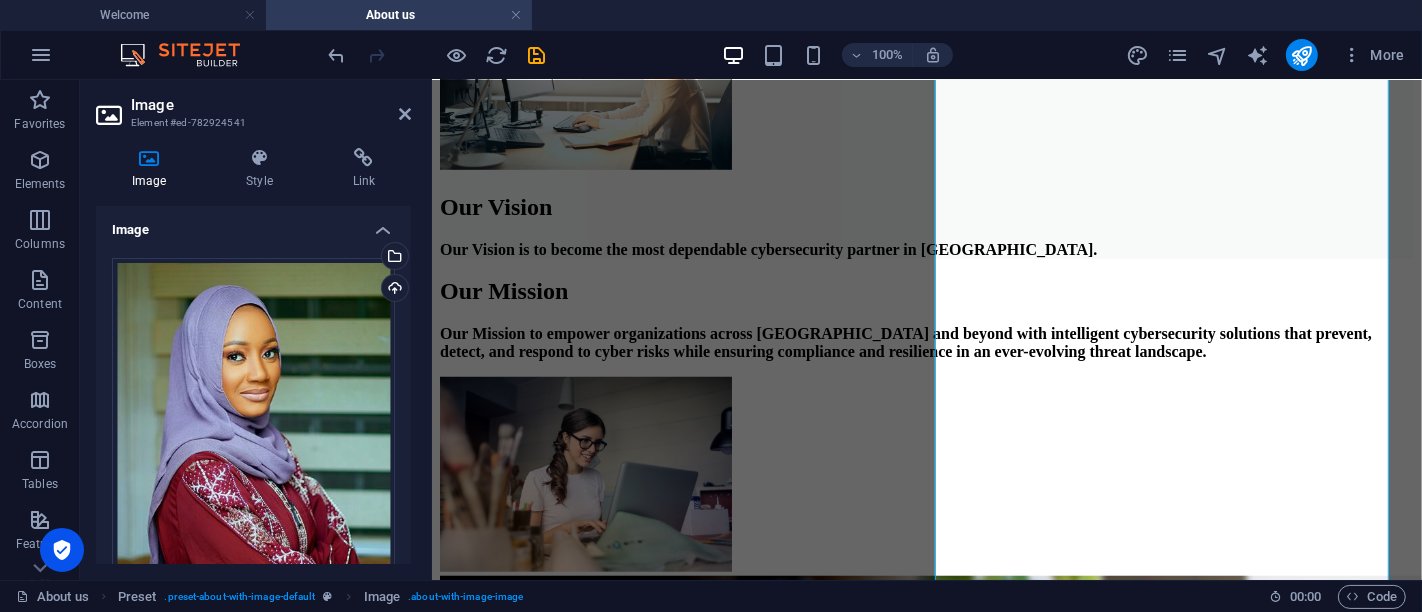 drag, startPoint x: 406, startPoint y: 341, endPoint x: 407, endPoint y: 391, distance: 50.01 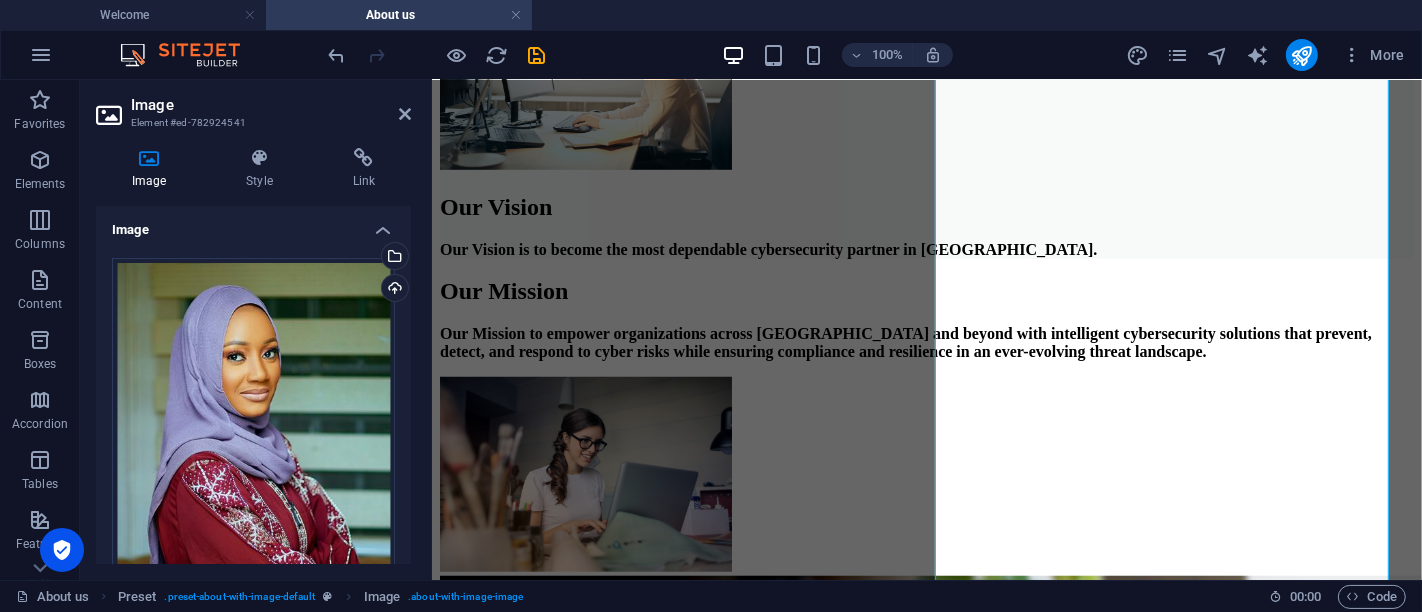 click on "Drag files here, click to choose files or select files from Files or our free stock photos & videos Select files from the file manager, stock photos, or upload file(s) Upload Width 100 Default auto px rem % em vh vw Fit image Automatically fit image to a fixed width and height Height Default auto px Alignment Lazyload Loading images after the page loads improves page speed. Responsive Automatically load retina image and smartphone optimized sizes. Lightbox Use as headline The image will be wrapped in an H1 headline tag. Useful for giving alternative text the weight of an H1 headline, e.g. for the logo. Leave unchecked if uncertain. Optimized Images are compressed to improve page speed. Position Direction Custom X offset 50 px rem % vh vw Y offset 50 px rem % vh vw" at bounding box center [253, 619] 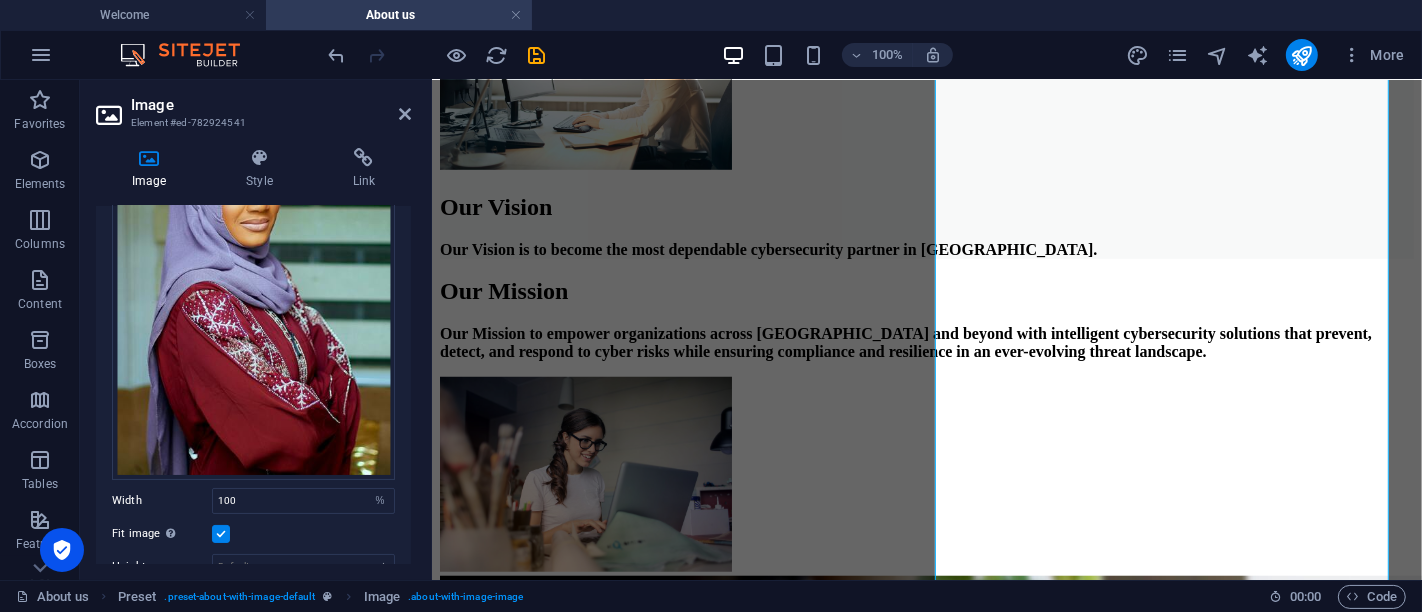 scroll, scrollTop: 182, scrollLeft: 0, axis: vertical 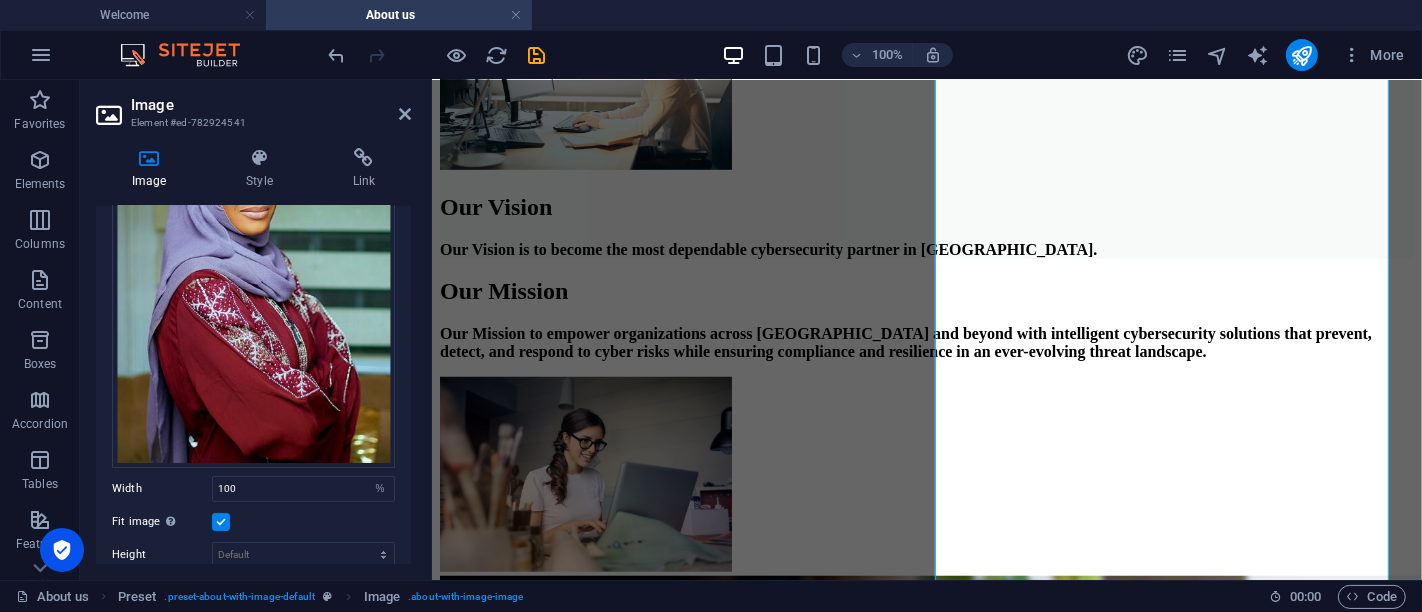 click at bounding box center [221, 522] 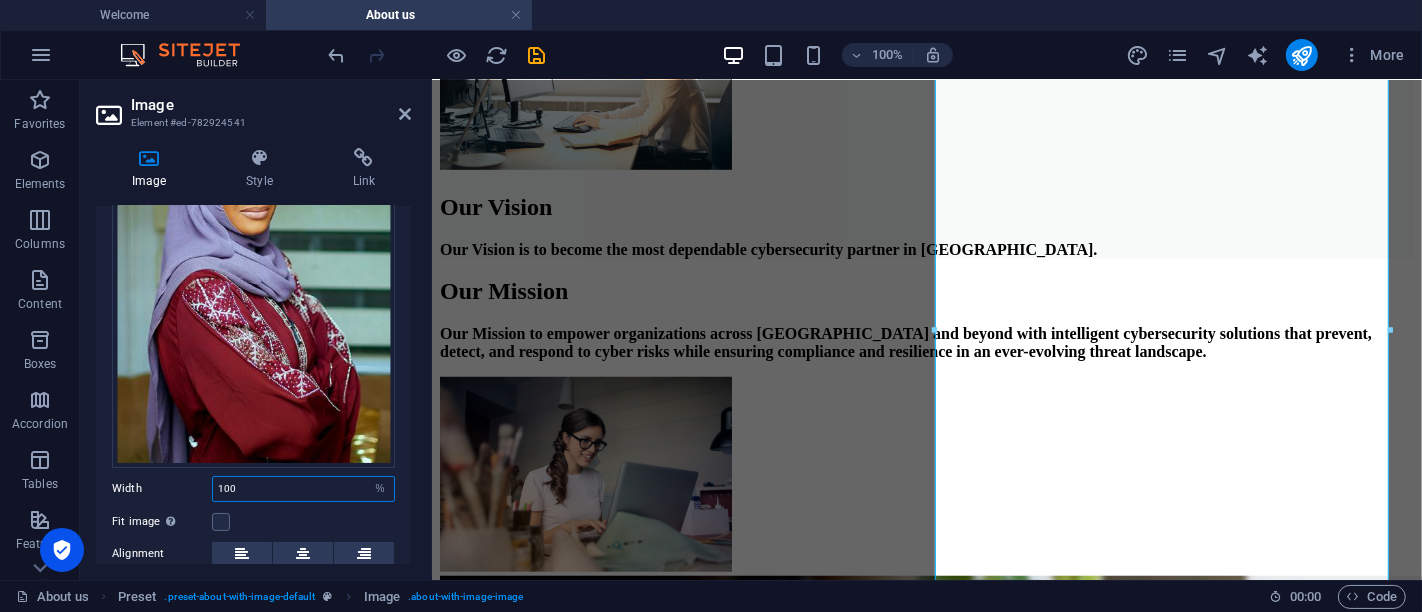 click on "100" at bounding box center [303, 489] 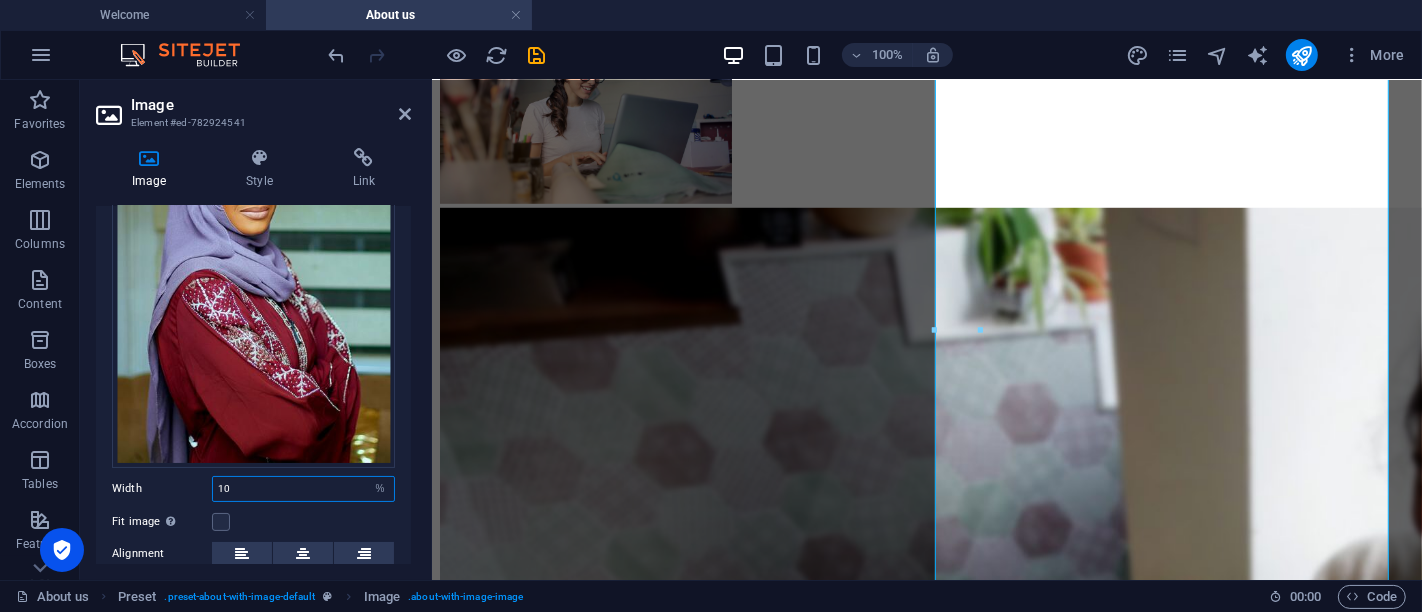type on "1" 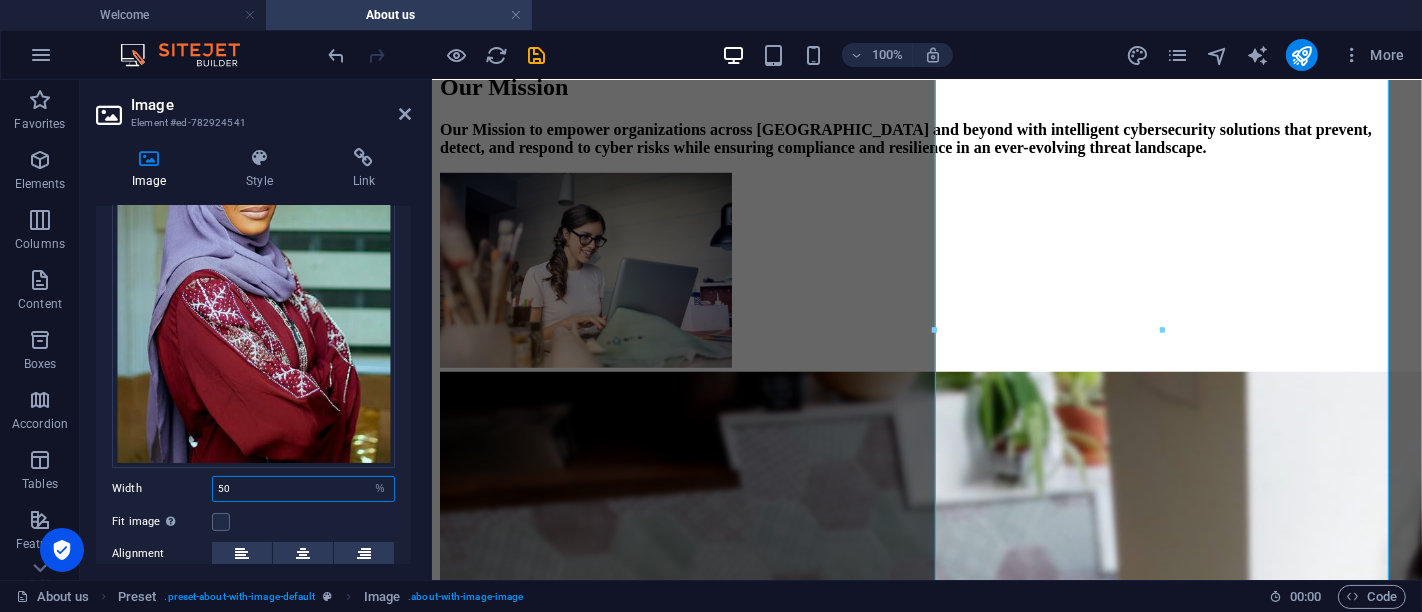 type on "5" 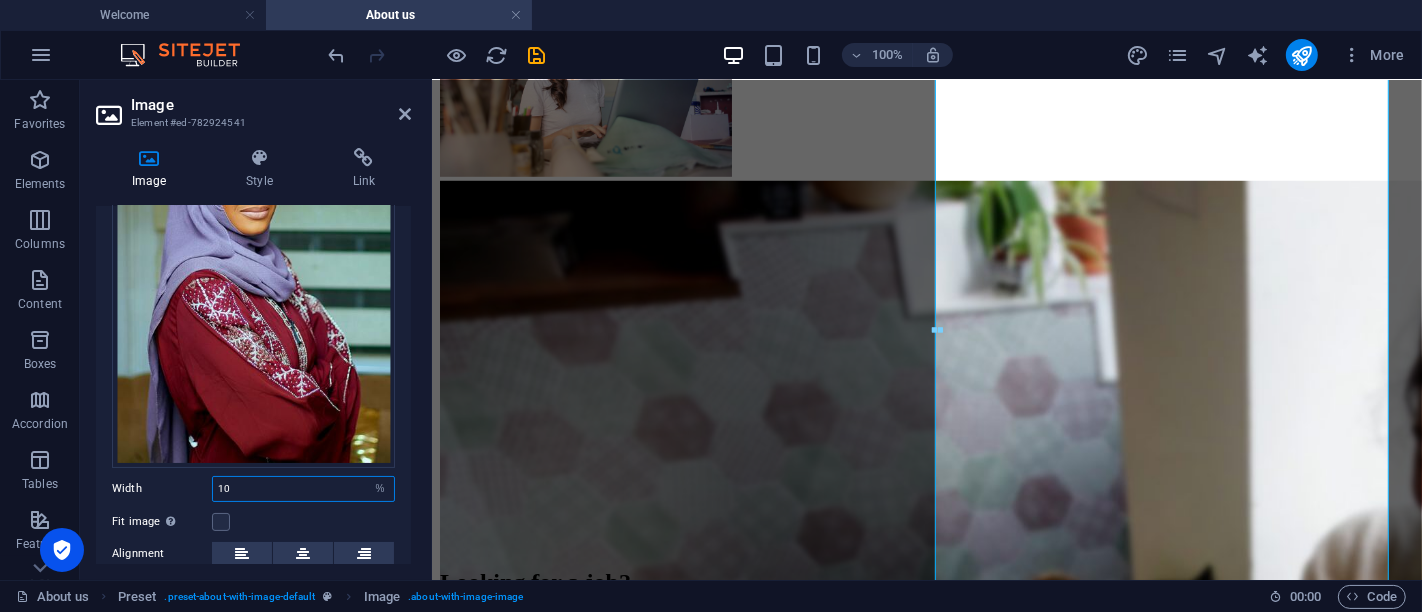 type on "100" 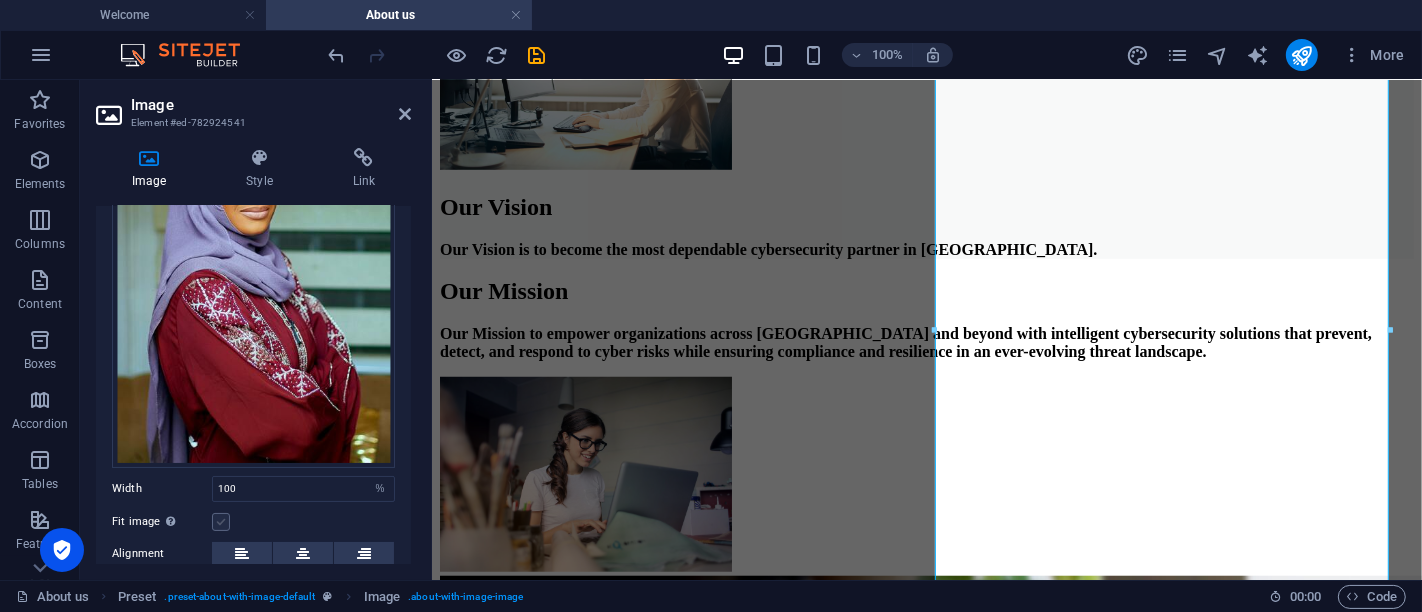 click at bounding box center [221, 522] 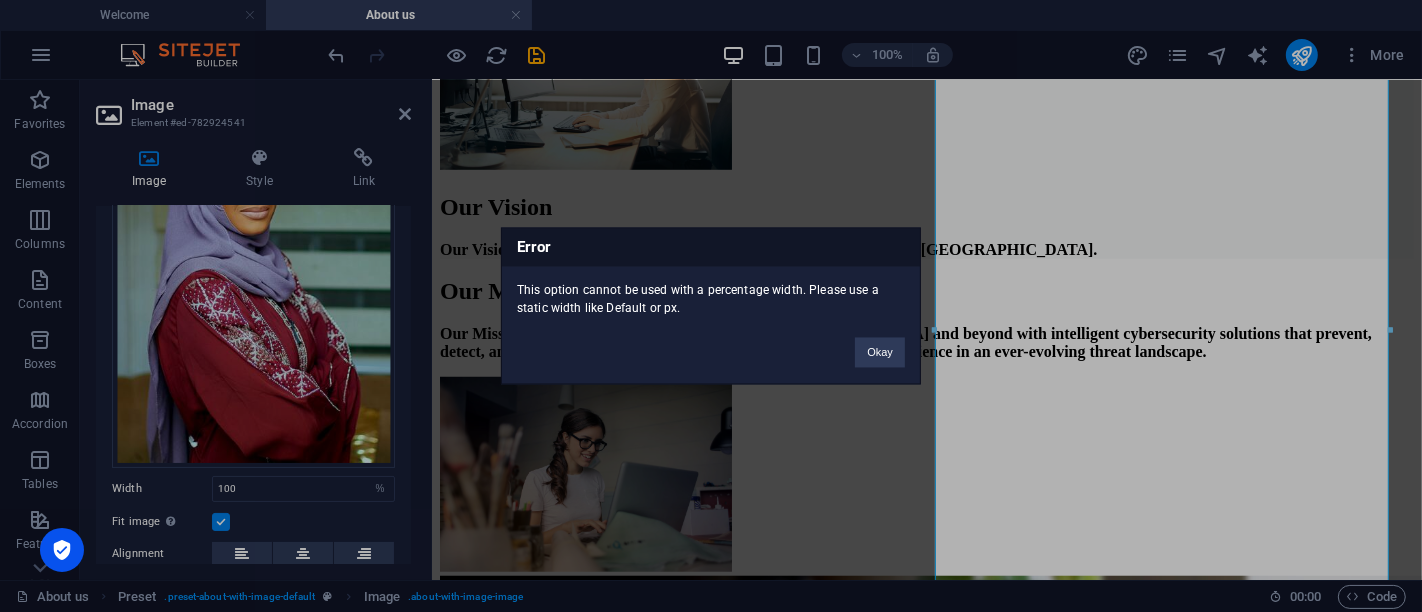 click on "Error This option cannot be used with a percentage width. Please use a static width like Default or px. Okay" at bounding box center [711, 306] 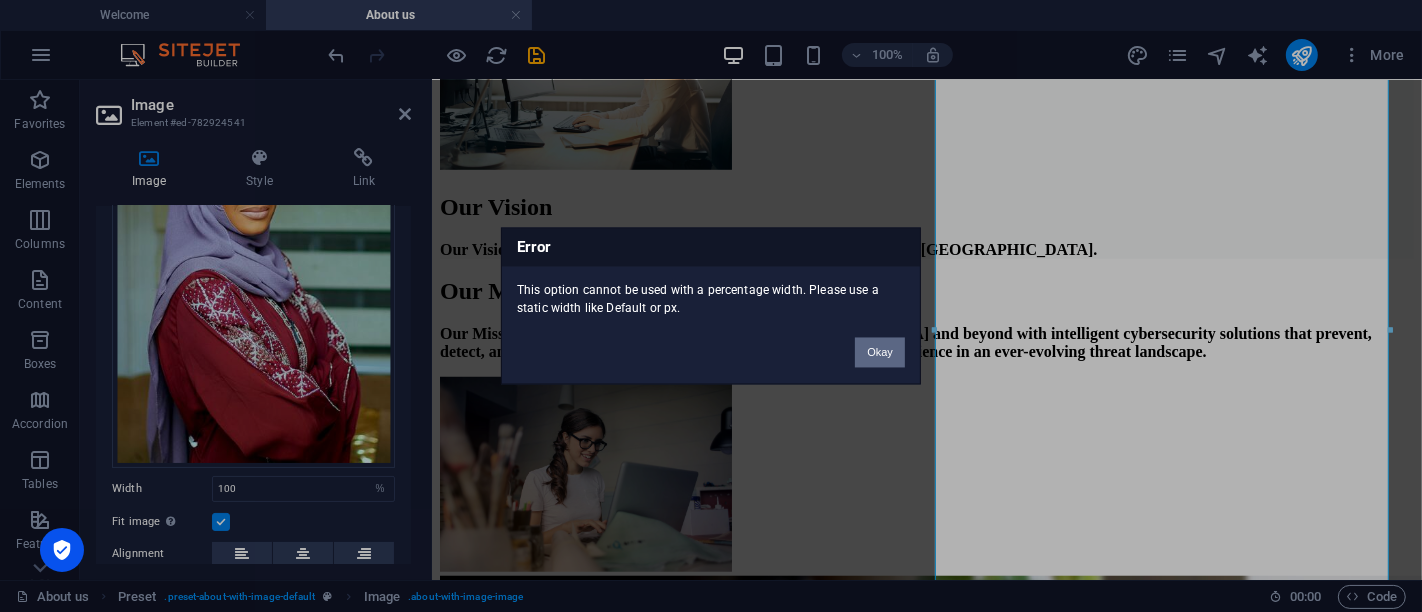 click on "Okay" at bounding box center (880, 353) 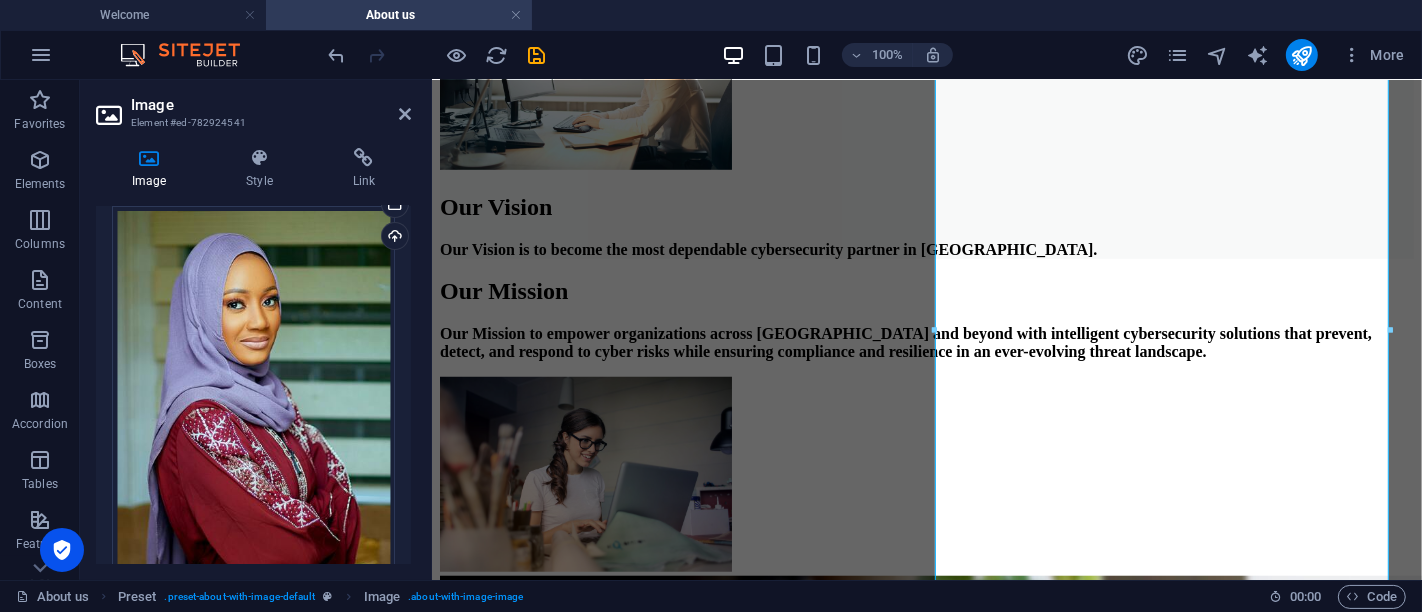 scroll, scrollTop: 0, scrollLeft: 0, axis: both 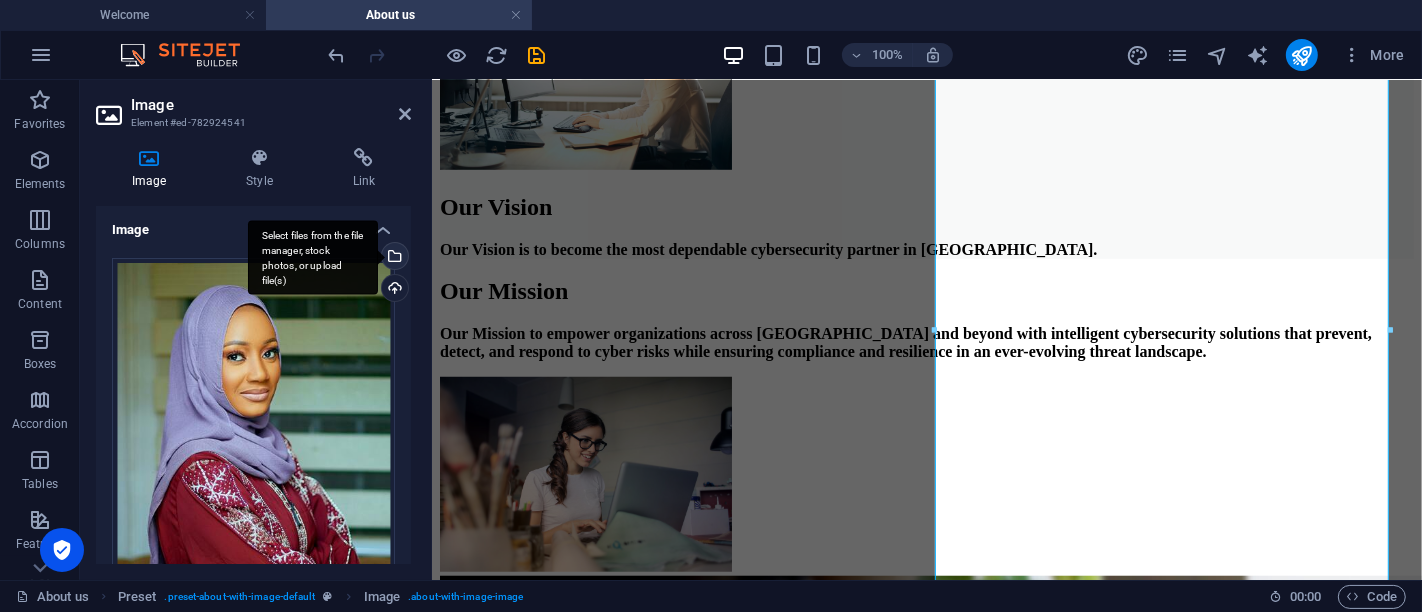 click on "Select files from the file manager, stock photos, or upload file(s)" at bounding box center [313, 257] 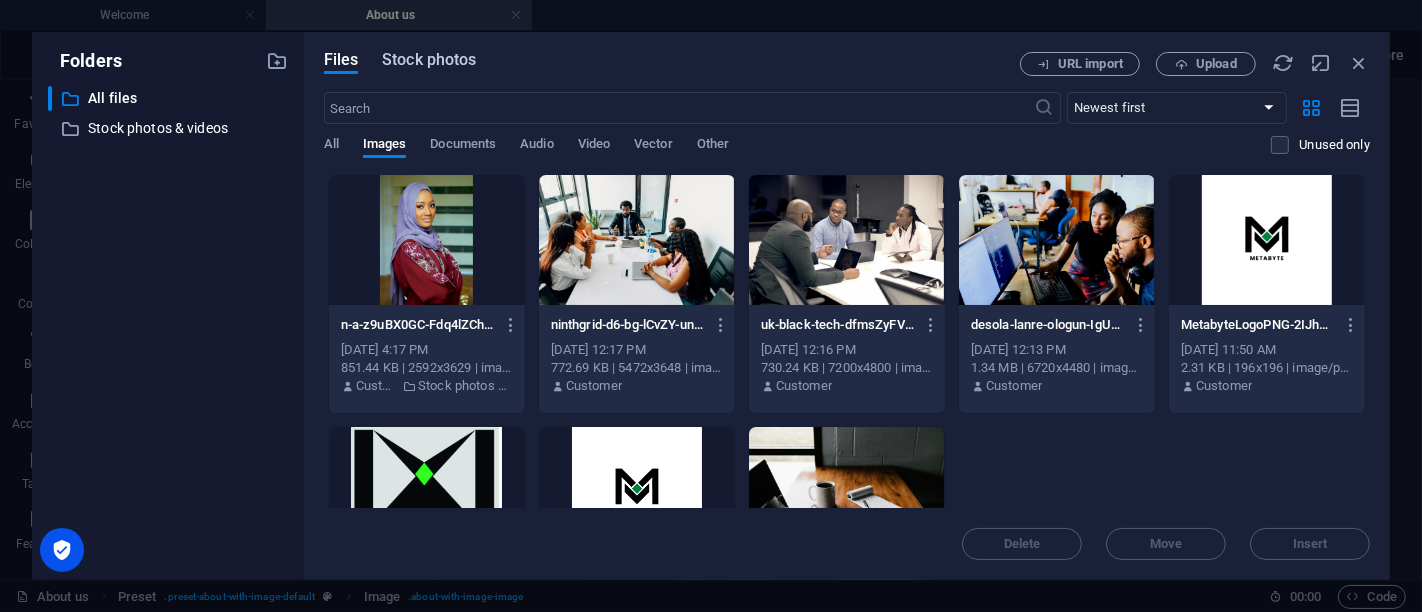 click on "Stock photos" at bounding box center (429, 60) 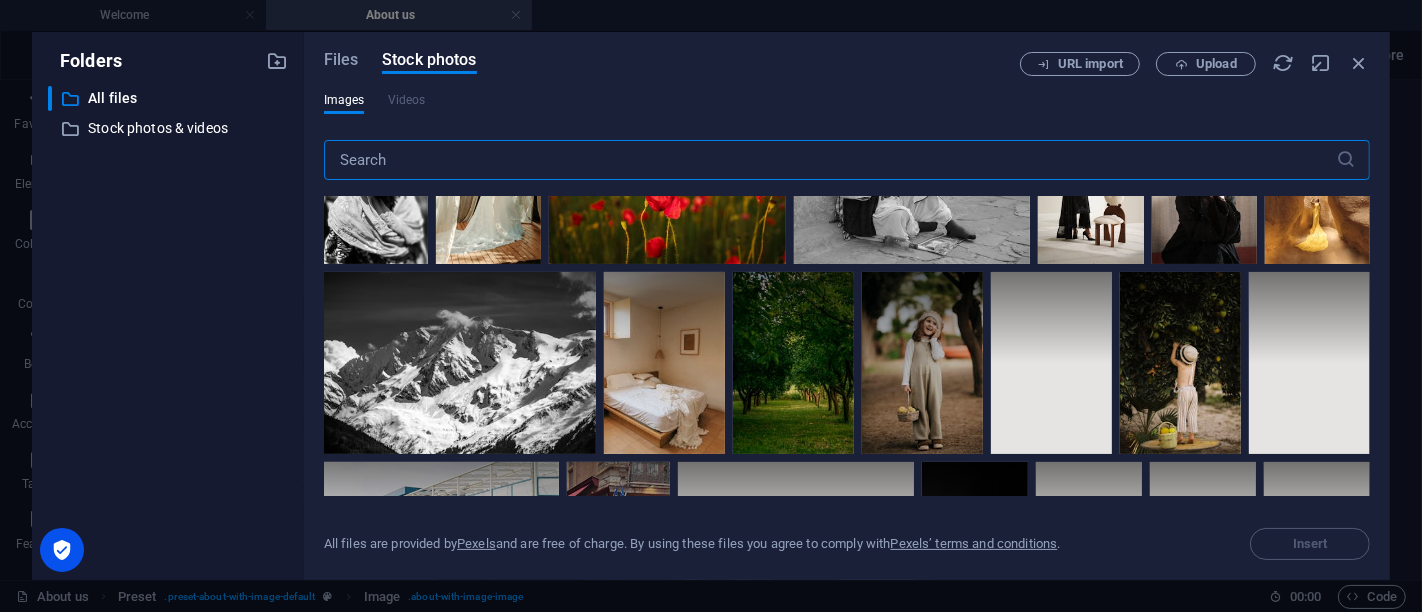 scroll, scrollTop: 4108, scrollLeft: 0, axis: vertical 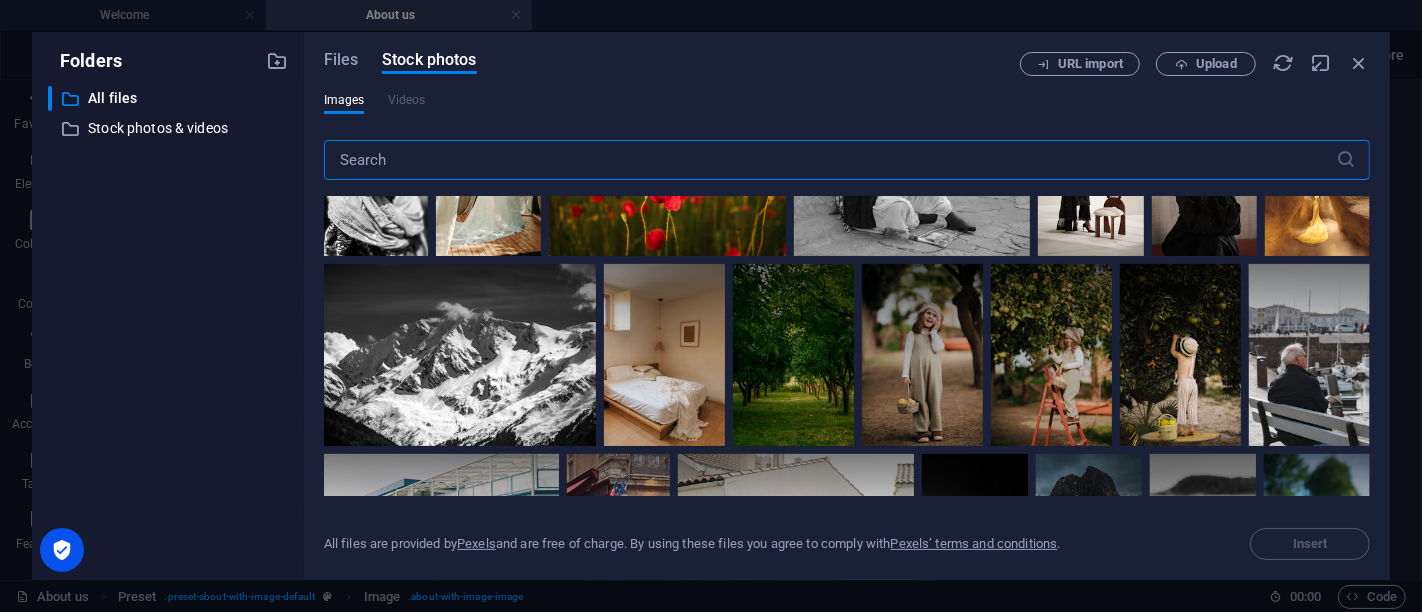 click at bounding box center (376, 138) 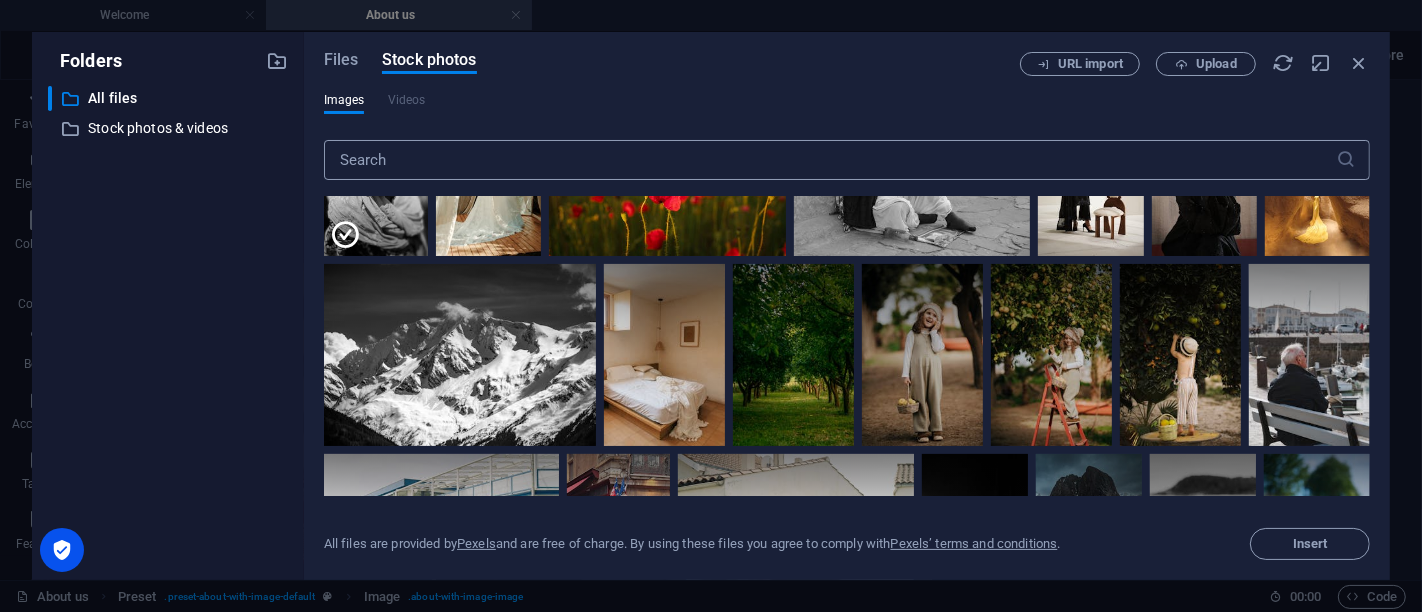 click at bounding box center (830, 160) 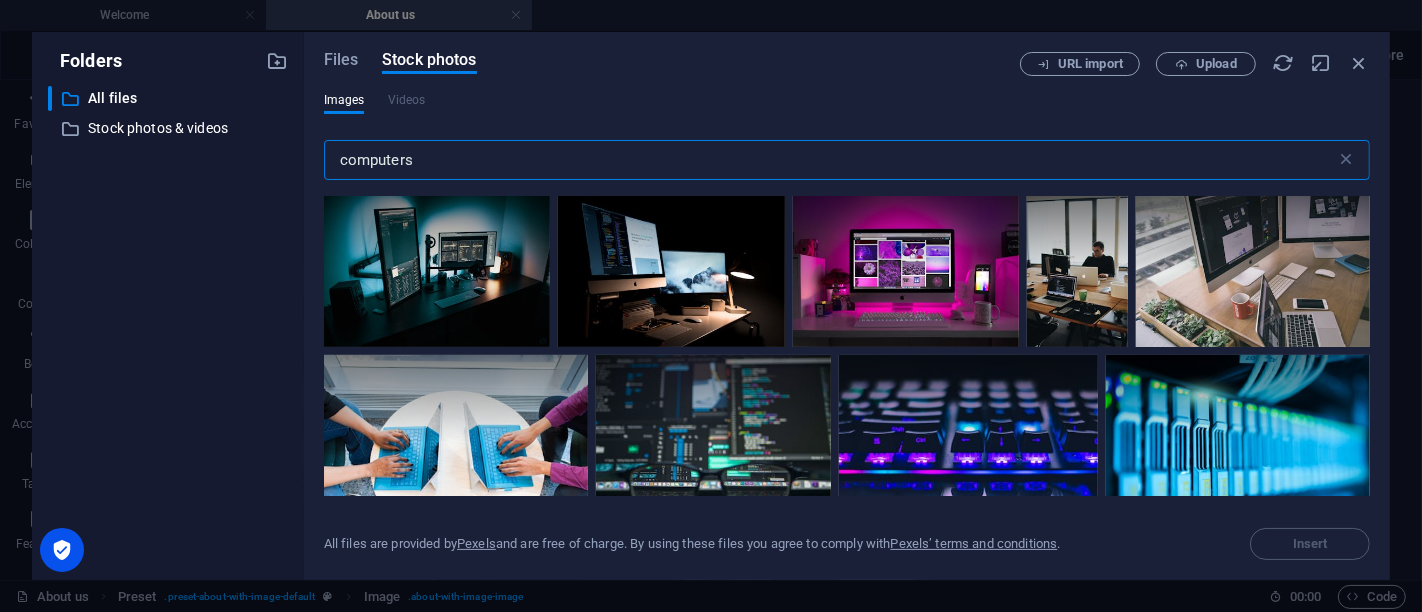 type on "computers" 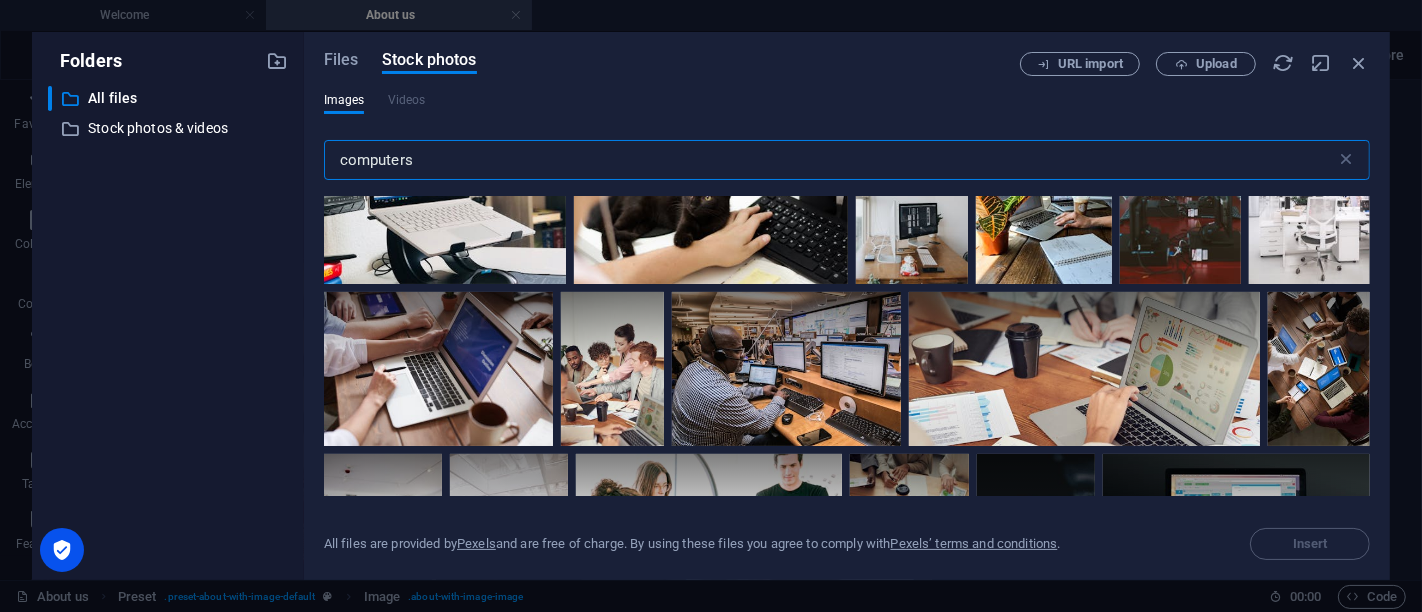scroll, scrollTop: 2021, scrollLeft: 0, axis: vertical 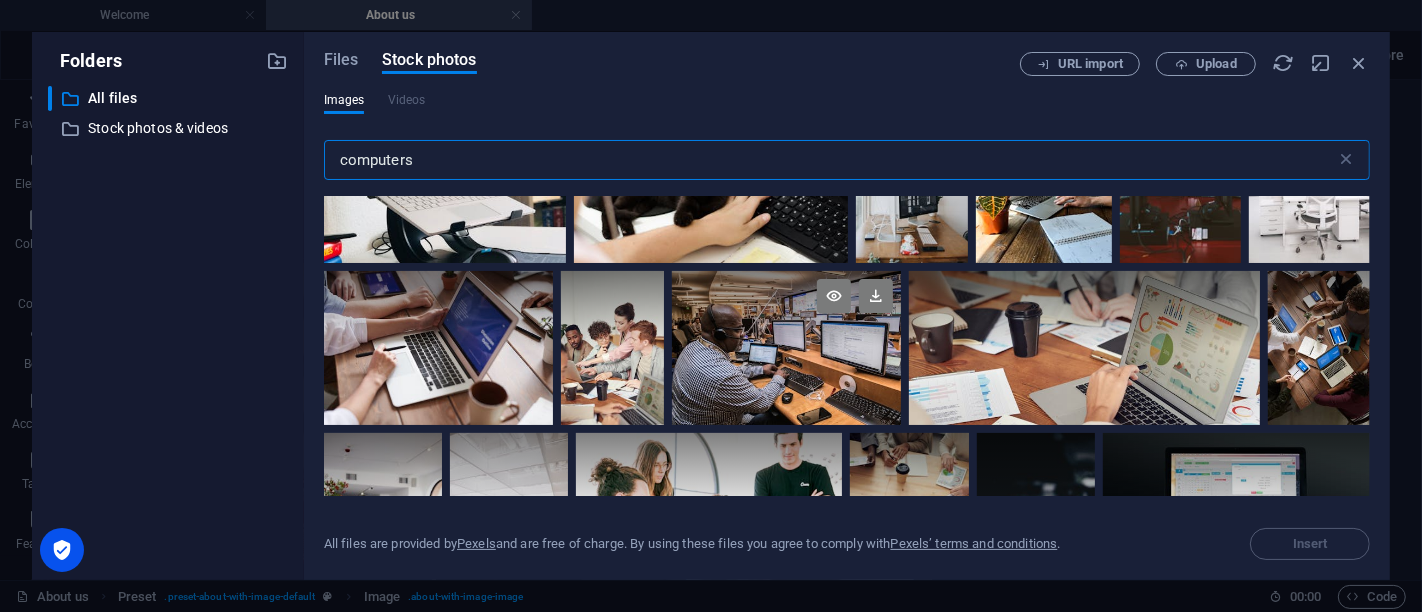 click at bounding box center [787, 347] 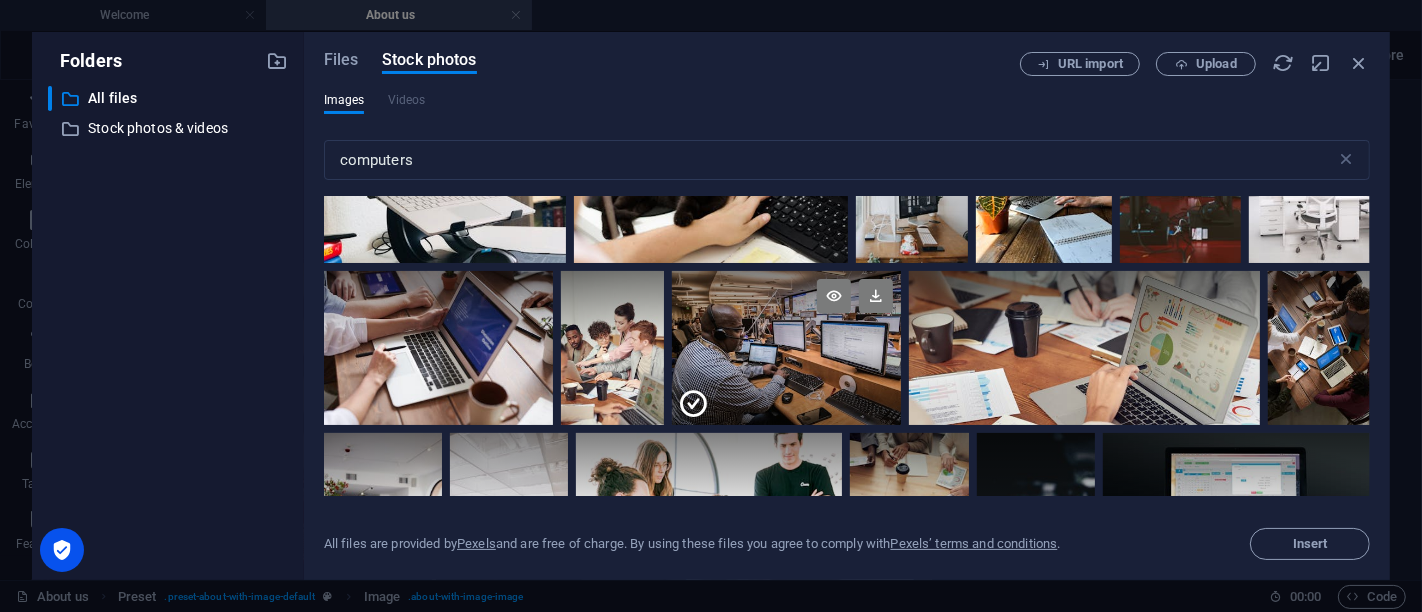 click at bounding box center [787, 386] 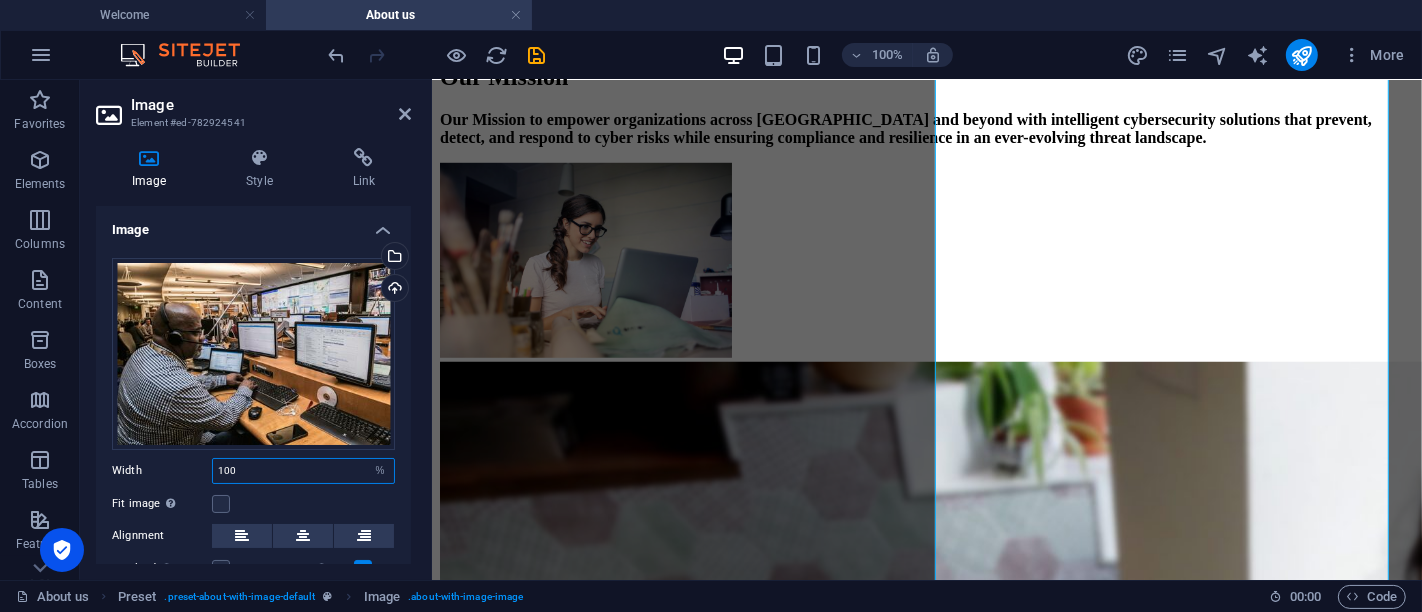 click on "100" at bounding box center [303, 471] 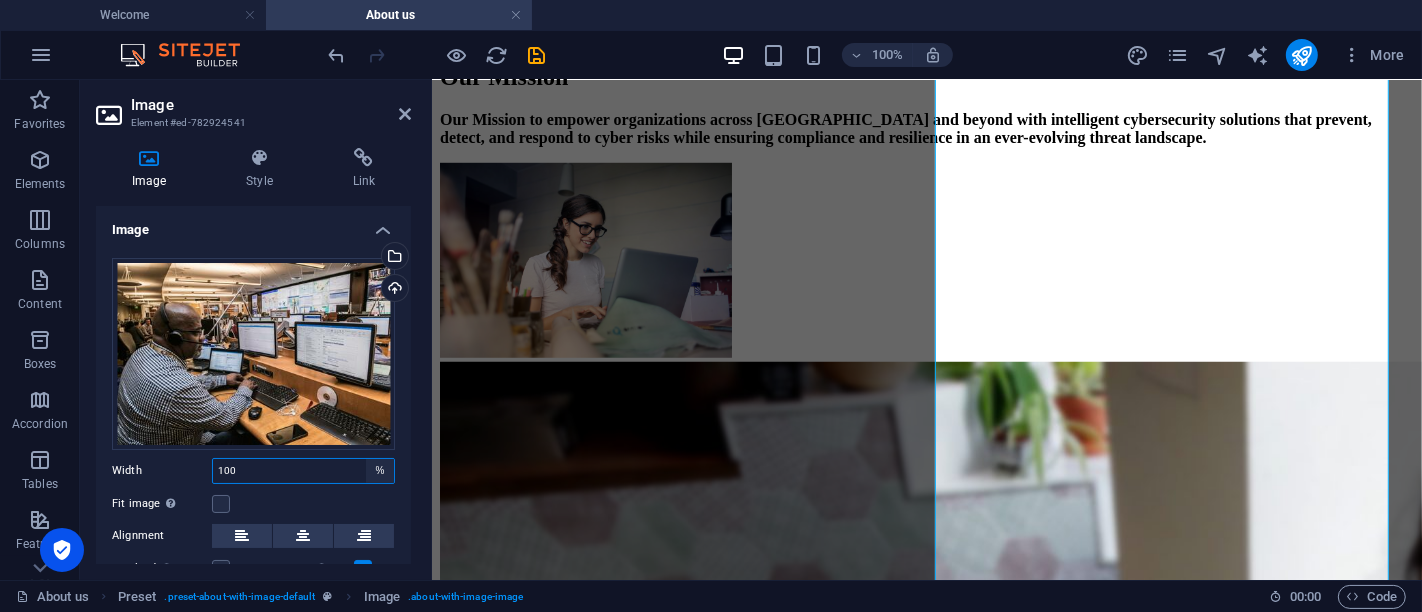 click on "Default auto px rem % em vh vw" at bounding box center [380, 471] 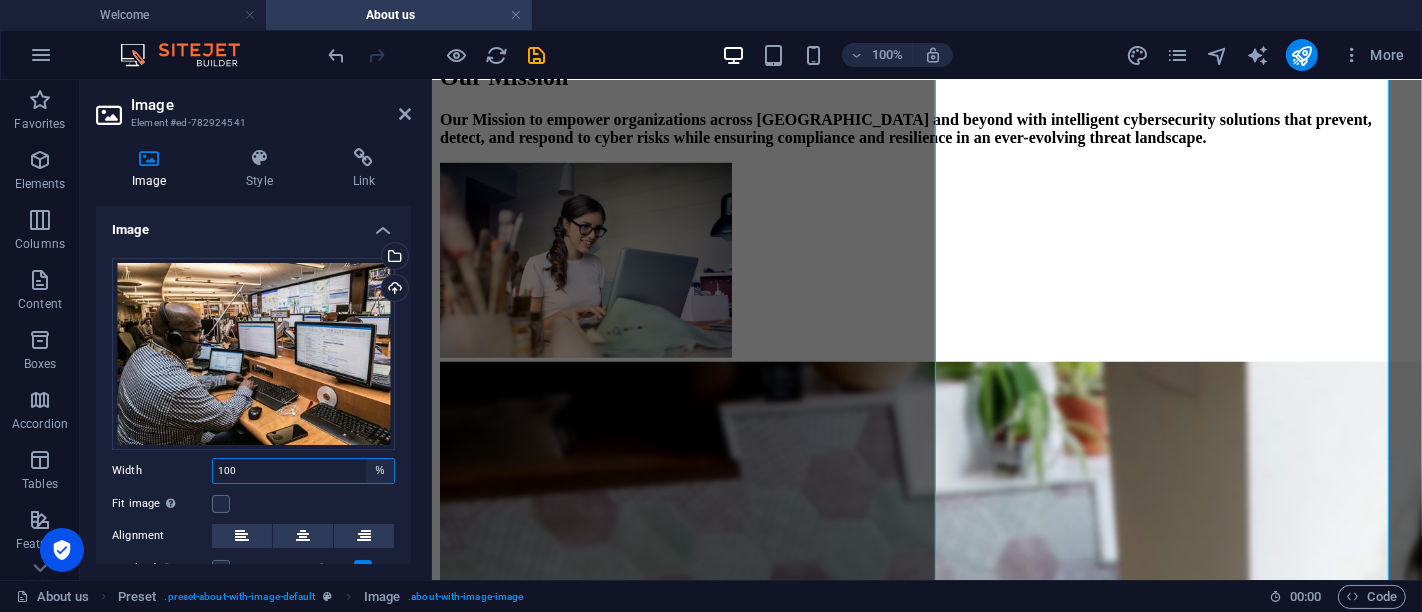 select on "px" 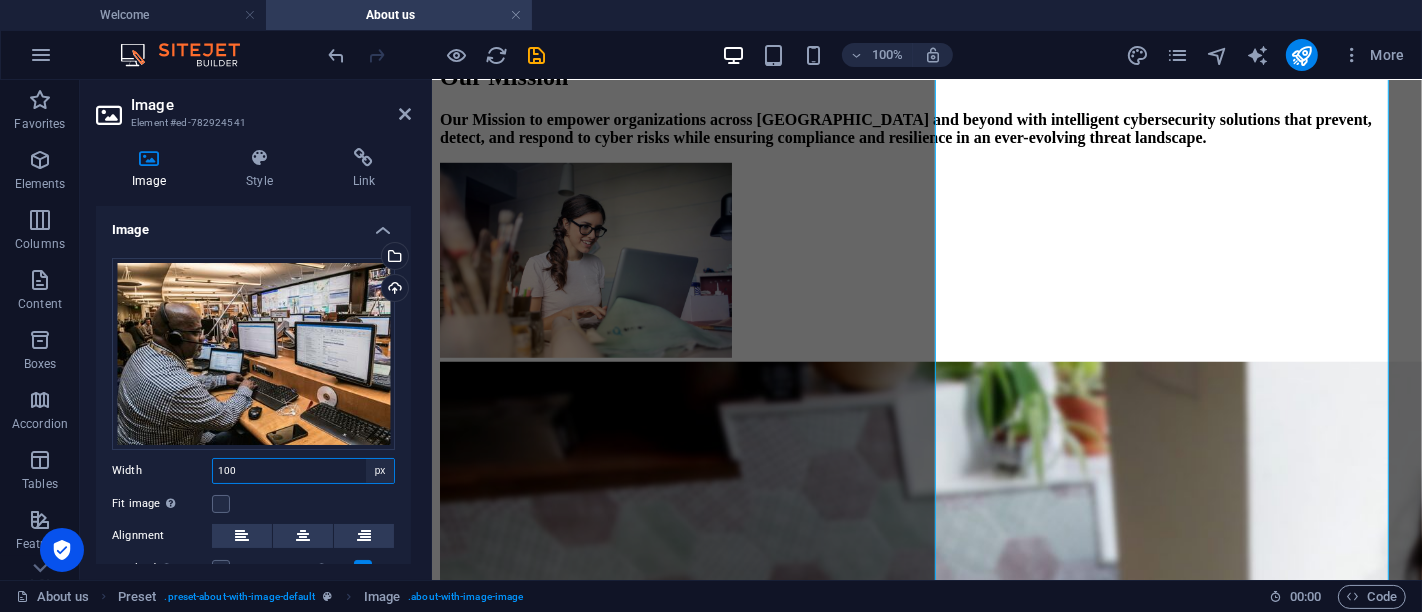 click on "Default auto px rem % em vh vw" at bounding box center (380, 471) 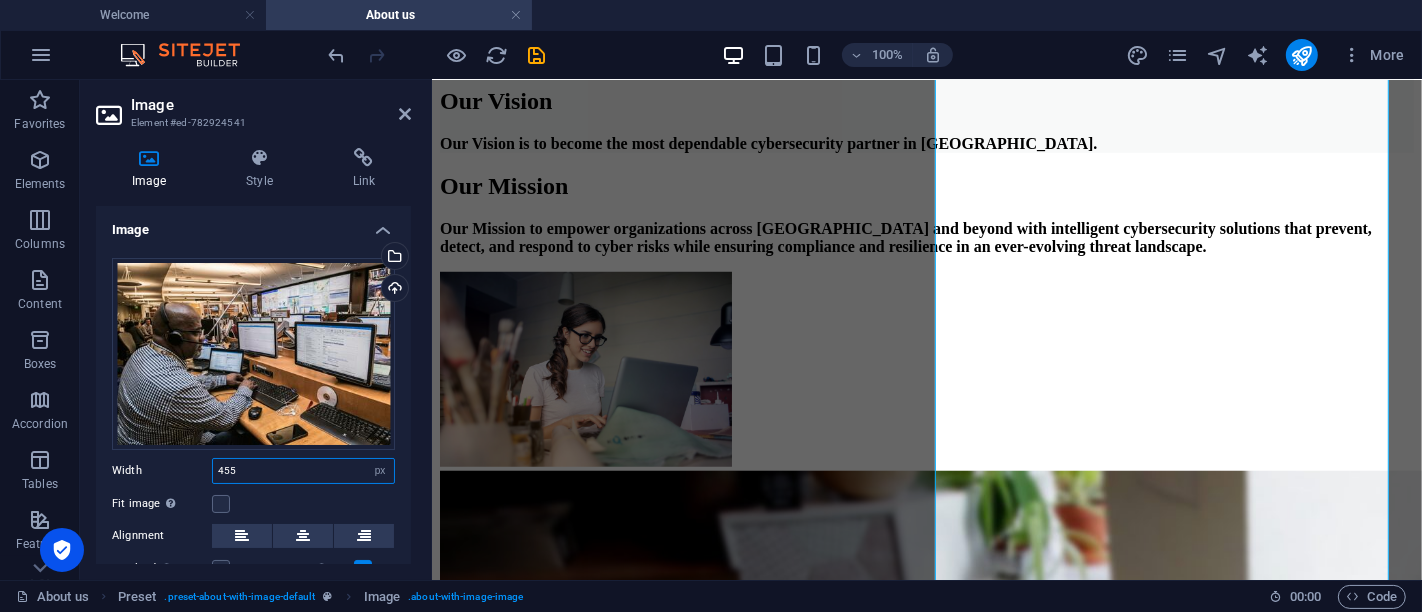 click on "455" at bounding box center [303, 471] 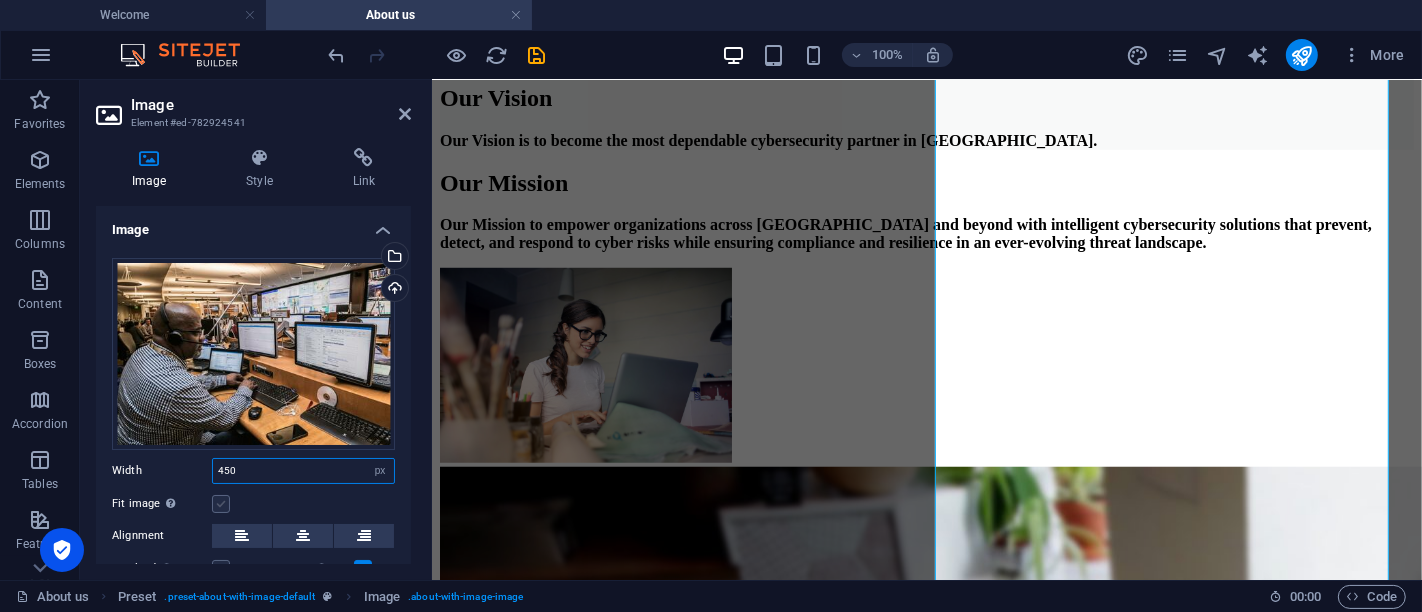 type on "450" 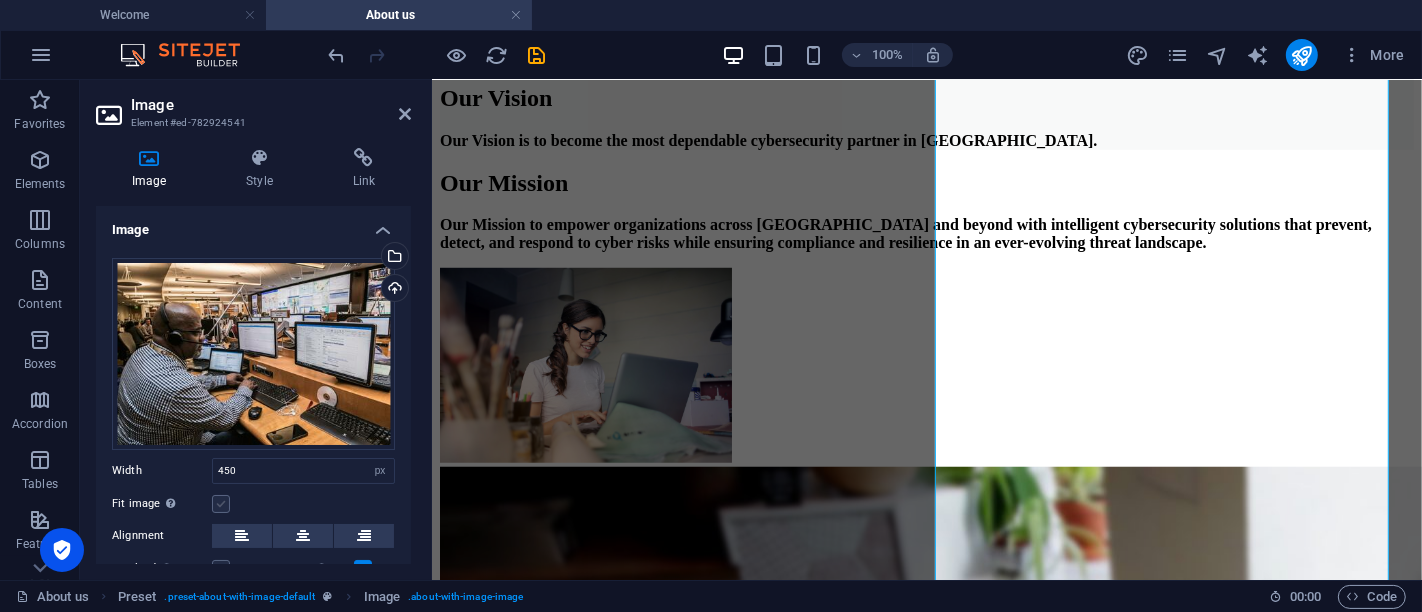 click at bounding box center [221, 504] 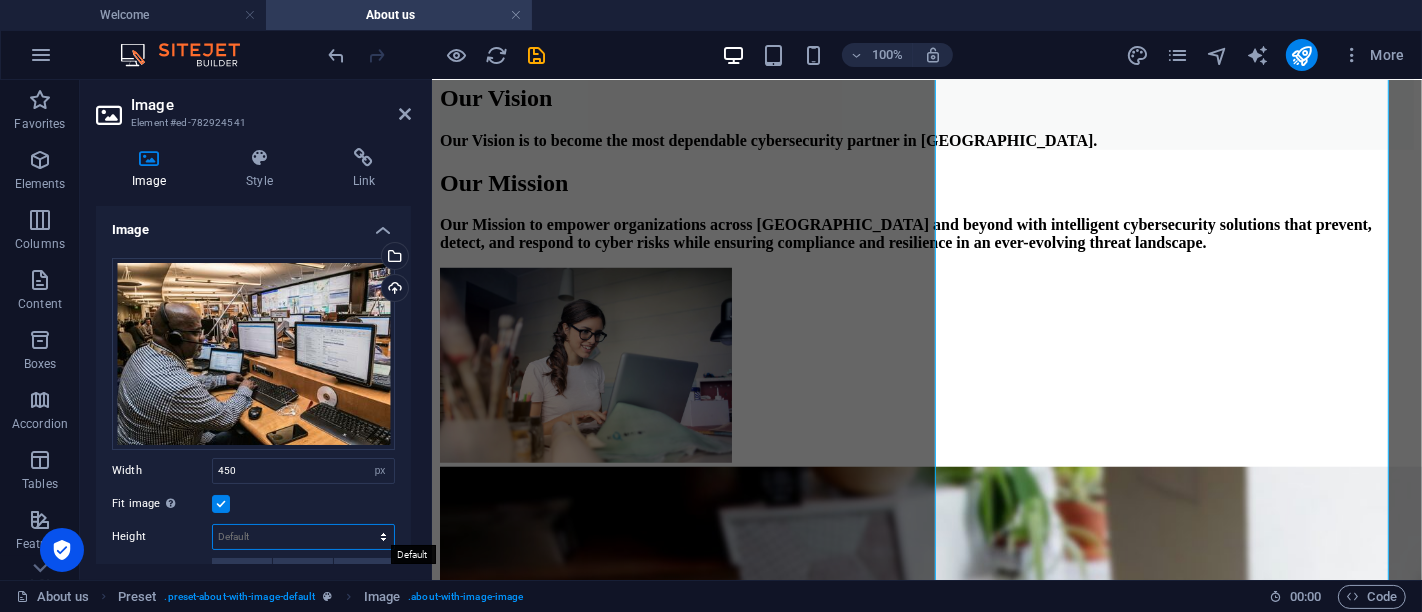 click on "Default auto px" at bounding box center (303, 537) 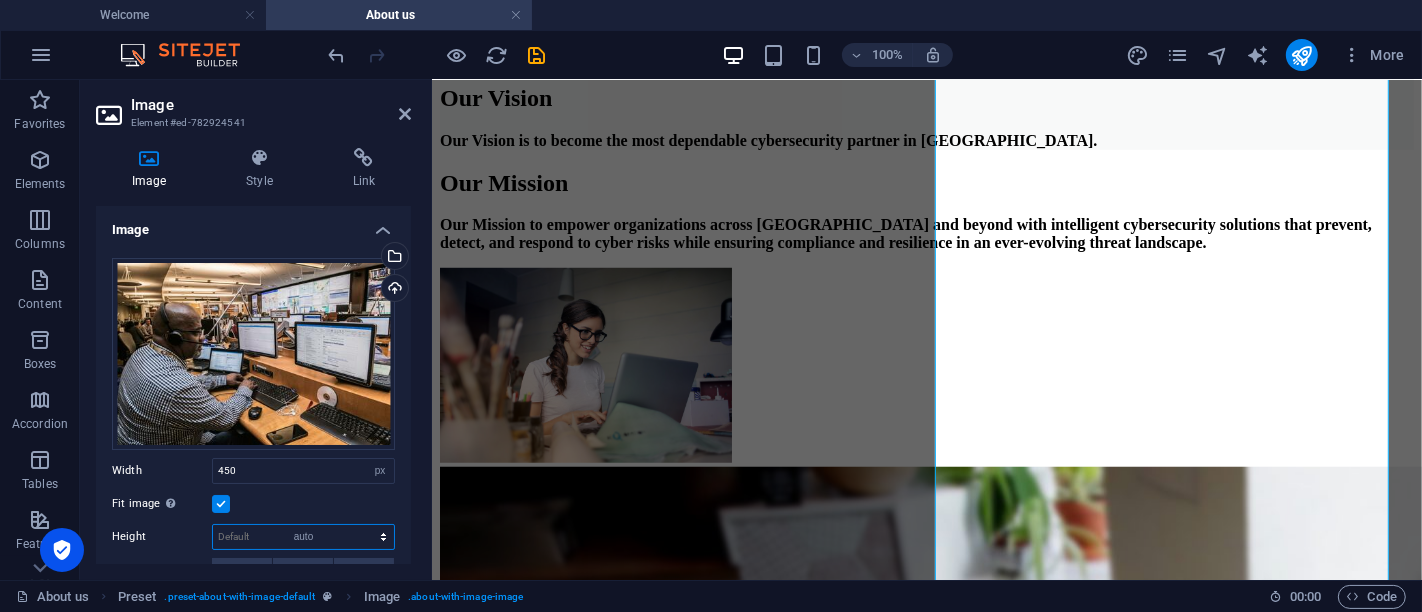 click on "Default auto px" at bounding box center (303, 537) 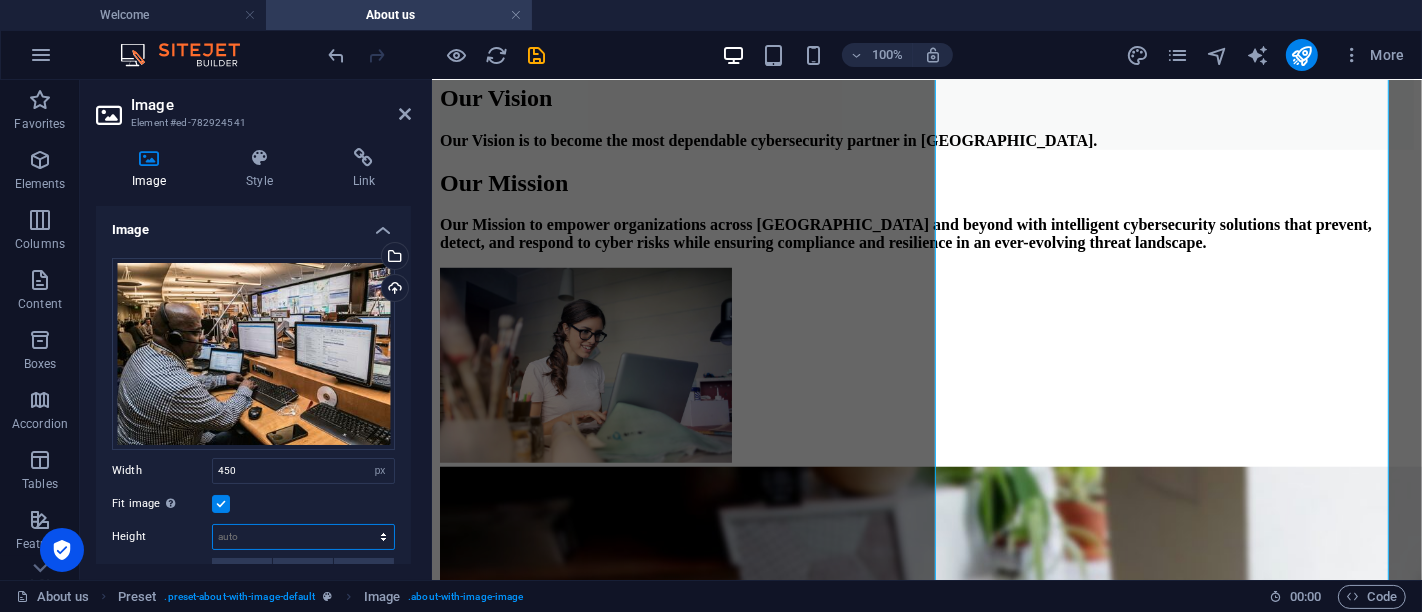 click on "Default auto px" at bounding box center [303, 537] 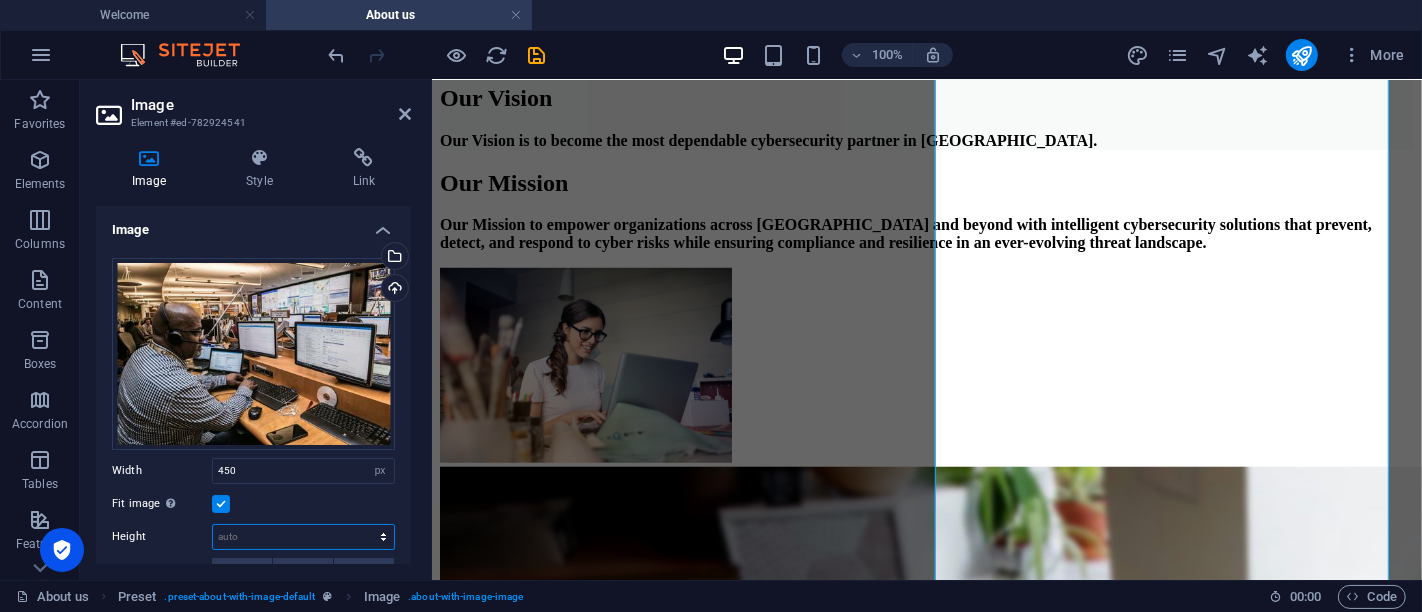 select on "px" 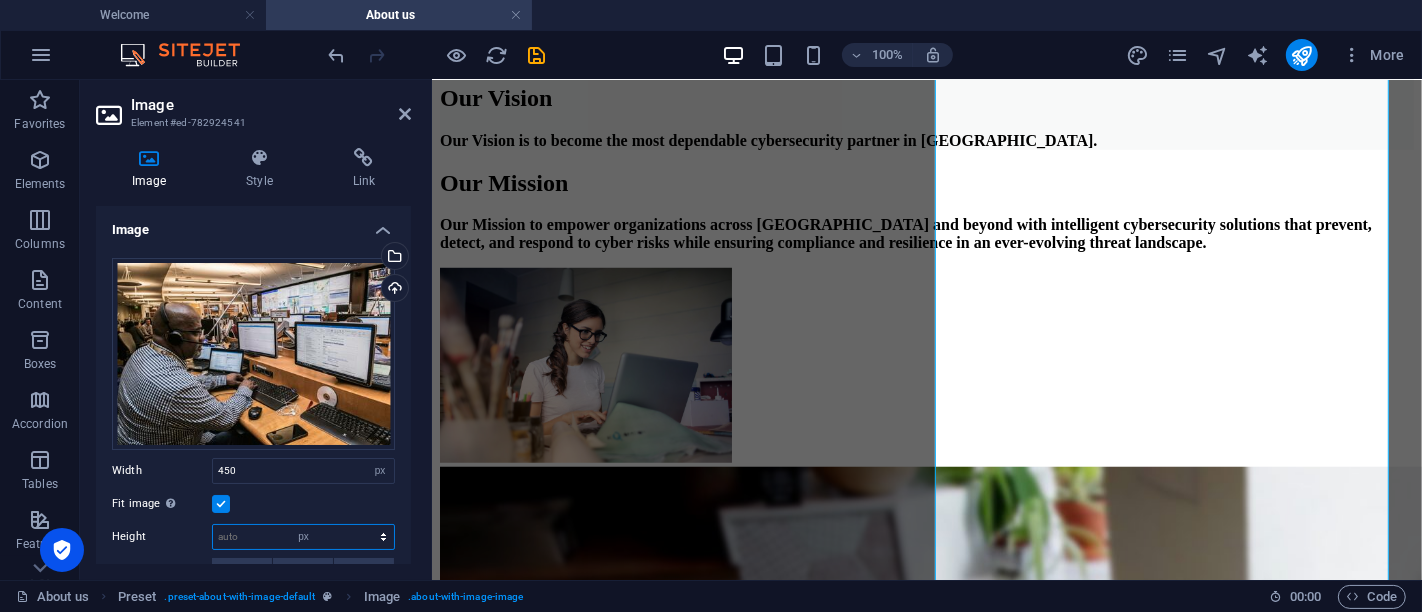 click on "Default auto px" at bounding box center [303, 537] 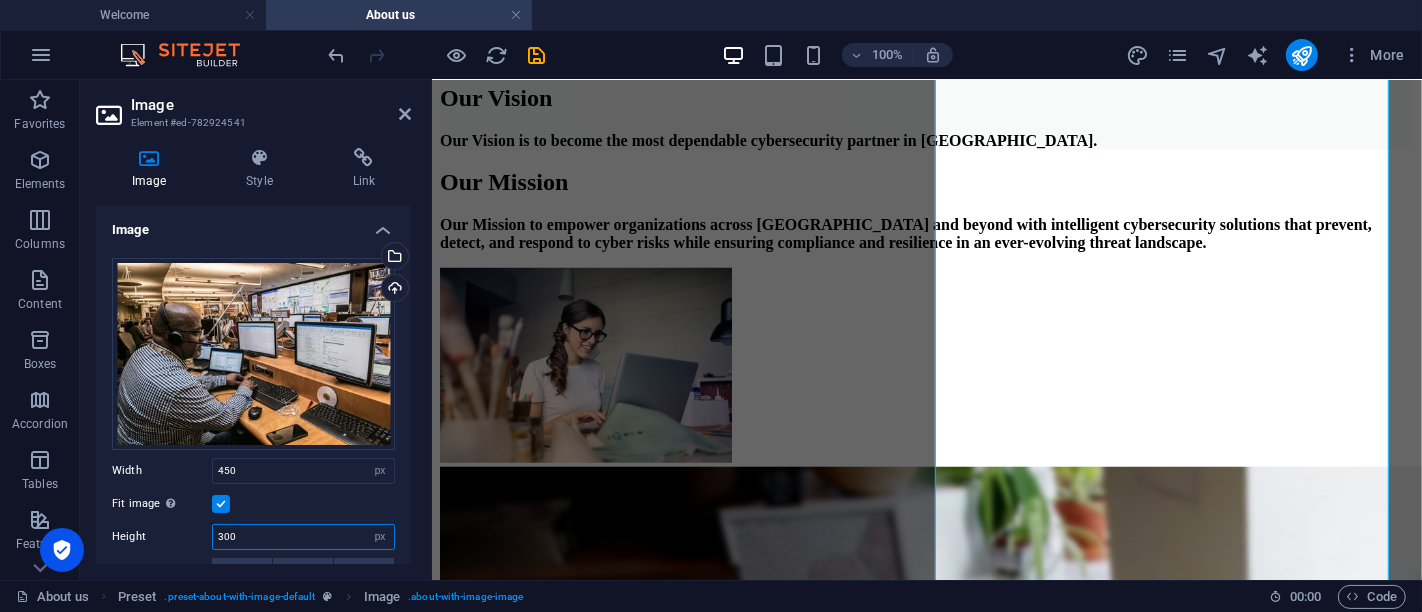 click on "300" at bounding box center (303, 537) 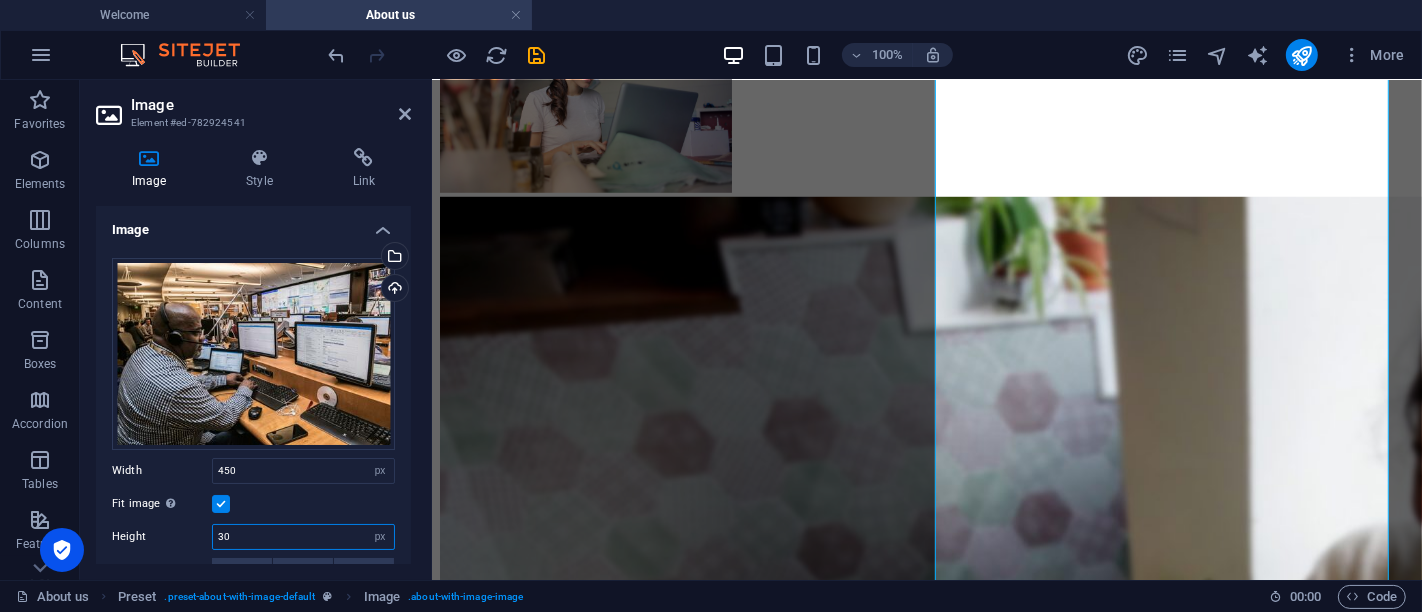 type on "30" 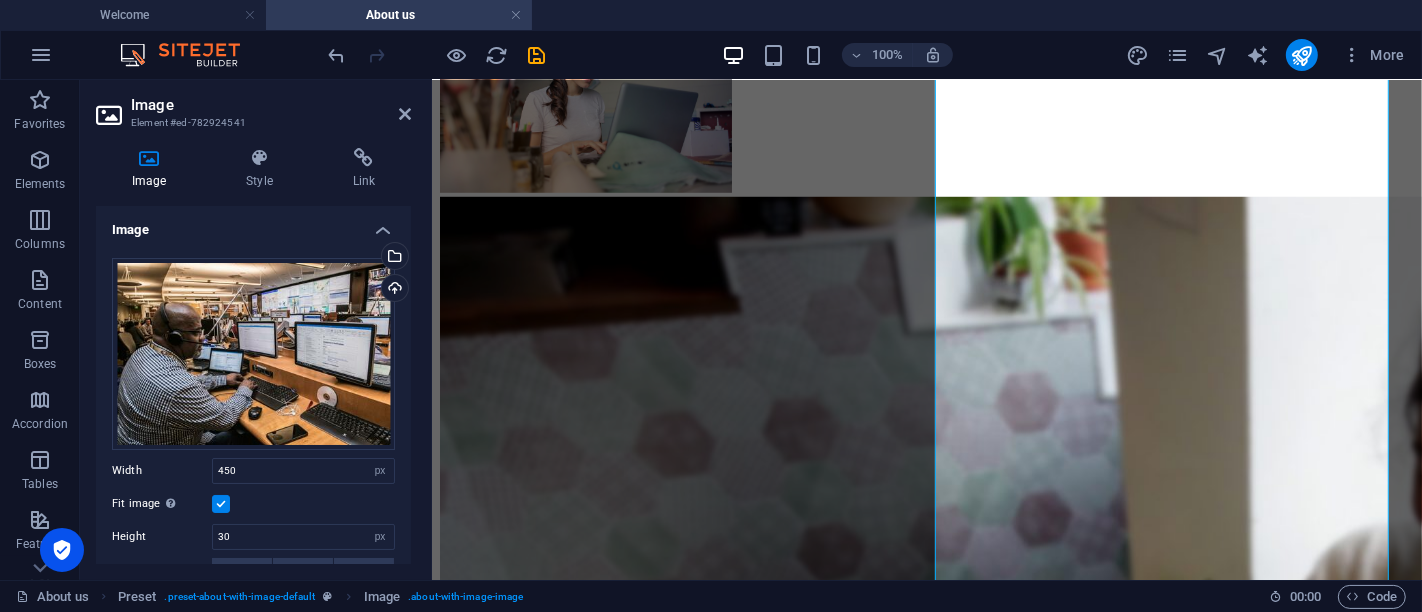 click at bounding box center (221, 504) 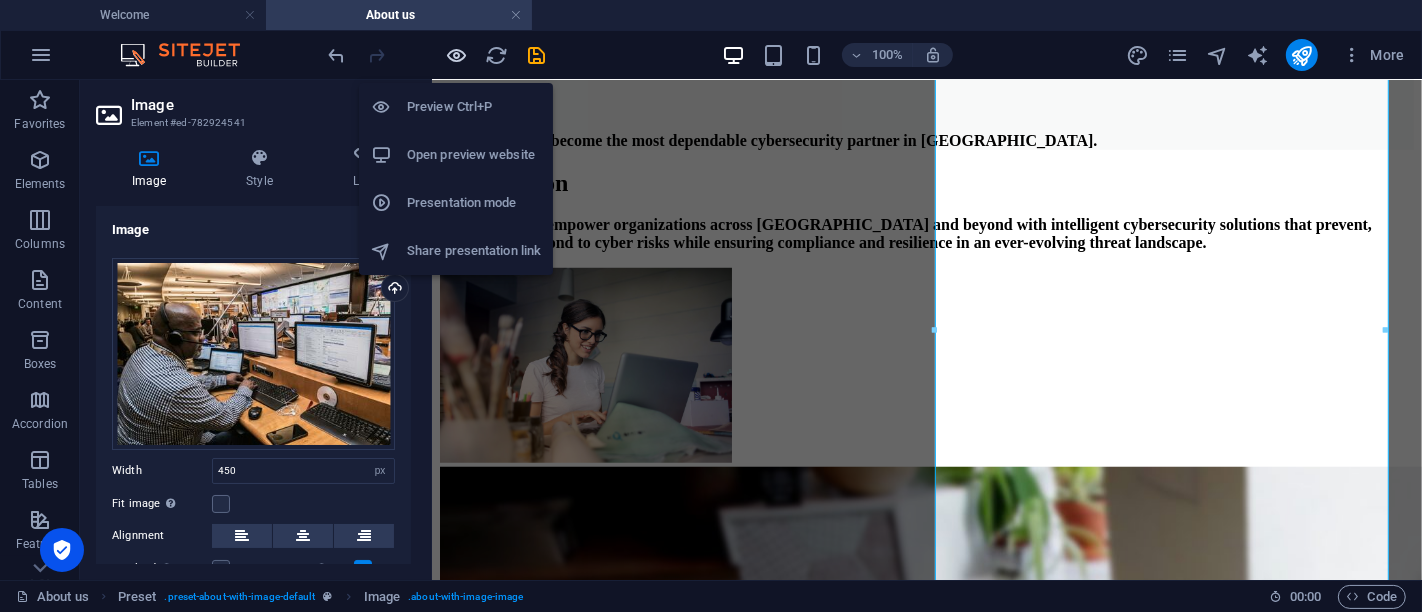 click at bounding box center [457, 55] 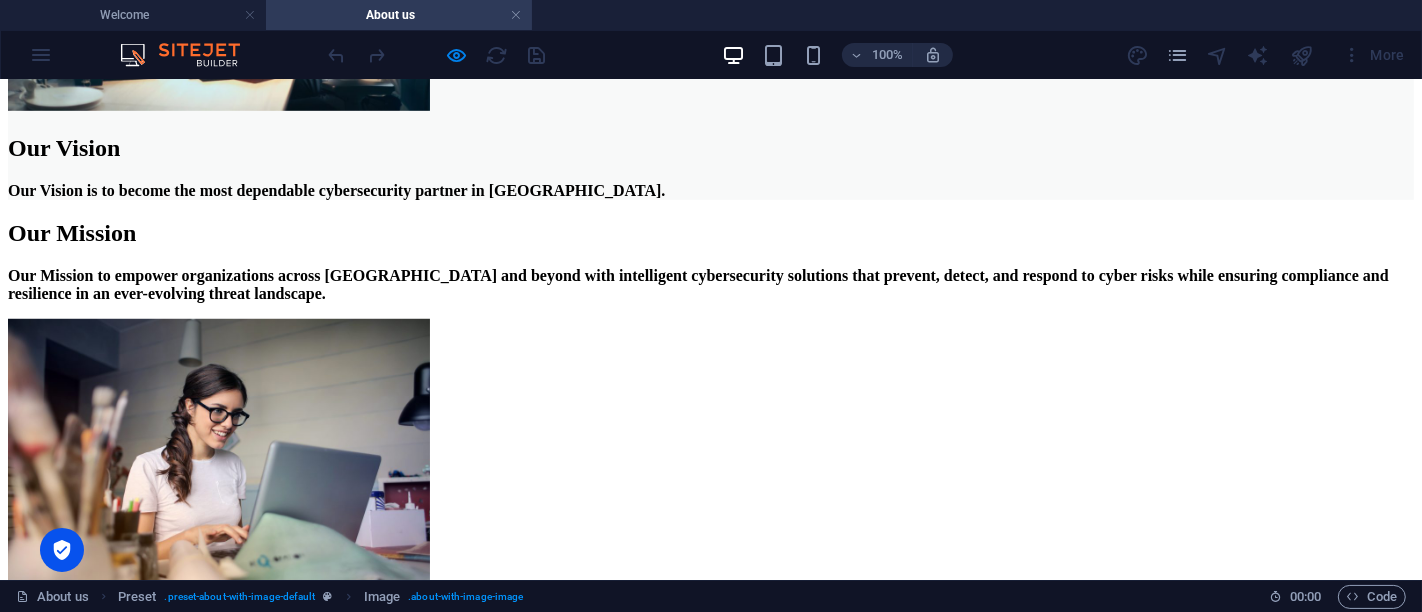 click at bounding box center (233, -325) 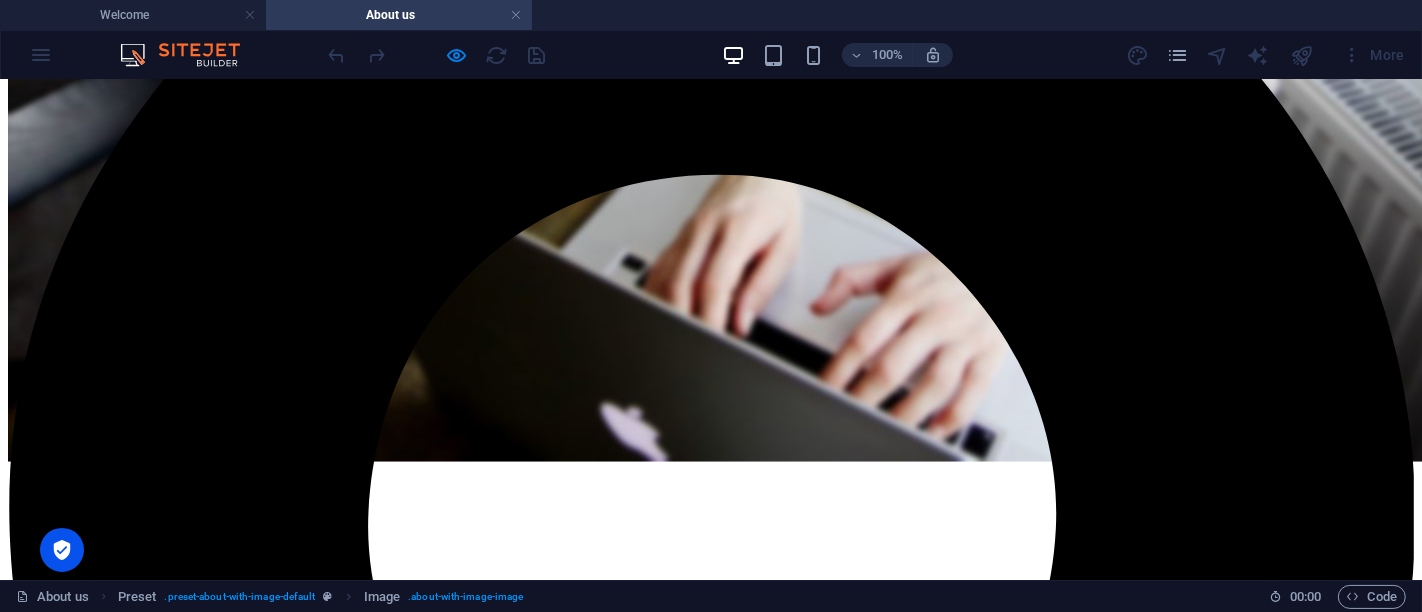 scroll, scrollTop: 2540, scrollLeft: 0, axis: vertical 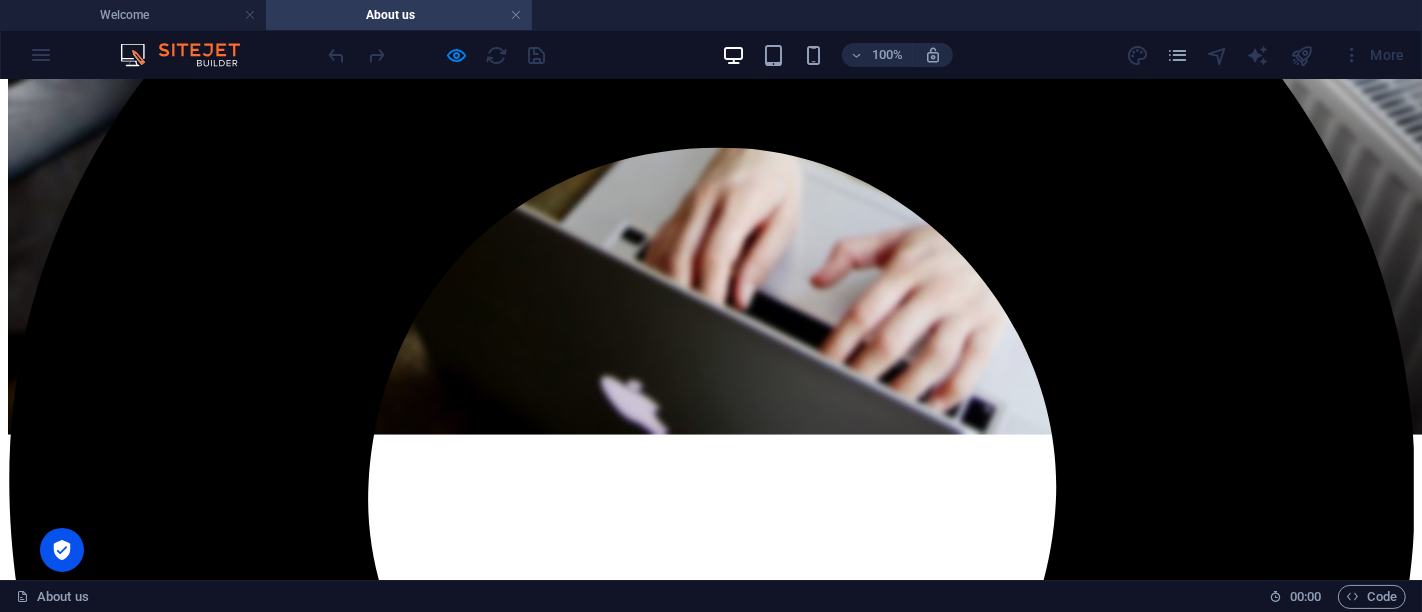 click at bounding box center [219, -1320] 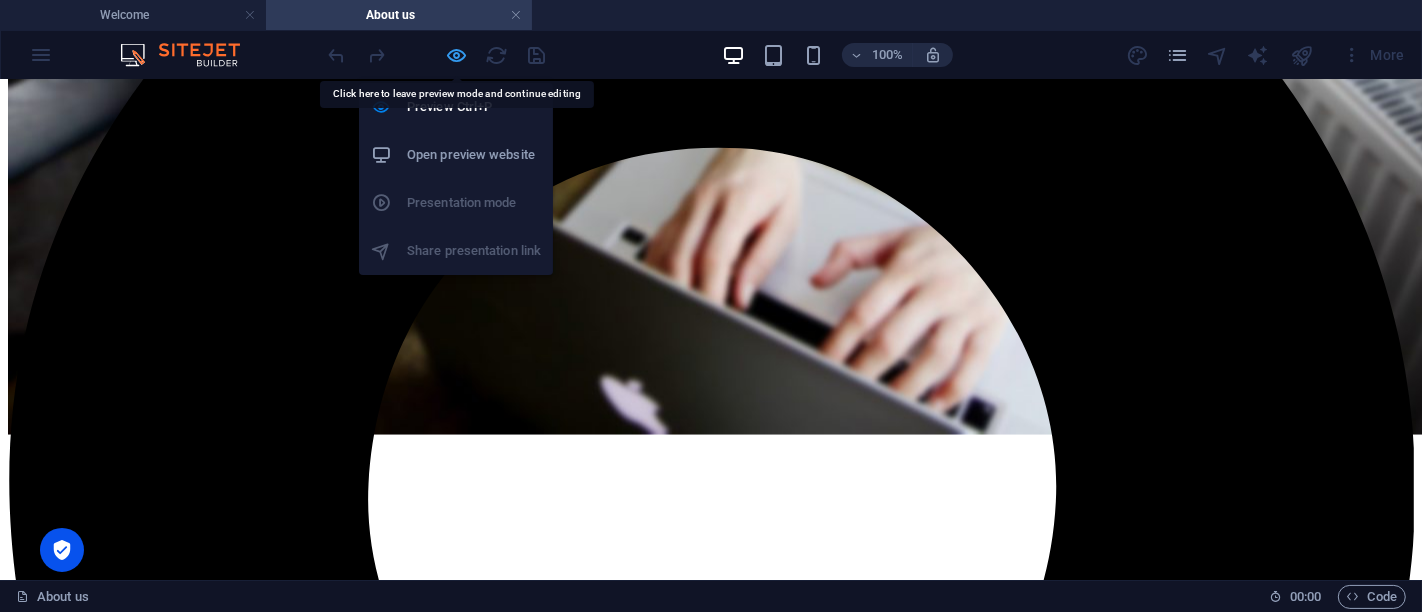 click at bounding box center [457, 55] 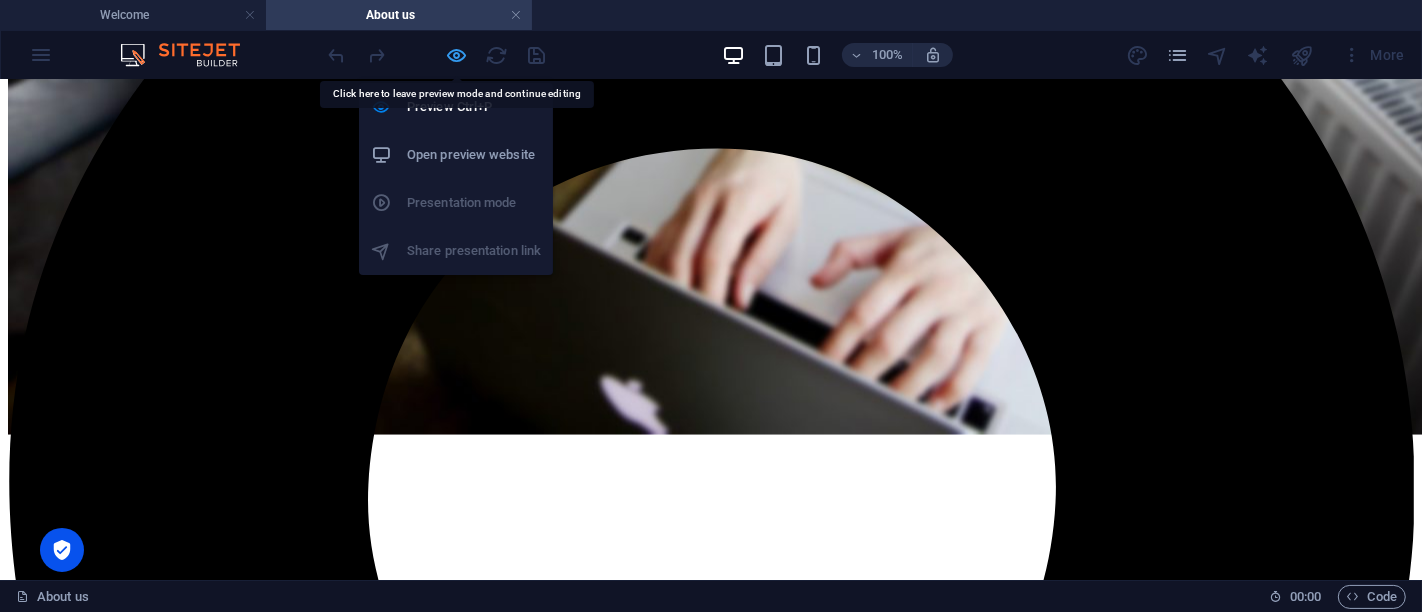 select on "px" 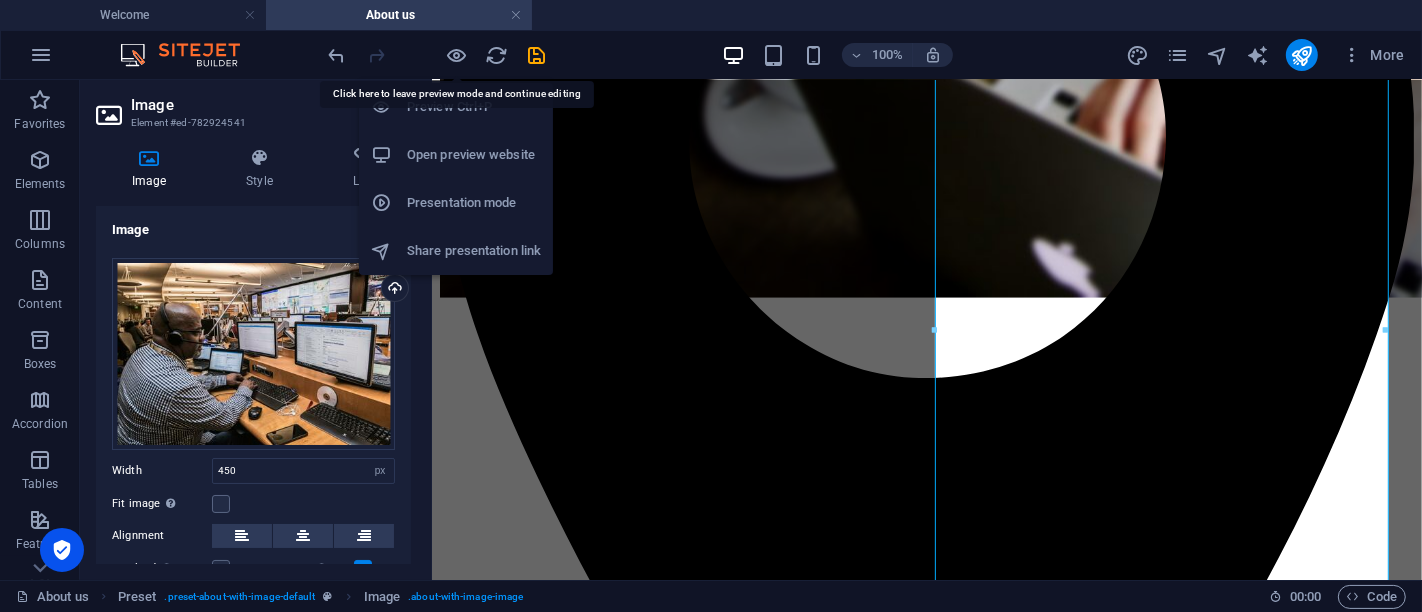scroll, scrollTop: 1251, scrollLeft: 0, axis: vertical 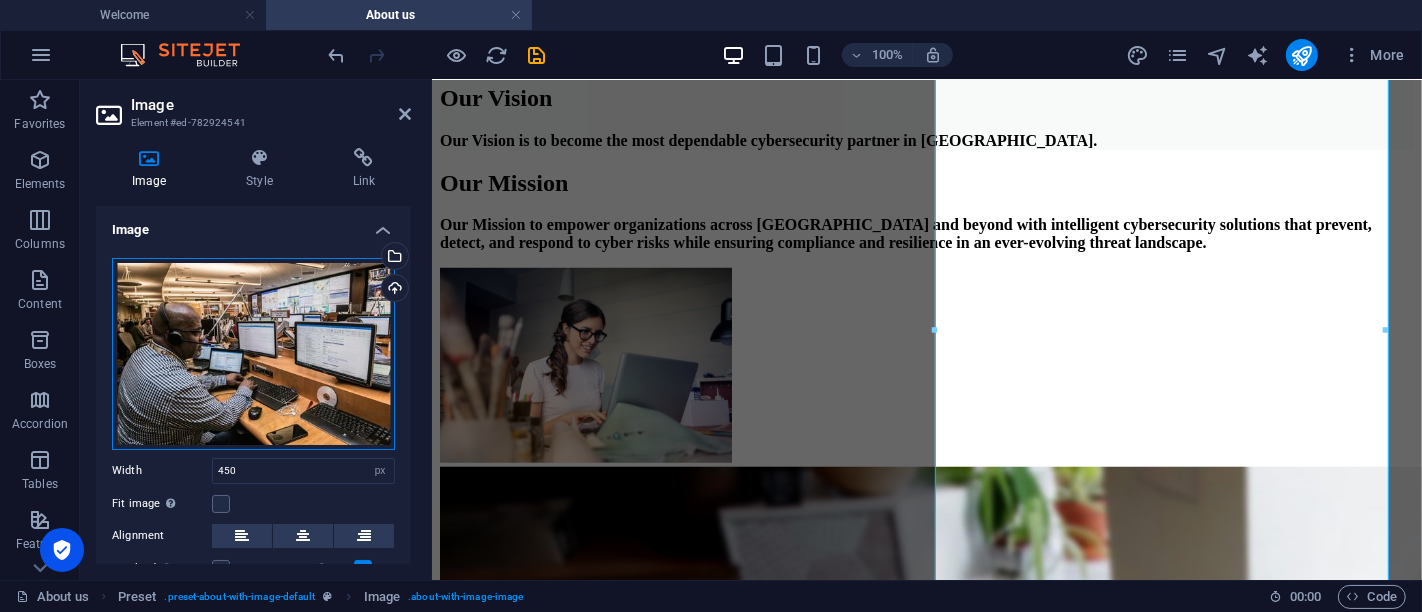 click on "Drag files here, click to choose files or select files from Files or our free stock photos & videos" at bounding box center [253, 354] 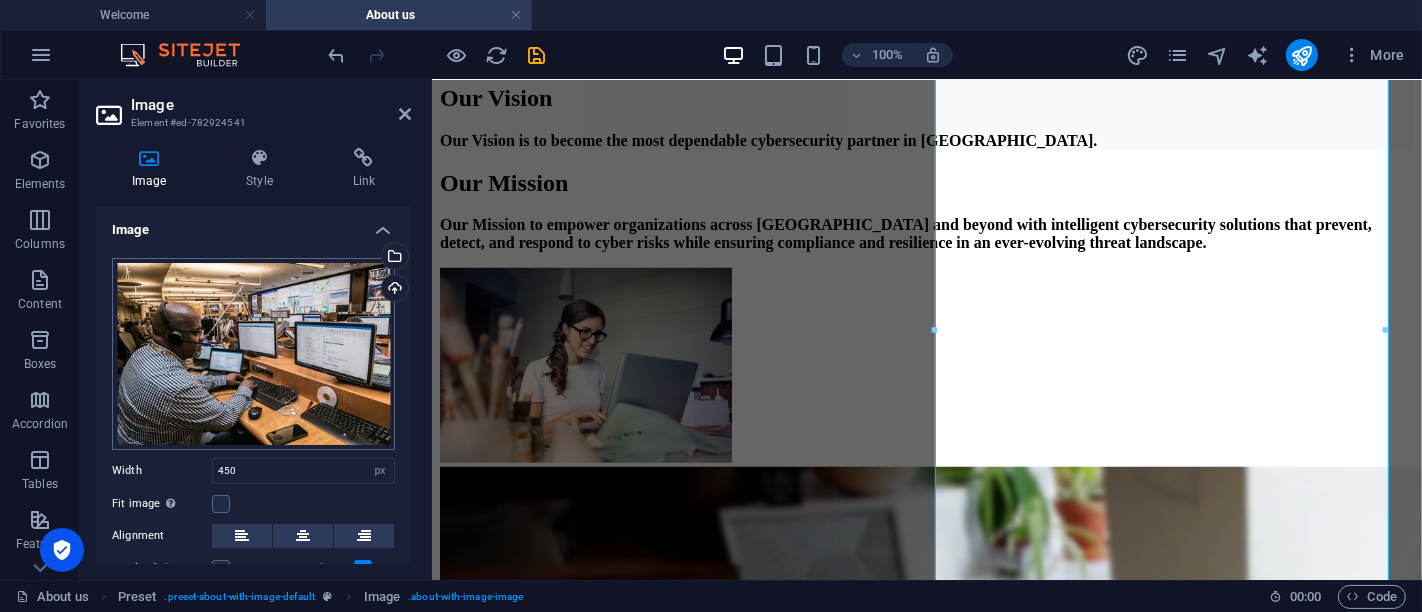 click on "metabyte.com.ng Welcome About us Favorites Elements Columns Content Boxes Accordion Tables Features Images Slider Header Footer Forms Marketing Collections
Drag here to replace the existing content. Press “Ctrl” if you want to create a new element.
H2   Container   Menu Bar   Container   HTML   Menu 100% More Welcome Preset . preset-about-with-image-default Image . about-with-image-image 00 : 00 Code Favorites Elements Columns Content Boxes Accordion Tables Features Images Slider Header Footer Forms Marketing Collections Image Element #ed-782924541 Image Style Link Image Drag files here, click to choose files or select files from Files or our free stock photos & videos Select files from the file manager, stock photos, or upload file(s) Upload Width 450 Default auto px rem % em vh vw Fit image Automatically fit image to a fixed width and height Height Default auto px Alignment Lazyload Responsive" at bounding box center (711, 306) 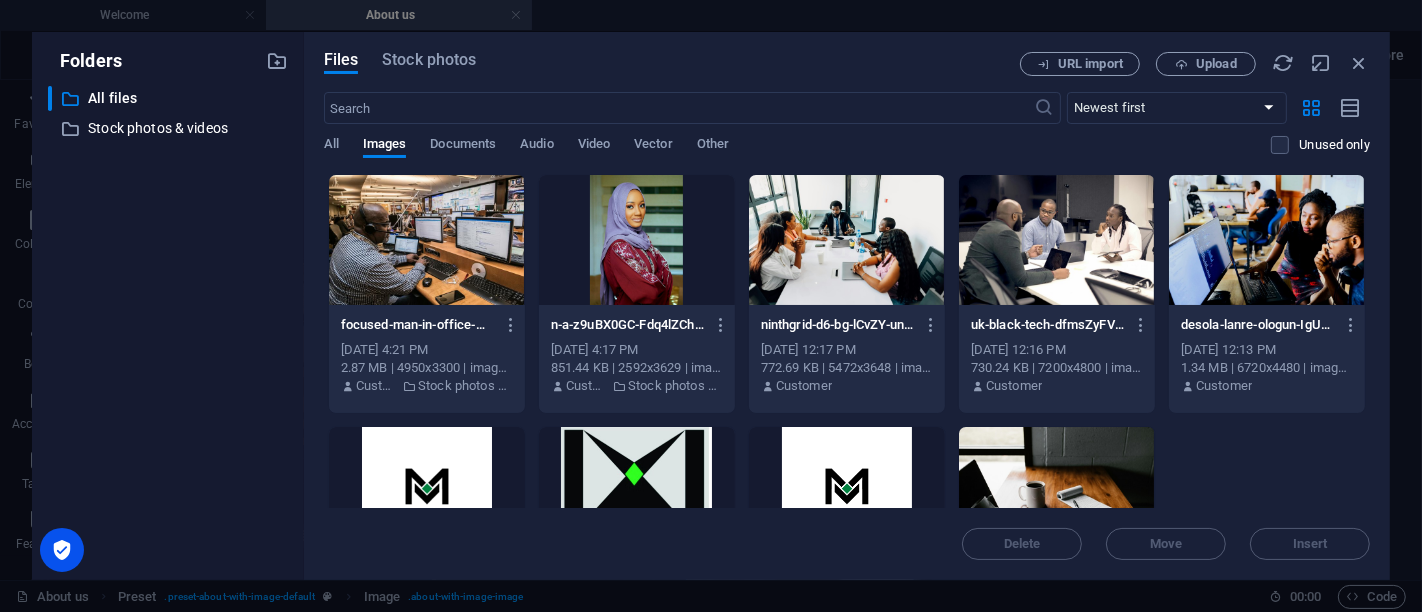 click at bounding box center (427, 240) 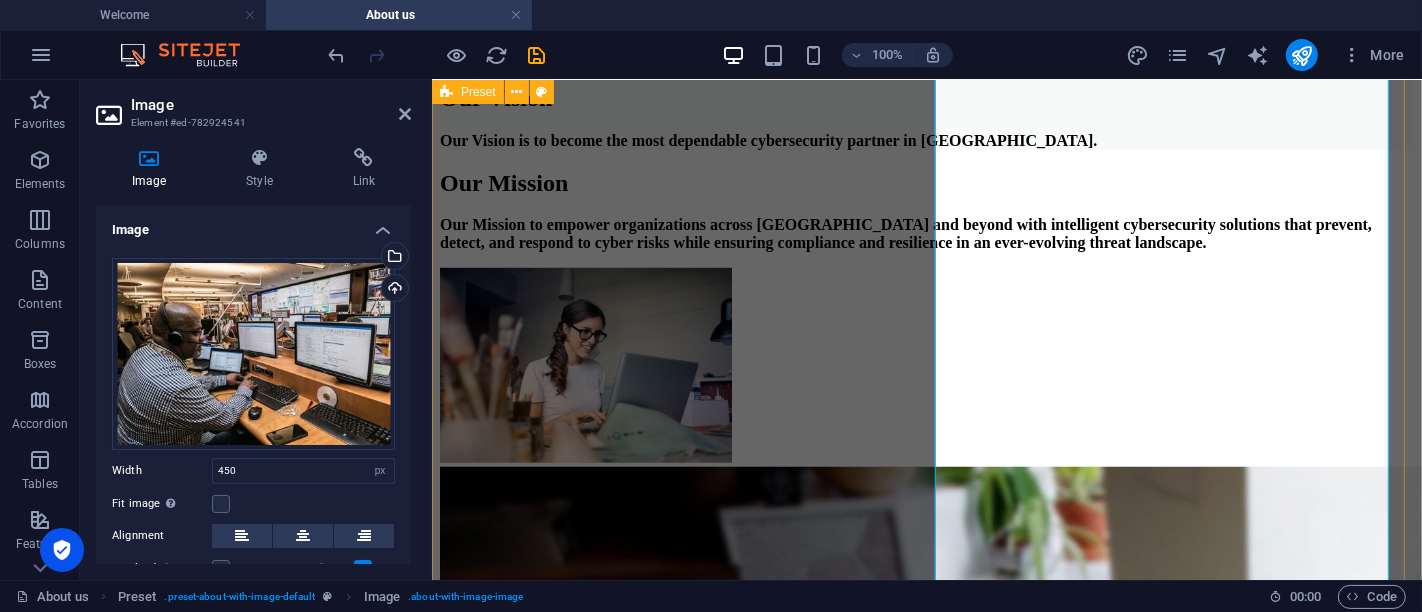 click on "About Us Metabyte Ltd. is Nigeria’s leading cybersecurity firm, providing tailored, scalable, and future-ready solutions that protect businesses, government agencies, and individuals from the rising tide of cyber threats. Headquartered in Lagos, we are redefining digital protection with a local touch and global standards. In an era where data breaches, ransomware, and cyber espionage are disrupting economies, Metabyte offers robust, proactive, and cost-effective security solutions designed specifically for the African market. Our hybrid of technical expertise and strategic compliance advisory gives organizations the edge to grow securely and confidently in a connected world." at bounding box center (926, -381) 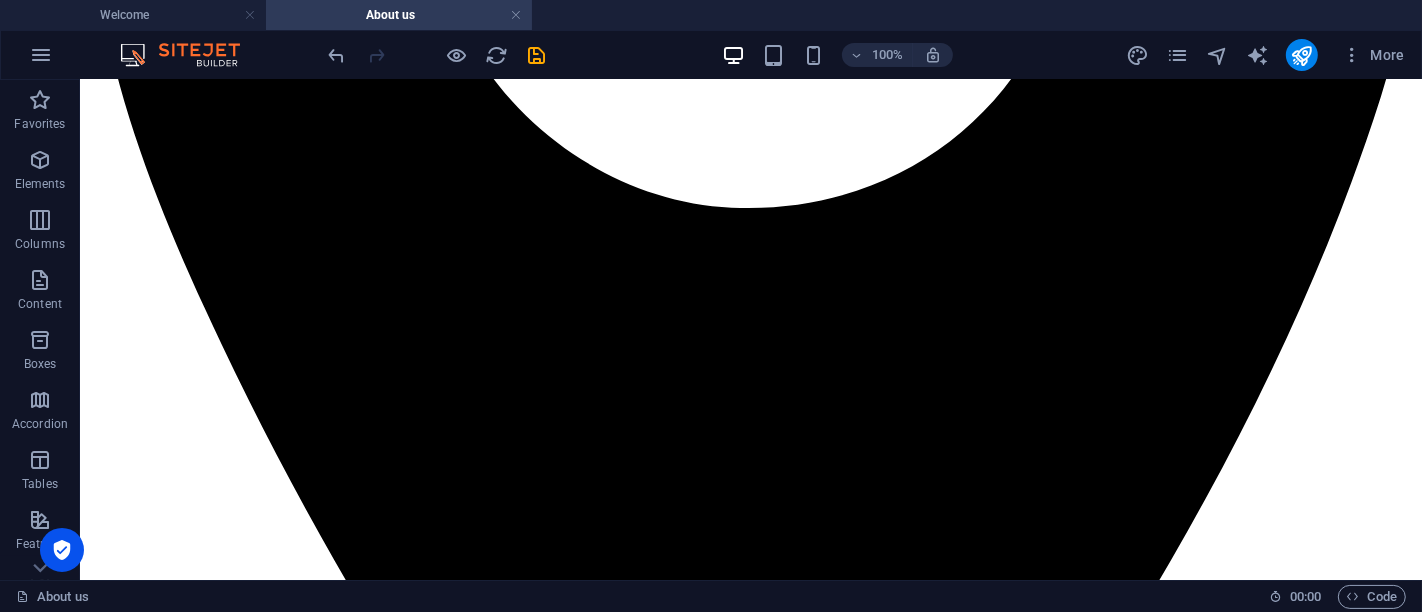 scroll, scrollTop: 3081, scrollLeft: 0, axis: vertical 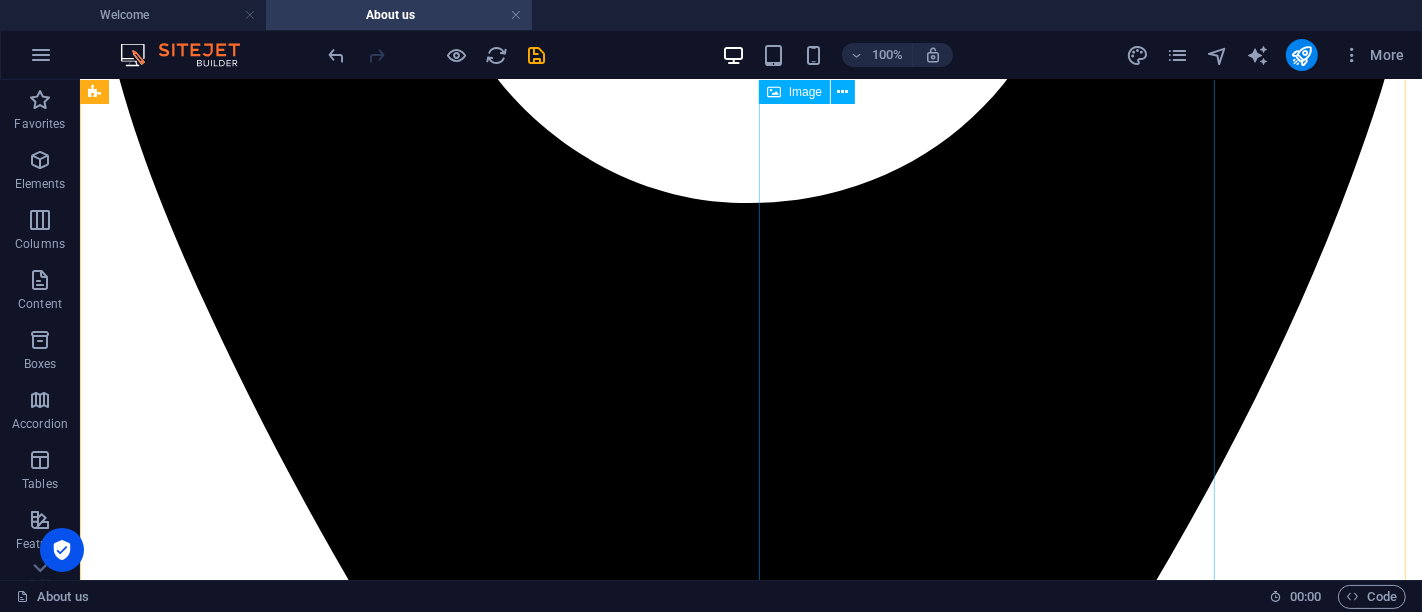 click at bounding box center [286, -1394] 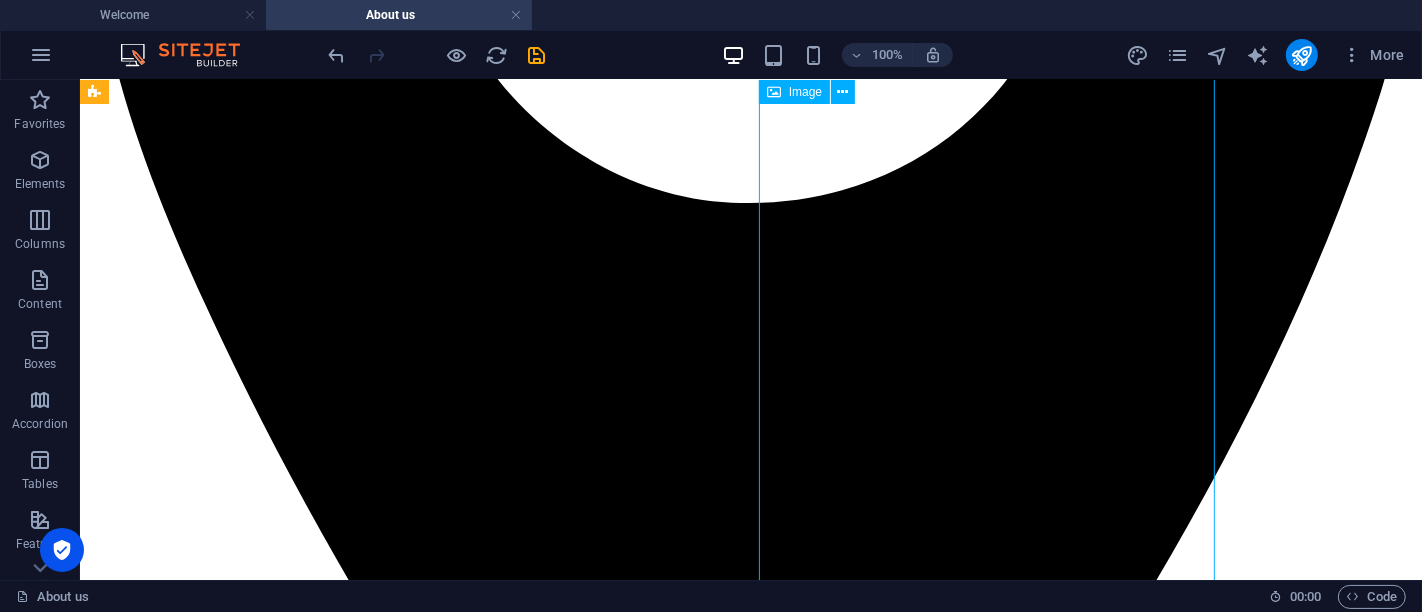 click at bounding box center [286, -1394] 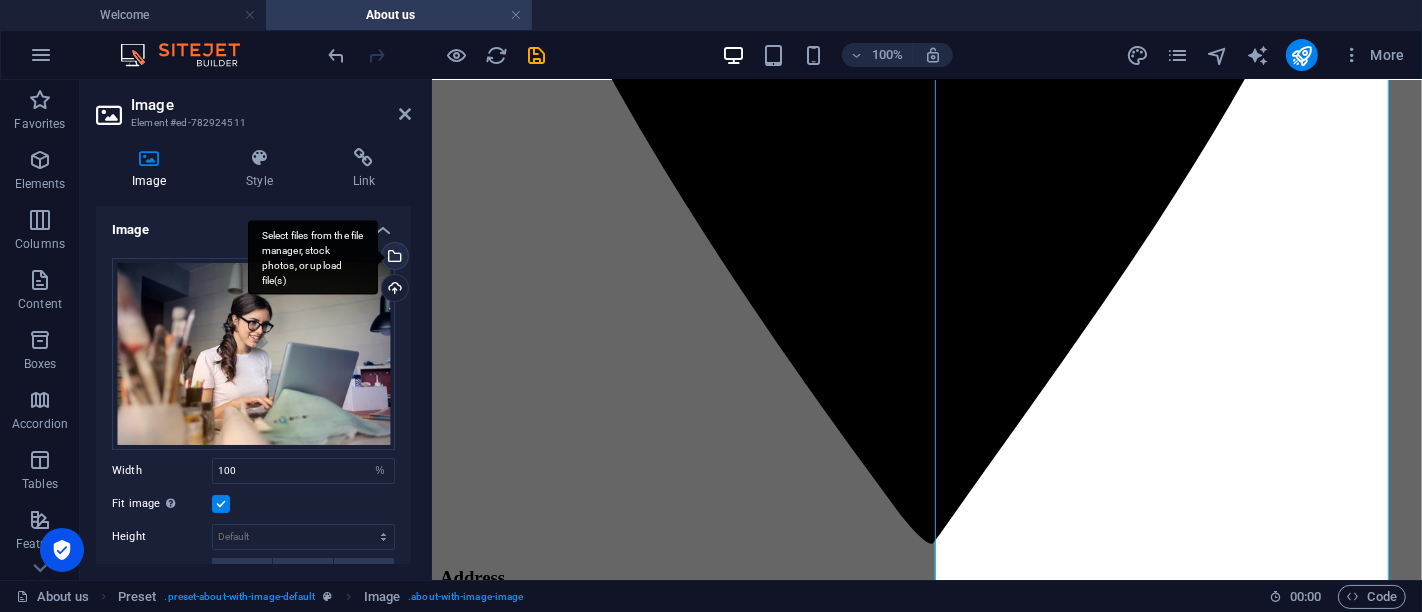 click on "Select files from the file manager, stock photos, or upload file(s)" at bounding box center (393, 258) 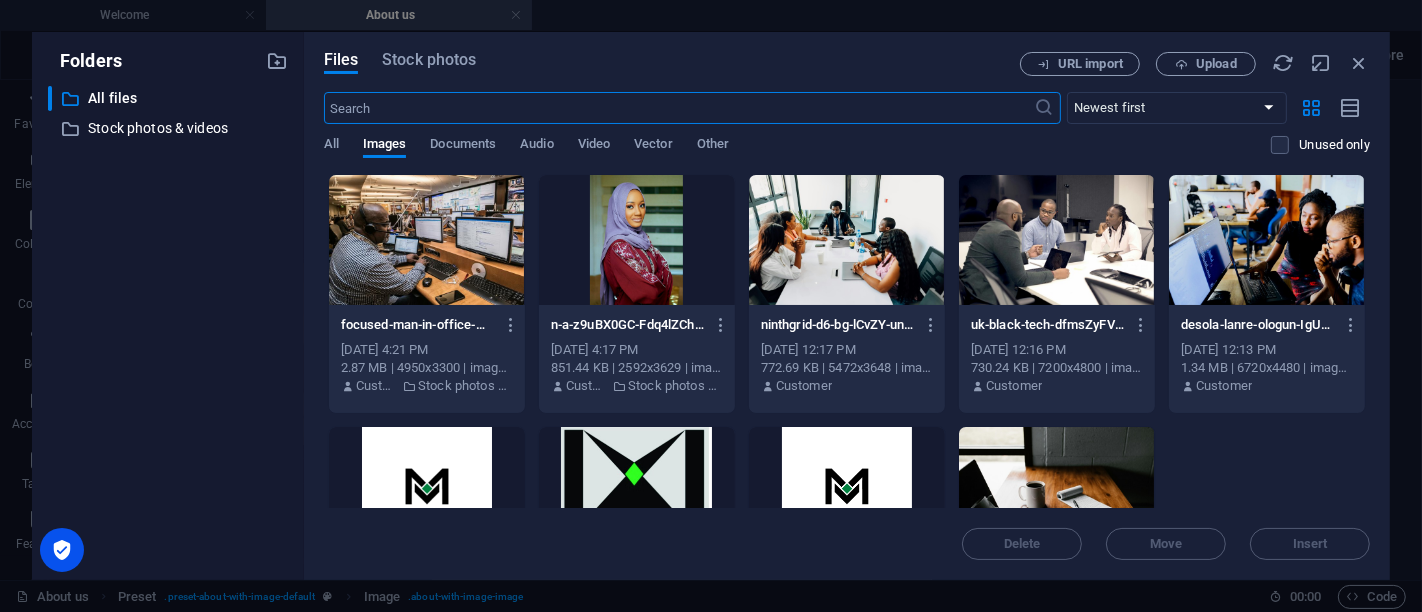 click at bounding box center (1267, 240) 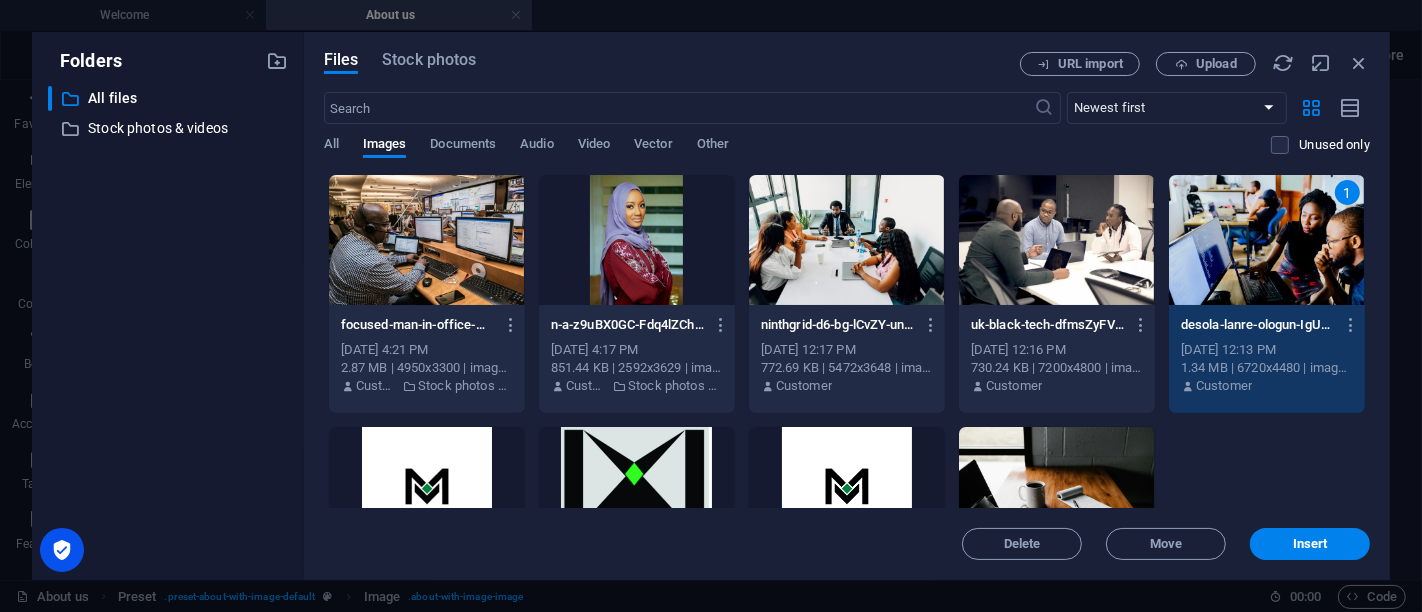 click on "1" at bounding box center (1267, 240) 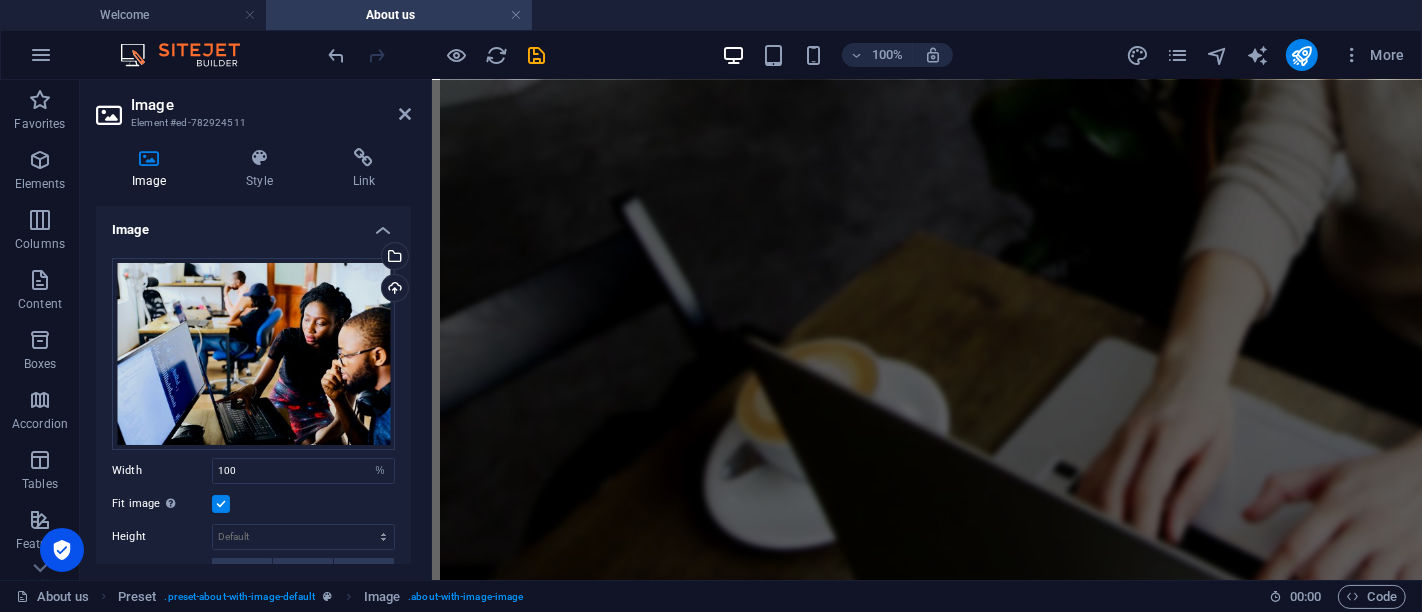 scroll, scrollTop: 2346, scrollLeft: 0, axis: vertical 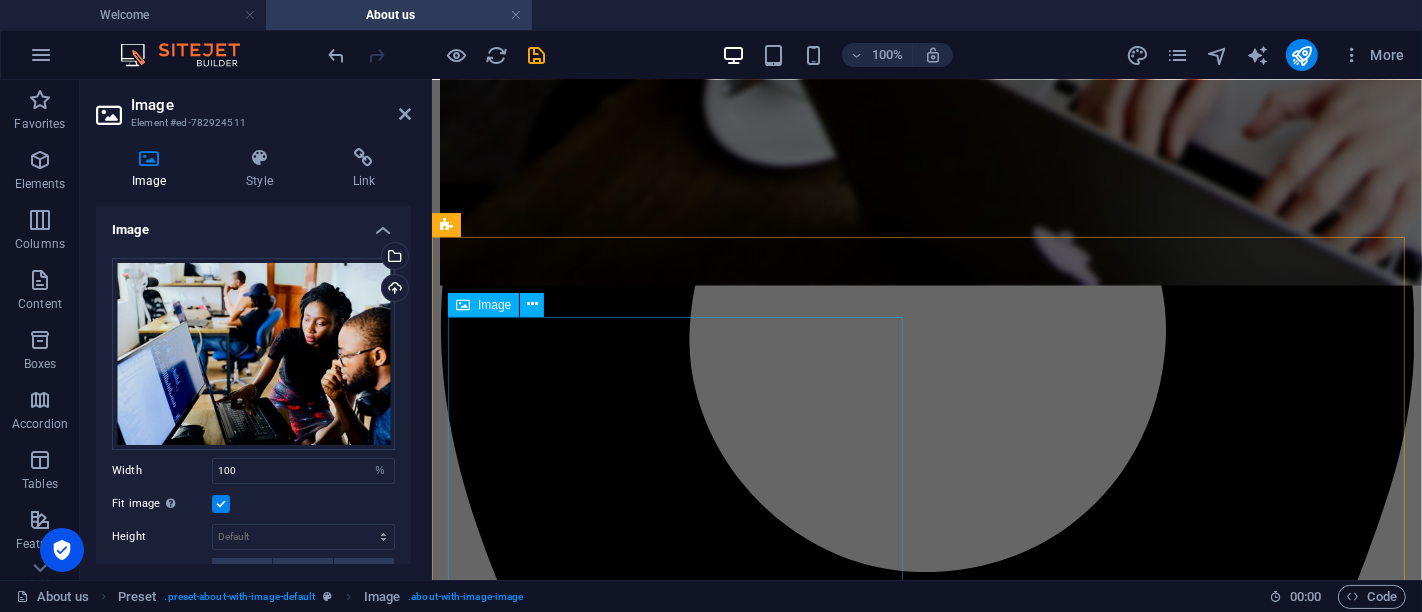 click at bounding box center [585, -1131] 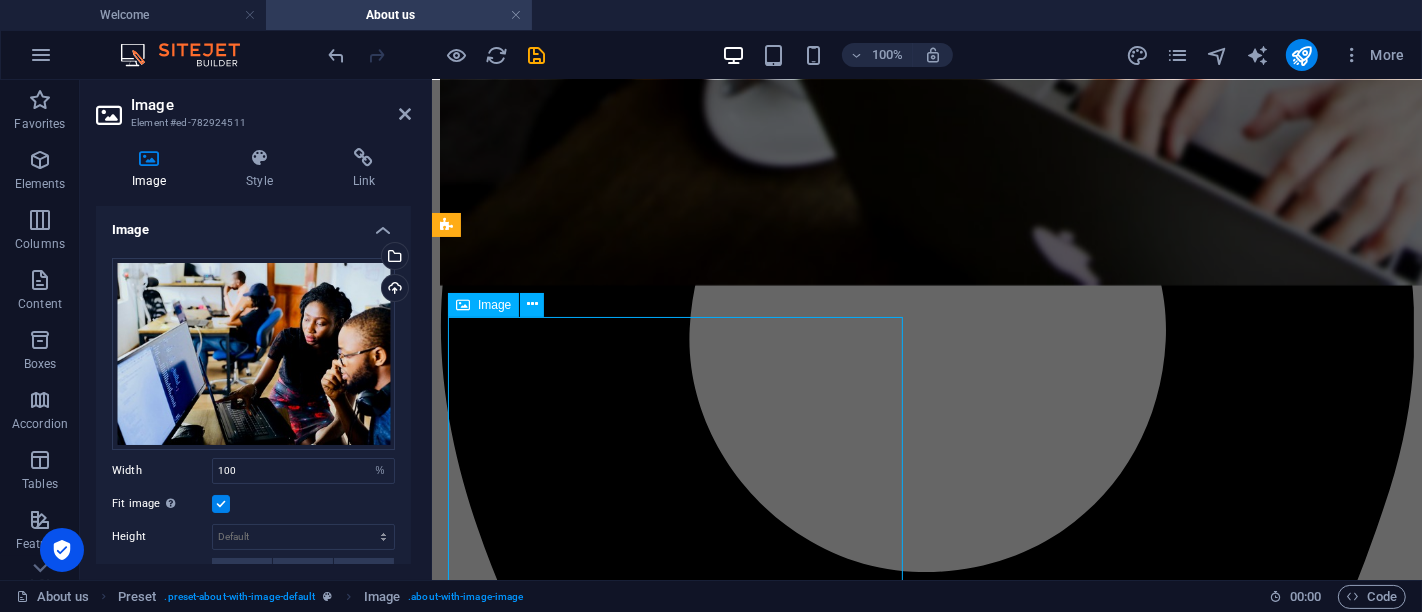 click at bounding box center [585, -1131] 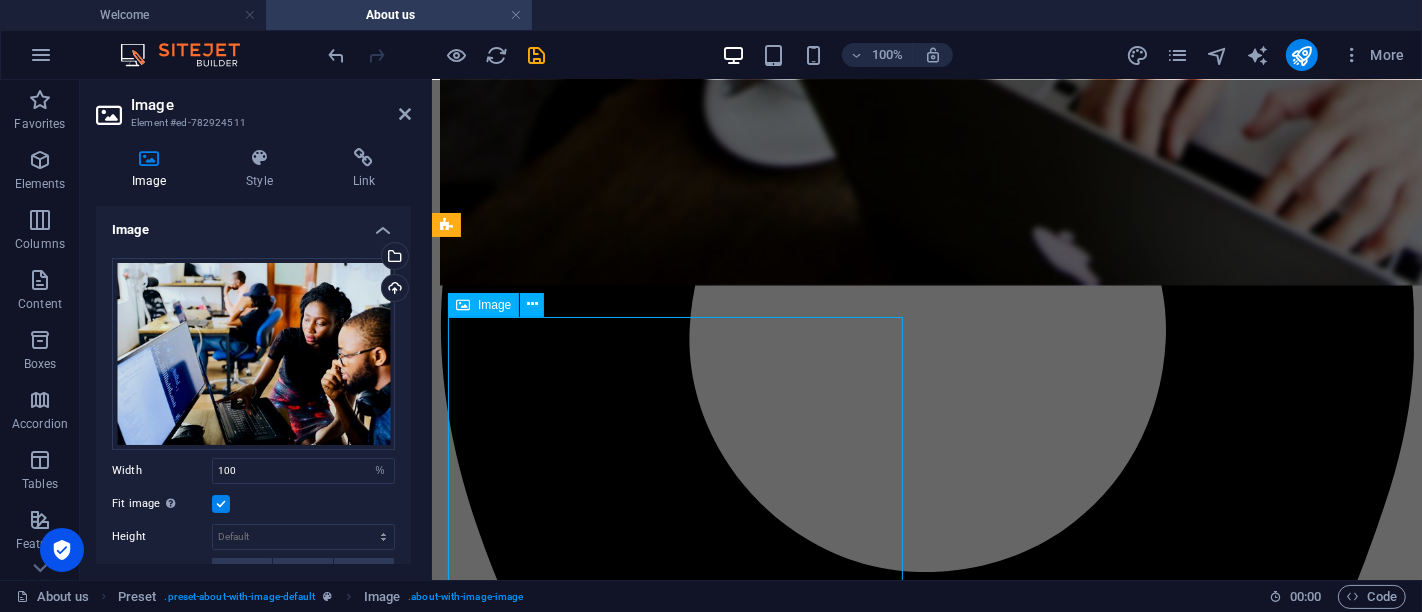 select on "%" 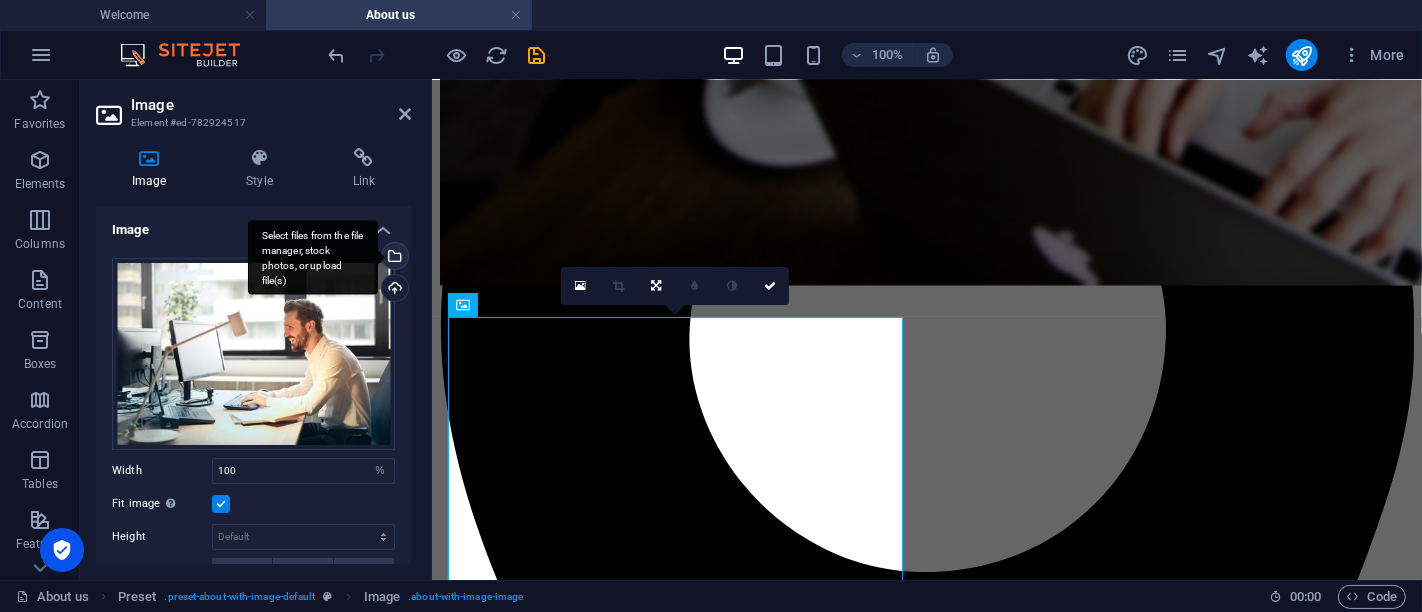 click on "Select files from the file manager, stock photos, or upload file(s)" at bounding box center [393, 258] 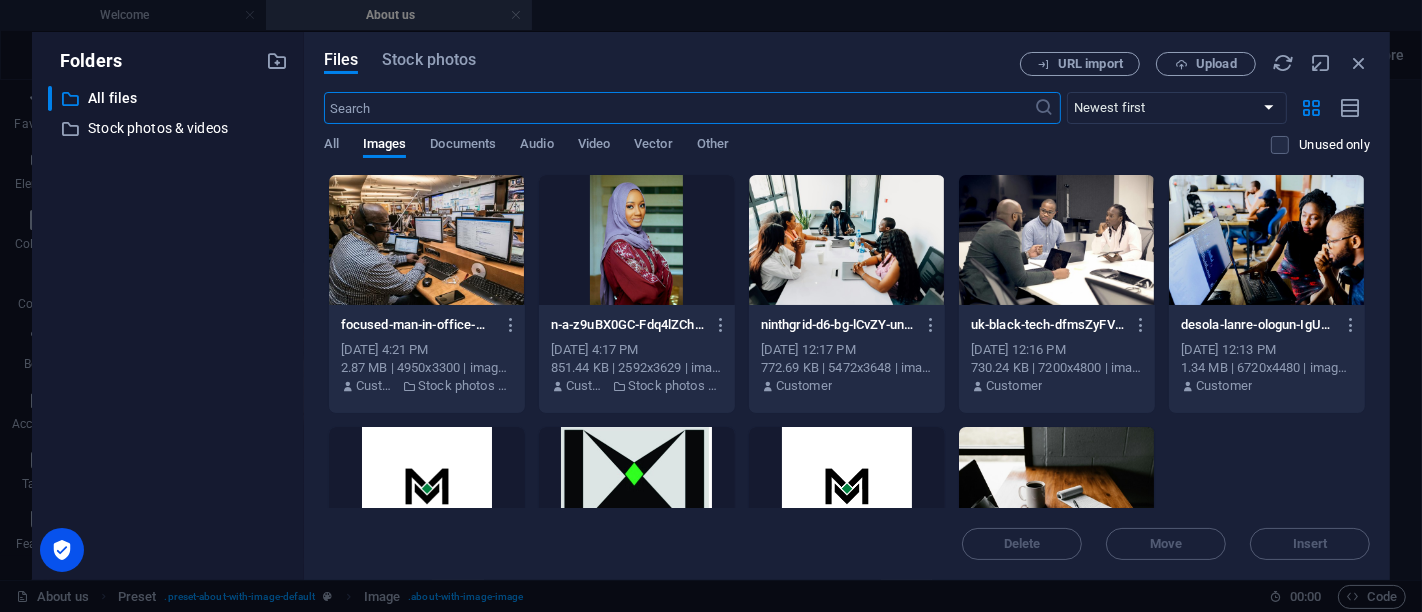 scroll, scrollTop: 157, scrollLeft: 0, axis: vertical 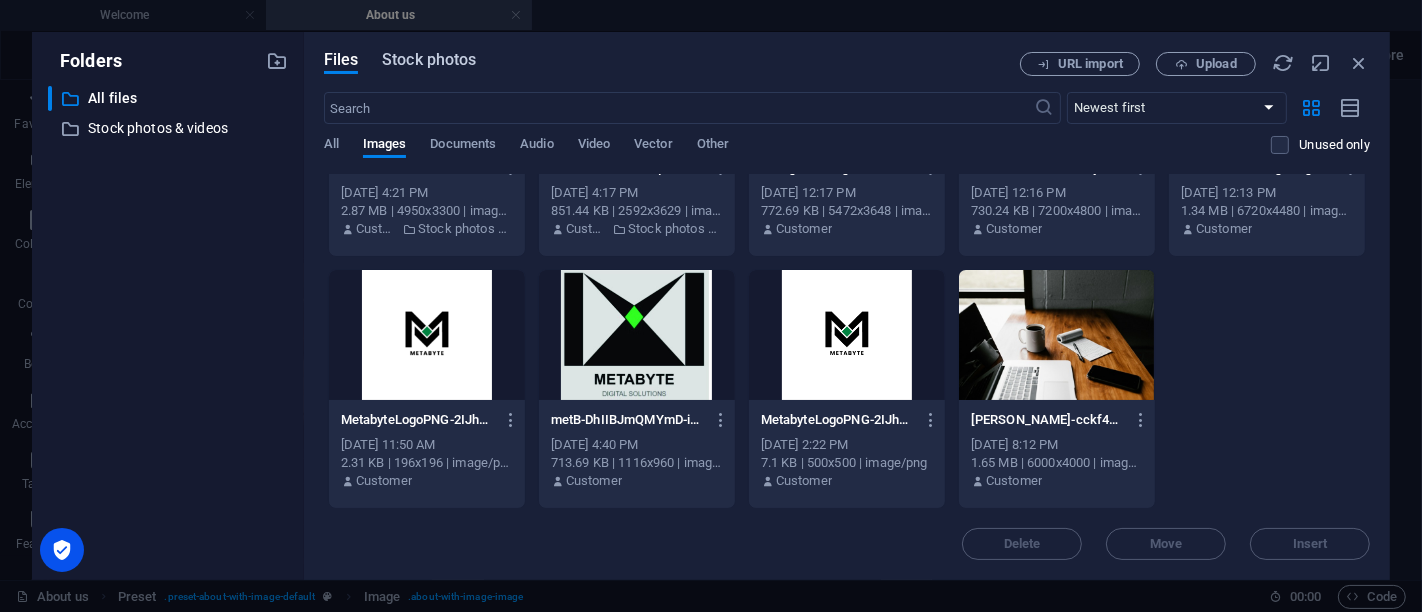 click on "Stock photos" at bounding box center (429, 60) 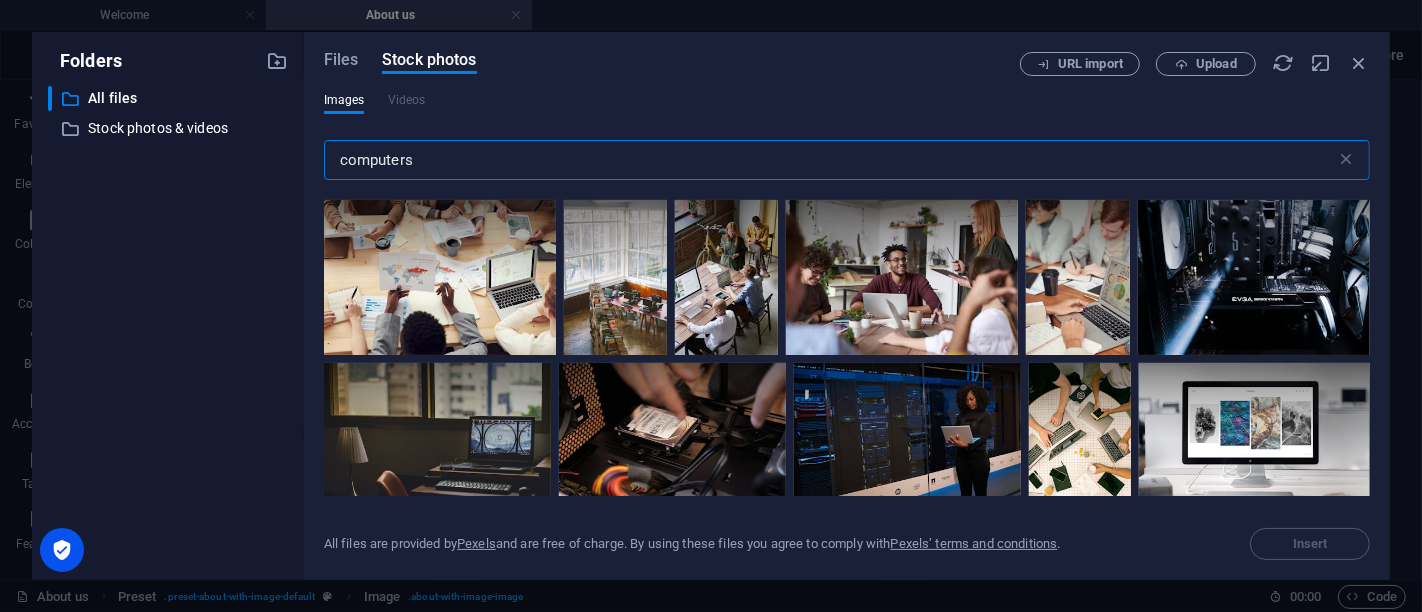 scroll, scrollTop: 2958, scrollLeft: 0, axis: vertical 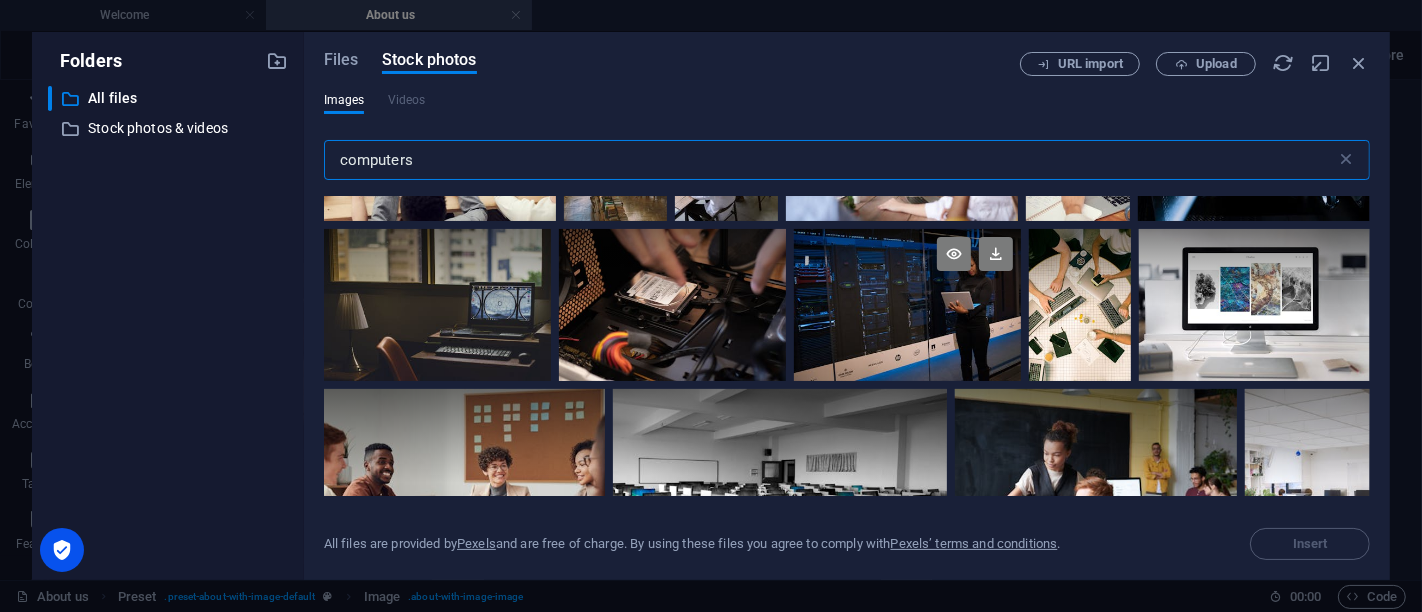 click at bounding box center (907, 305) 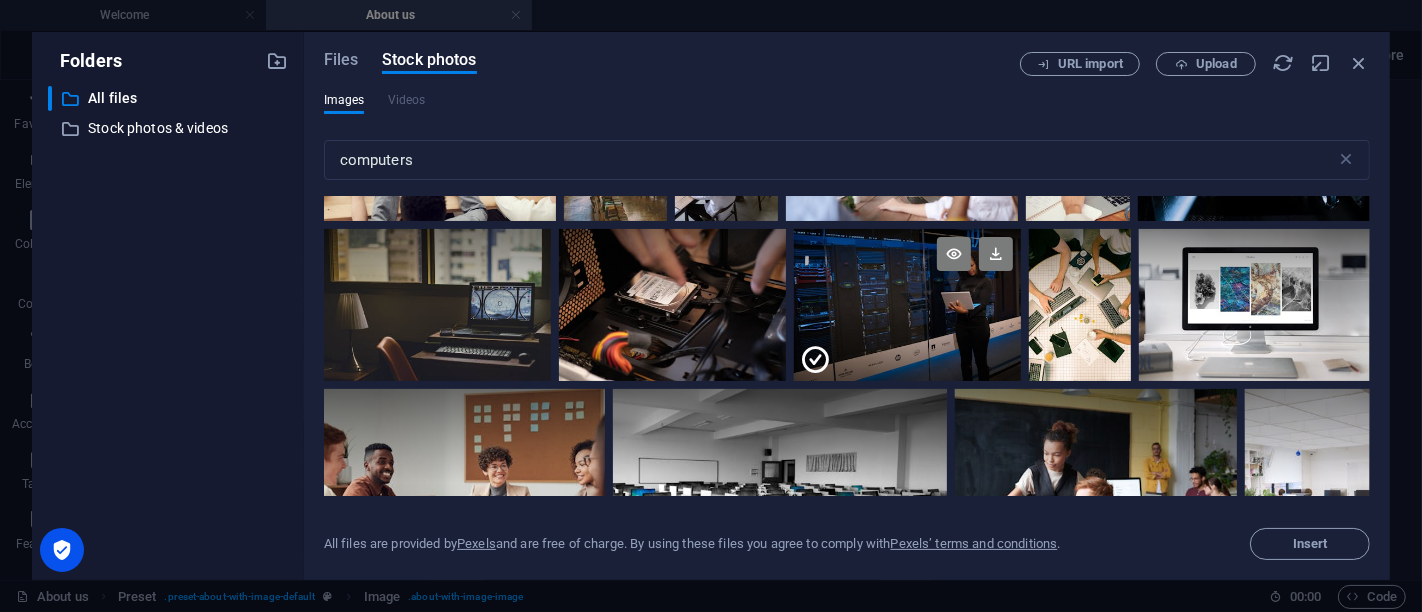 click at bounding box center (907, 343) 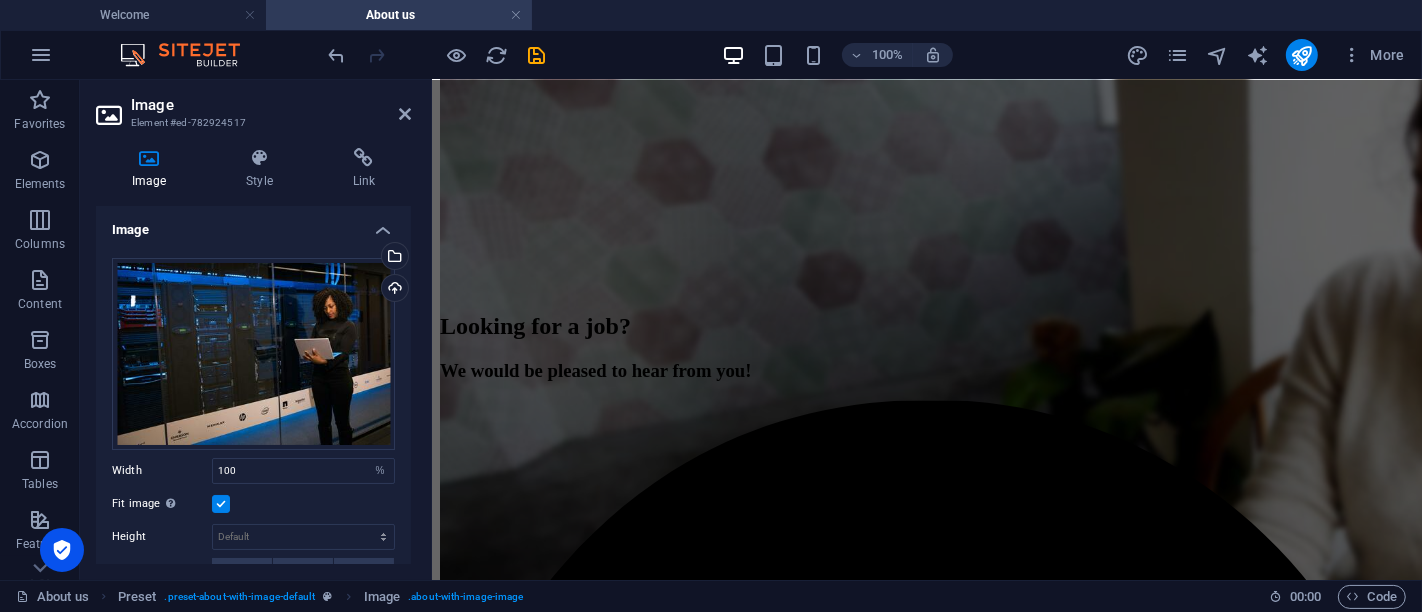 scroll, scrollTop: 1799, scrollLeft: 0, axis: vertical 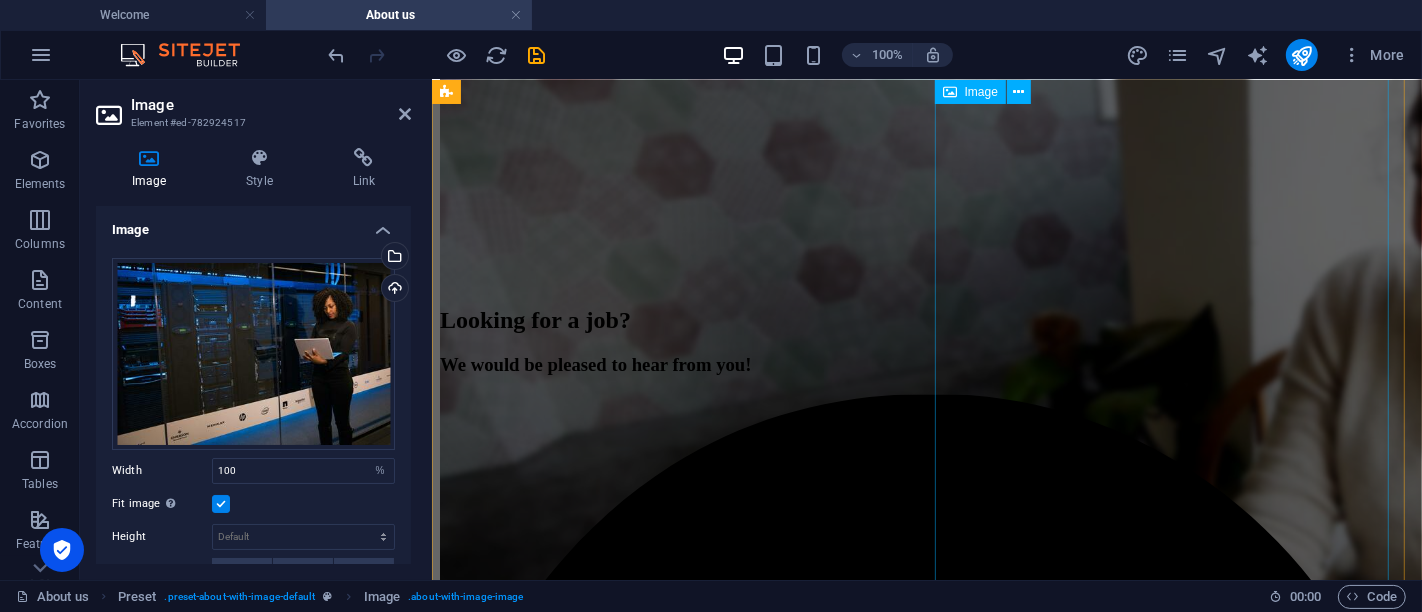 click at bounding box center [585, -835] 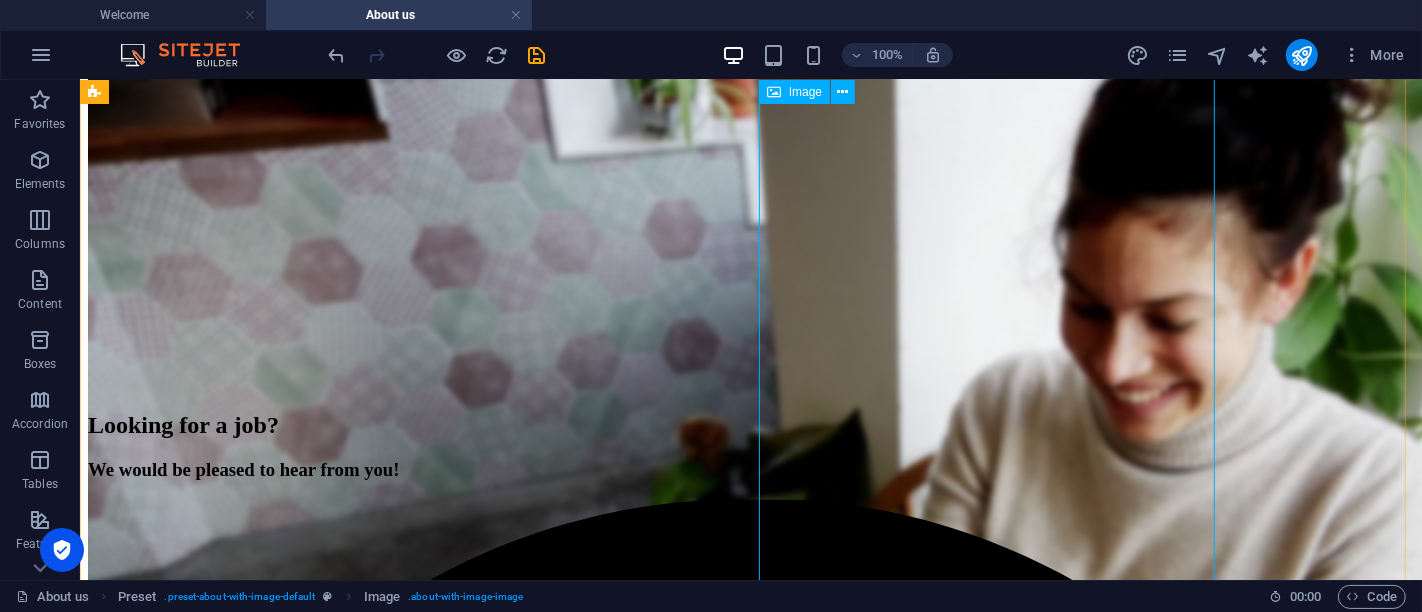 click at bounding box center [286, -871] 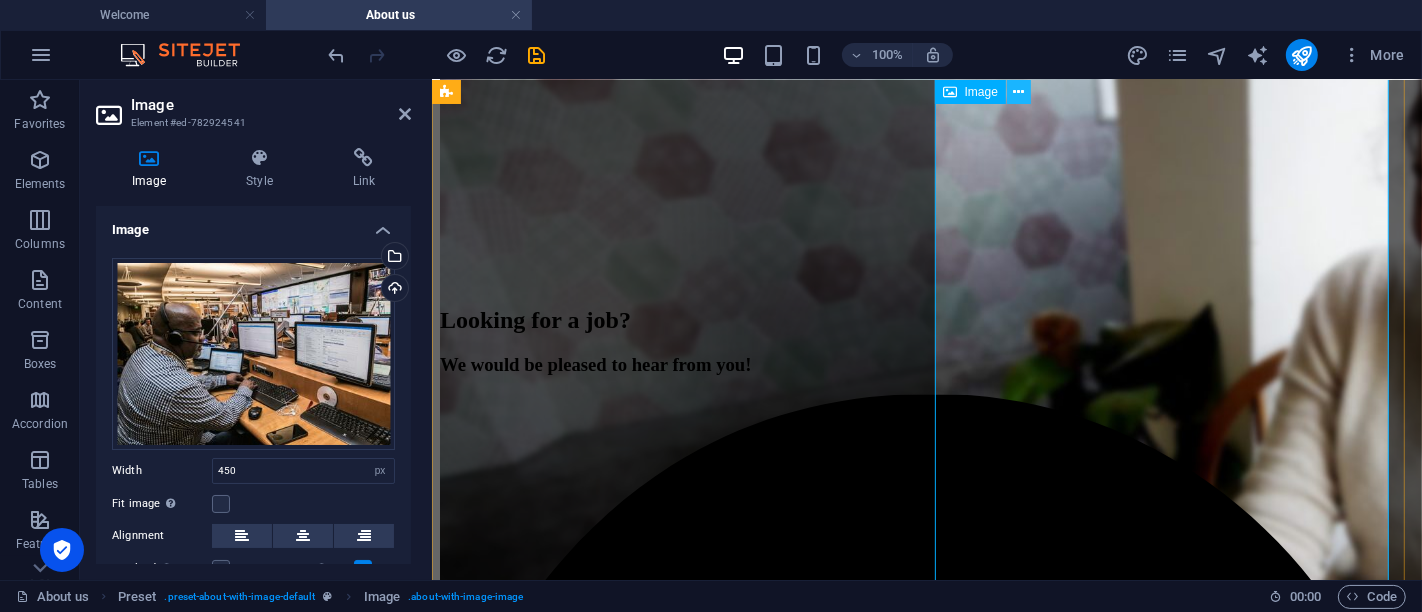 click at bounding box center (1019, 92) 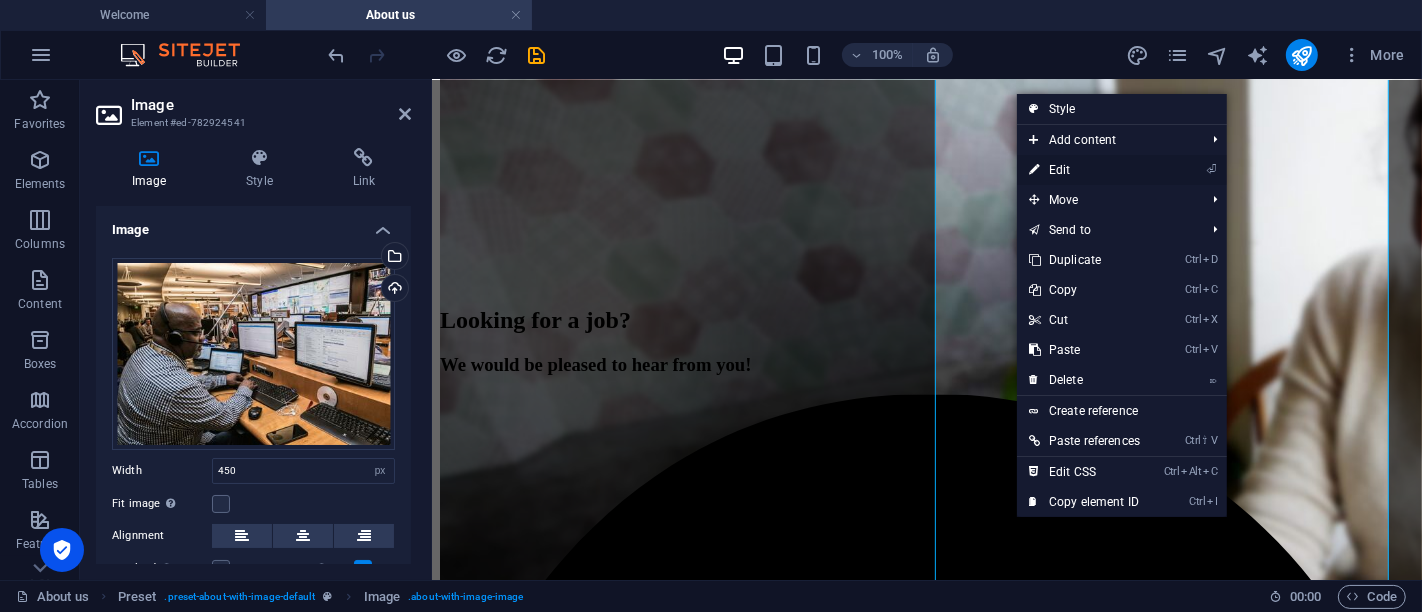 click on "⏎  Edit" at bounding box center [1084, 170] 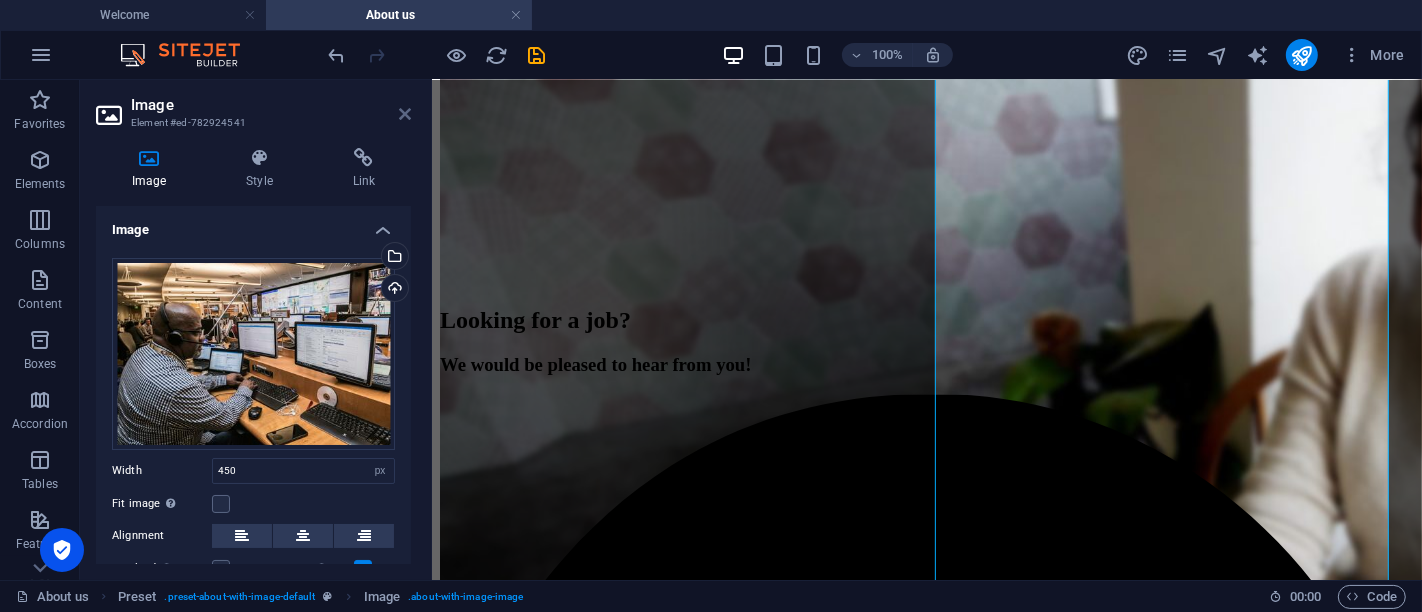click at bounding box center [405, 114] 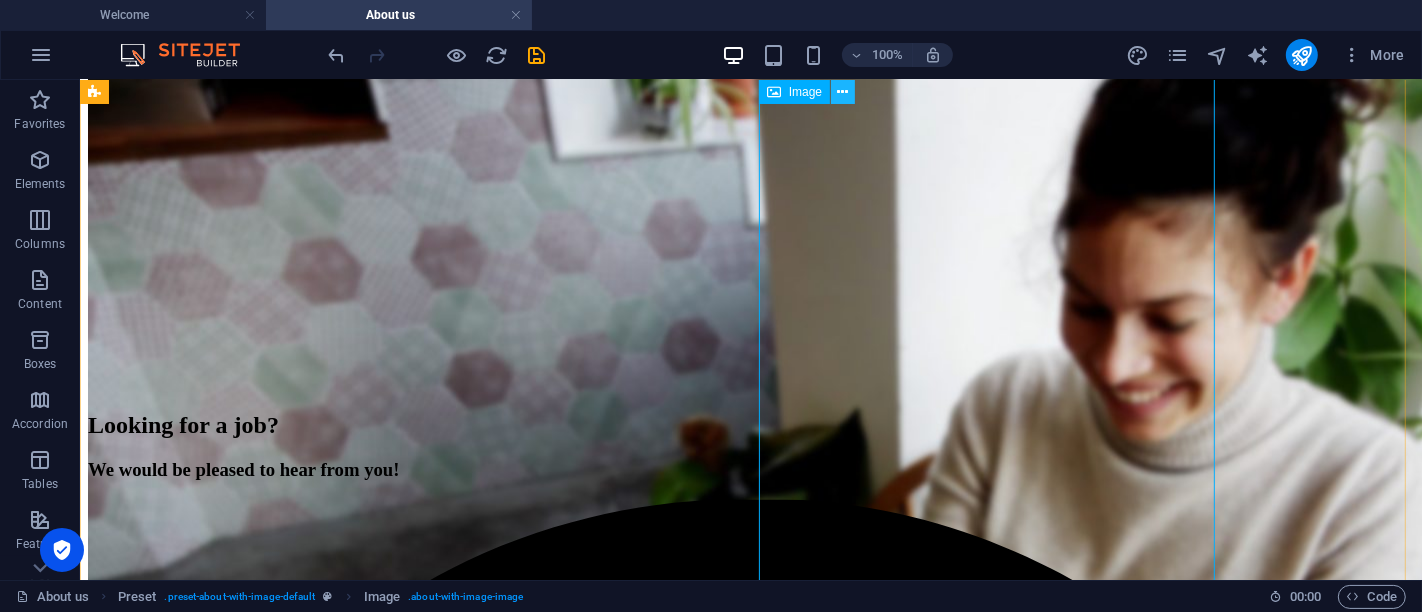 click at bounding box center (843, 92) 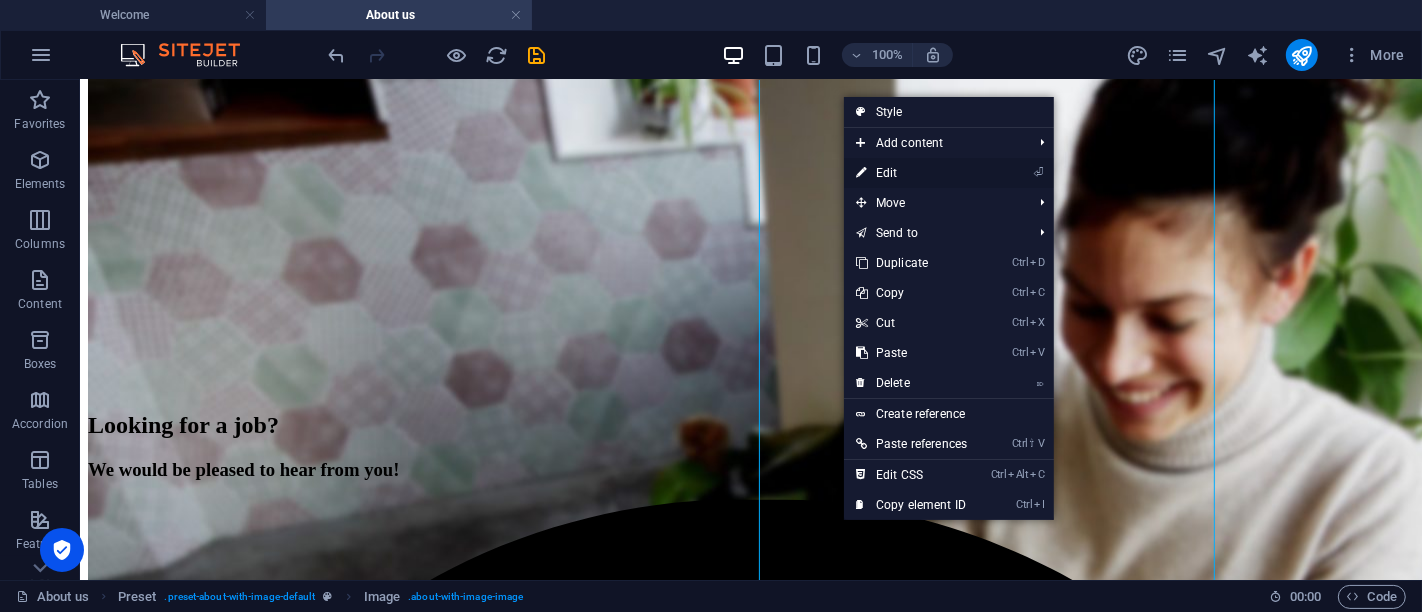 click on "⏎  Edit" at bounding box center (911, 173) 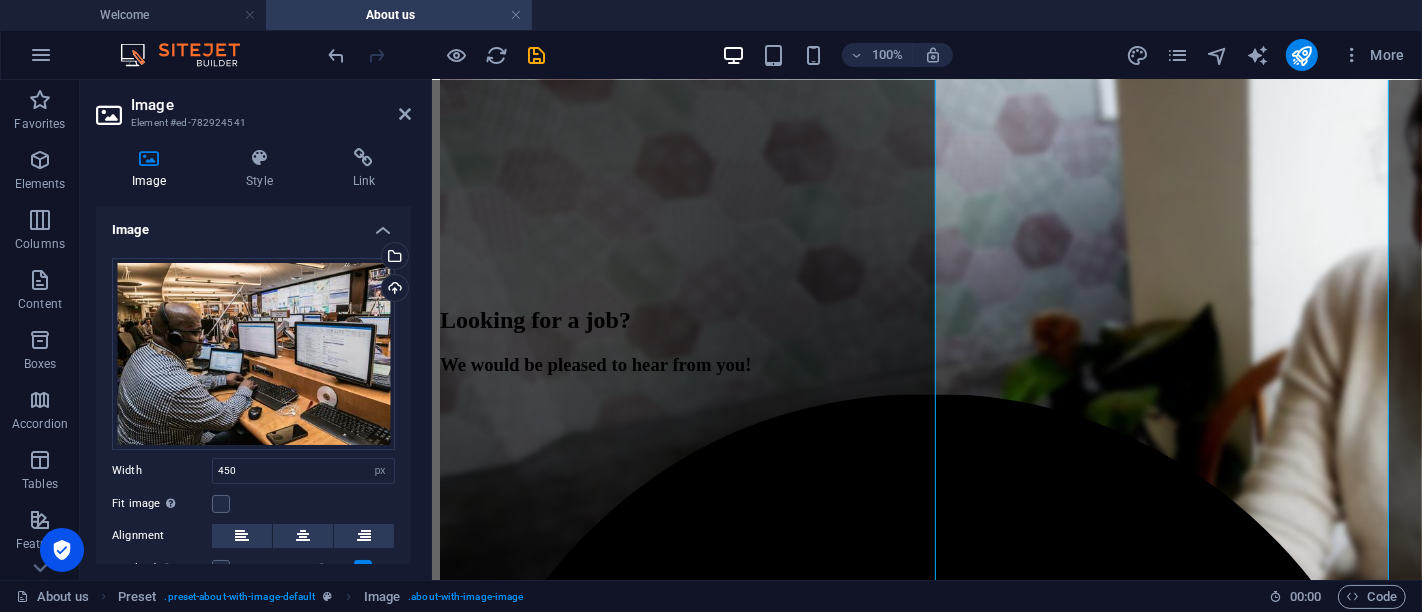 scroll, scrollTop: 145, scrollLeft: 0, axis: vertical 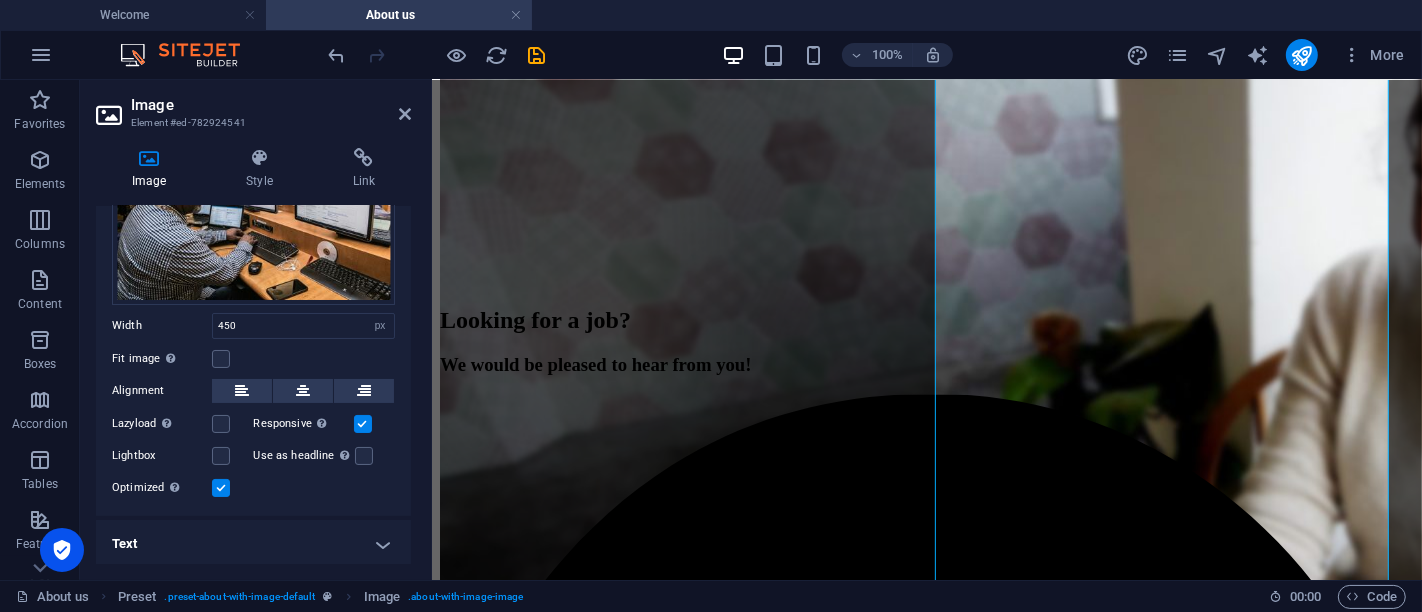 click at bounding box center [221, 488] 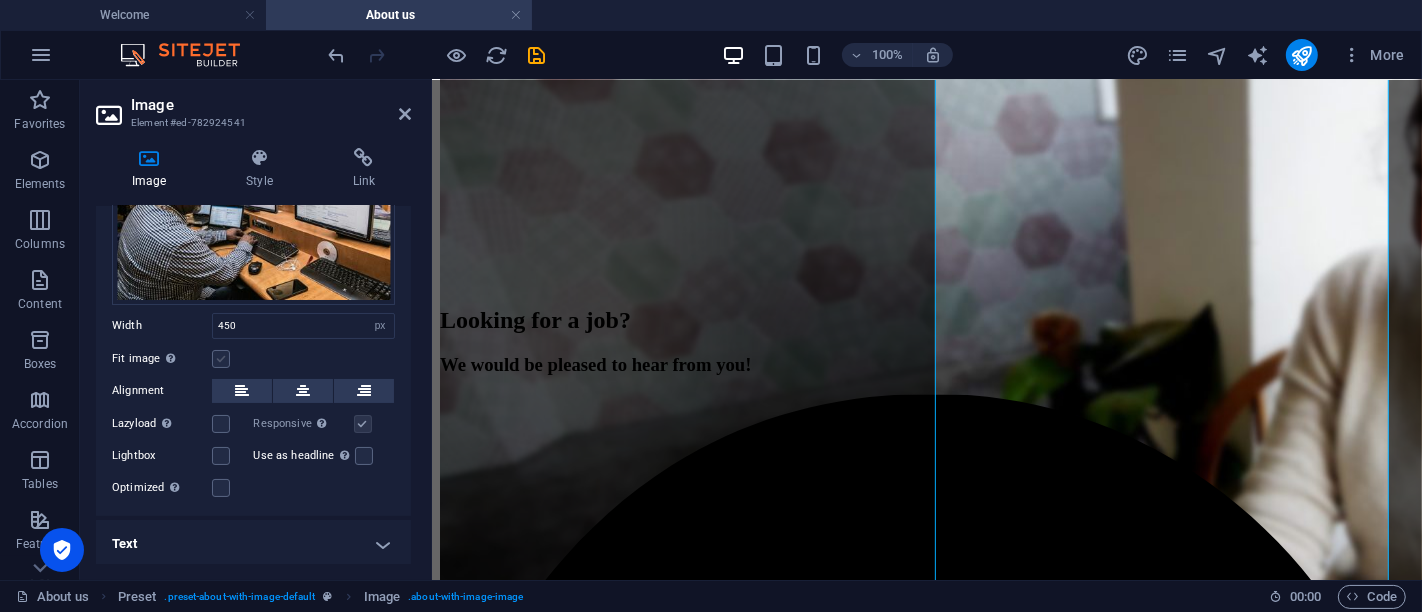 click at bounding box center [221, 359] 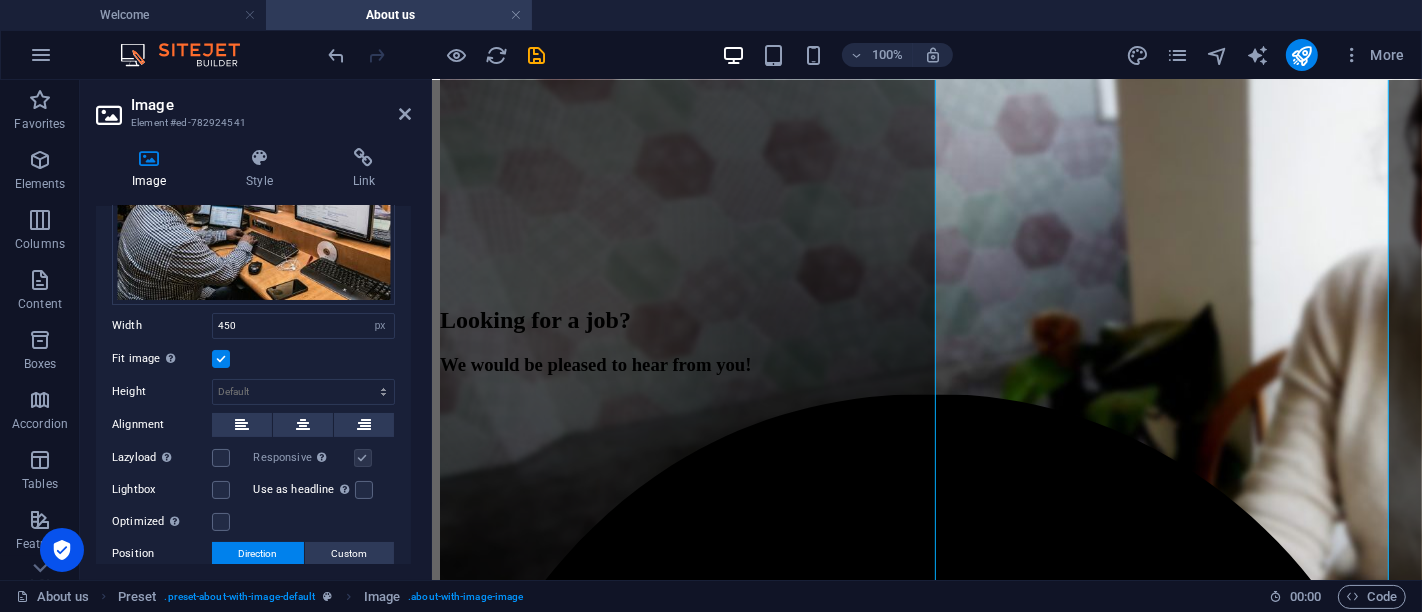 click at bounding box center (221, 359) 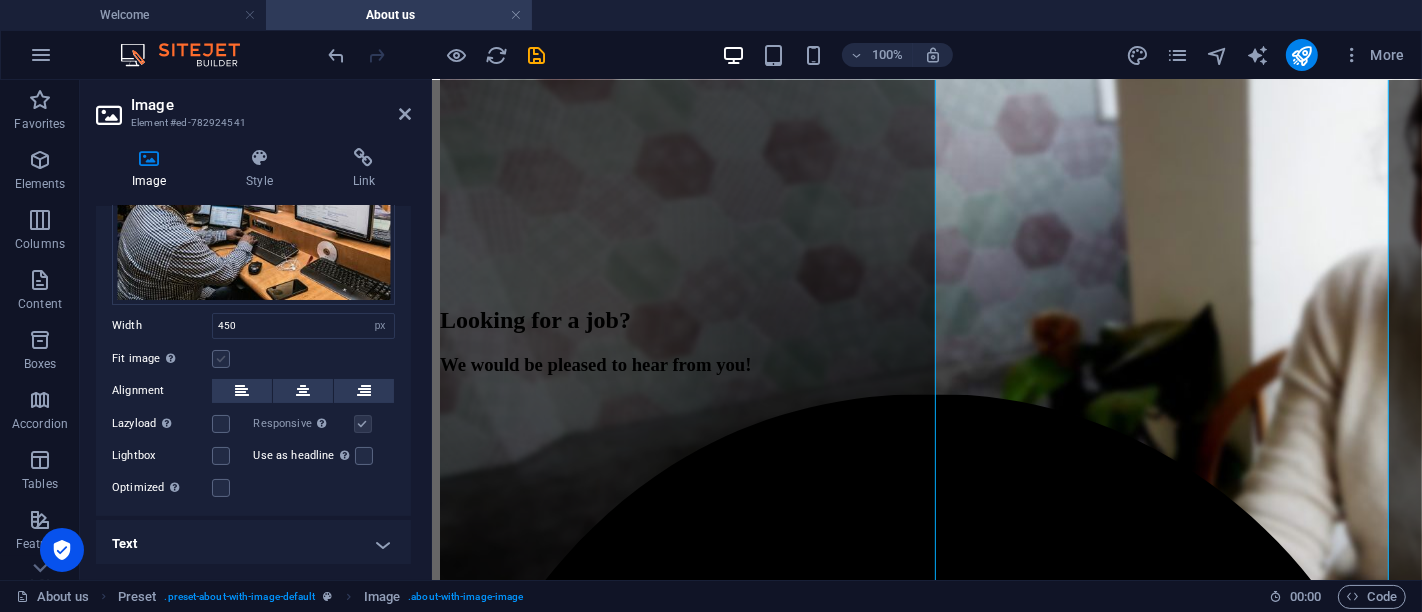 click at bounding box center (221, 359) 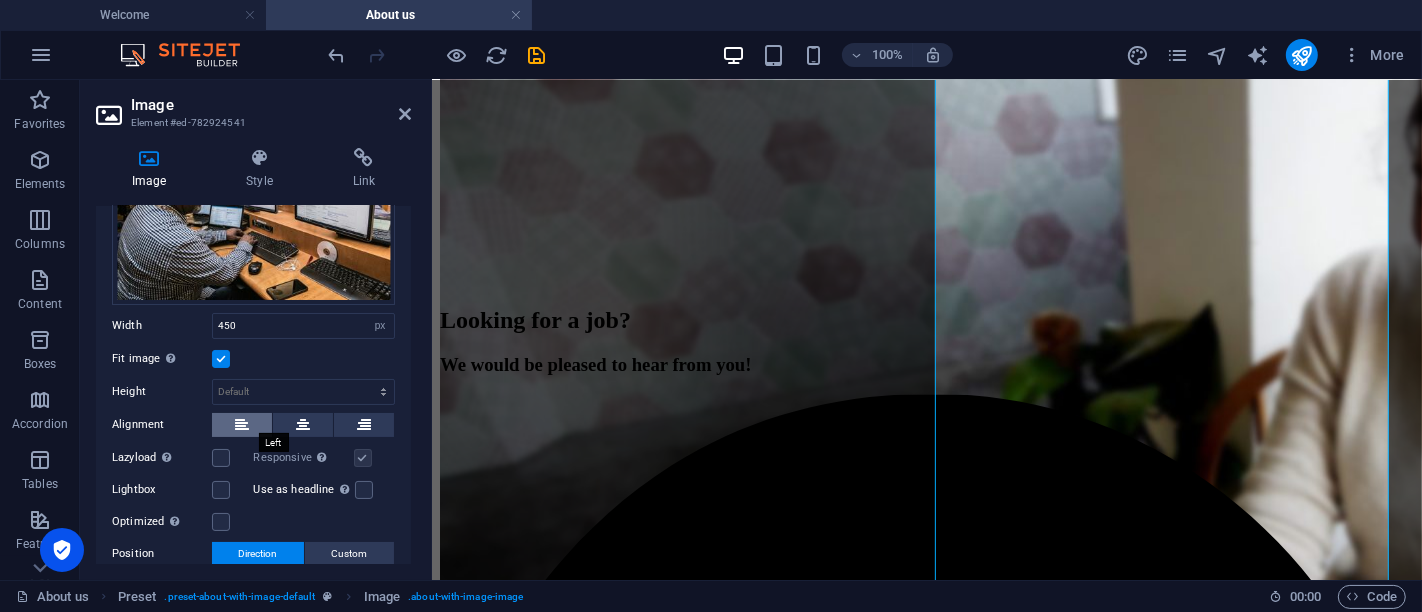 click at bounding box center (242, 425) 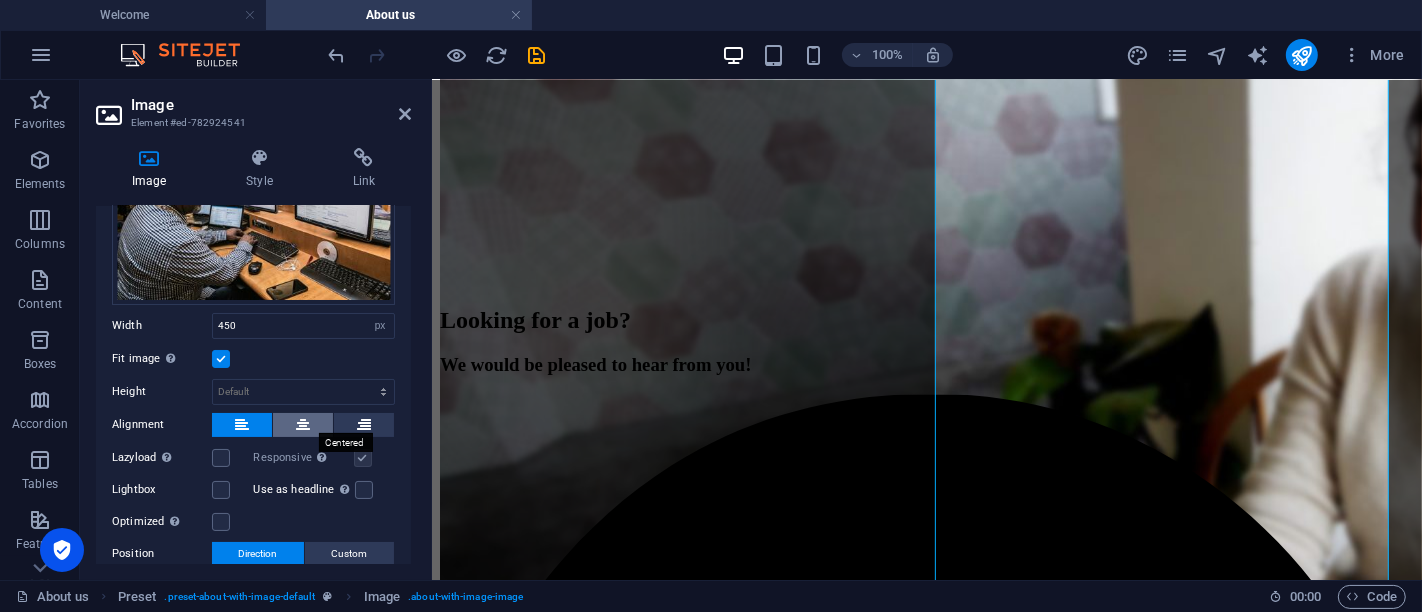 click at bounding box center (303, 425) 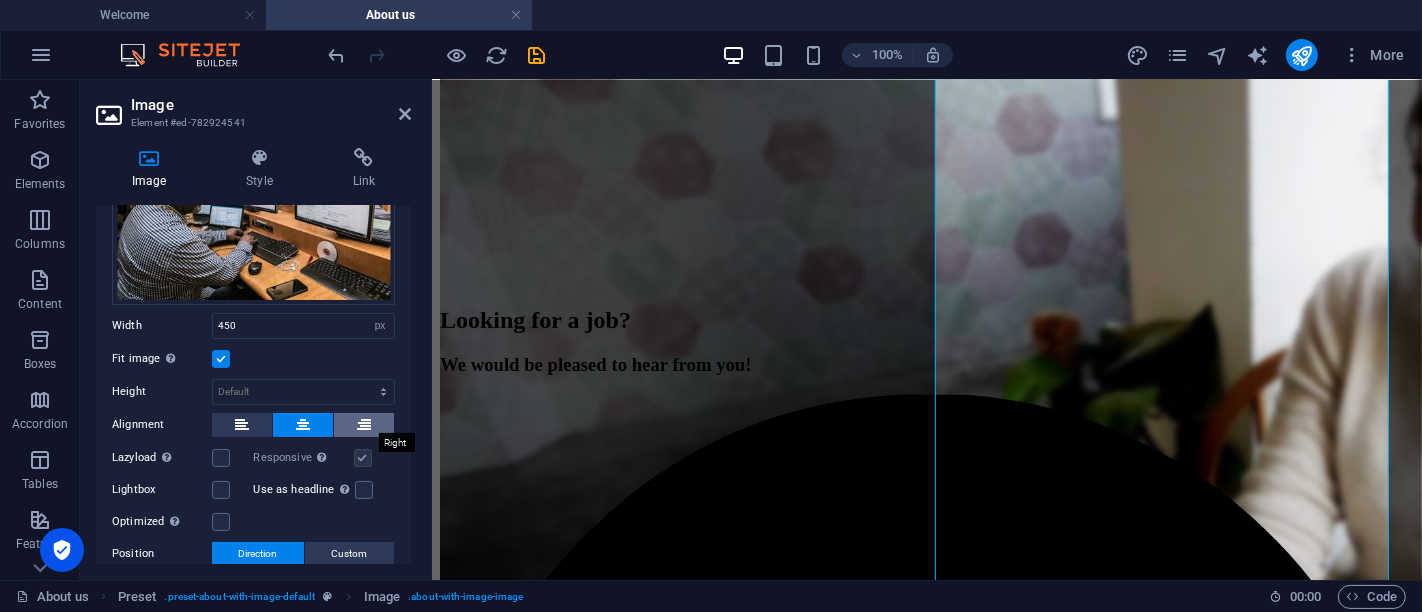 click at bounding box center (364, 425) 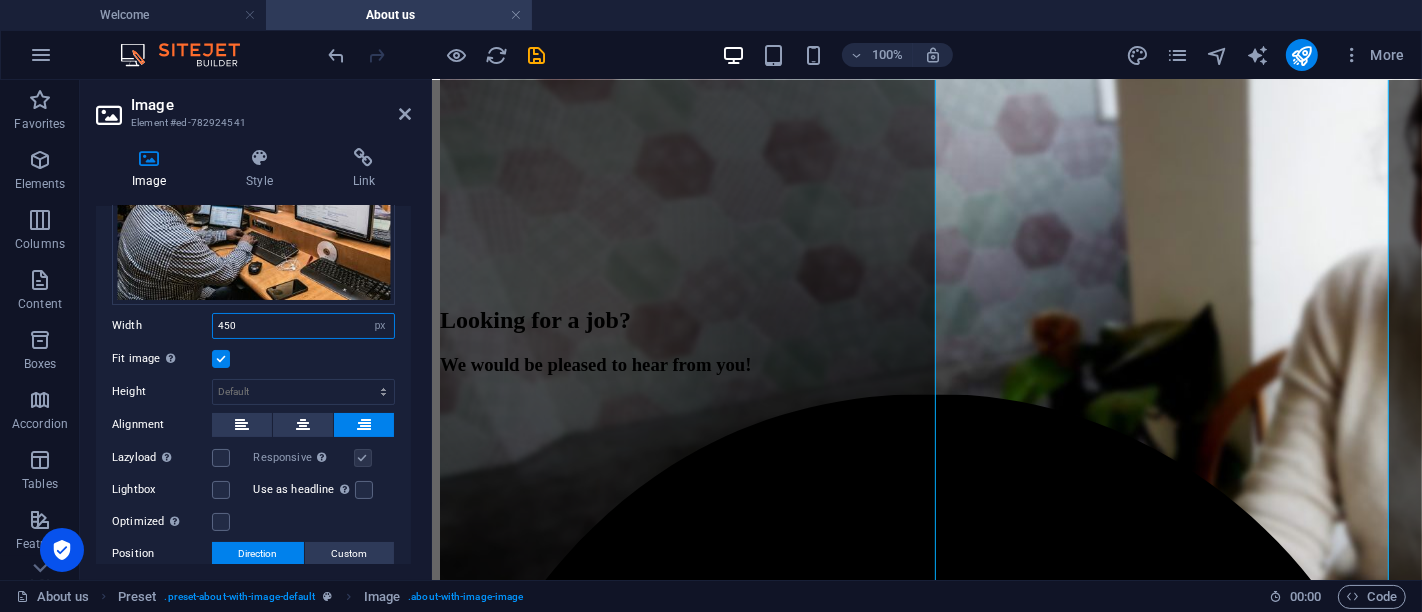 click on "450" at bounding box center [303, 326] 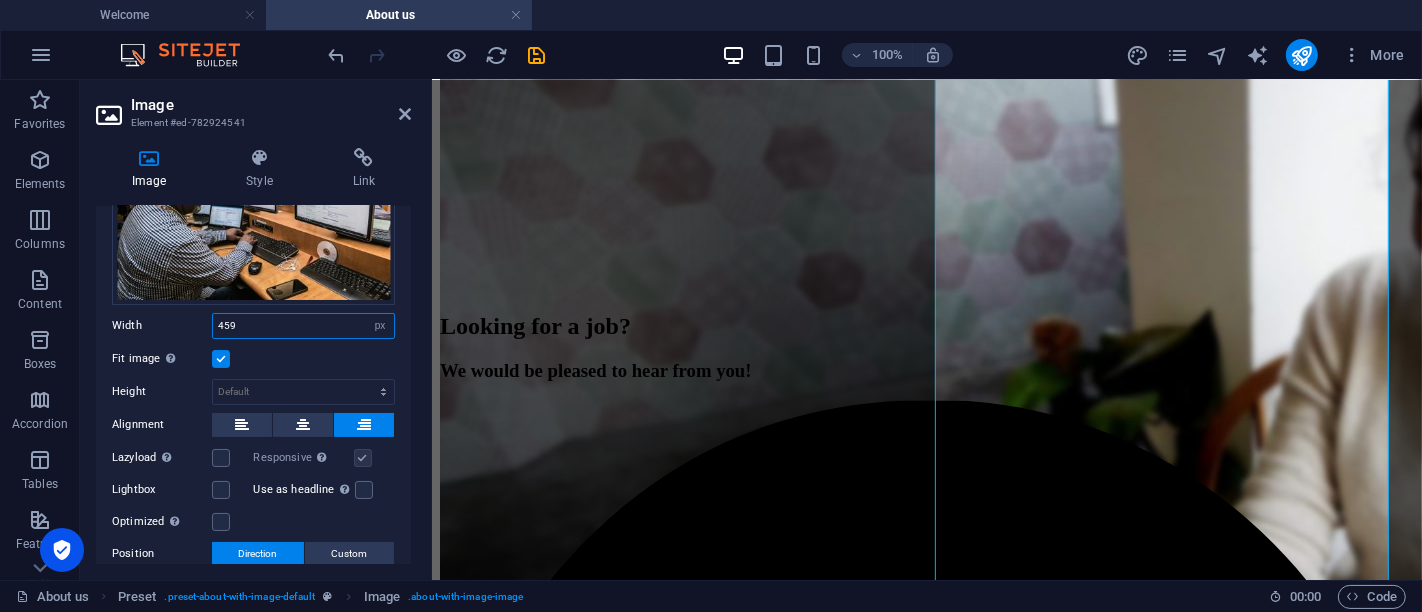 click on "459" at bounding box center [303, 326] 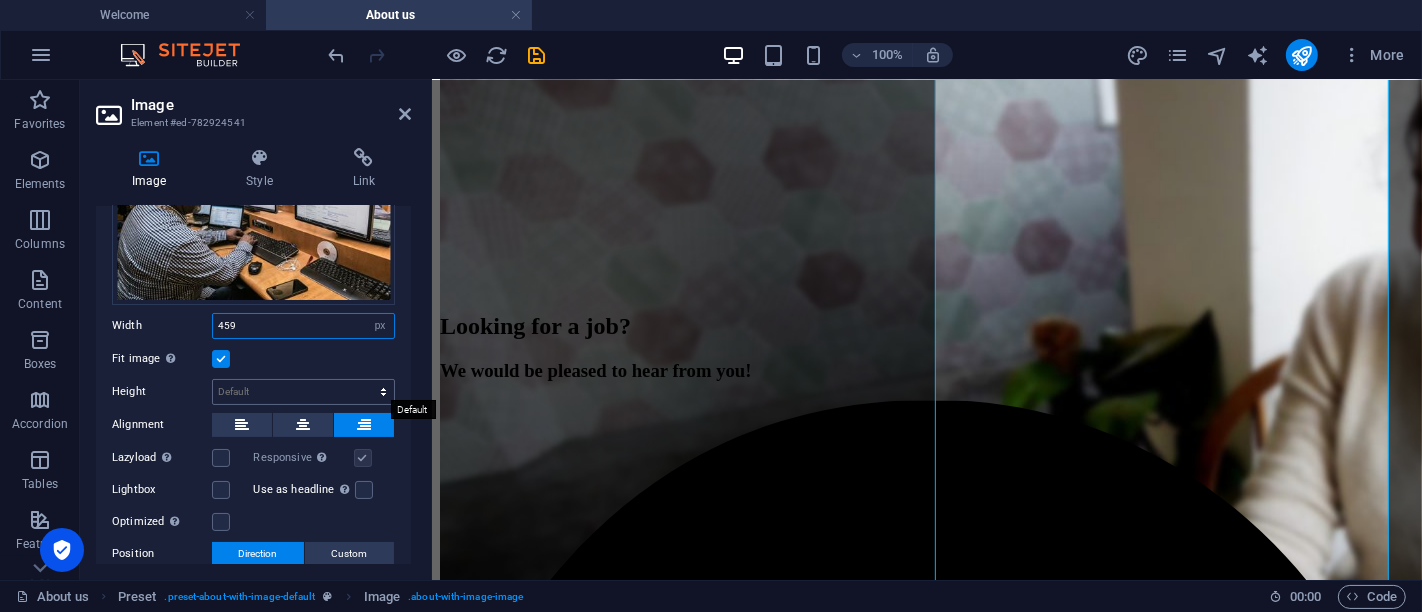 type on "459" 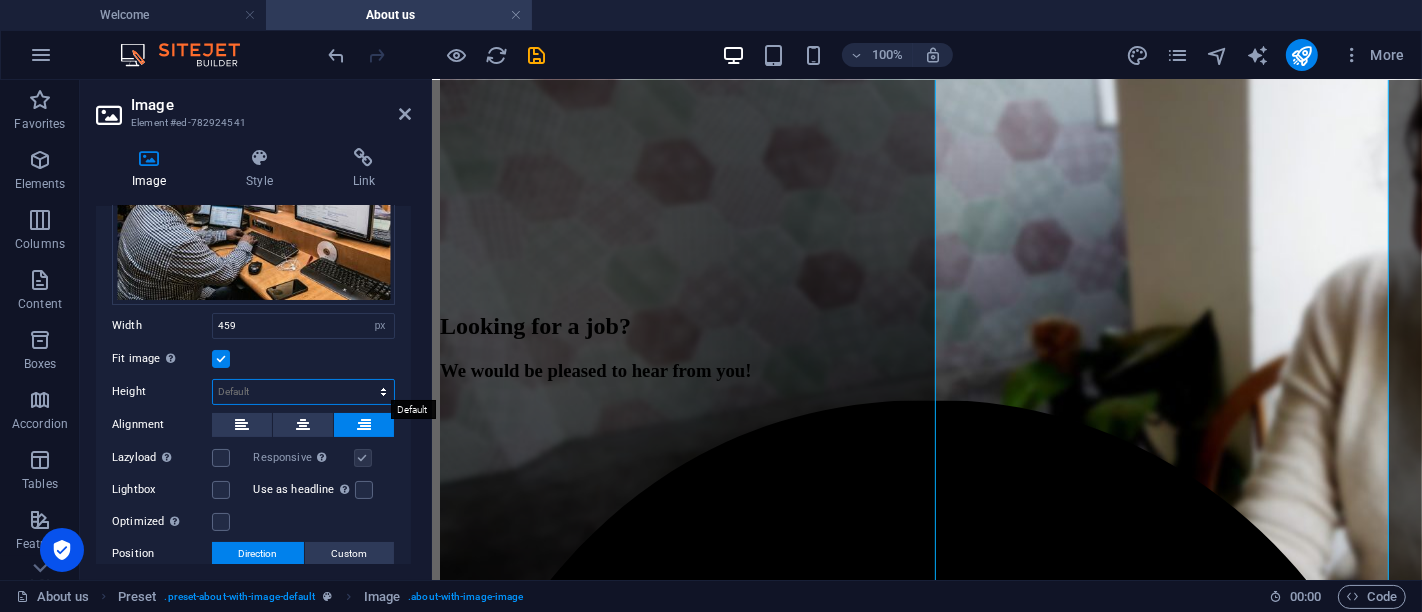 click on "Default auto px" at bounding box center (303, 392) 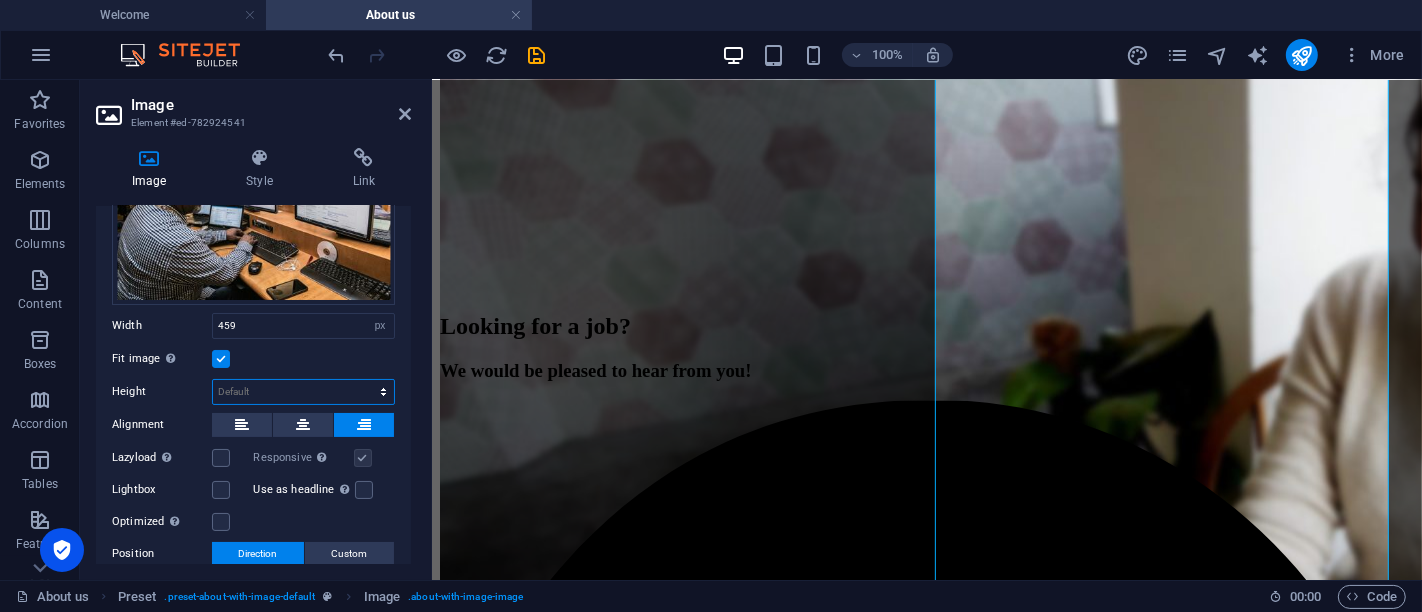 select on "px" 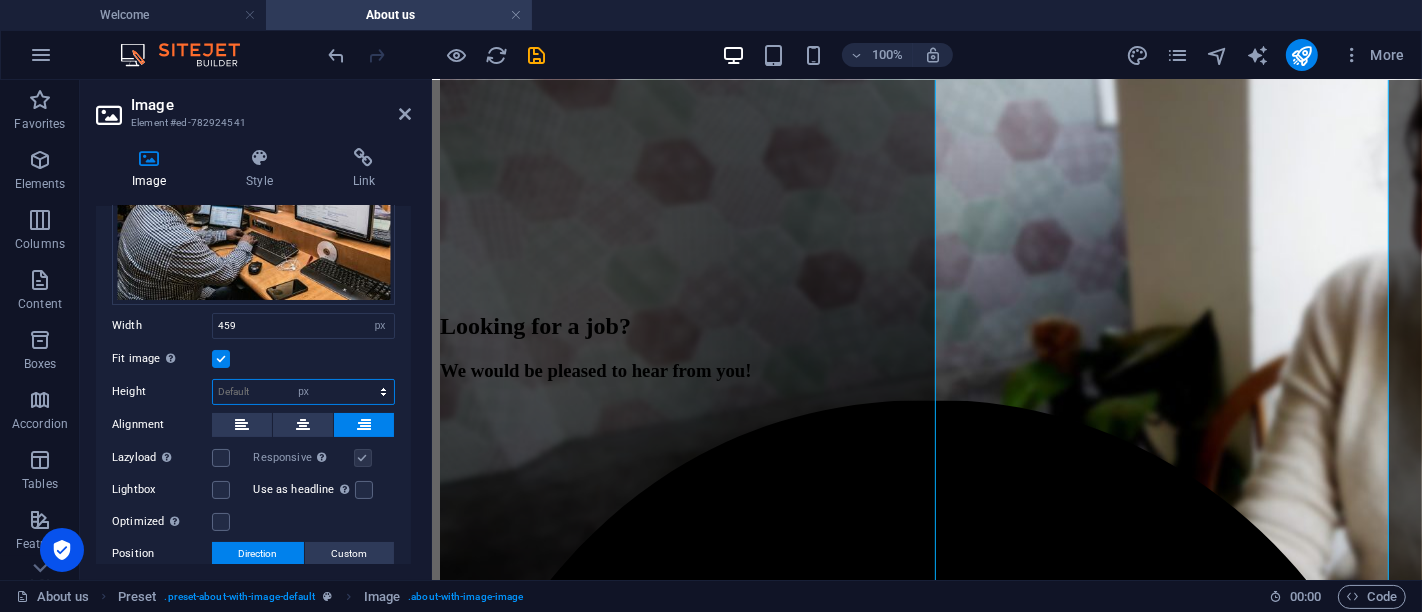 click on "Default auto px" at bounding box center [303, 392] 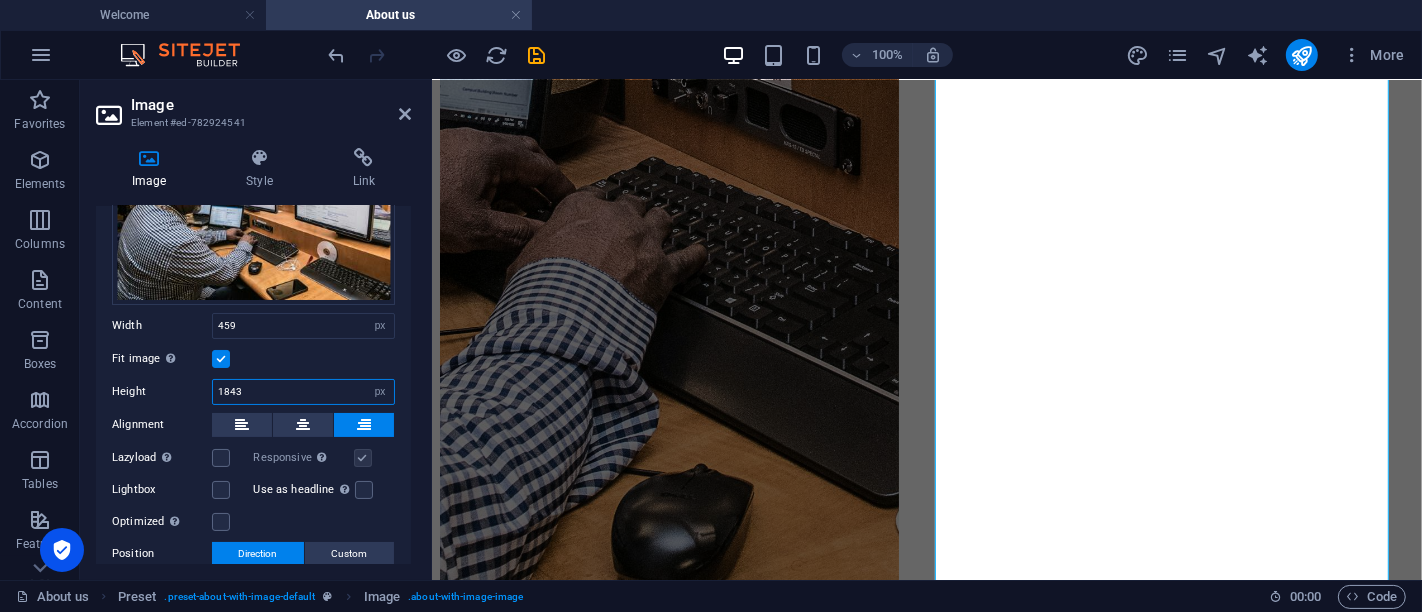 click on "1843" at bounding box center [303, 392] 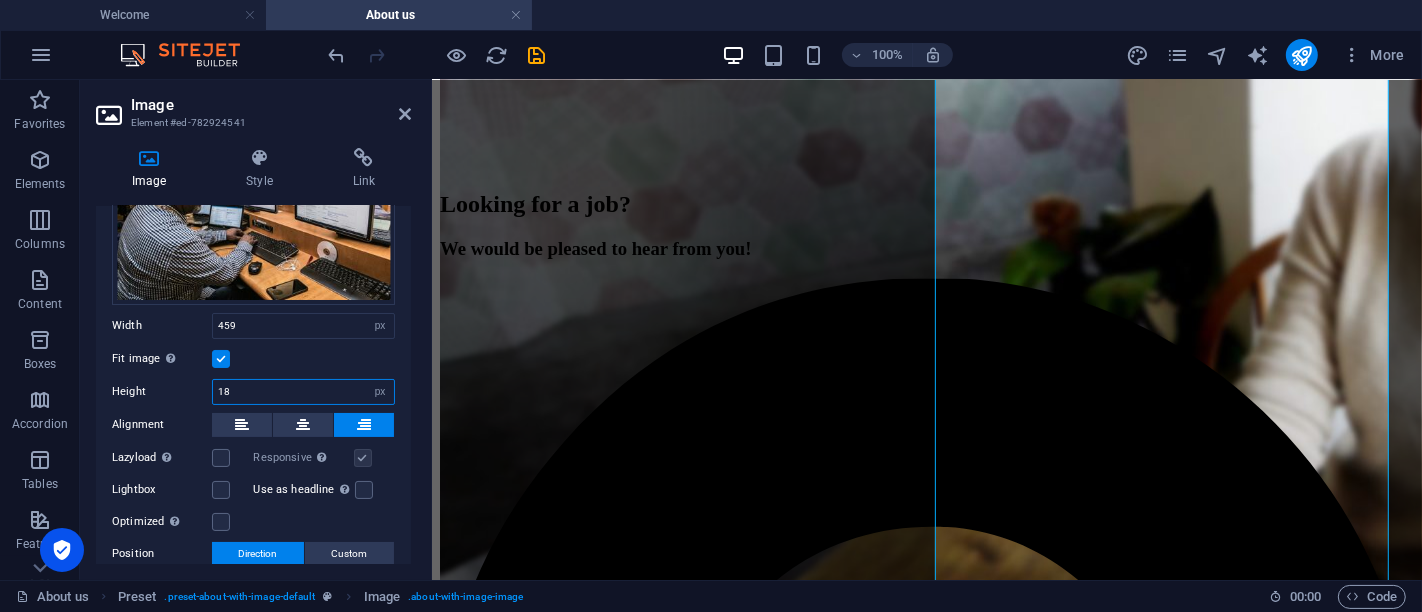 type on "1" 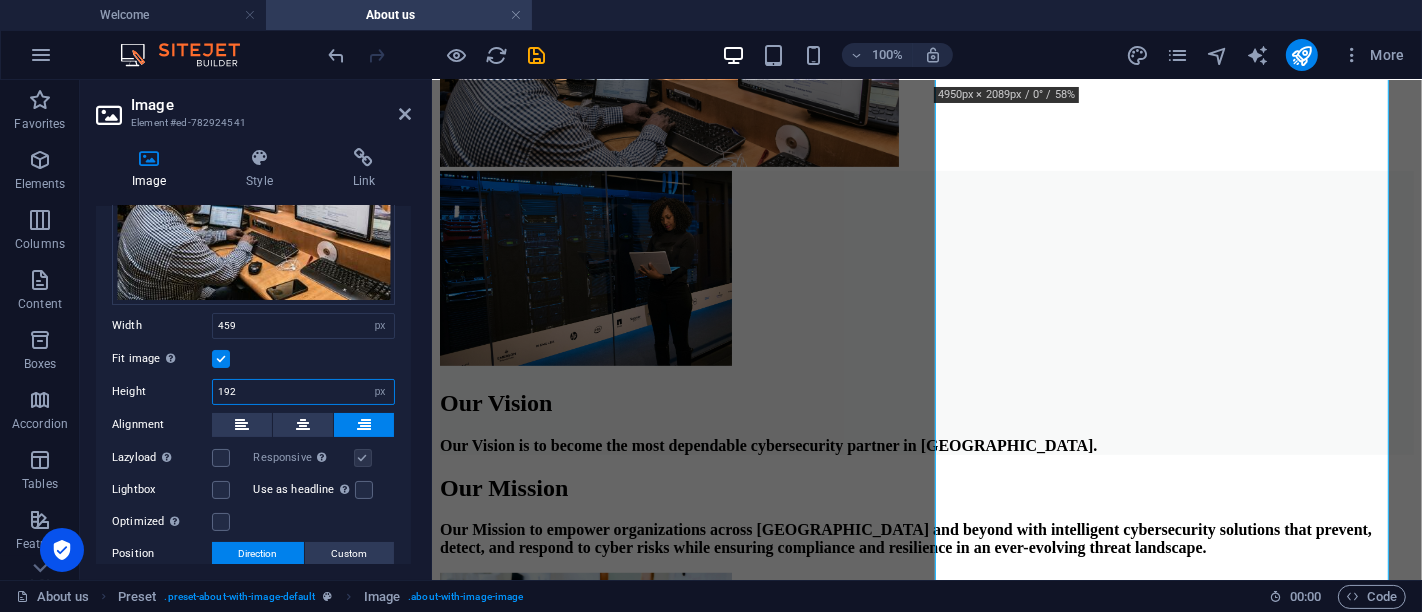 scroll, scrollTop: 729, scrollLeft: 0, axis: vertical 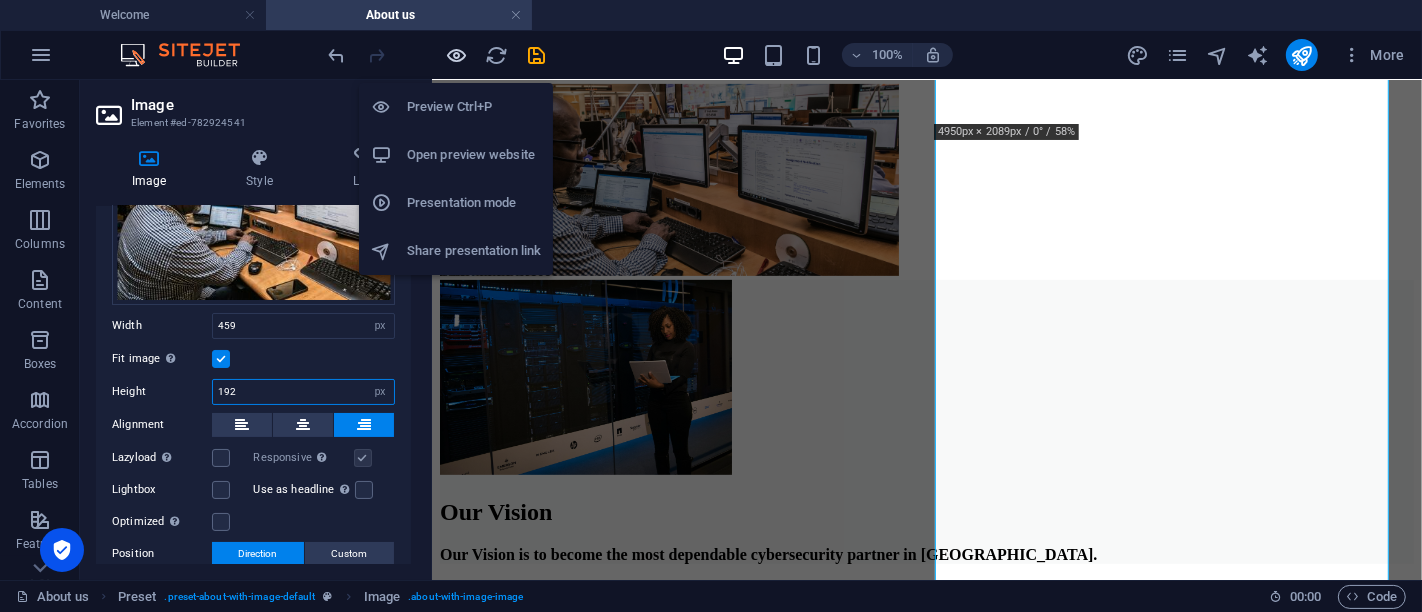 type on "192" 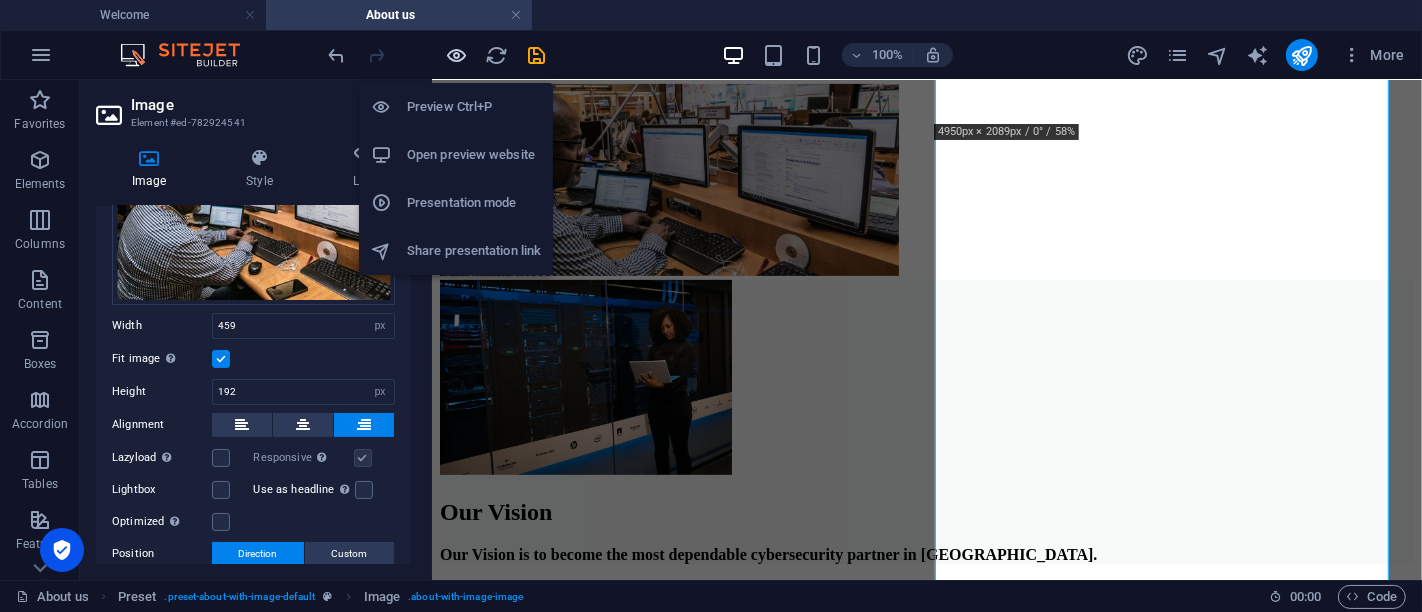 click at bounding box center (457, 55) 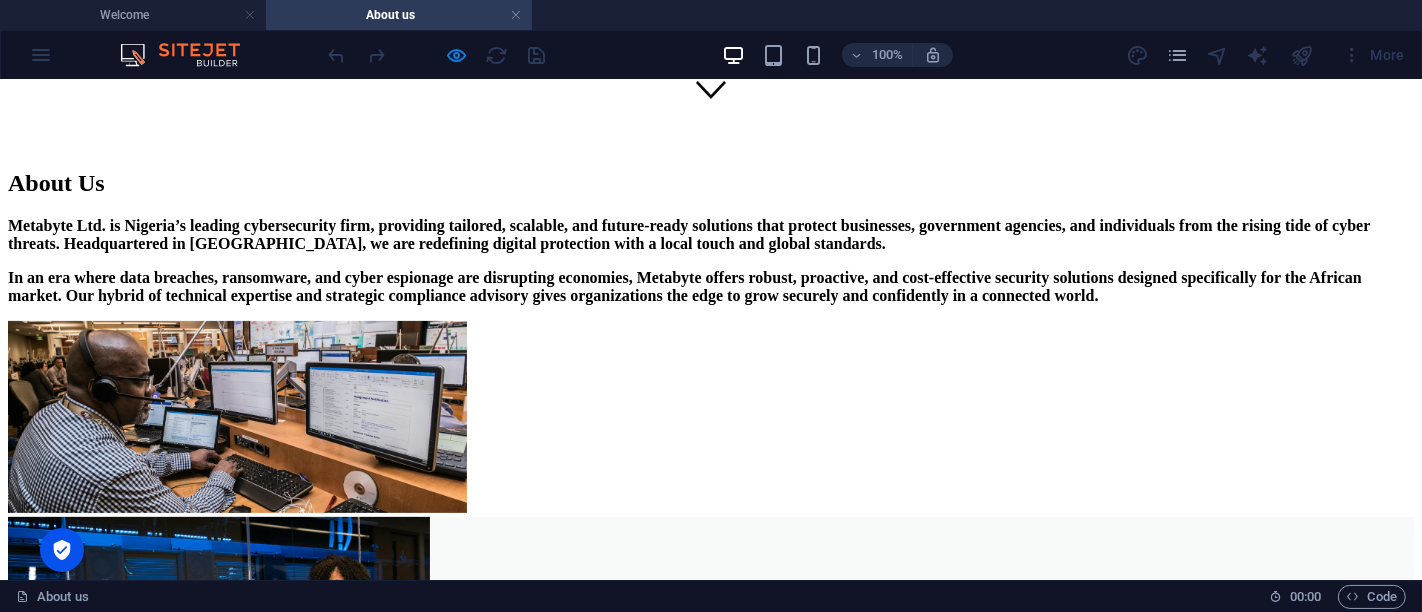 scroll, scrollTop: 474, scrollLeft: 0, axis: vertical 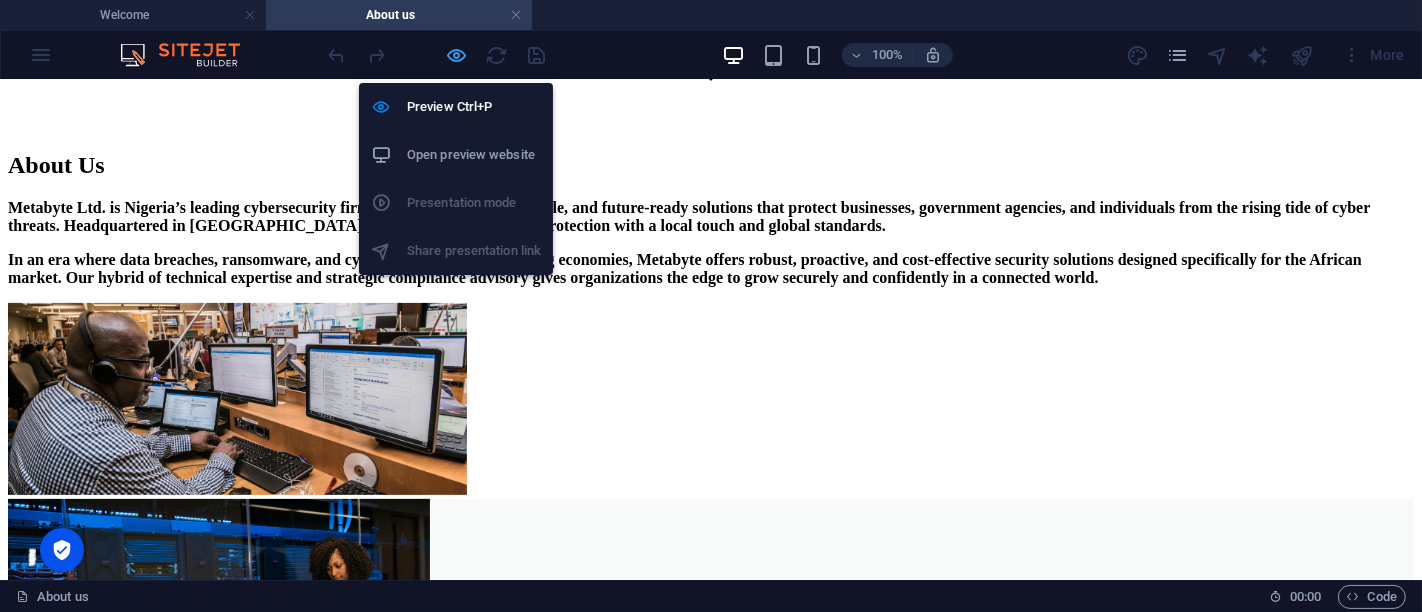 click at bounding box center [457, 55] 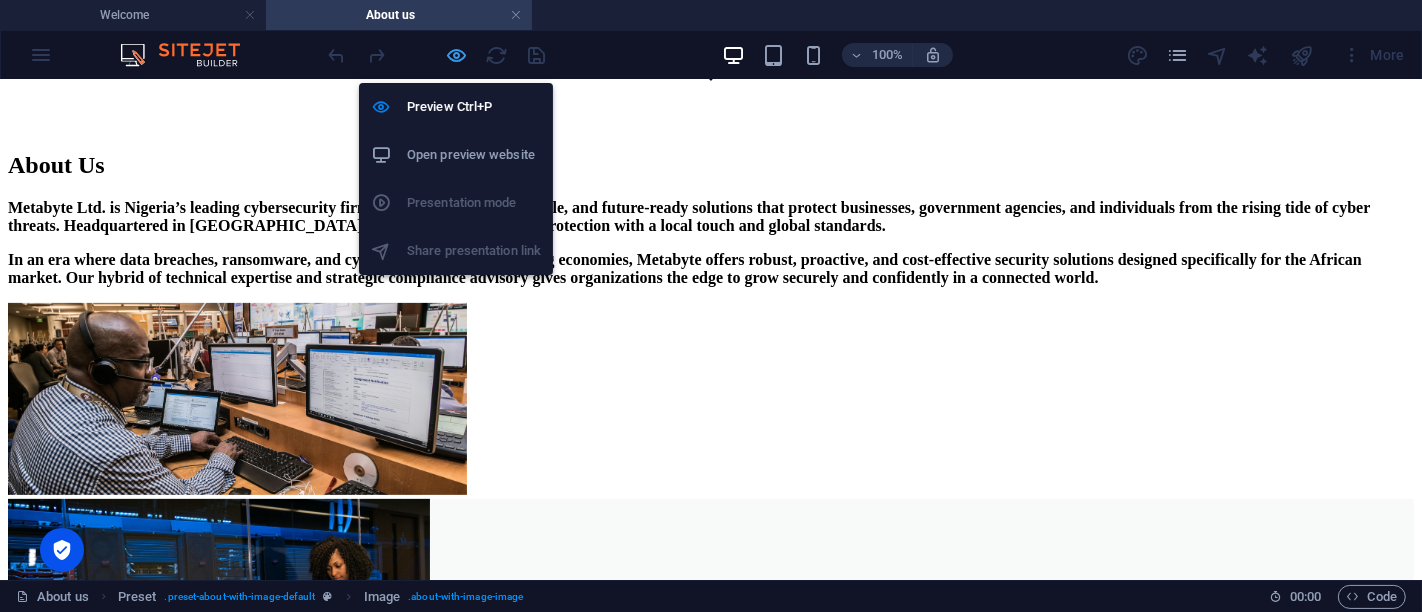 click at bounding box center (457, 55) 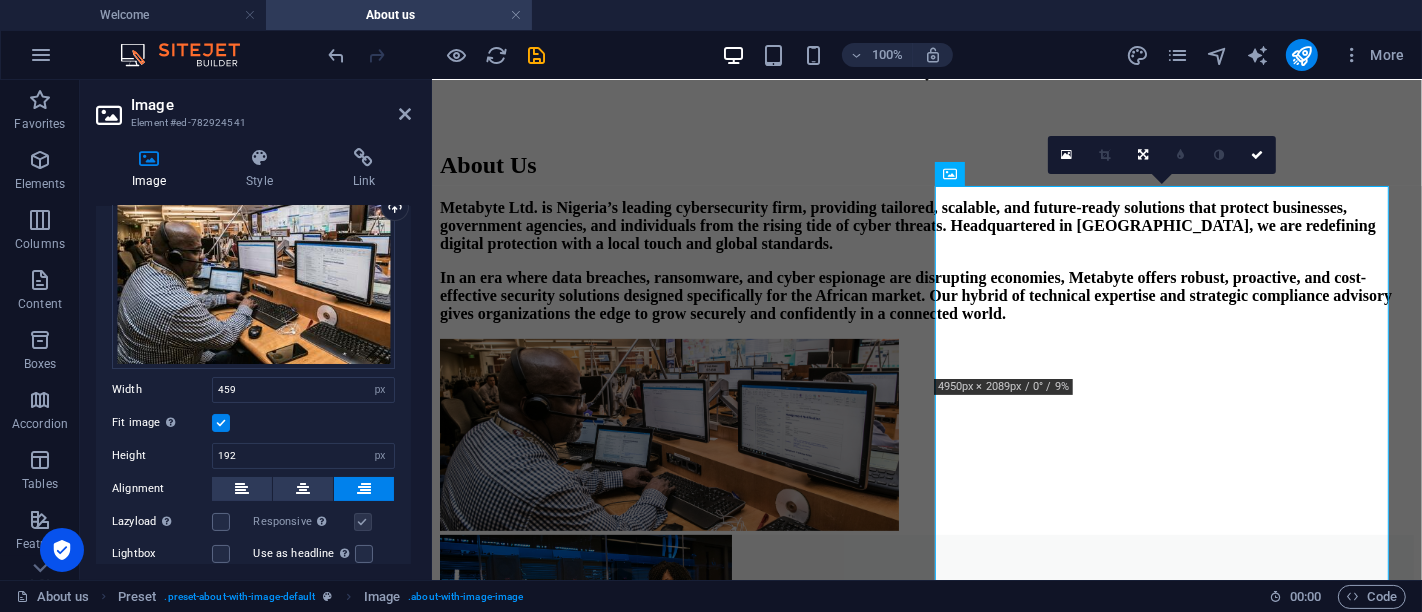 scroll, scrollTop: 82, scrollLeft: 0, axis: vertical 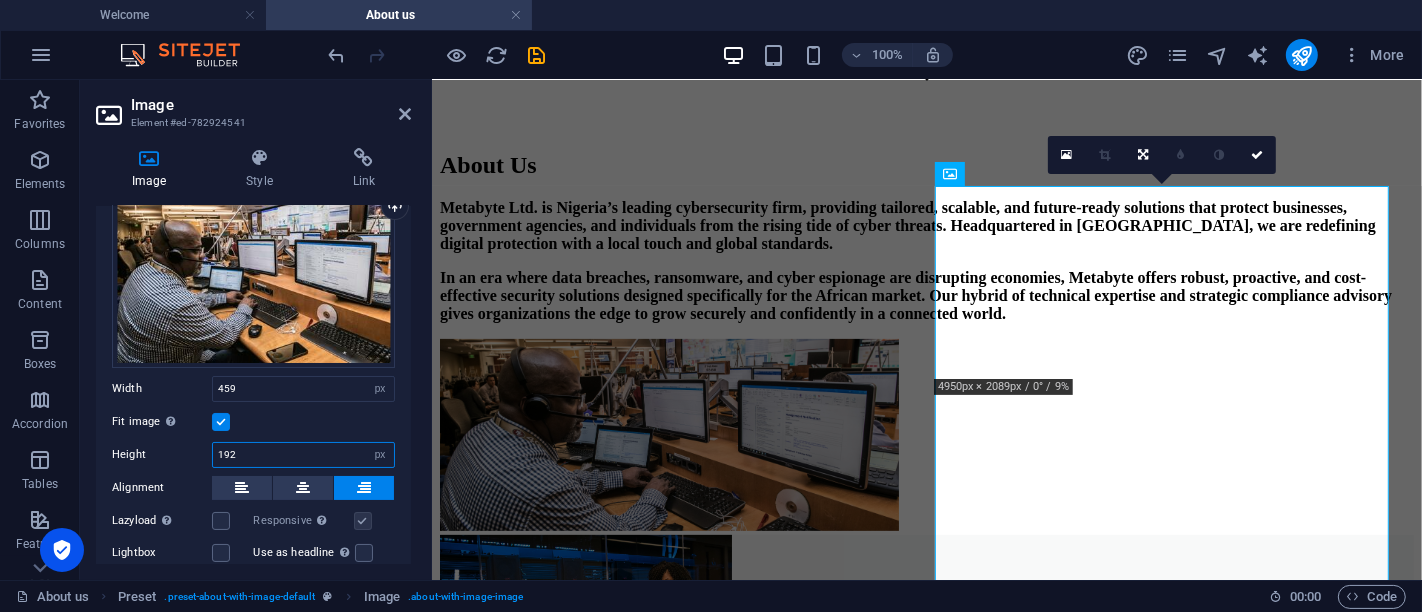 click on "192" at bounding box center [303, 455] 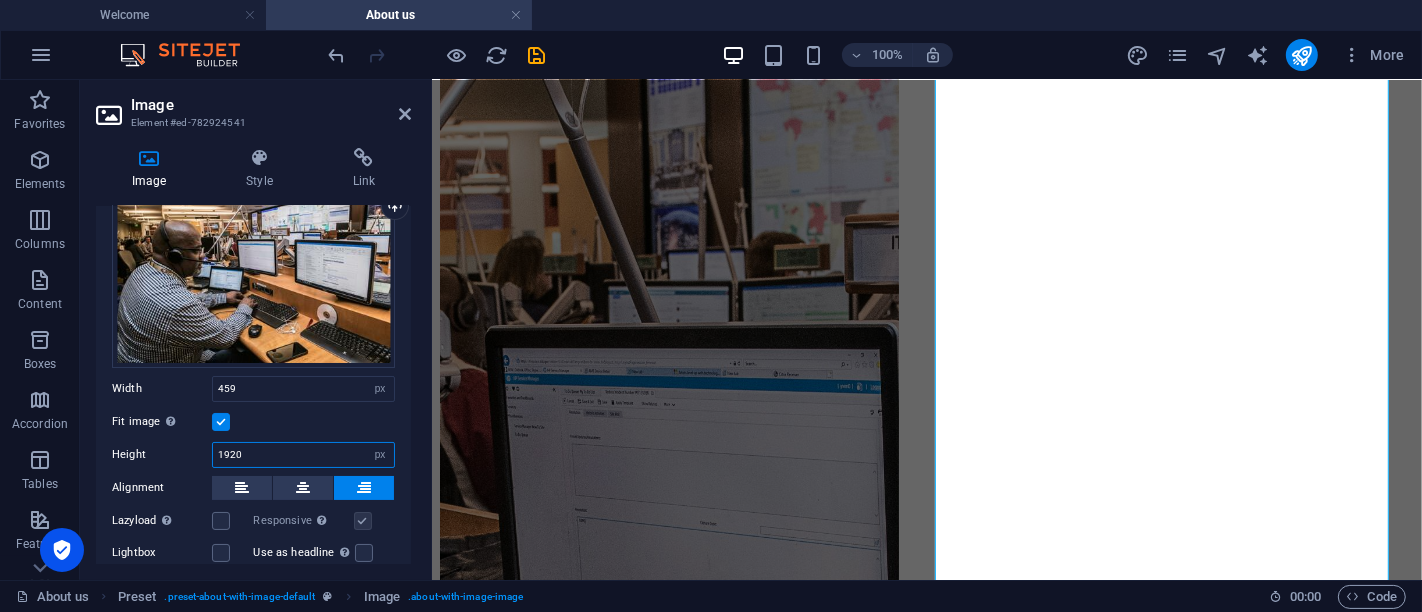 scroll, scrollTop: 1136, scrollLeft: 0, axis: vertical 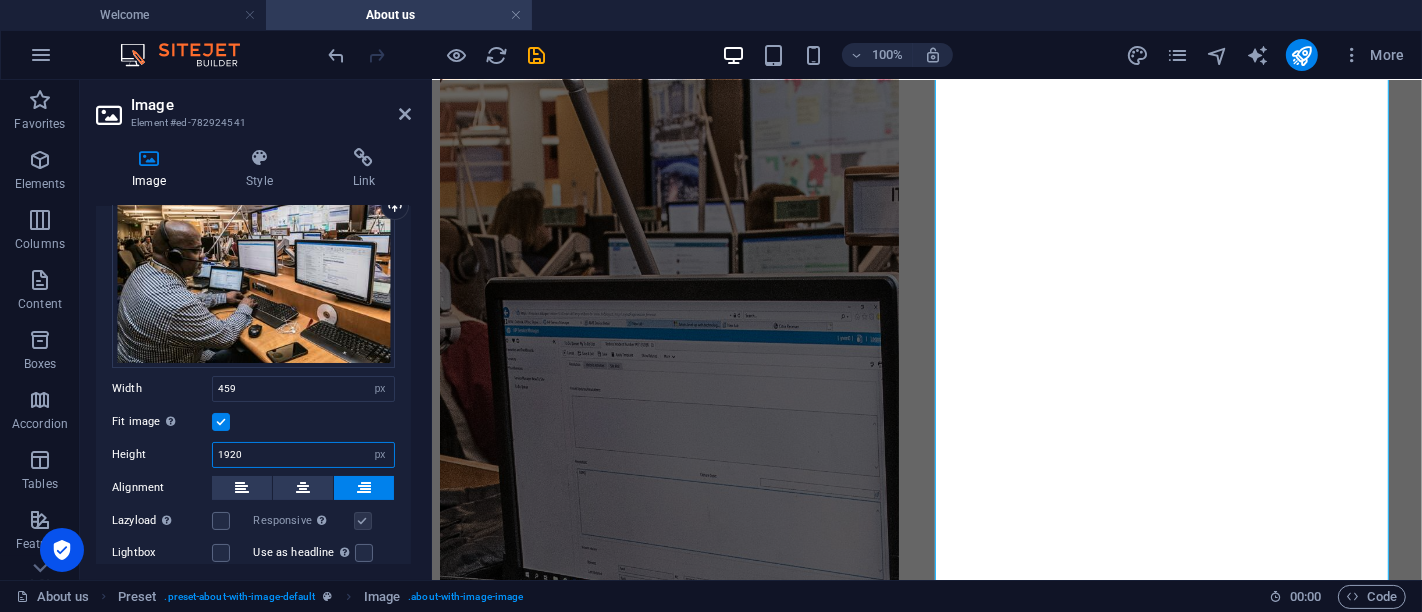 click on "1920" at bounding box center (303, 455) 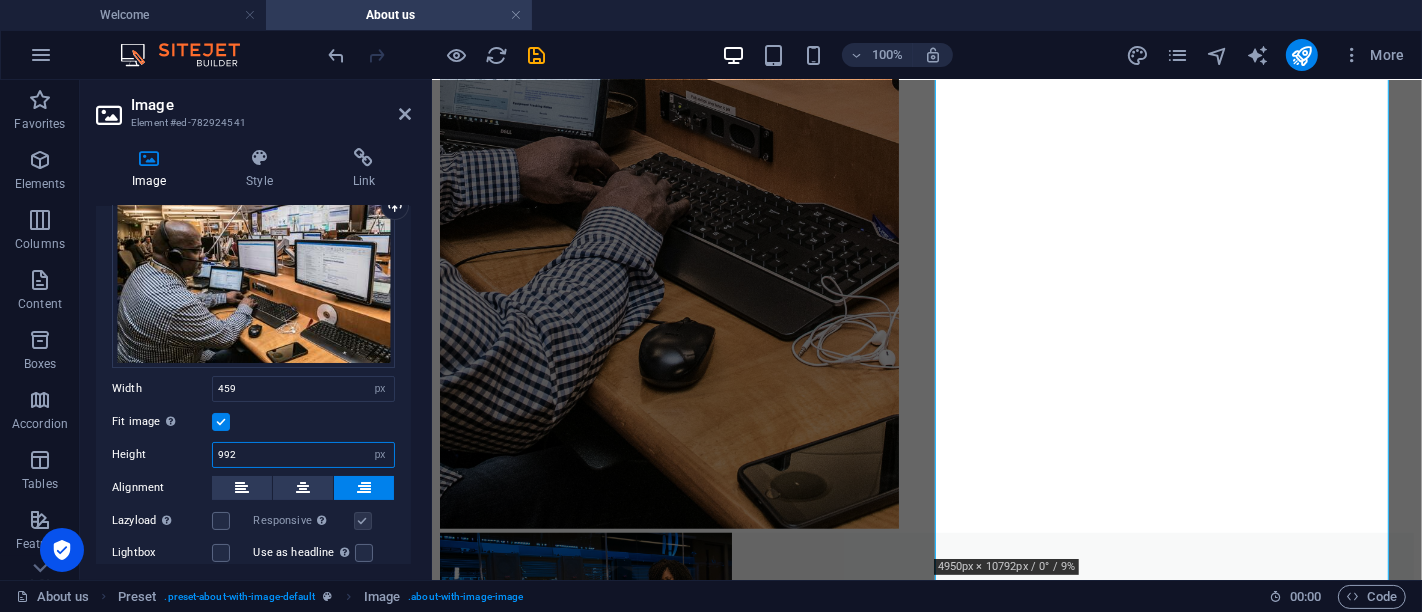 scroll, scrollTop: 1392, scrollLeft: 0, axis: vertical 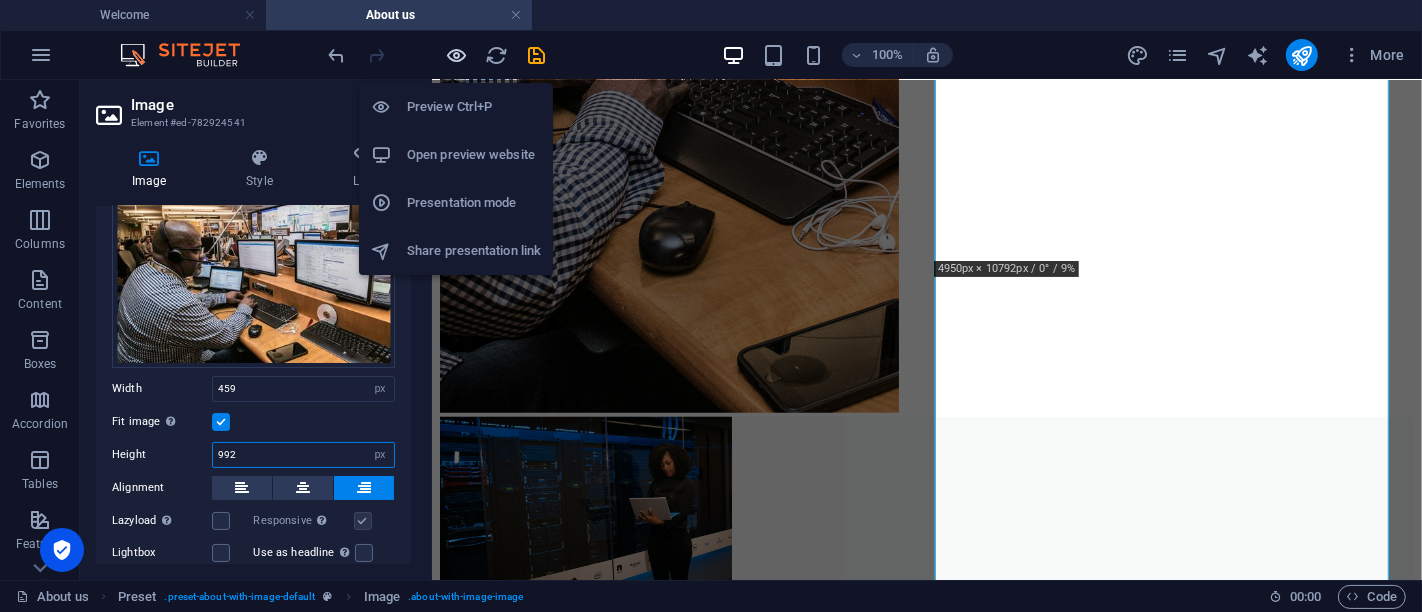 type on "992" 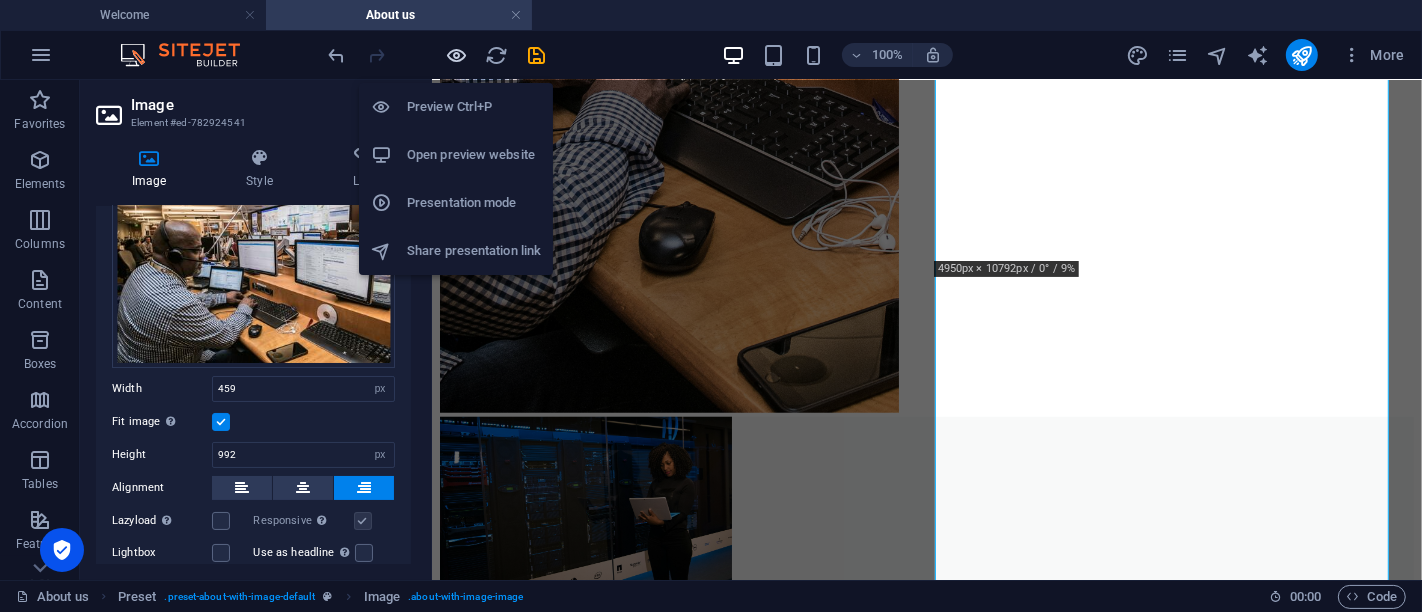 click at bounding box center (457, 55) 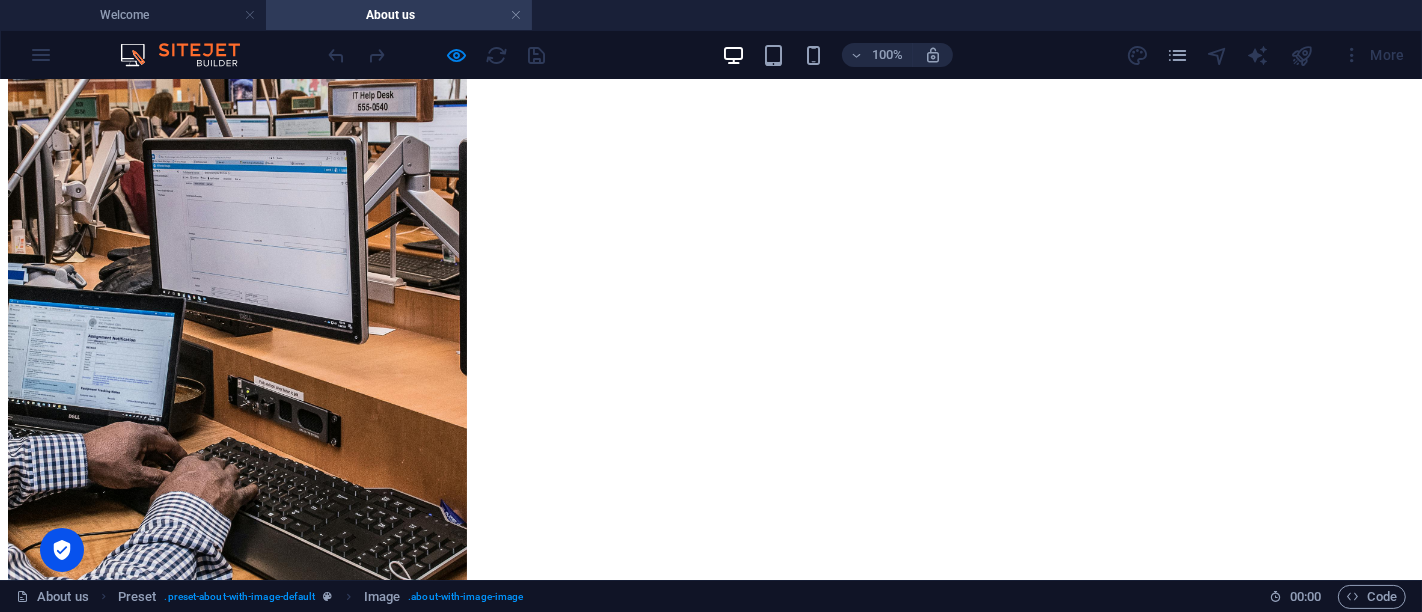 scroll, scrollTop: 517, scrollLeft: 0, axis: vertical 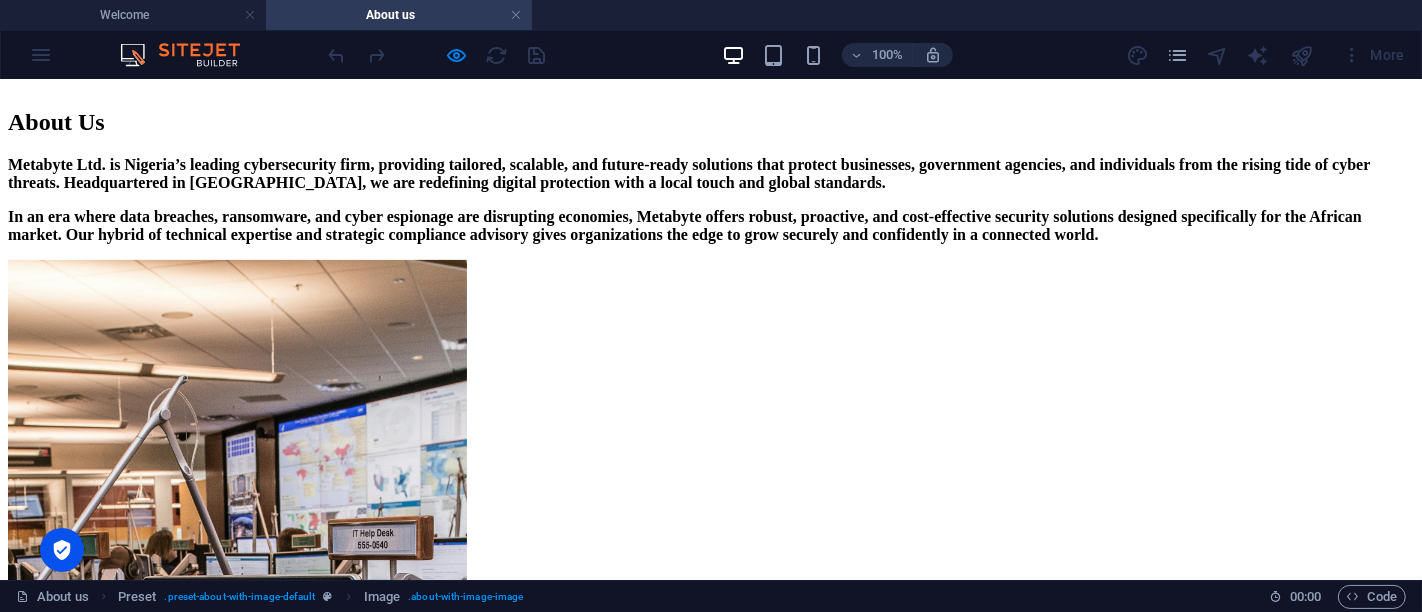 click on "About Us Metabyte Ltd. is Nigeria’s leading cybersecurity firm, providing tailored, scalable, and future-ready solutions that protect businesses, government agencies, and individuals from the rising tide of cyber threats. Headquartered in Lagos, we are redefining digital protection with a local touch and global standards. In an era where data breaches, ransomware, and cyber espionage are disrupting economies, Metabyte offers robust, proactive, and cost-effective security solutions designed specifically for the African market. Our hybrid of technical expertise and strategic compliance advisory gives organizations the edge to grow securely and confidently in a connected world." at bounding box center [711, 681] 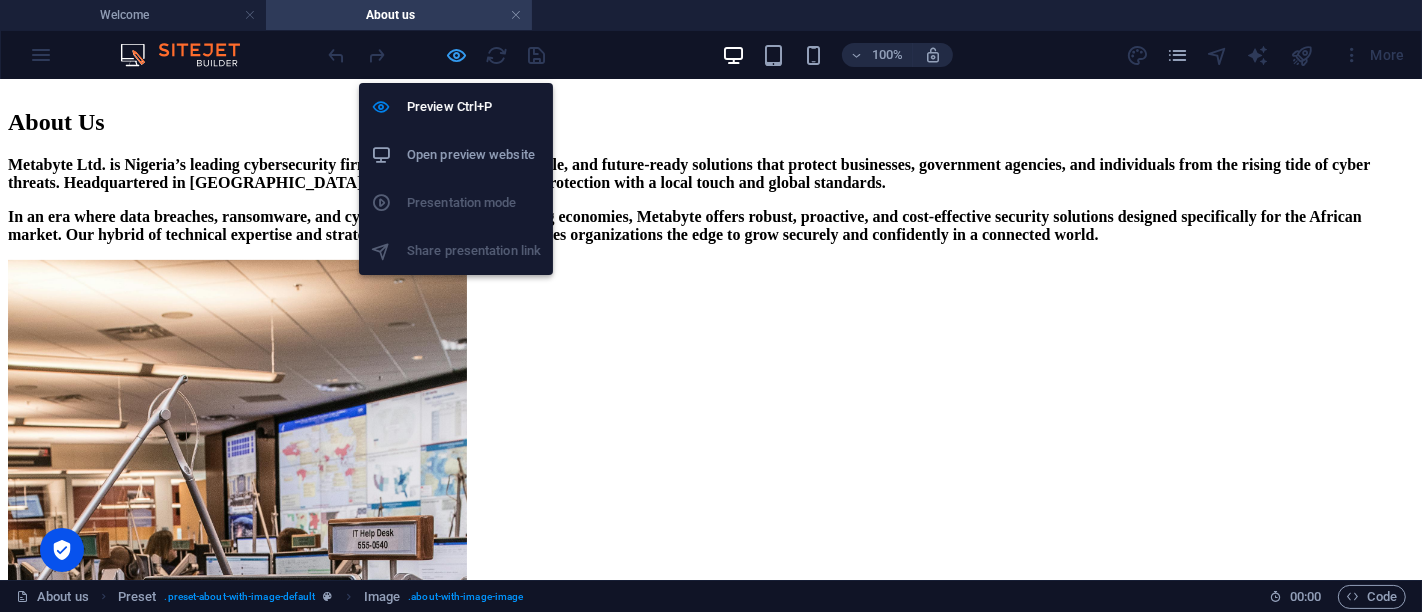 click at bounding box center (457, 55) 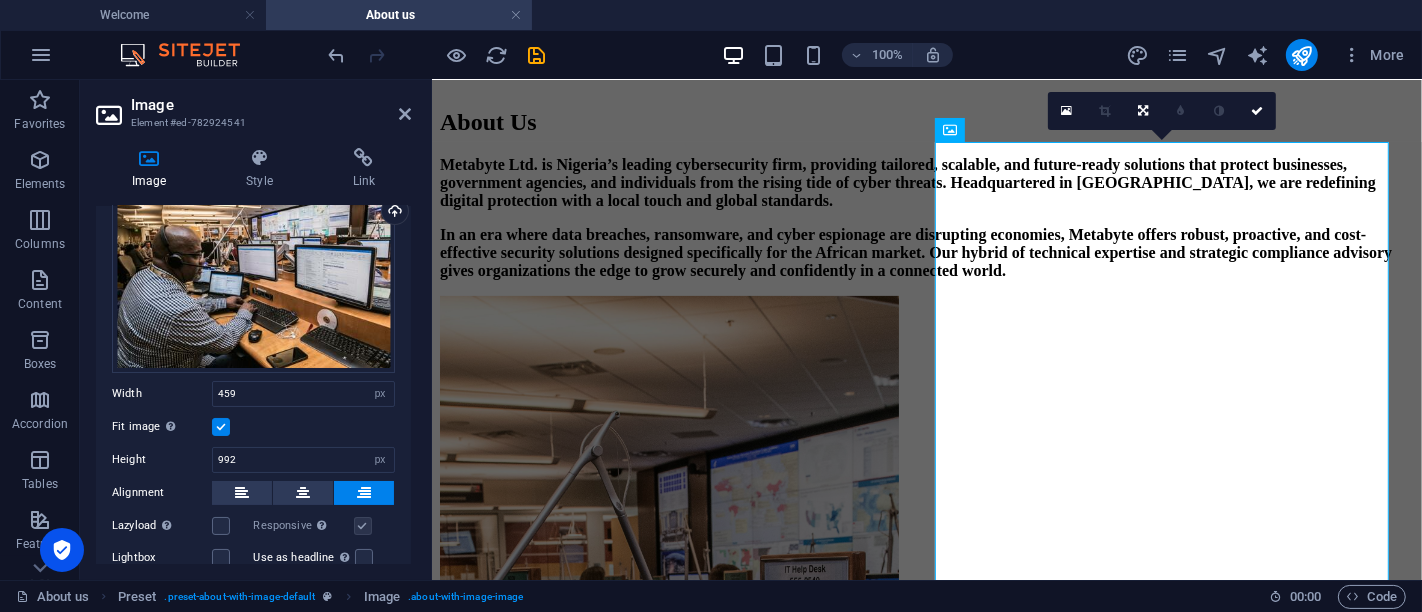 scroll, scrollTop: 75, scrollLeft: 0, axis: vertical 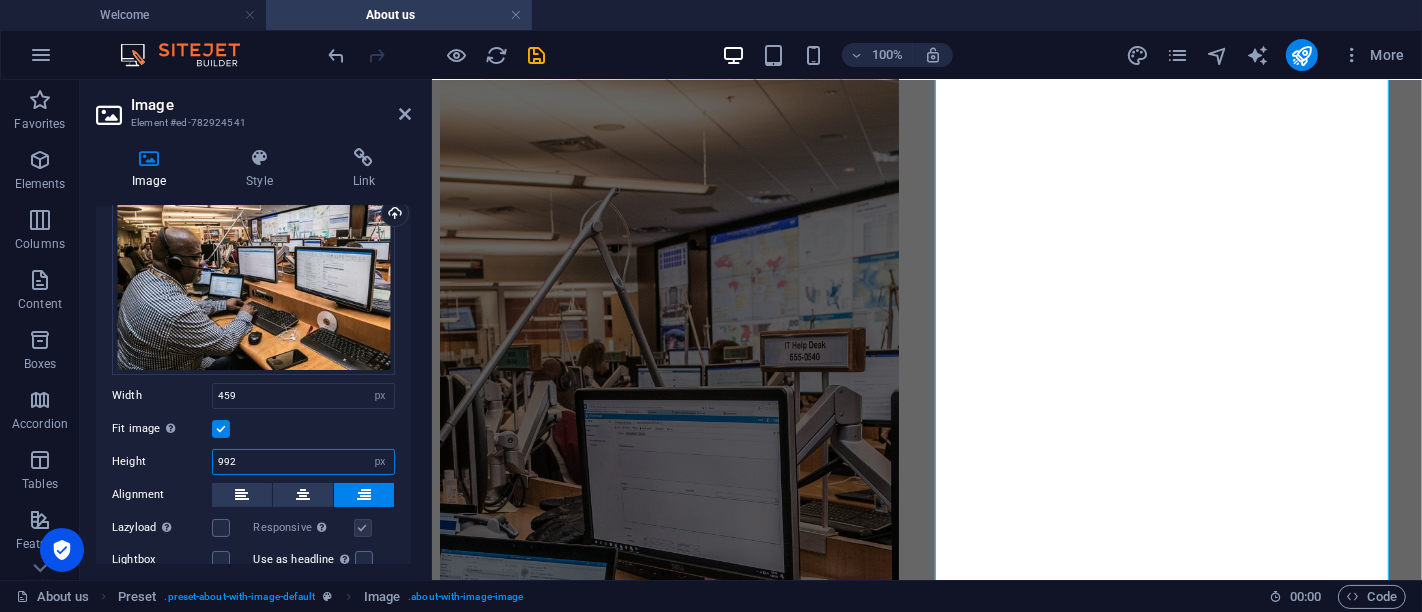 click on "992" at bounding box center [303, 462] 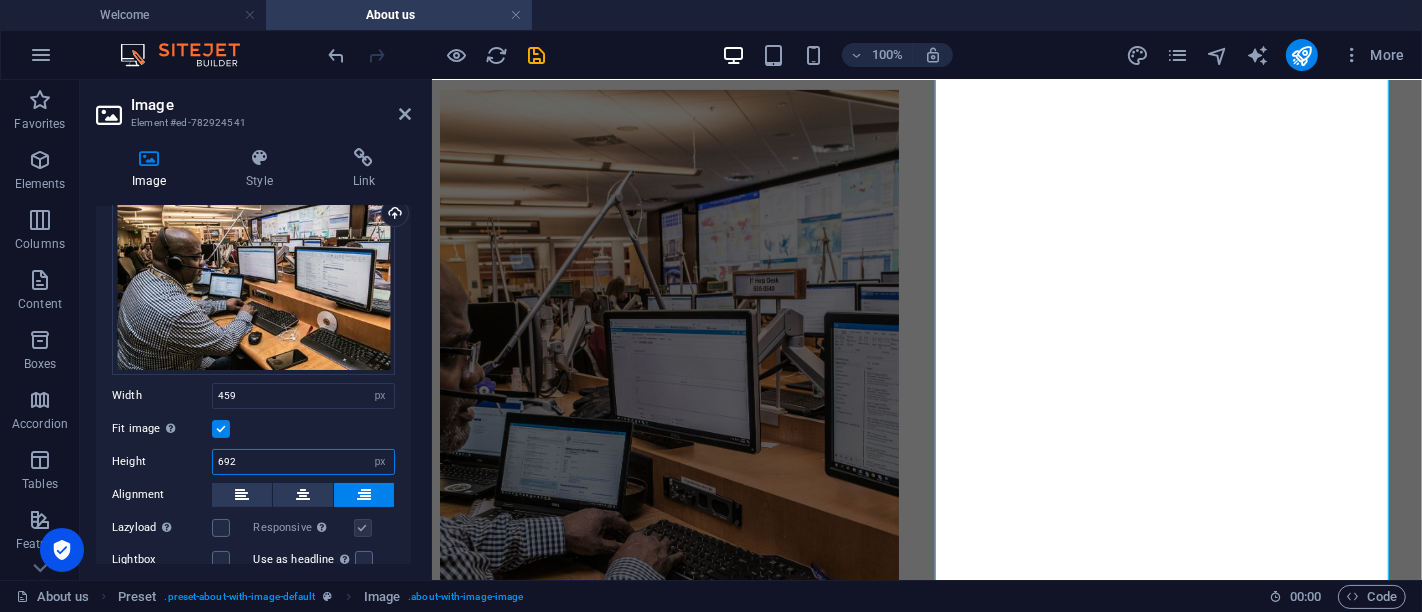 scroll, scrollTop: 711, scrollLeft: 0, axis: vertical 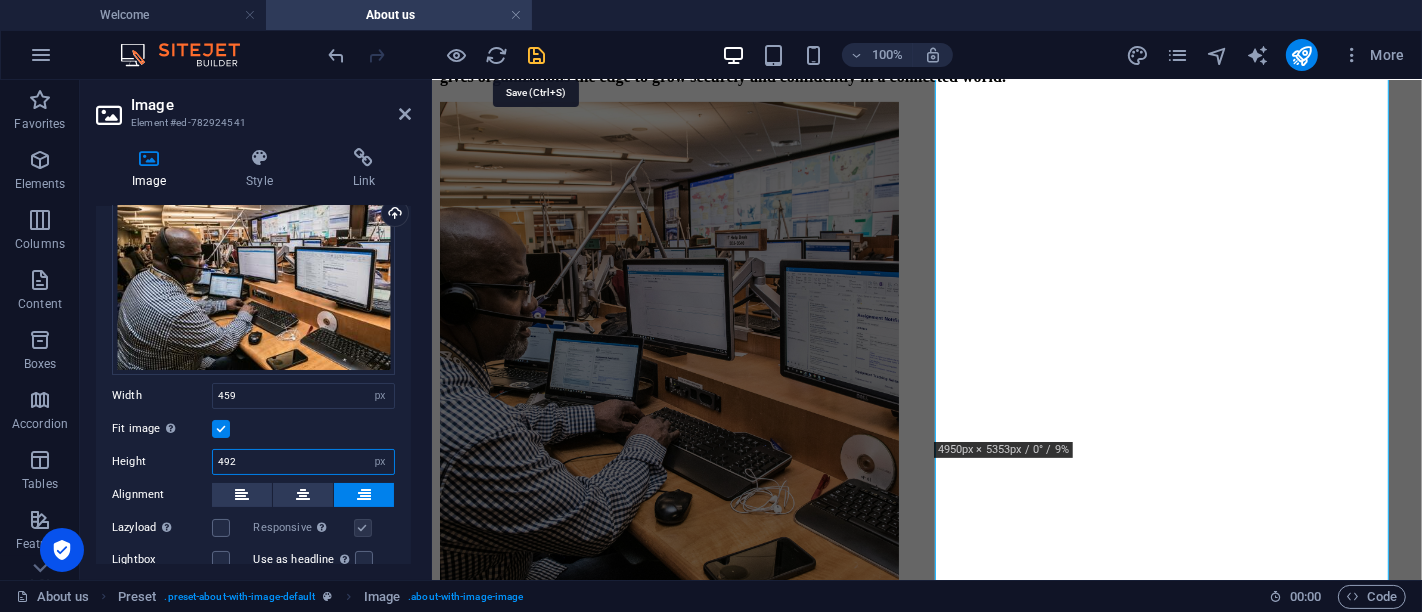 type on "492" 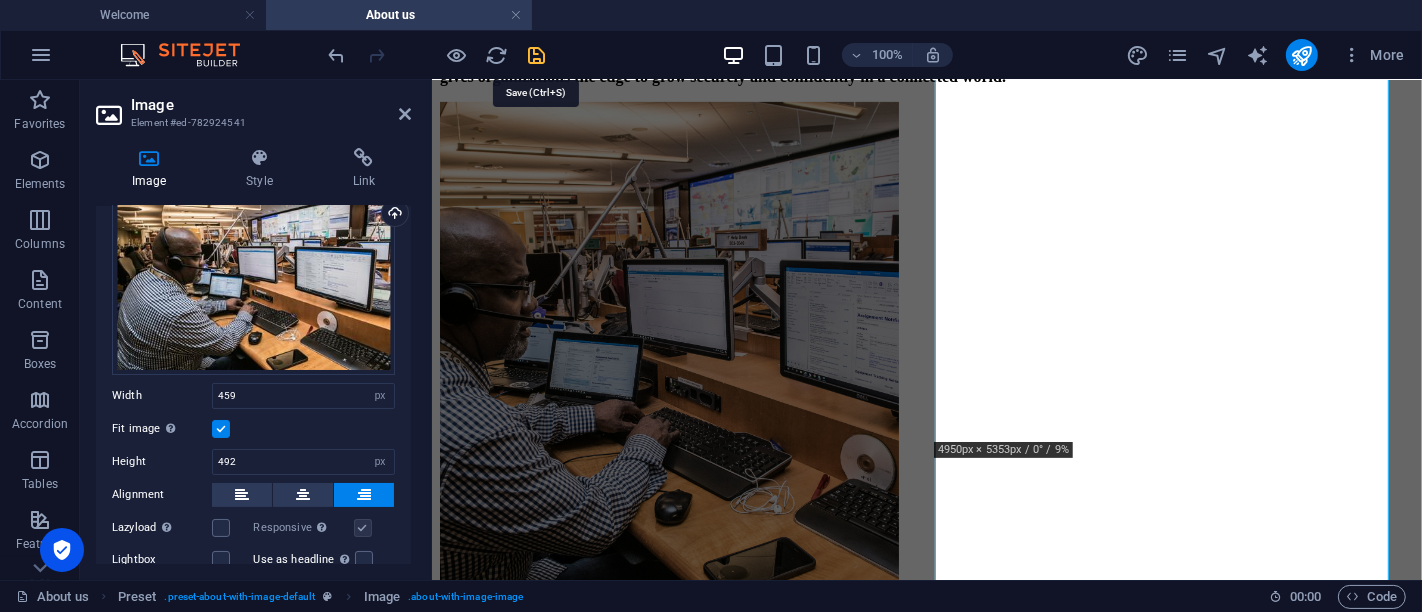 click at bounding box center [537, 55] 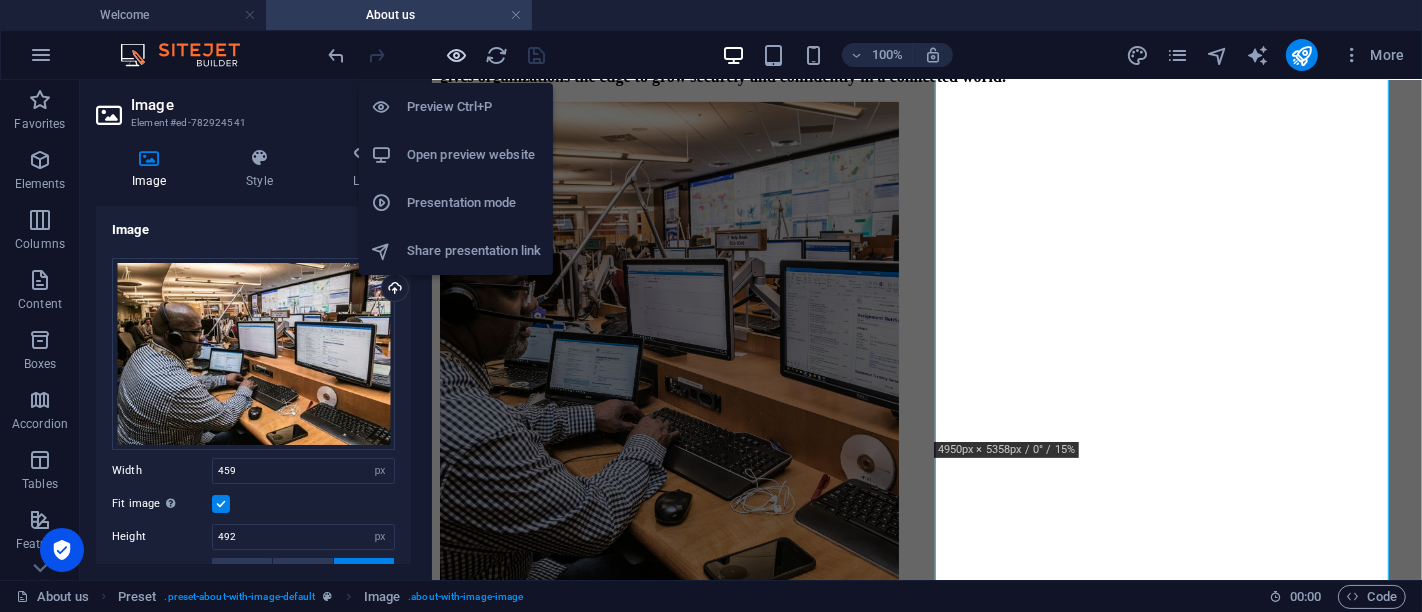 click at bounding box center [457, 55] 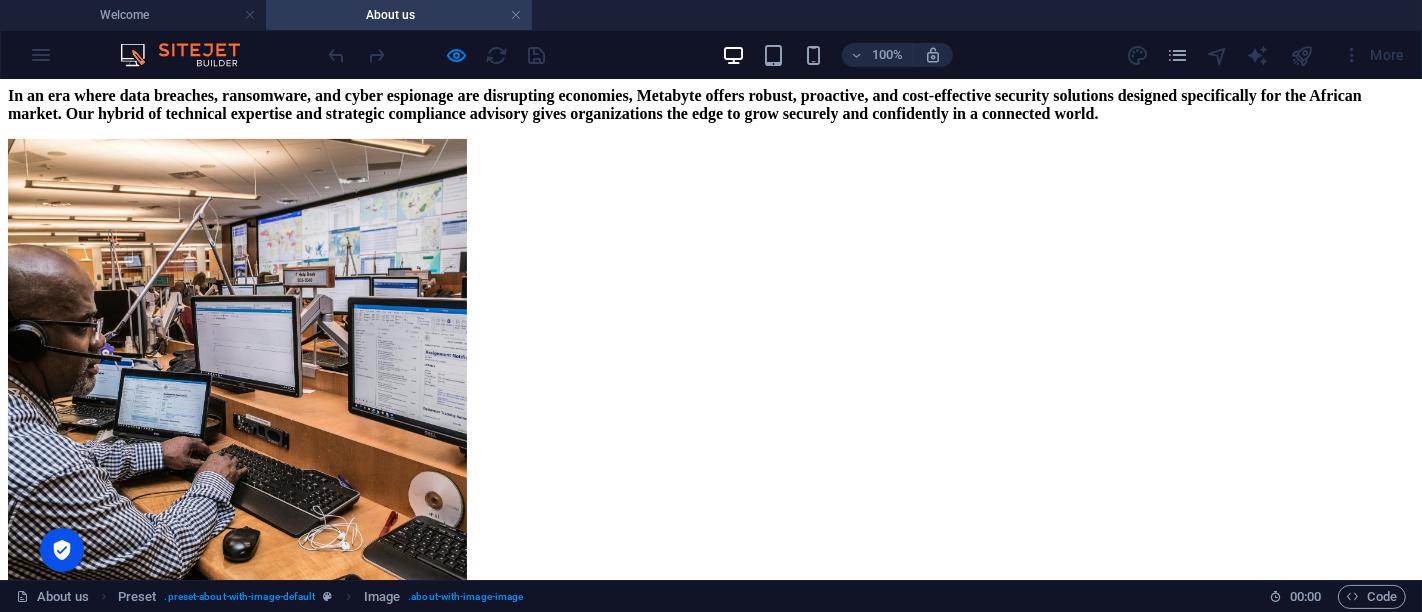 scroll, scrollTop: 626, scrollLeft: 0, axis: vertical 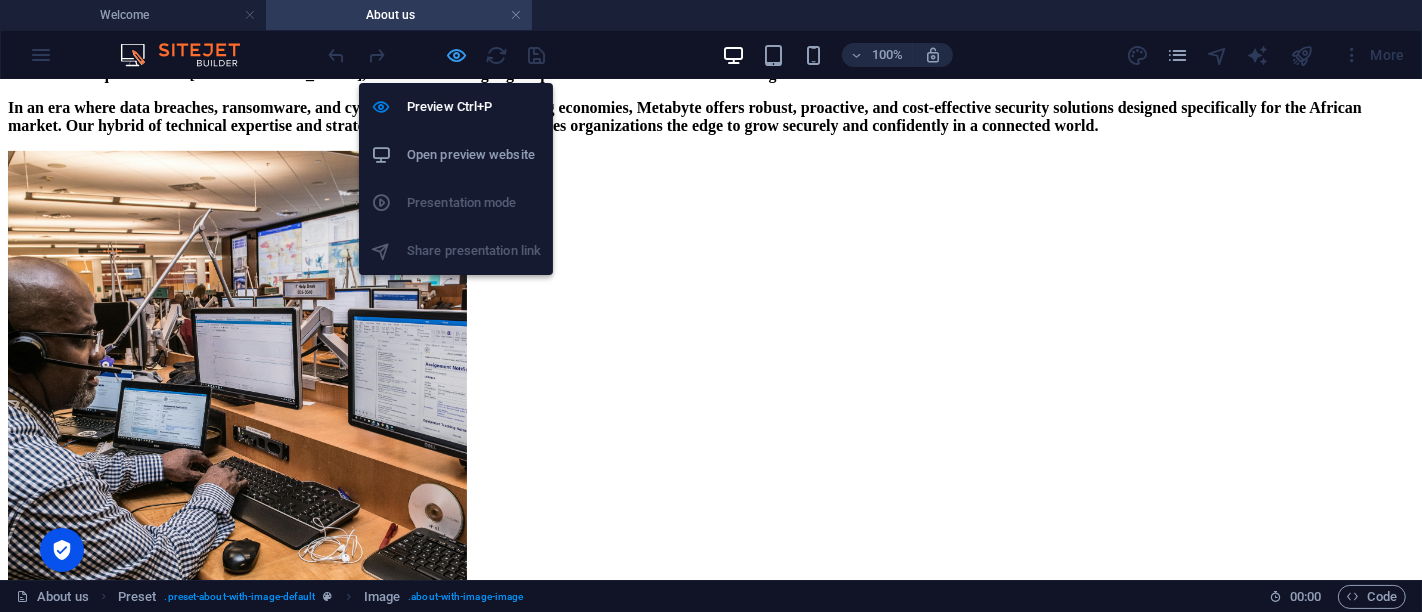 click at bounding box center [457, 55] 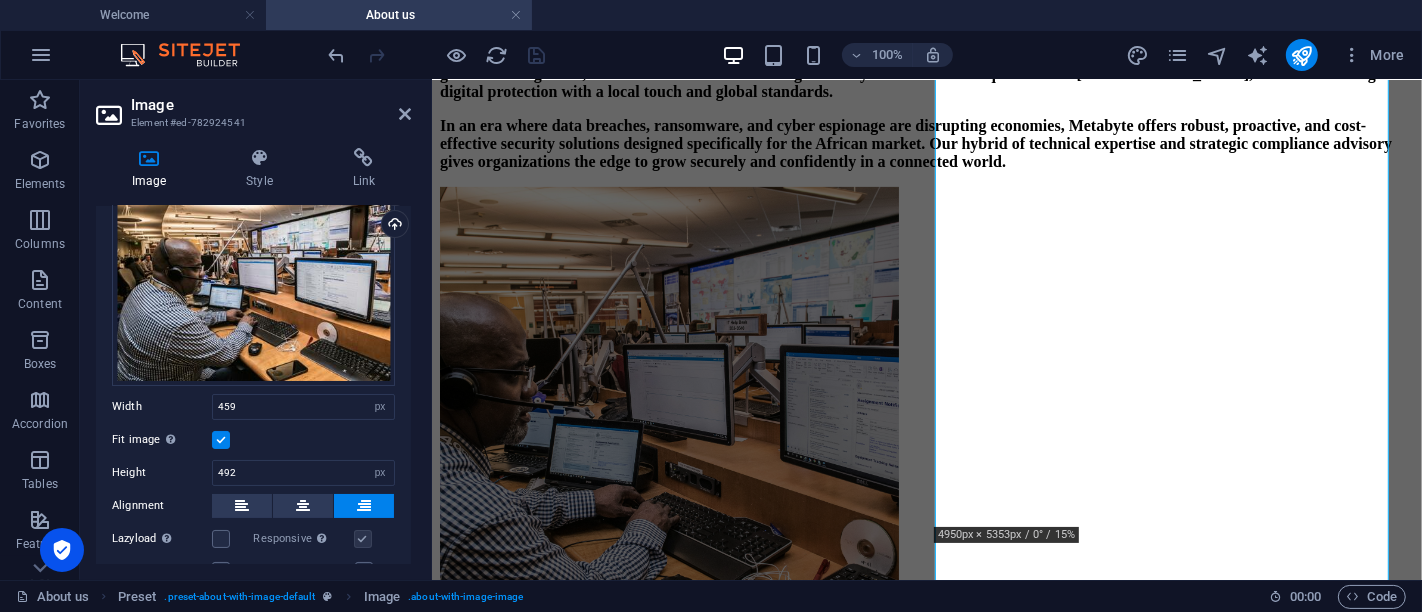 scroll, scrollTop: 67, scrollLeft: 0, axis: vertical 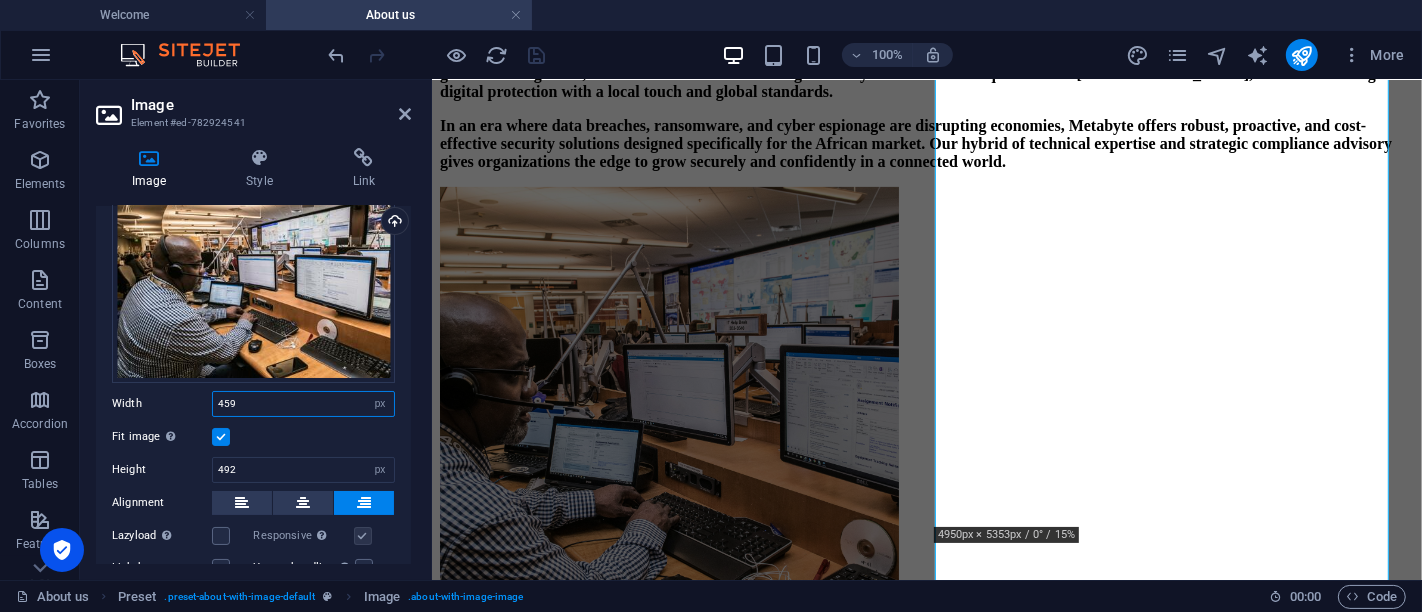 click on "459" at bounding box center (303, 404) 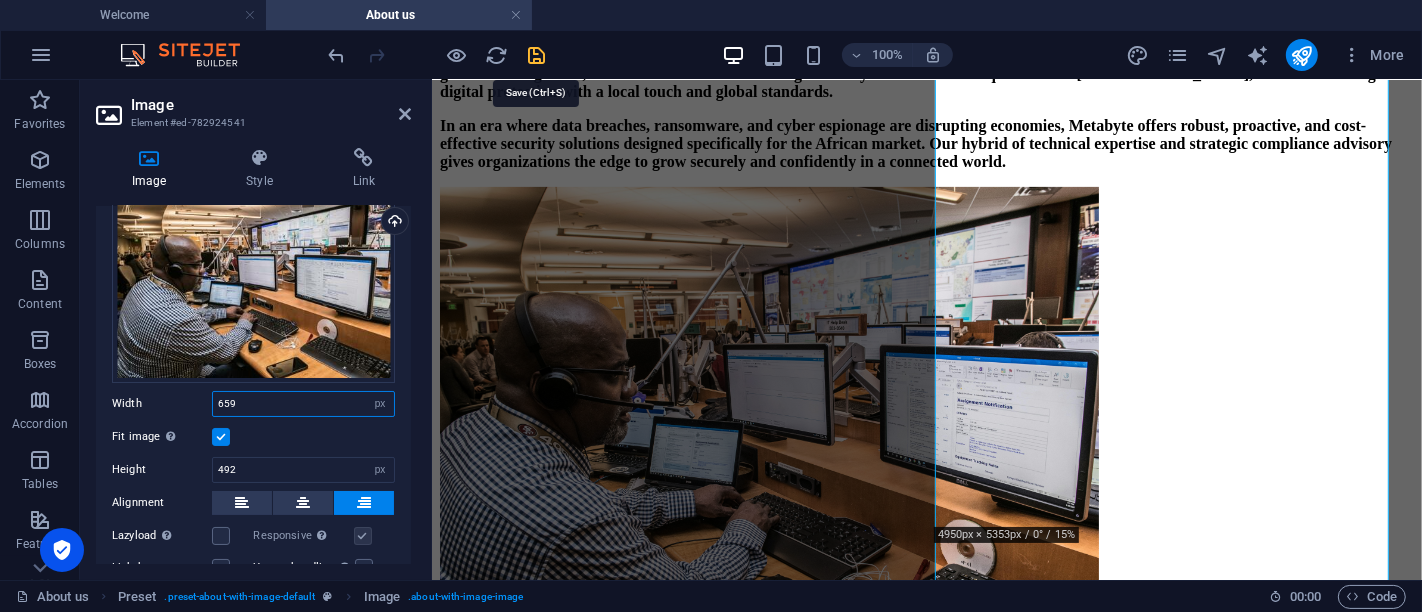 type on "659" 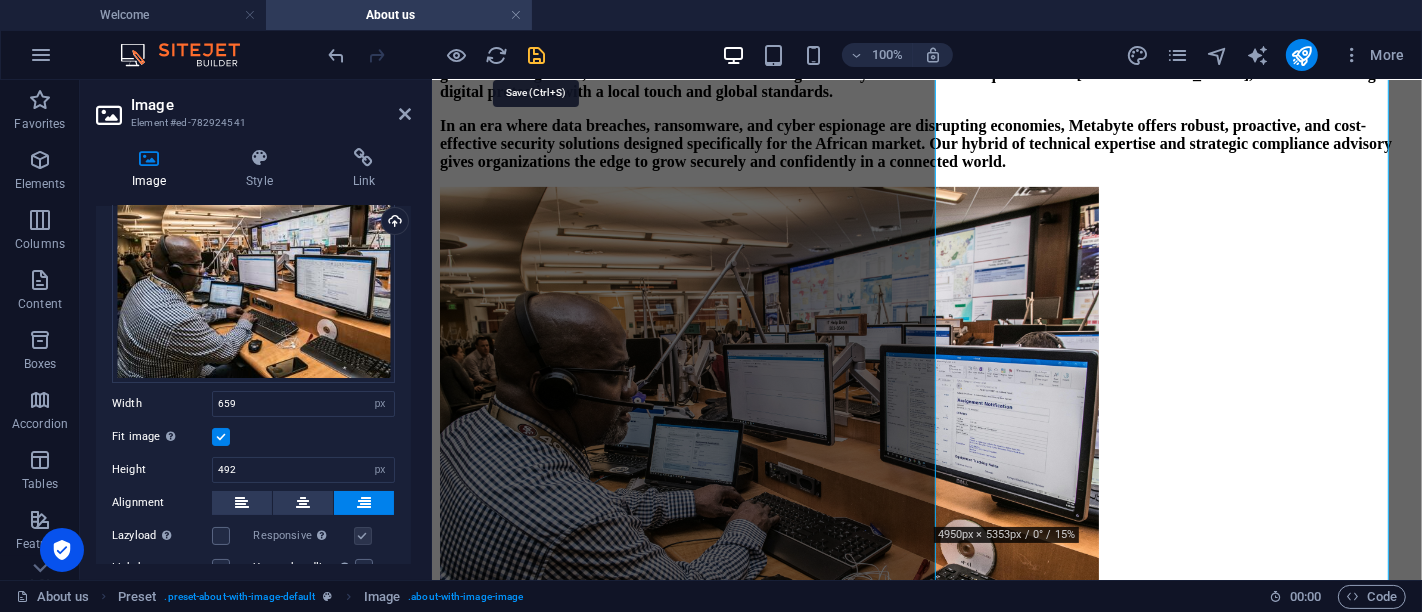 click at bounding box center (537, 55) 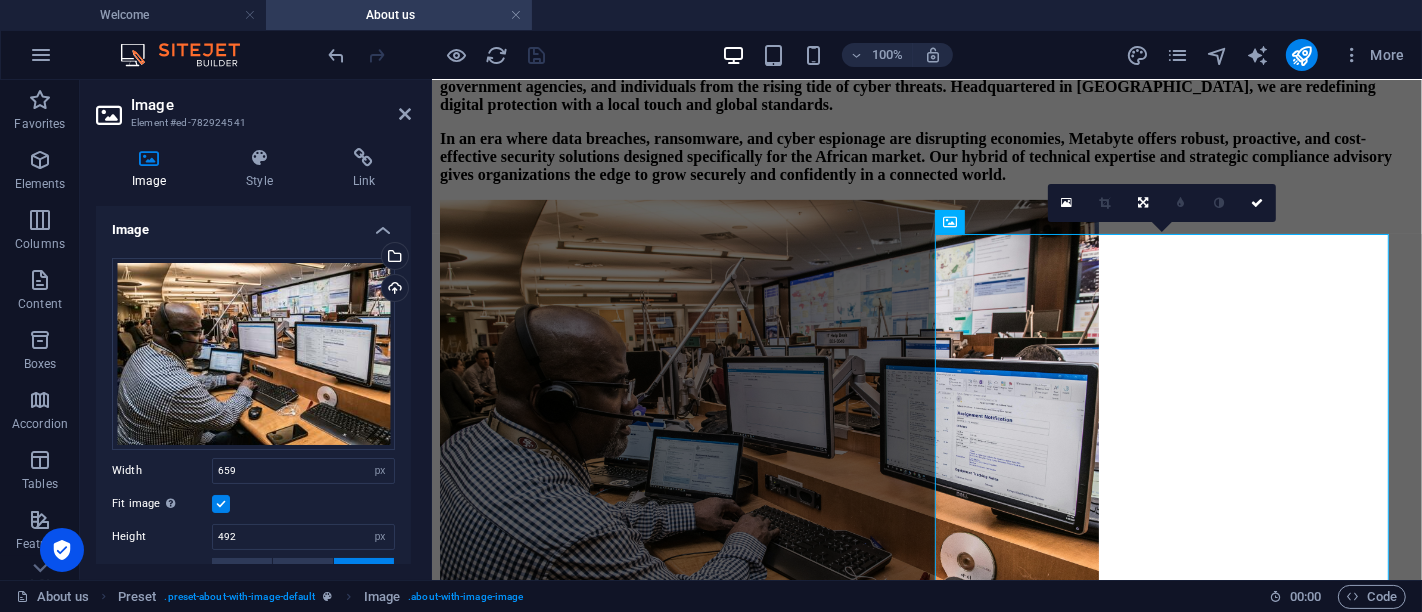 scroll, scrollTop: 377, scrollLeft: 0, axis: vertical 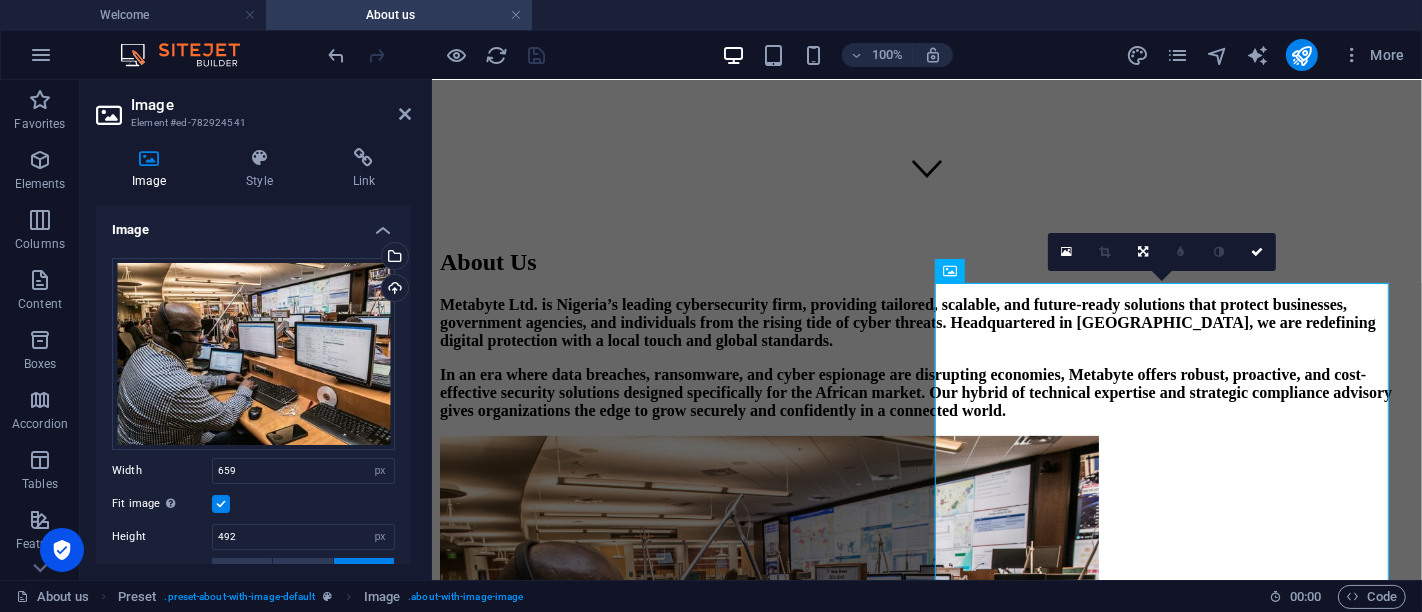 click on "100% More" at bounding box center (869, 55) 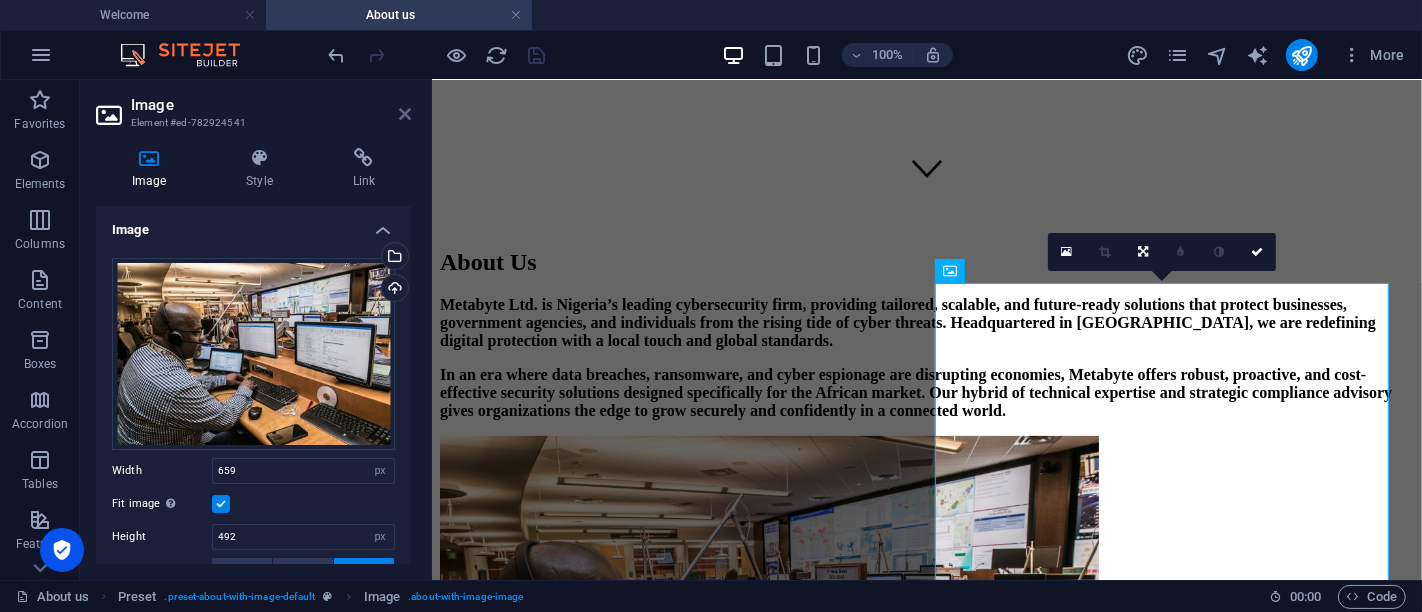 click at bounding box center (405, 114) 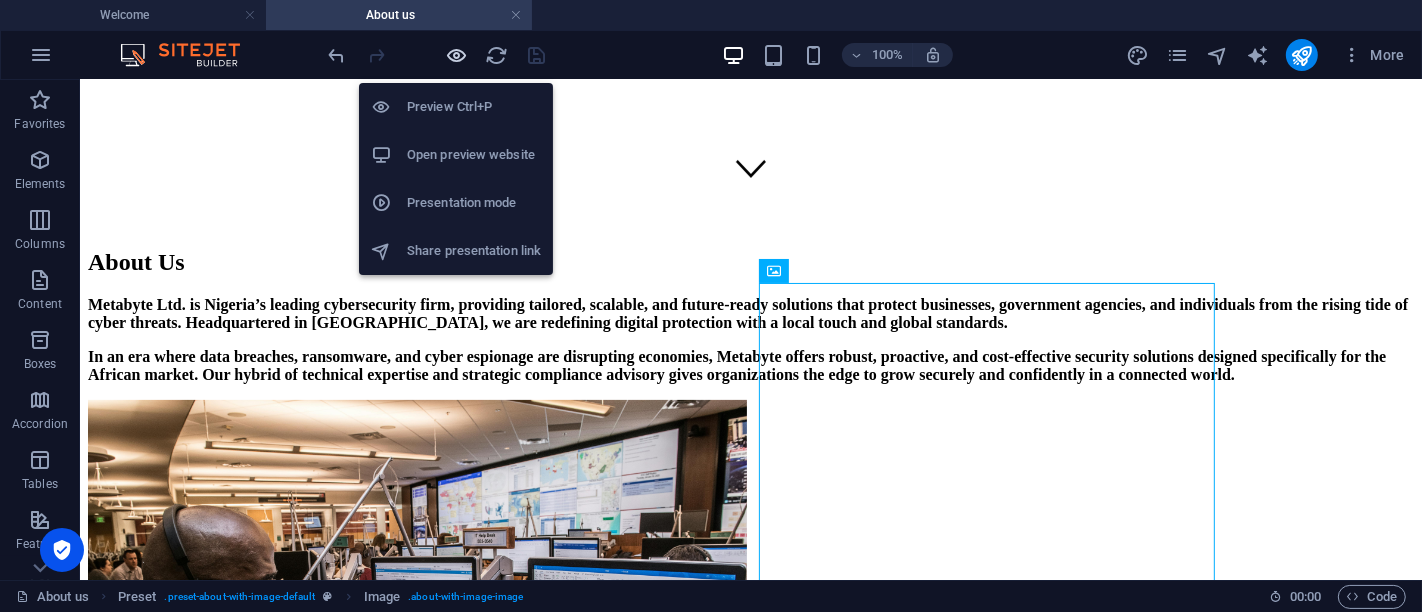click at bounding box center (457, 55) 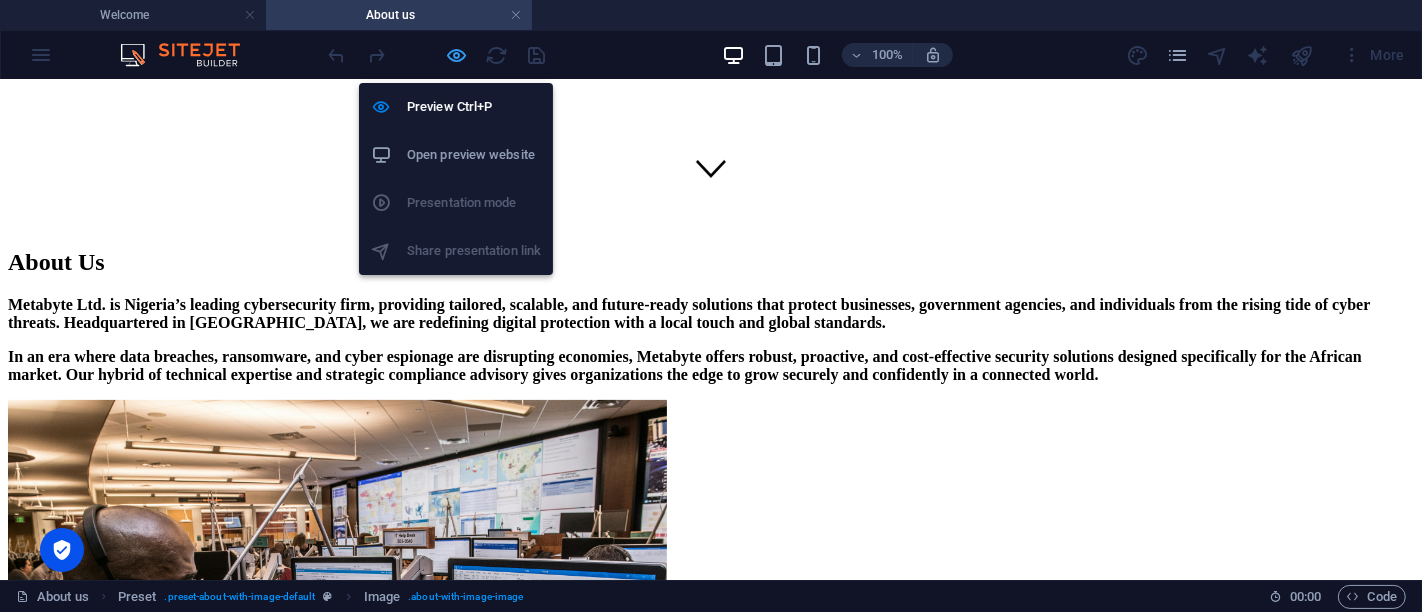 click at bounding box center [457, 55] 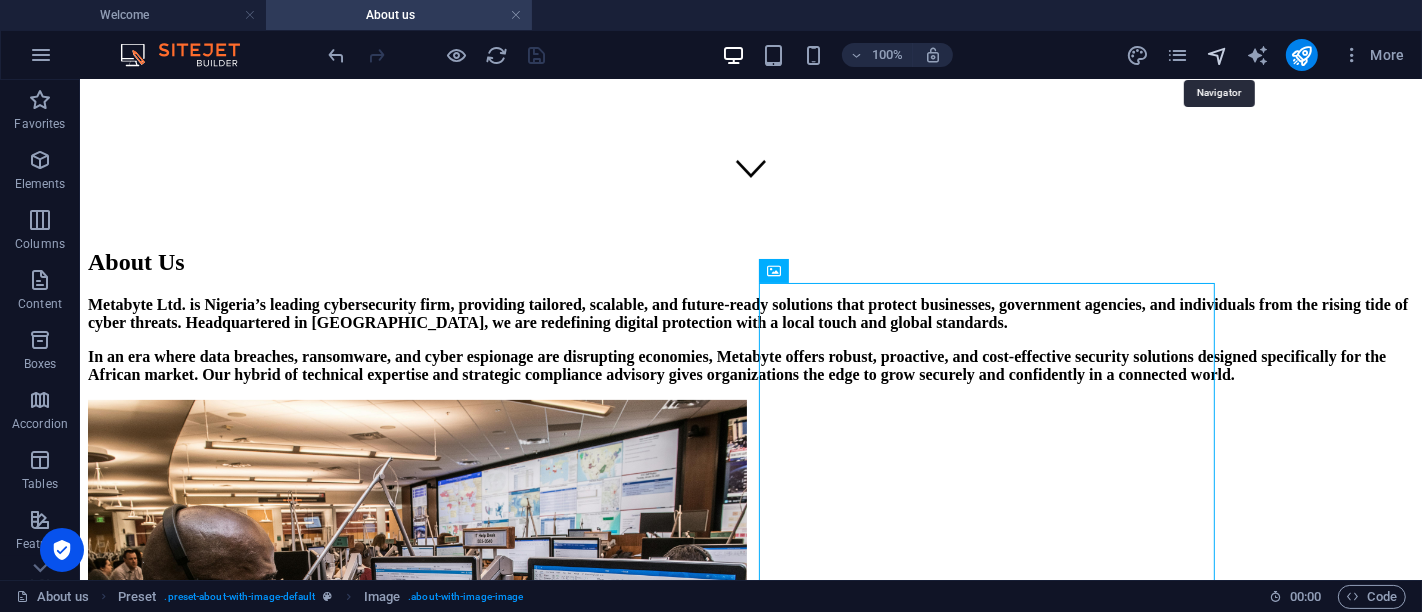 click at bounding box center [1217, 55] 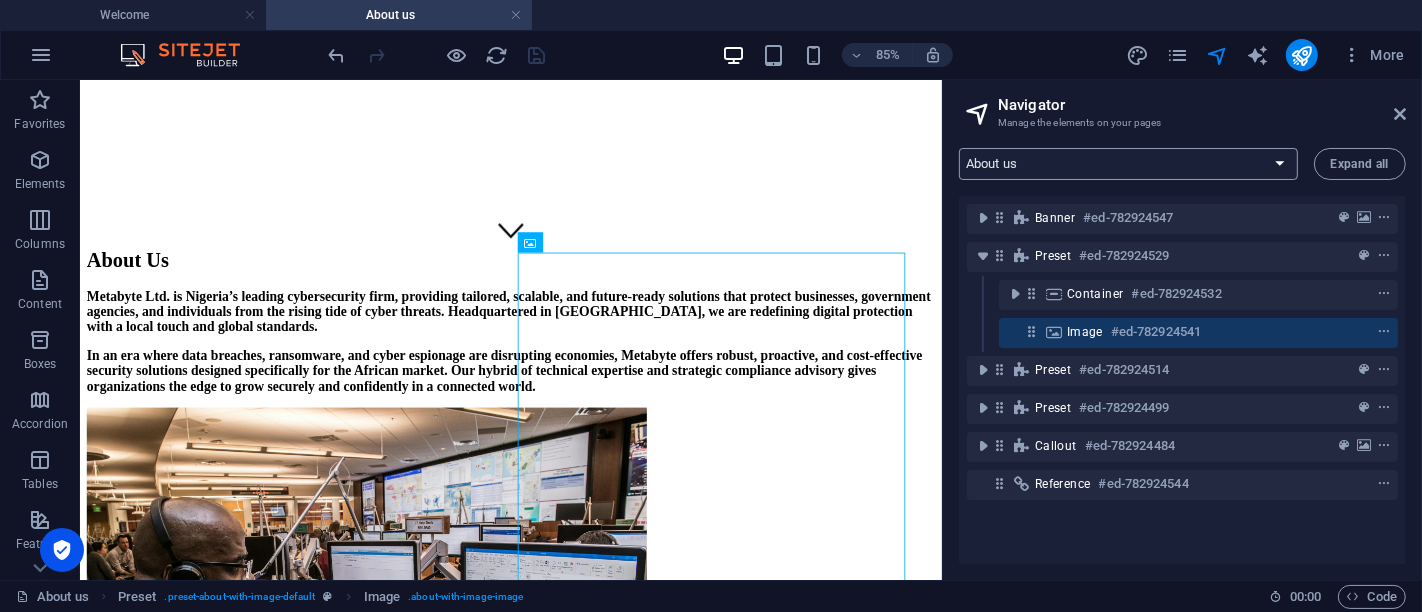 click on "Welcome  About us  What we do  Jobs  Contact  Legal Notice  Privacy  New page" at bounding box center (1128, 164) 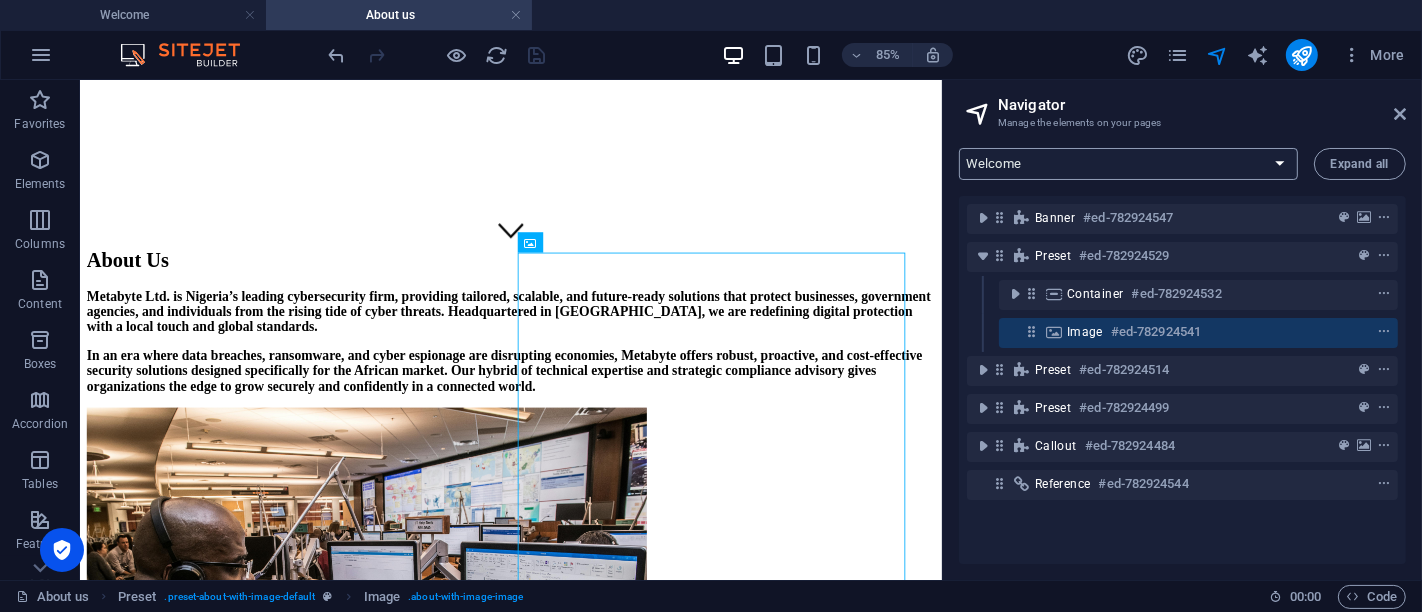 click on "Welcome  About us  What we do  Jobs  Contact  Legal Notice  Privacy  New page" at bounding box center (1128, 164) 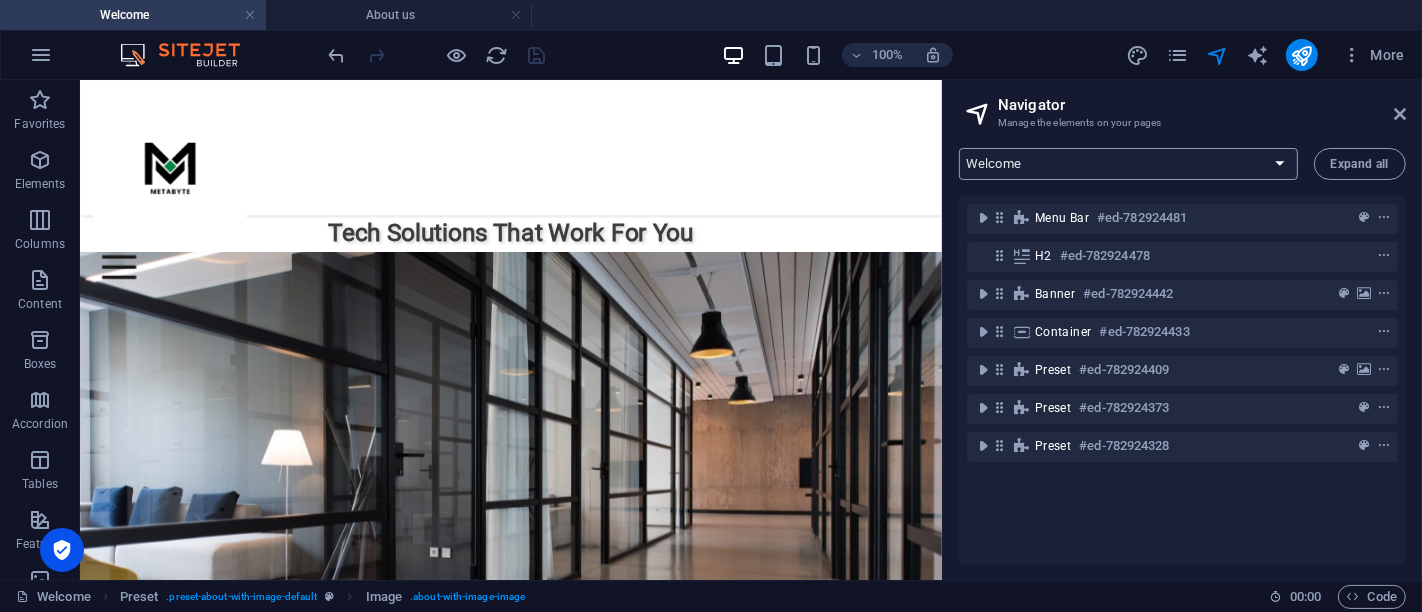 scroll, scrollTop: 0, scrollLeft: 0, axis: both 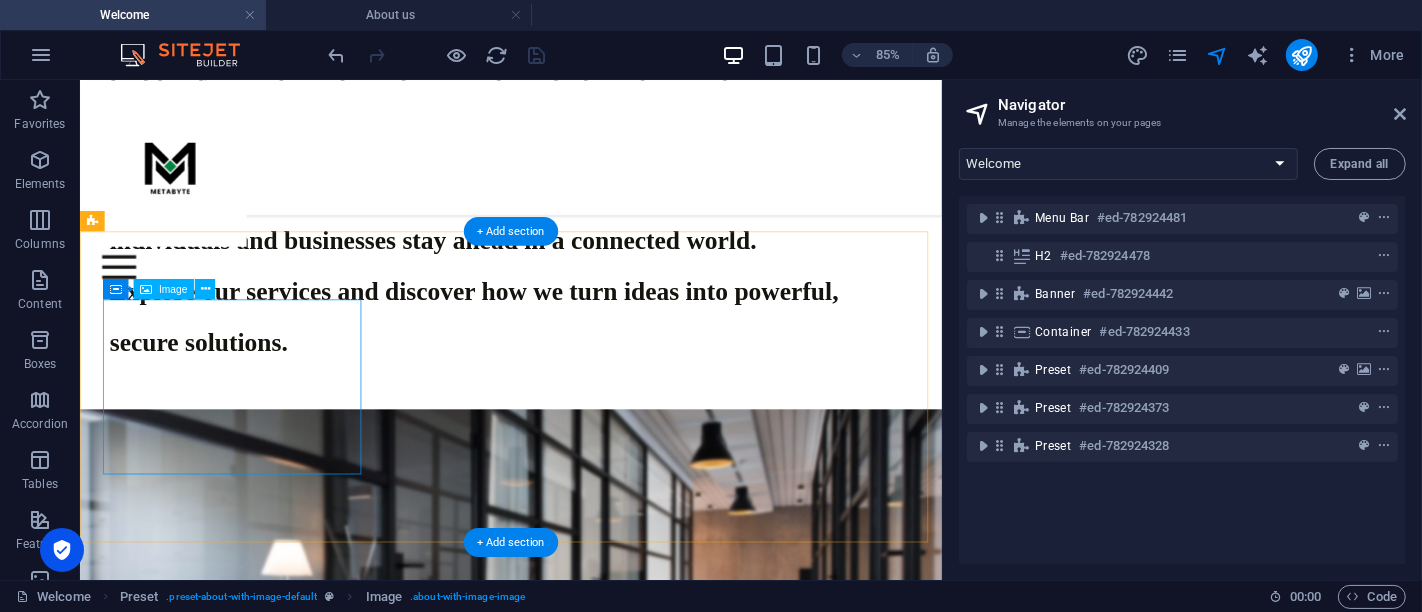 click at bounding box center [568, 1441] 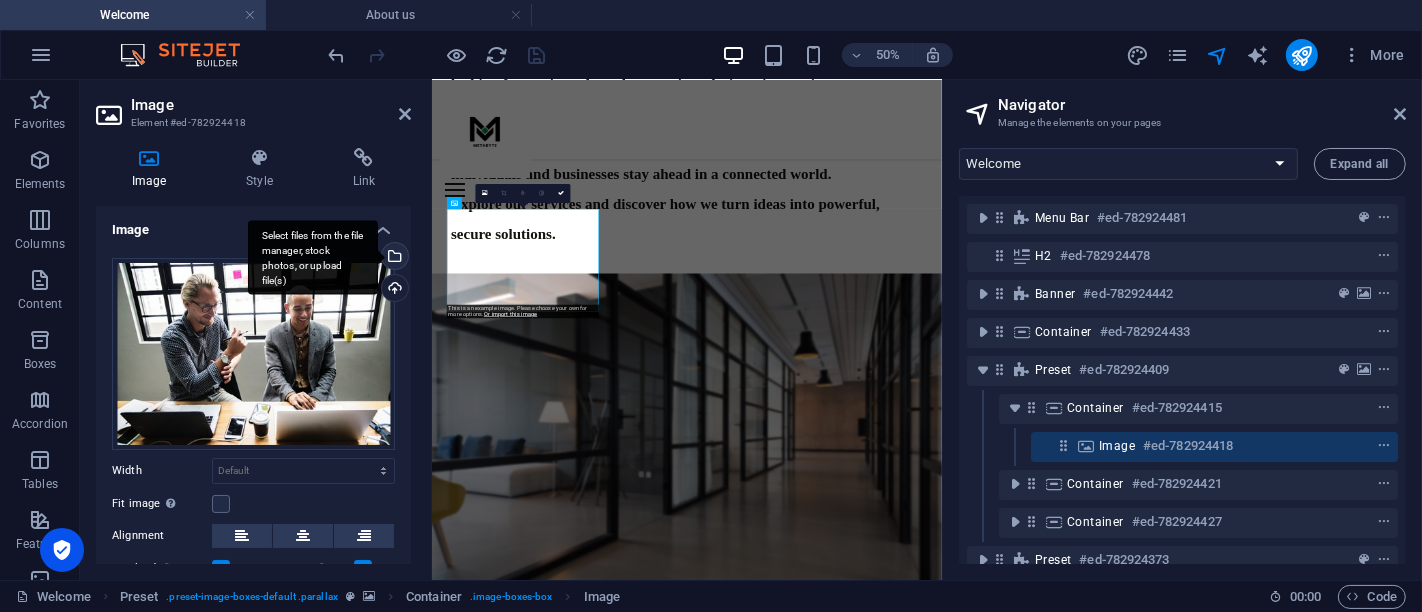 click on "Select files from the file manager, stock photos, or upload file(s)" at bounding box center (393, 258) 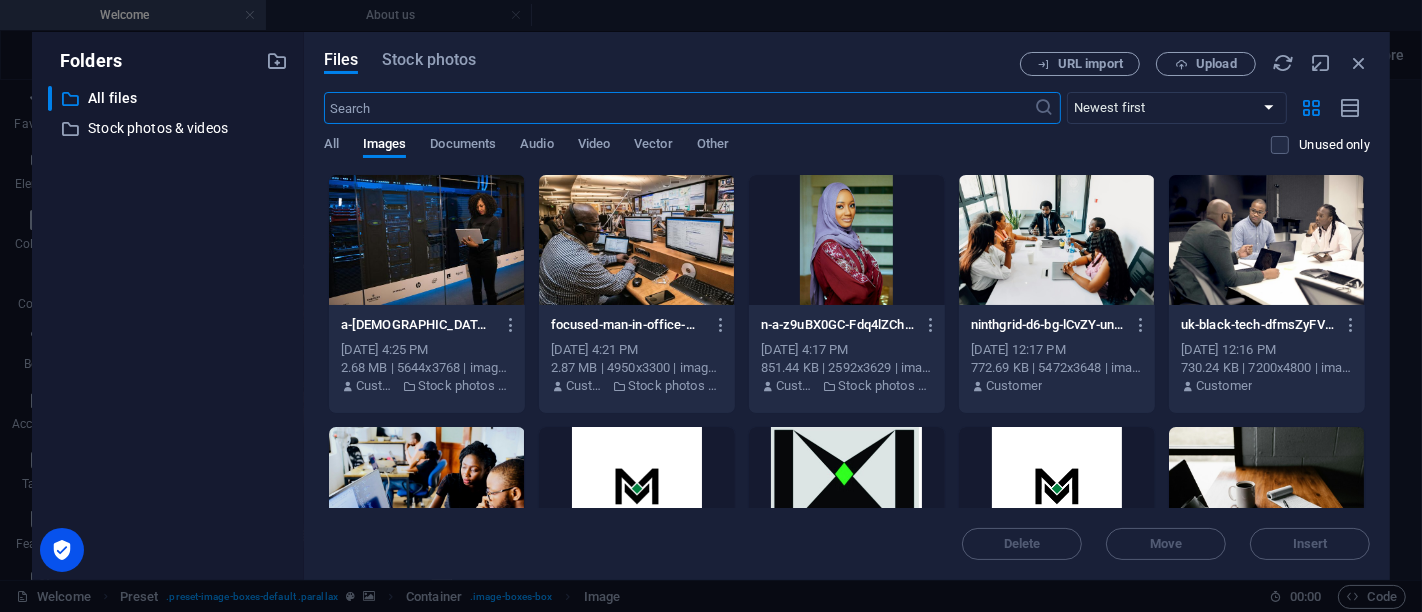 scroll, scrollTop: 598, scrollLeft: 0, axis: vertical 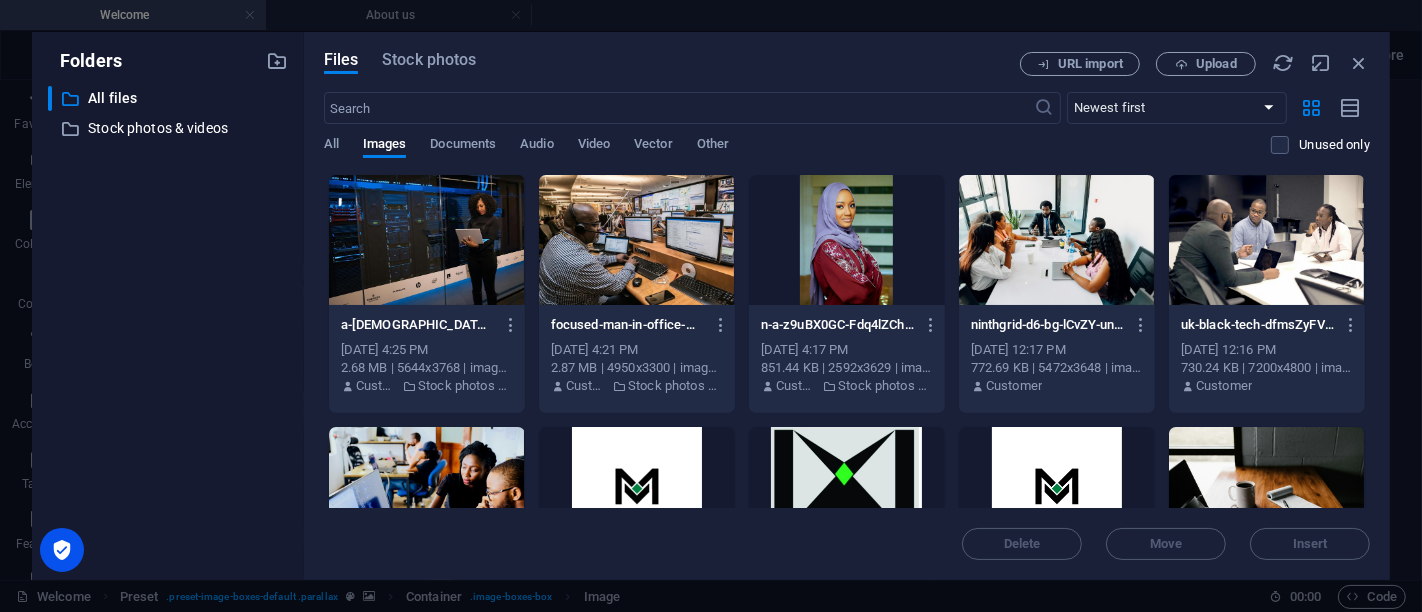 click at bounding box center [1267, 240] 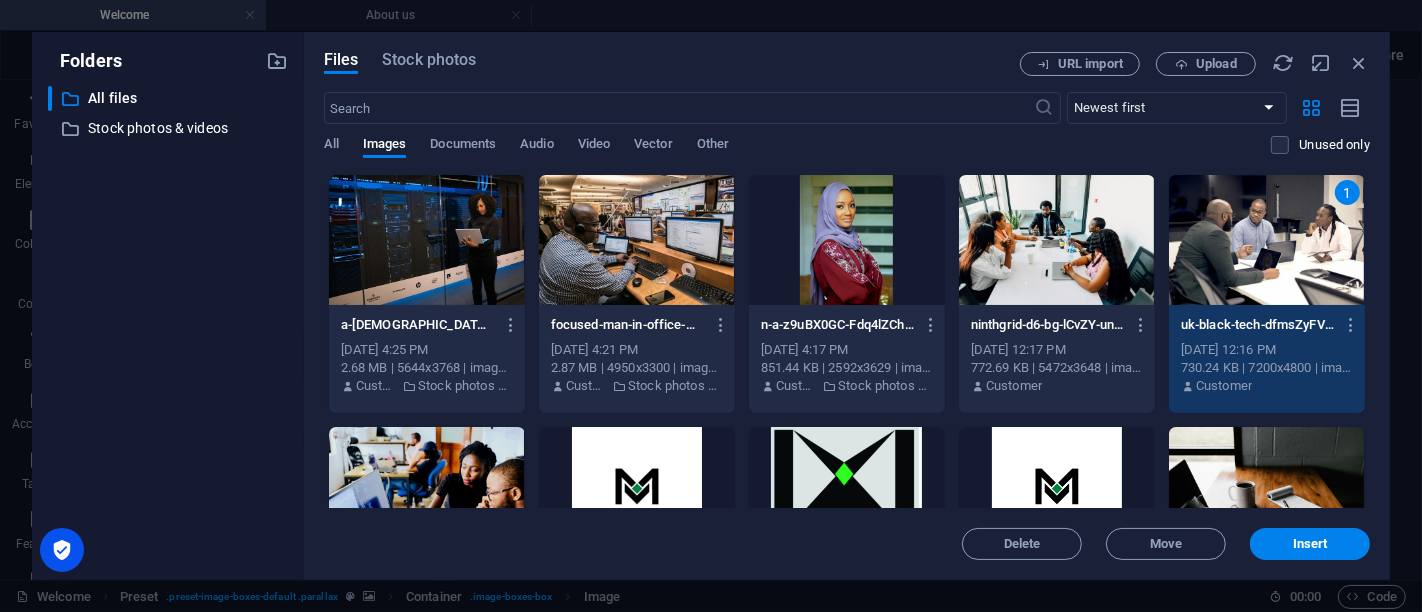 click on "1" at bounding box center [1267, 240] 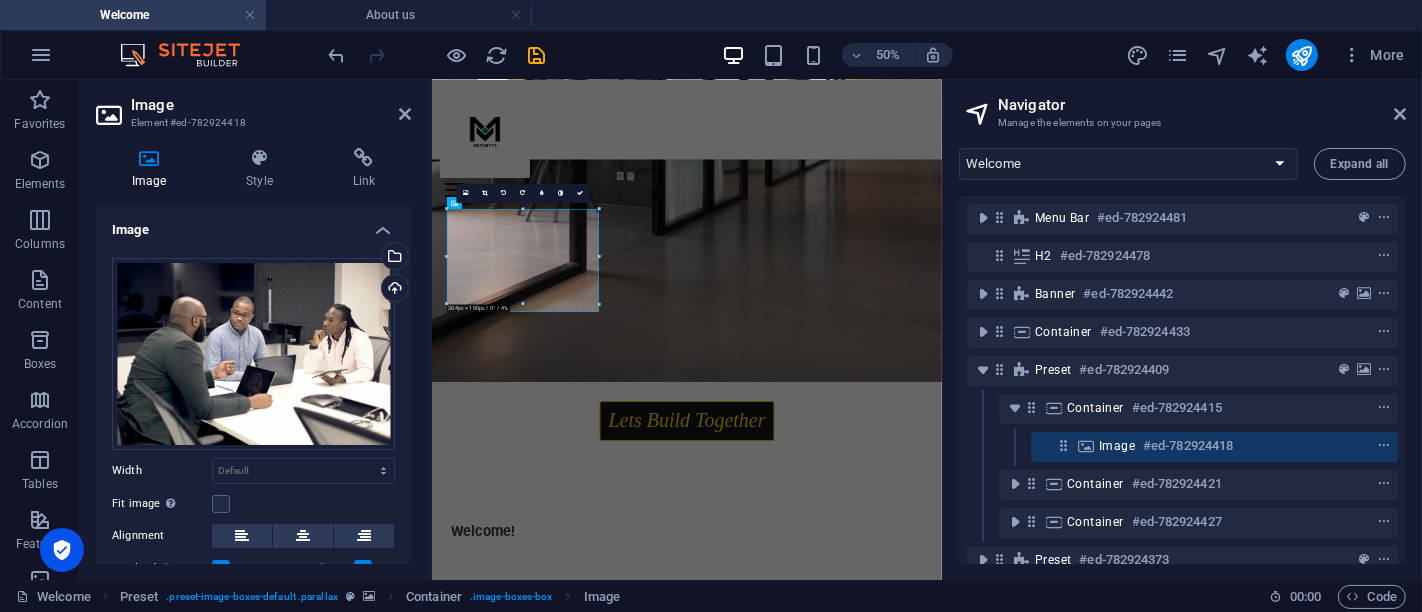 scroll, scrollTop: 1668, scrollLeft: 0, axis: vertical 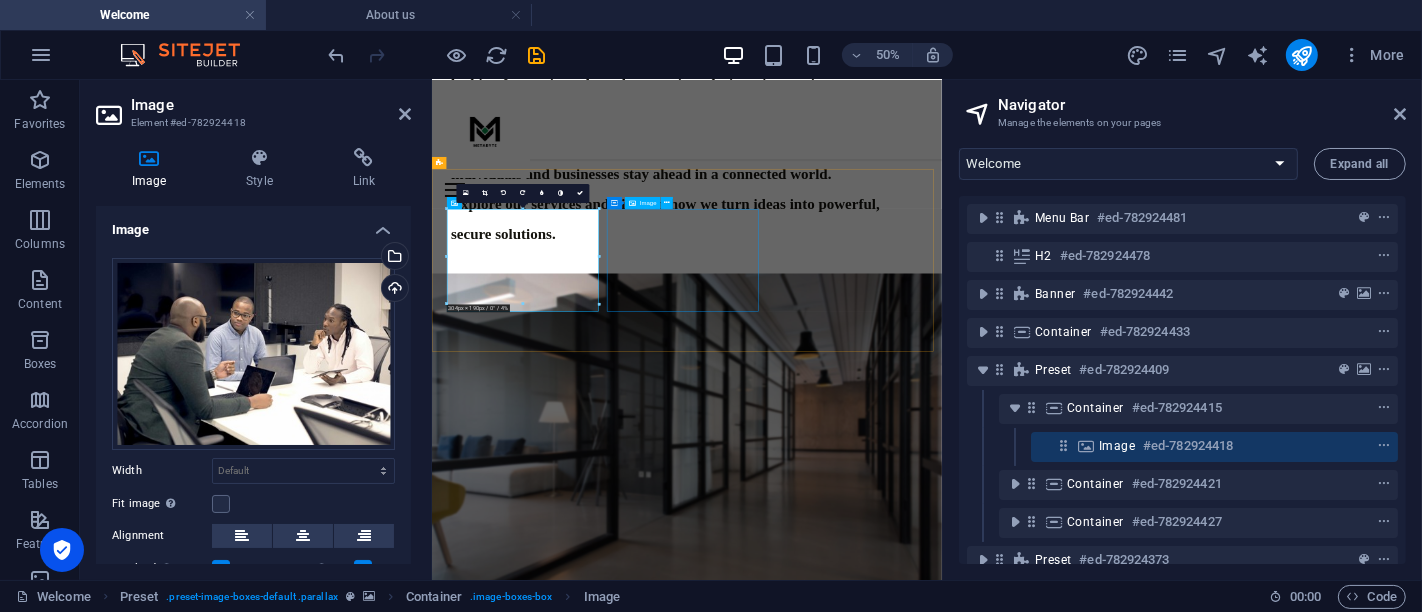 click at bounding box center (919, 2308) 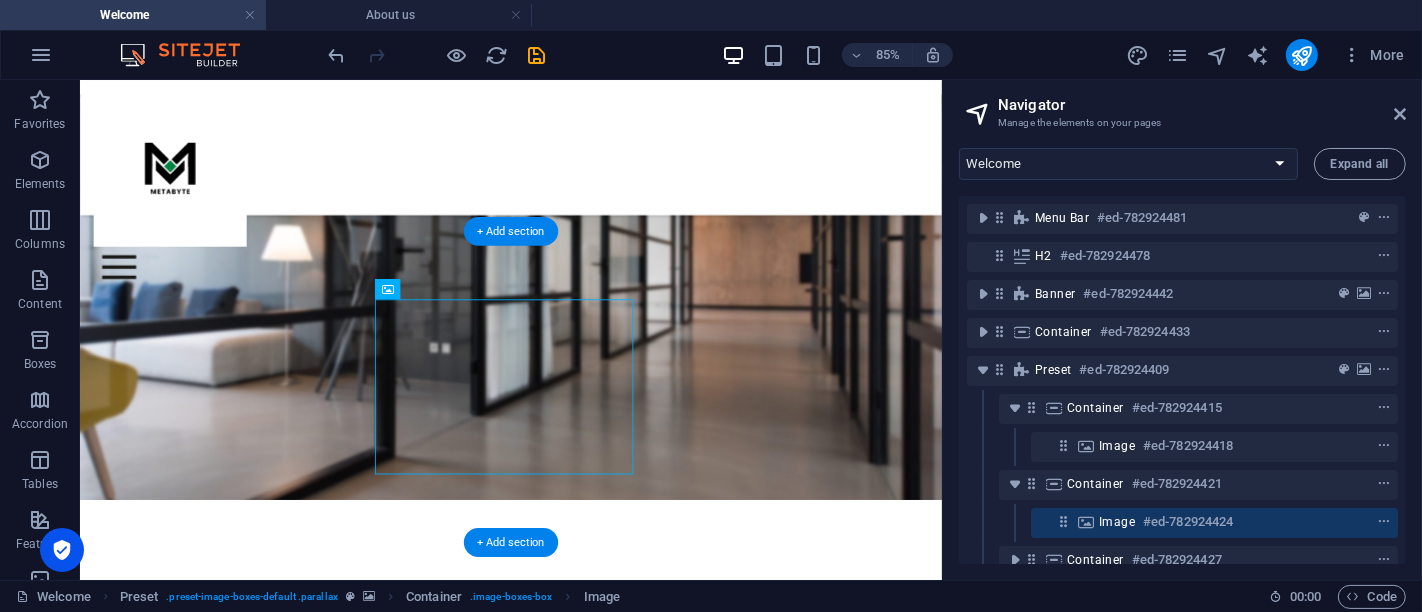 scroll, scrollTop: 1297, scrollLeft: 0, axis: vertical 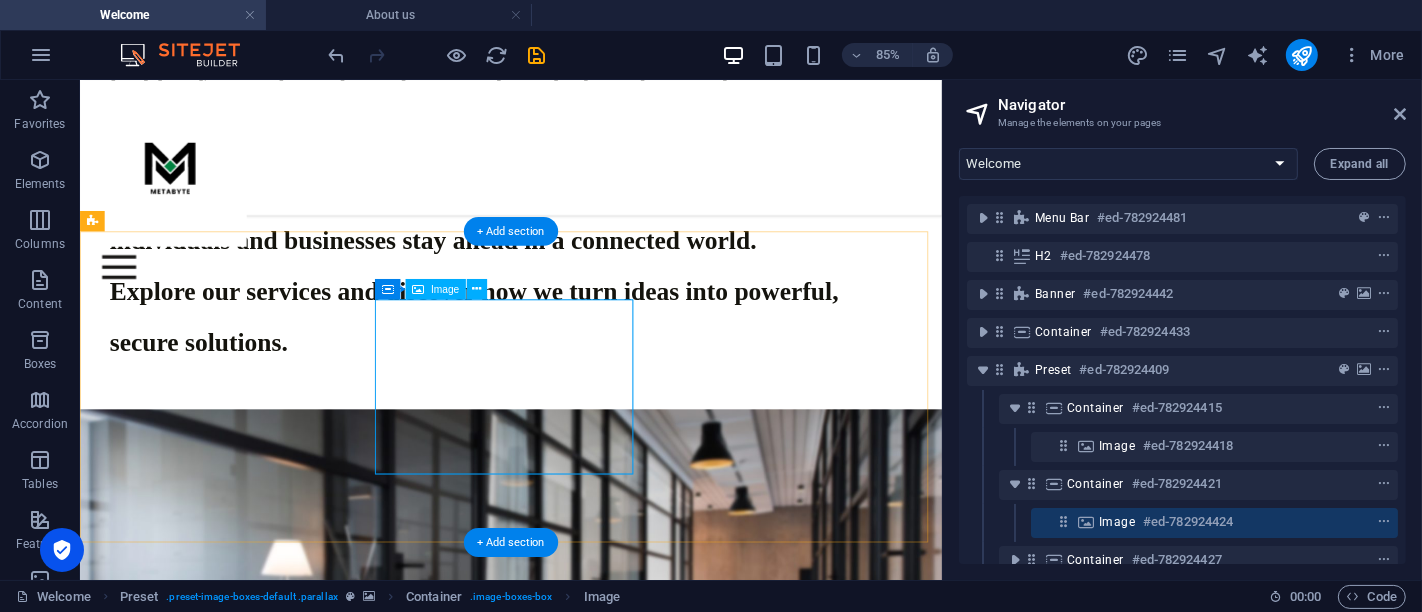 click at bounding box center [568, 2099] 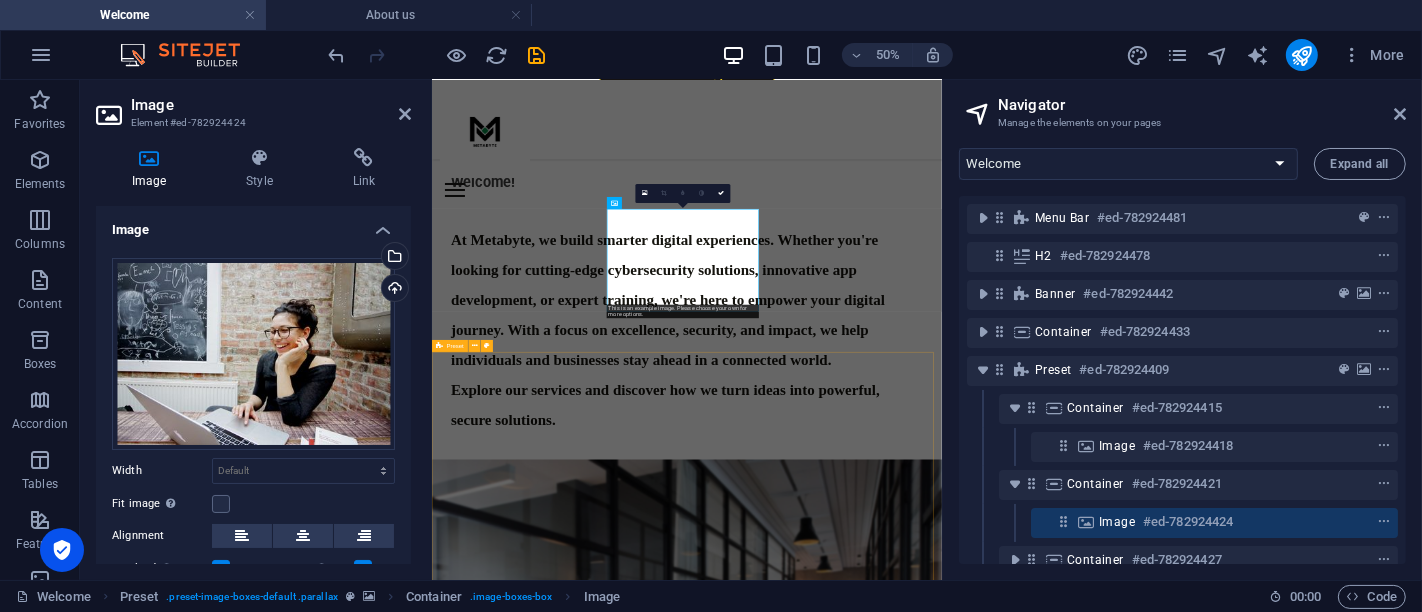 scroll, scrollTop: 1668, scrollLeft: 0, axis: vertical 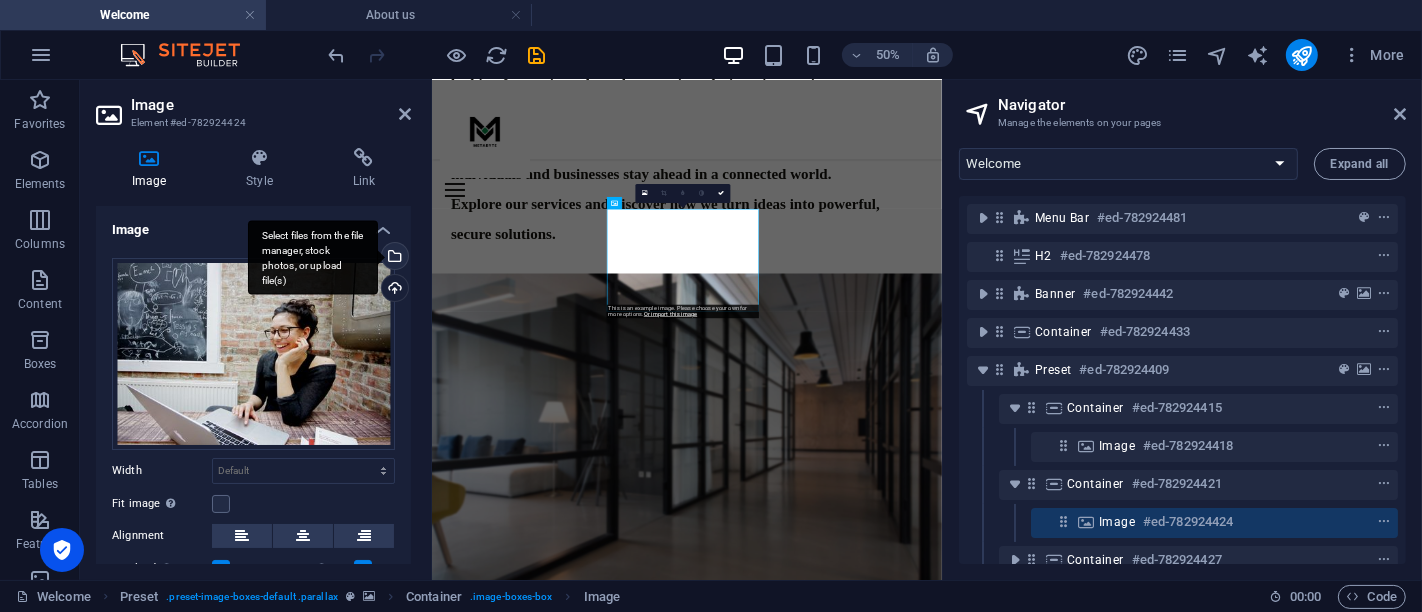 click on "Select files from the file manager, stock photos, or upload file(s)" at bounding box center (393, 258) 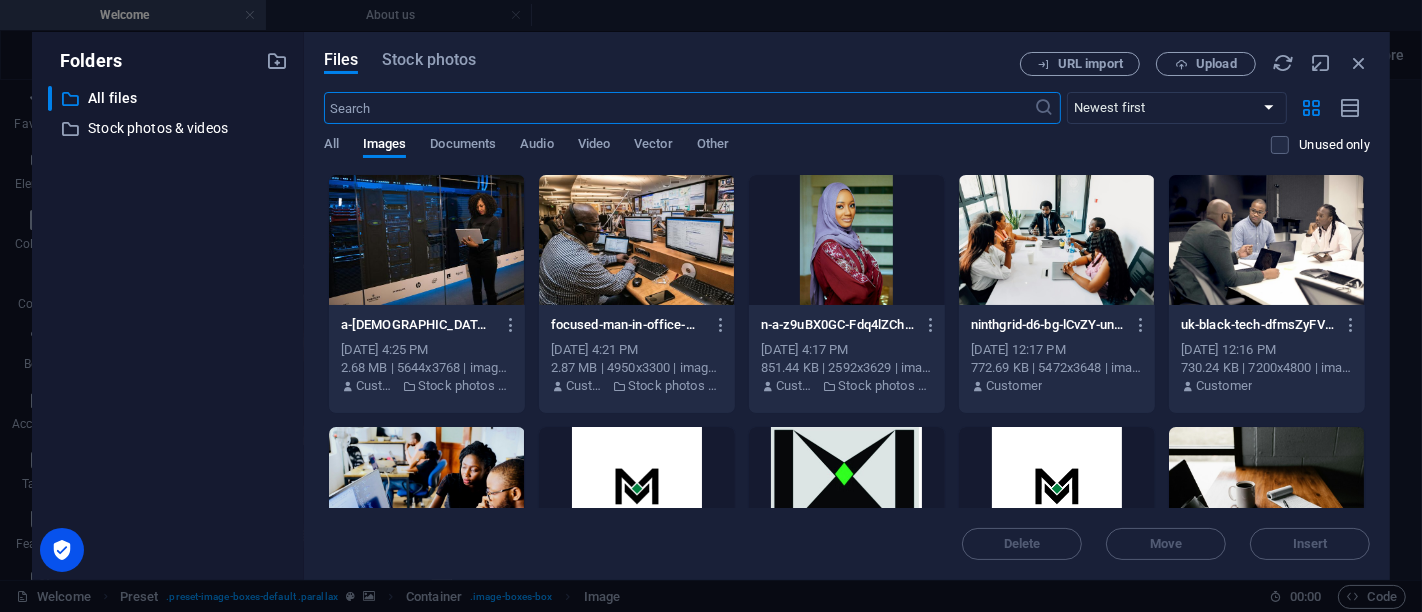 scroll, scrollTop: 598, scrollLeft: 0, axis: vertical 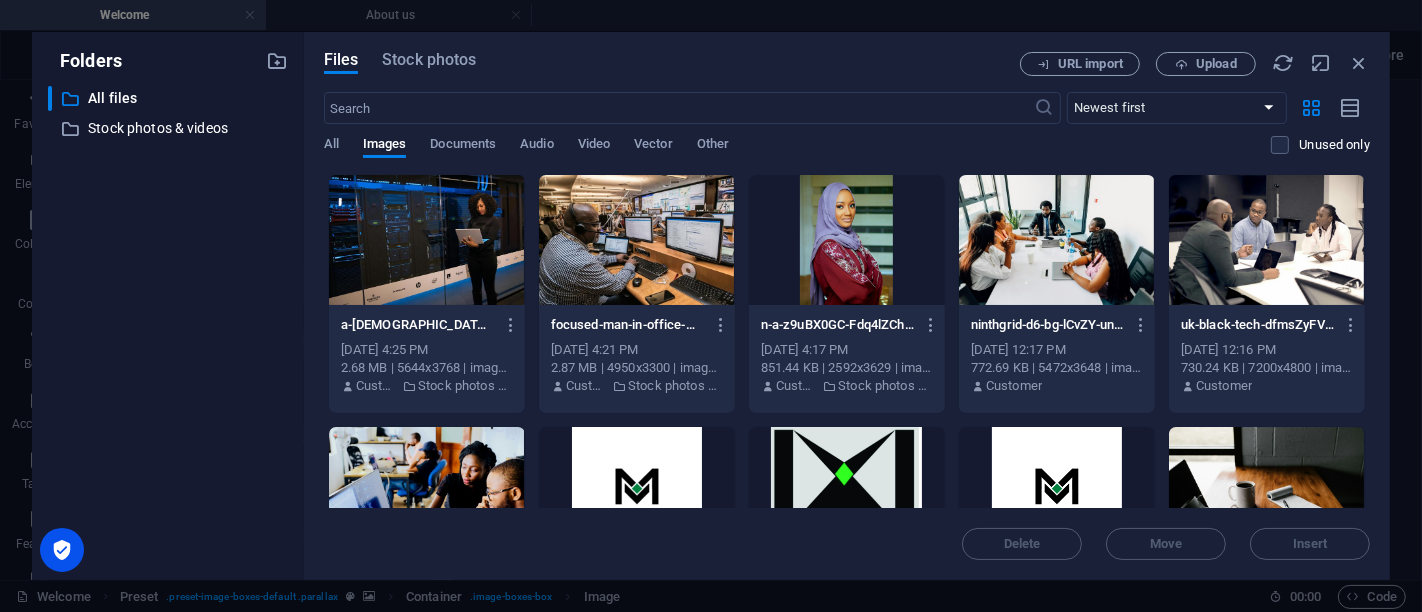 click on "a-female-engineer-using-a-laptop-while-monitoring-data-servers-in-a-modern-server-room-3BXmxfV3z3y5zpizWNIVQQ.jpeg a-female-engineer-using-a-laptop-while-monitoring-data-servers-in-a-modern-server-room-3BXmxfV3z3y5zpizWNIVQQ.jpeg Jul 11, 2025 4:25 PM 2.68 MB | 5644x3768 | image/jpeg Customer Stock photos & videos focused-man-in-office-working-on-computers-engaged-in-technical-research-and-communication-B5kraY8gWMXjUcYrz6epZA.jpeg focused-man-in-office-working-on-computers-engaged-in-technical-research-and-communication-B5kraY8gWMXjUcYrz6epZA.jpeg Jul 11, 2025 4:21 PM 2.87 MB | 4950x3300 | image/jpeg Customer Stock photos & videos n-a-z9uBX0GC-Fdq4lZChTAjvw.jpeg n-a-z9uBX0GC-Fdq4lZChTAjvw.jpeg Jul 11, 2025 4:17 PM 851.44 KB | 2592x3629 | image/jpeg Customer Stock photos & videos ninthgrid-d6-bg-lCvZY-unsplash-LazKuE0s22D63SYUrG0eIA.jpg ninthgrid-d6-bg-lCvZY-unsplash-LazKuE0s22D63SYUrG0eIA.jpg Jul 10, 2025 12:17 PM 772.69 KB | 5472x3648 | image/jpeg Customer Jul 10, 2025 12:16 PM Customer Jul 10, 2025 12:13 PM" at bounding box center (847, 420) 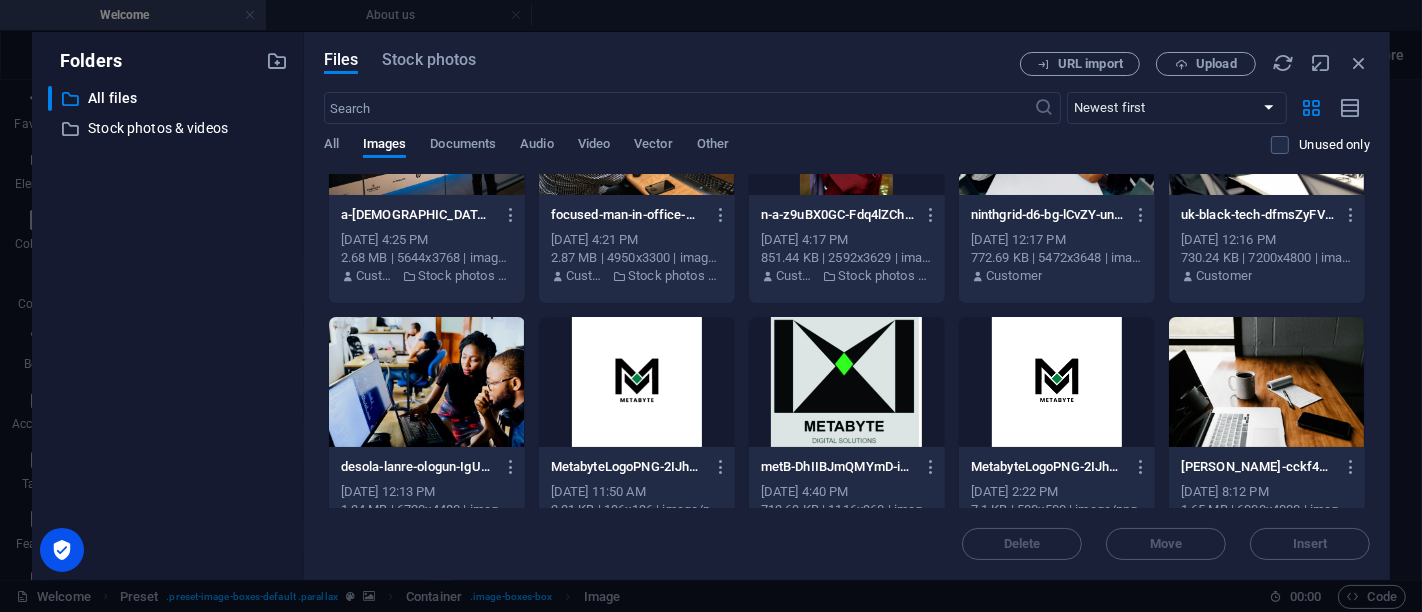 scroll, scrollTop: 0, scrollLeft: 0, axis: both 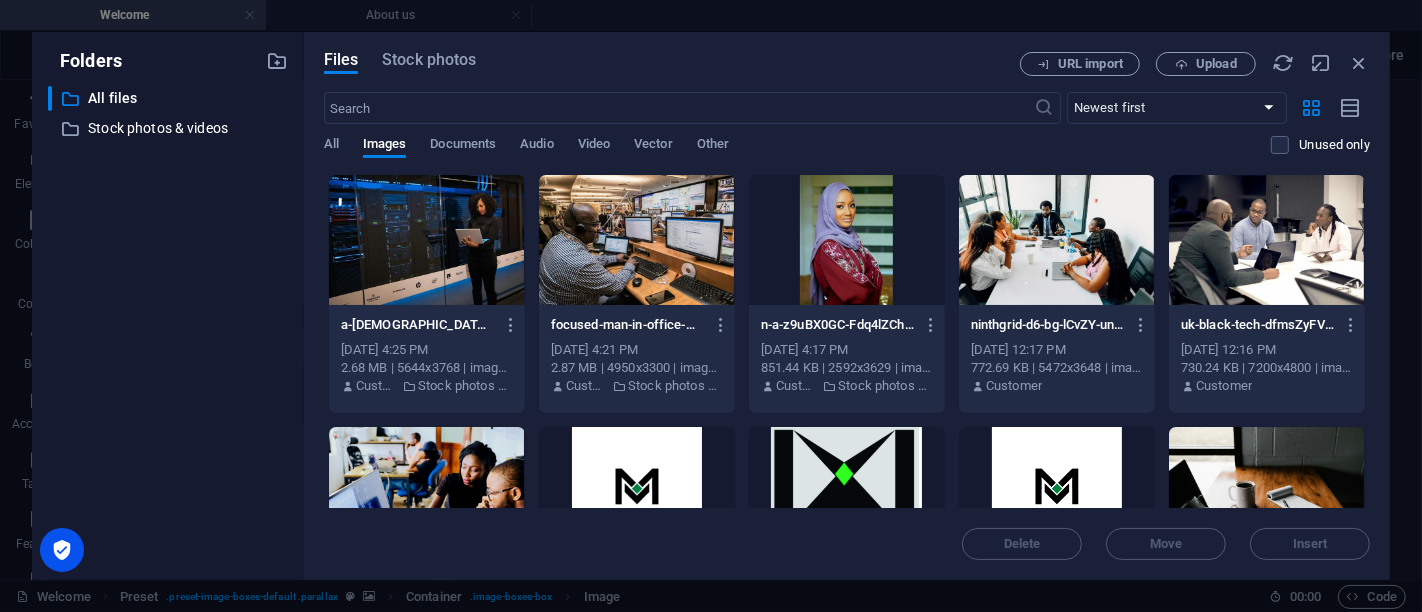 click on "Files Stock photos URL import Upload ​ Newest first Oldest first Name (A-Z) Name (Z-A) Size (0-9) Size (9-0) Resolution (0-9) Resolution (9-0) All Images Documents Audio Video Vector Other Unused only Drop files here to upload them instantly a-female-engineer-using-a-laptop-while-monitoring-data-servers-in-a-modern-server-room-3BXmxfV3z3y5zpizWNIVQQ.jpeg a-female-engineer-using-a-laptop-while-monitoring-data-servers-in-a-modern-server-room-3BXmxfV3z3y5zpizWNIVQQ.jpeg Jul 11, 2025 4:25 PM 2.68 MB | 5644x3768 | image/jpeg Customer Stock photos & videos focused-man-in-office-working-on-computers-engaged-in-technical-research-and-communication-B5kraY8gWMXjUcYrz6epZA.jpeg focused-man-in-office-working-on-computers-engaged-in-technical-research-and-communication-B5kraY8gWMXjUcYrz6epZA.jpeg Jul 11, 2025 4:21 PM 2.87 MB | 4950x3300 | image/jpeg Customer Stock photos & videos n-a-z9uBX0GC-Fdq4lZChTAjvw.jpeg n-a-z9uBX0GC-Fdq4lZChTAjvw.jpeg Jul 11, 2025 4:17 PM 851.44 KB | 2592x3629 | image/jpeg Customer Customer Move" at bounding box center (847, 306) 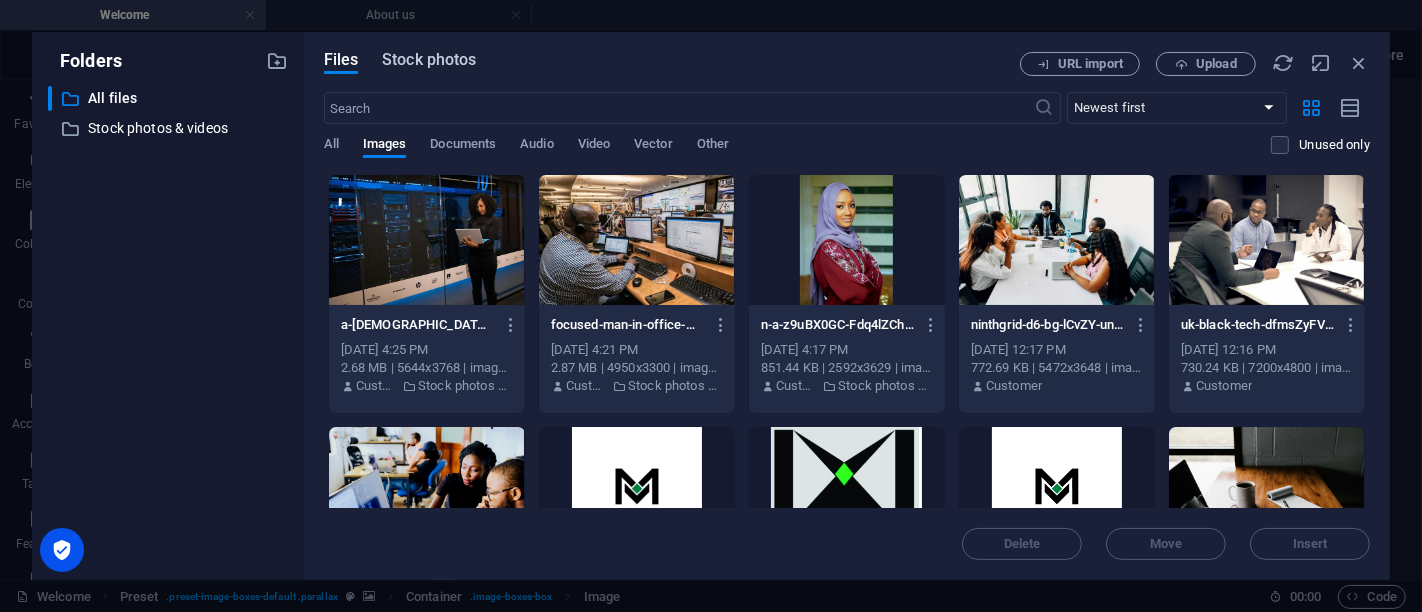 click on "Stock photos" at bounding box center [429, 60] 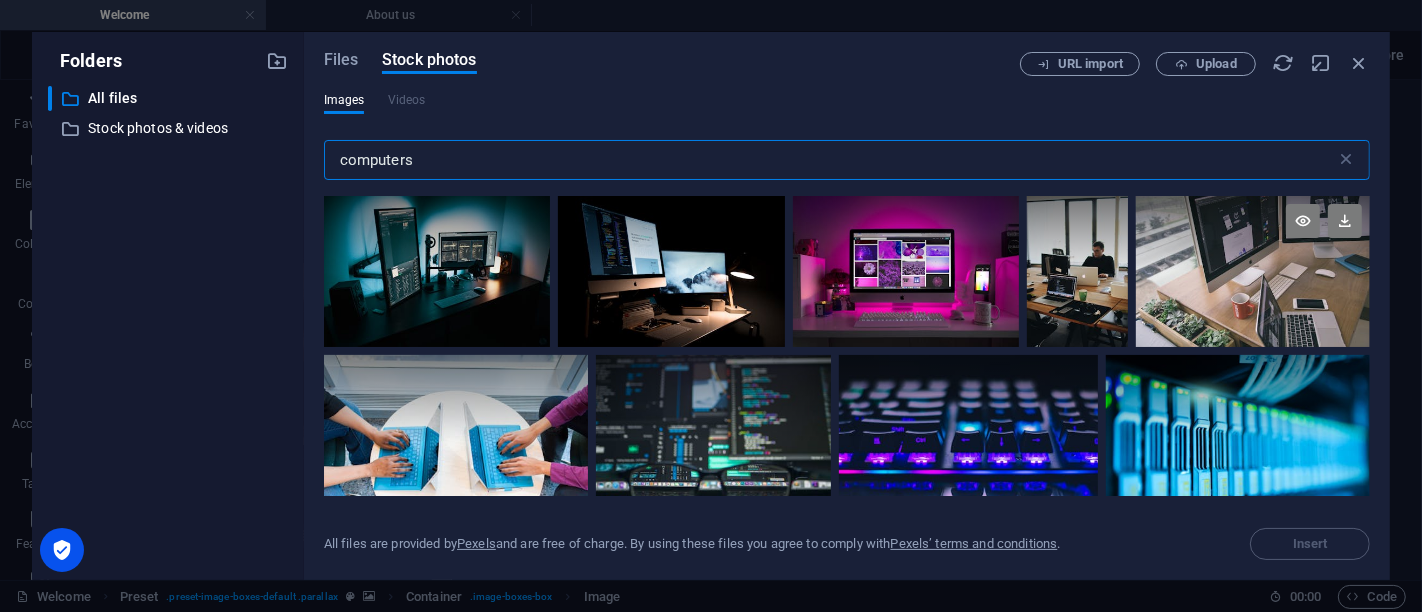 click at bounding box center (1253, 271) 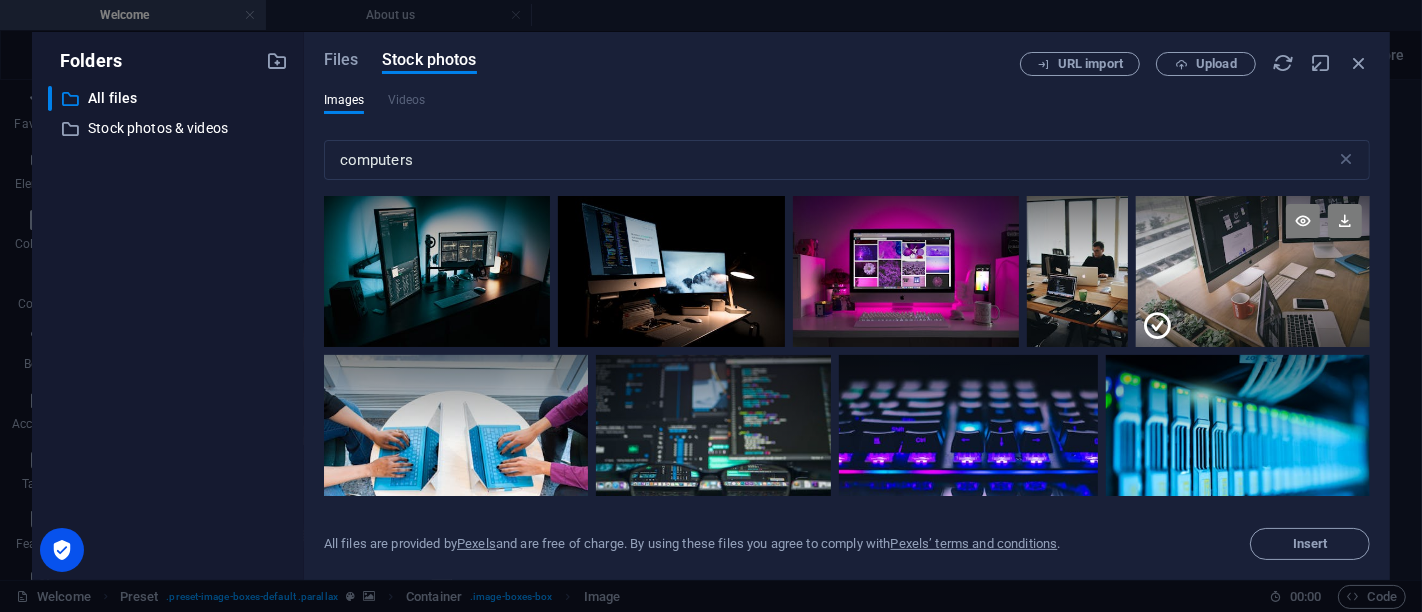 click at bounding box center (1253, 310) 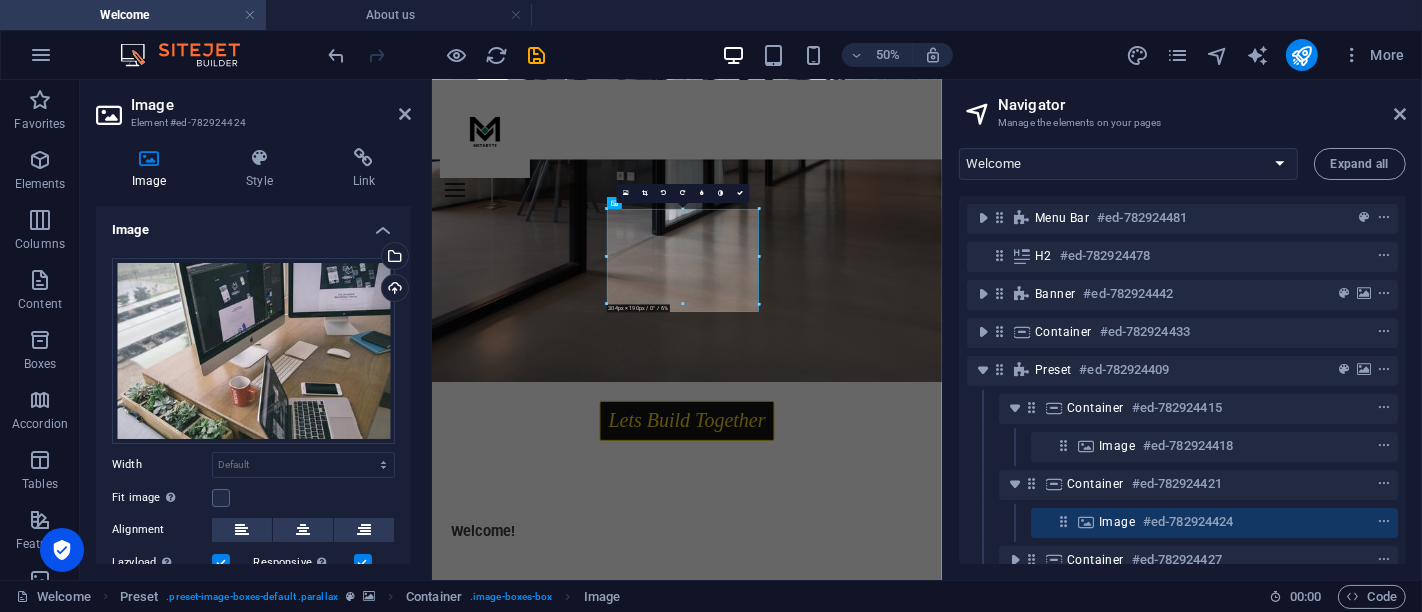 scroll, scrollTop: 1668, scrollLeft: 0, axis: vertical 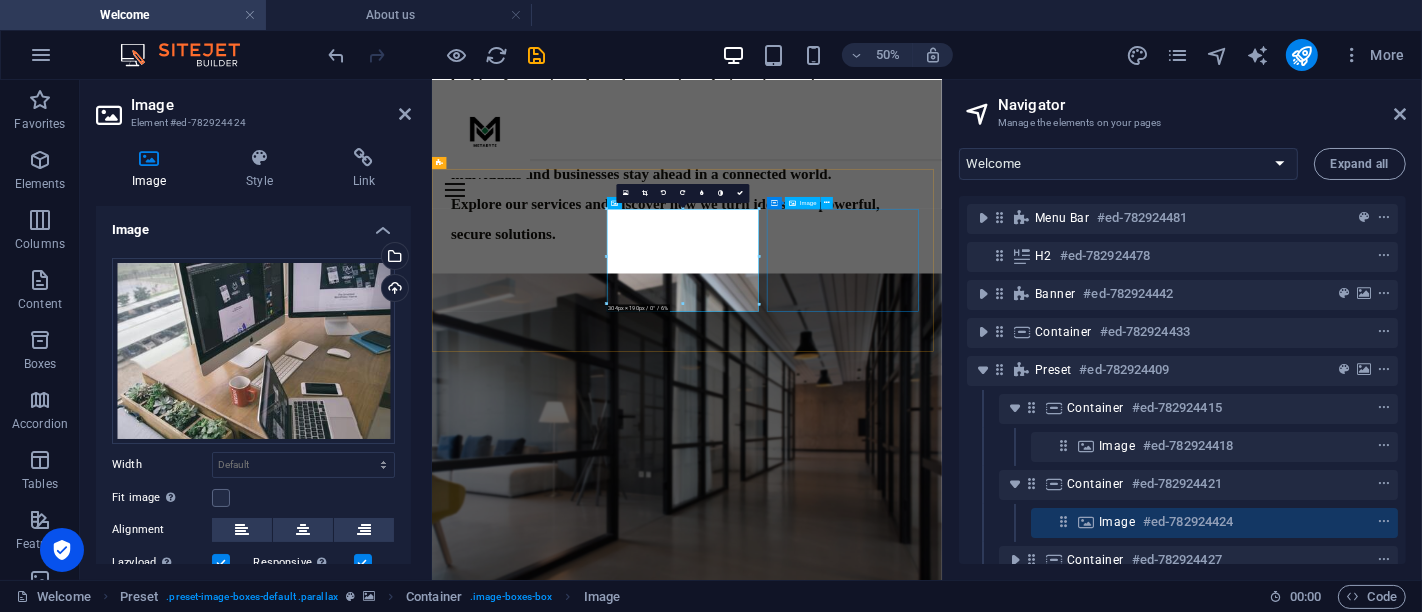 click at bounding box center [919, 2970] 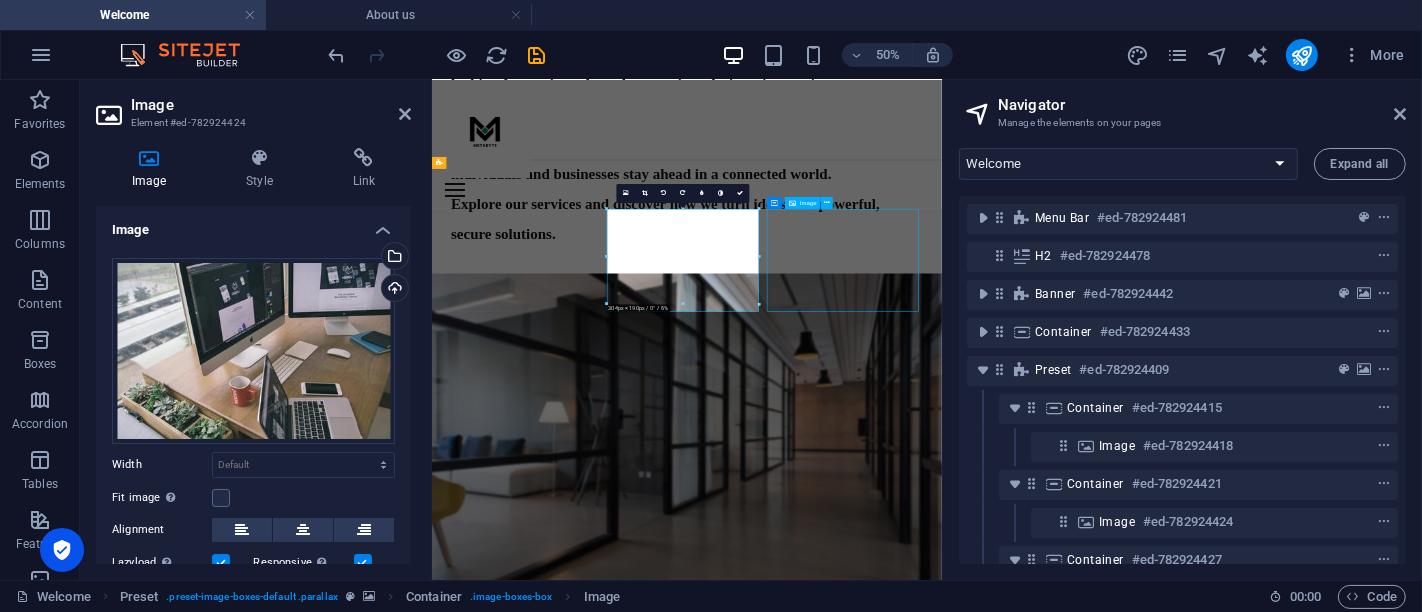 click at bounding box center [919, 2970] 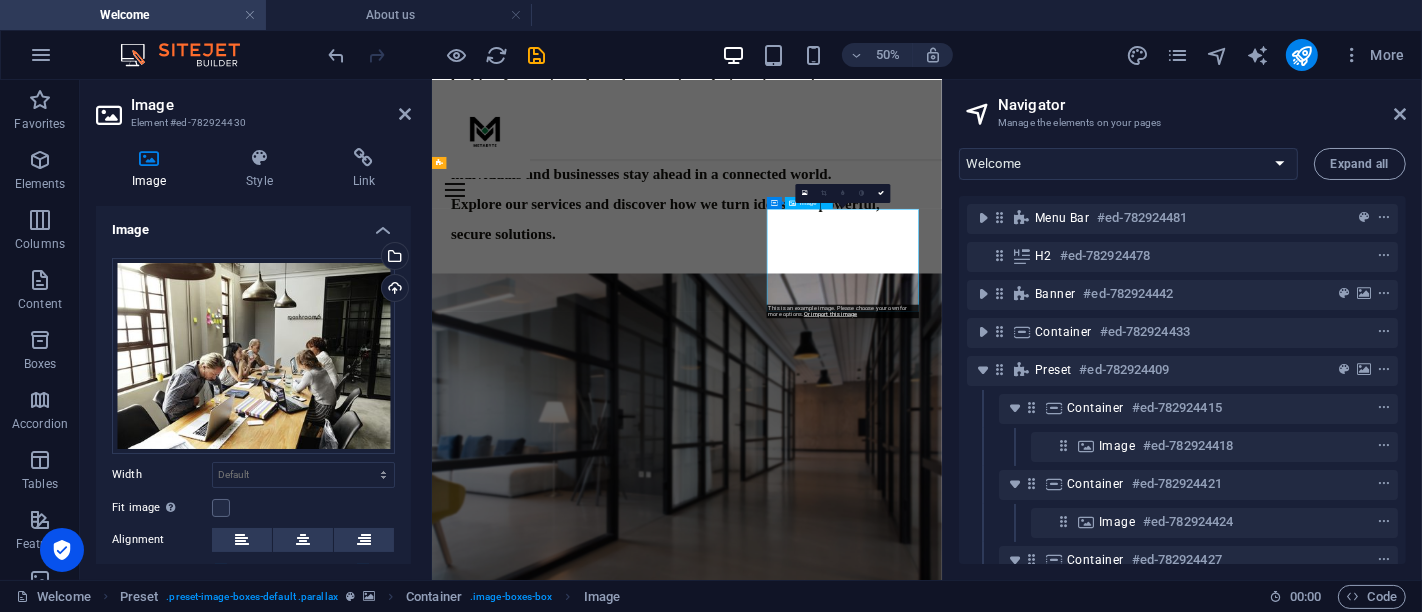 scroll, scrollTop: 150, scrollLeft: 0, axis: vertical 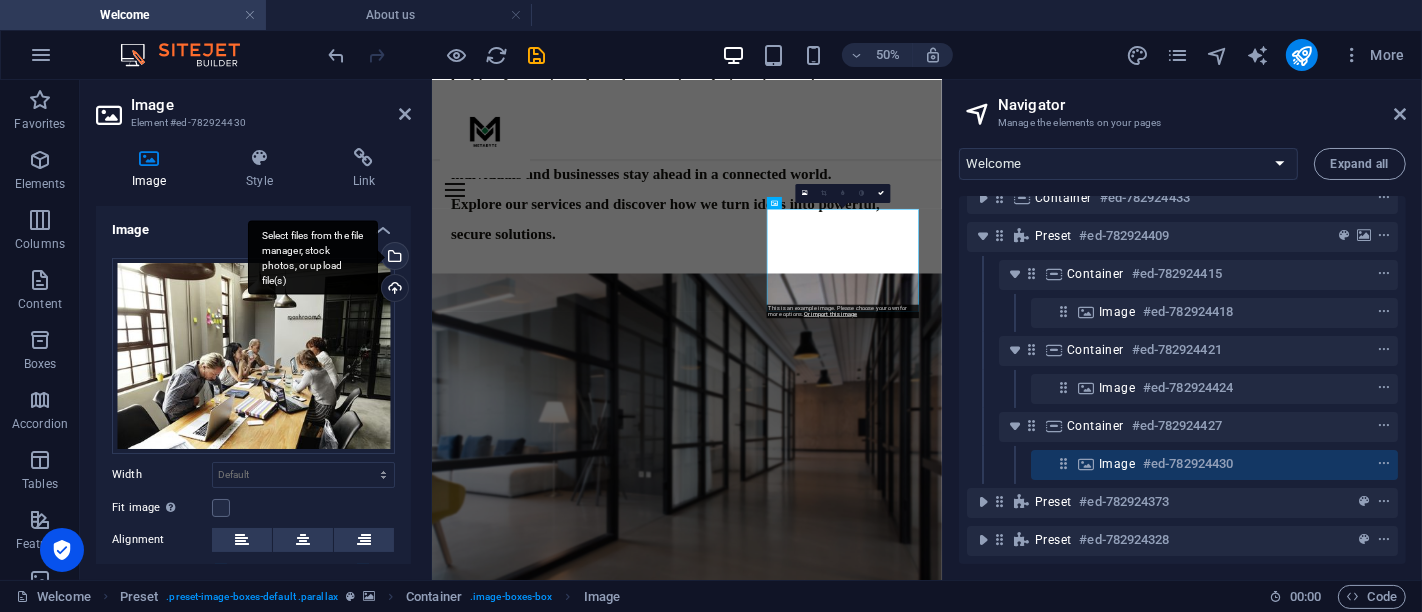 click on "Select files from the file manager, stock photos, or upload file(s)" at bounding box center (393, 258) 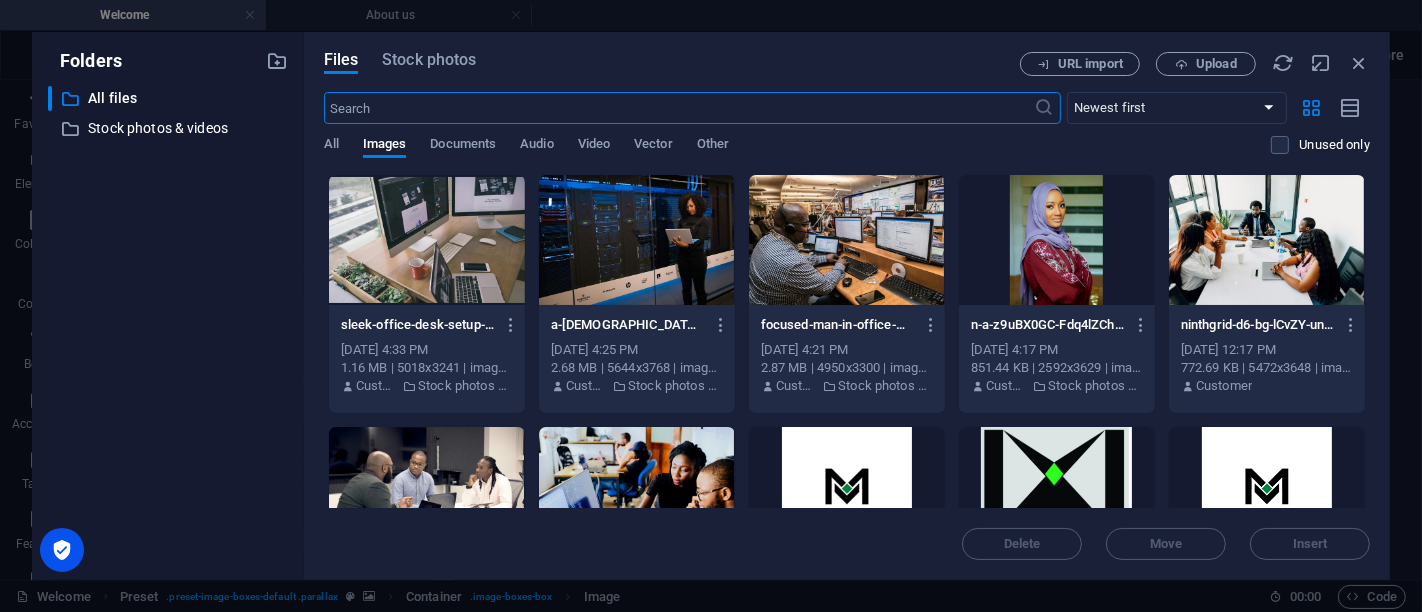 scroll, scrollTop: 598, scrollLeft: 0, axis: vertical 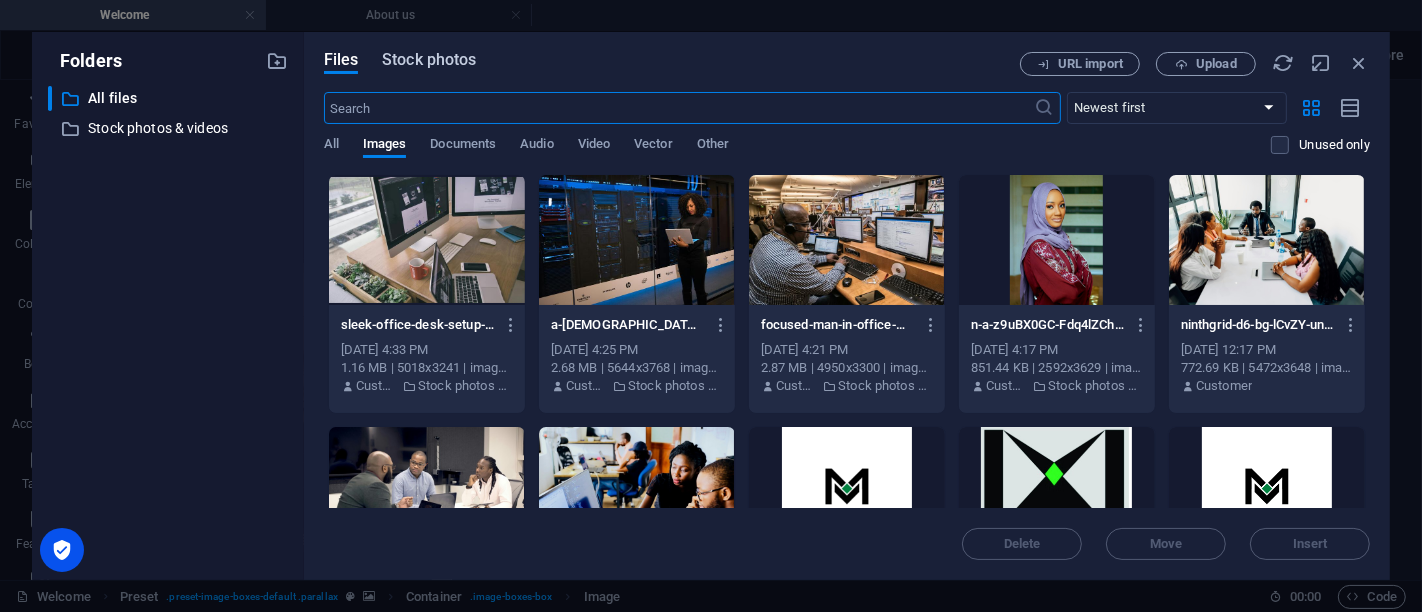 click on "Stock photos" at bounding box center (429, 60) 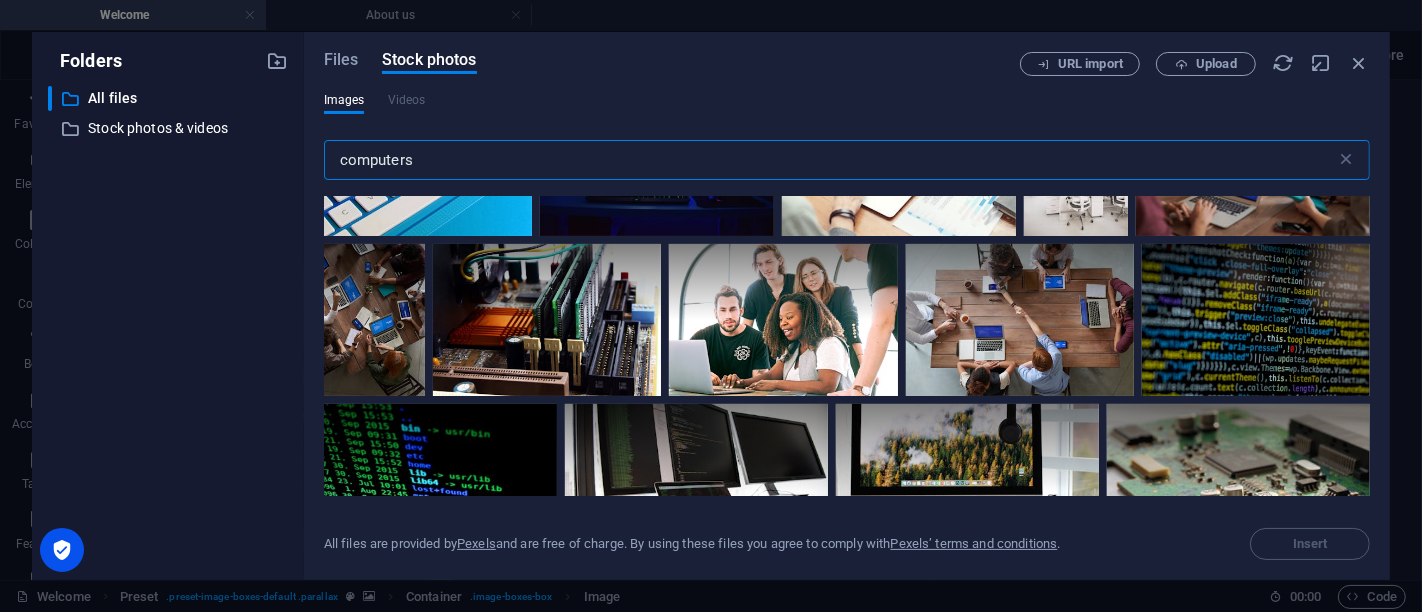 scroll, scrollTop: 997, scrollLeft: 0, axis: vertical 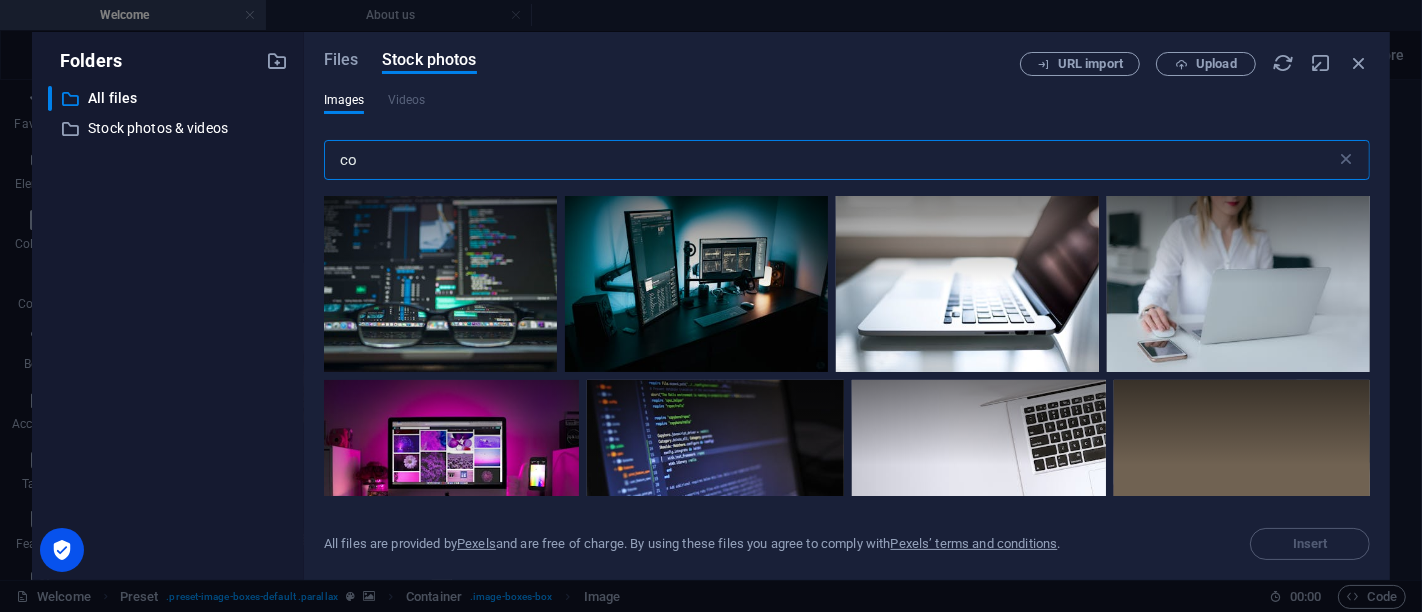 type on "c" 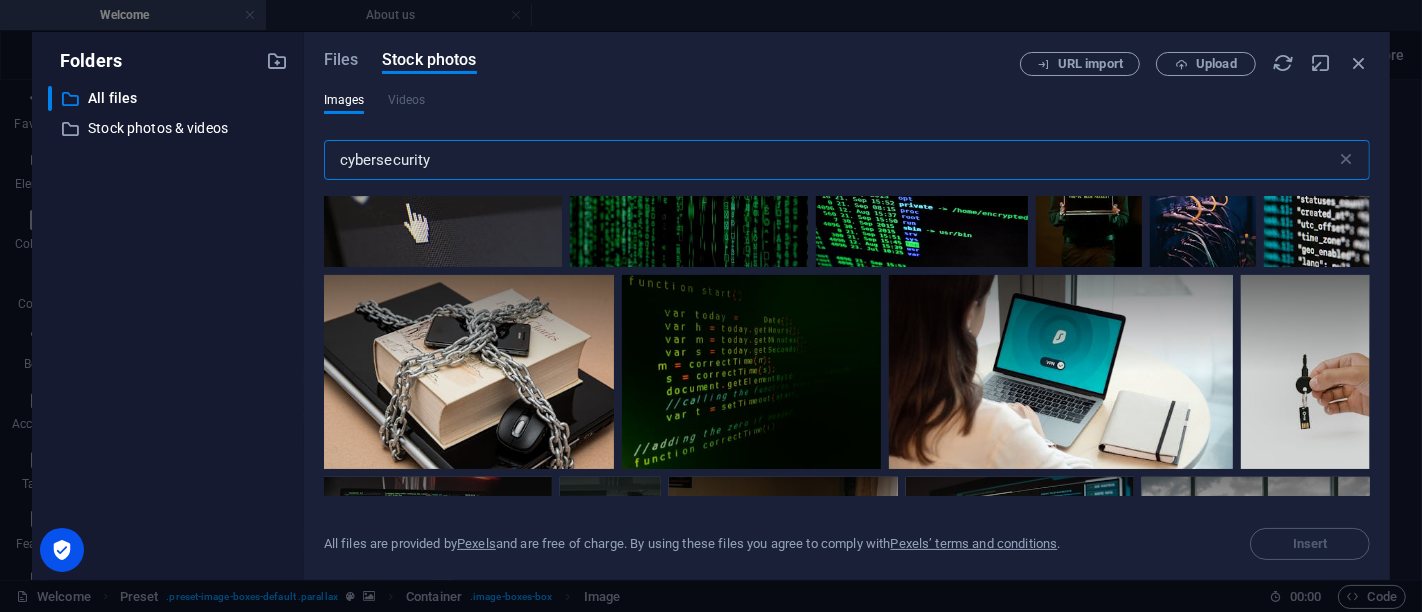 scroll, scrollTop: 133, scrollLeft: 0, axis: vertical 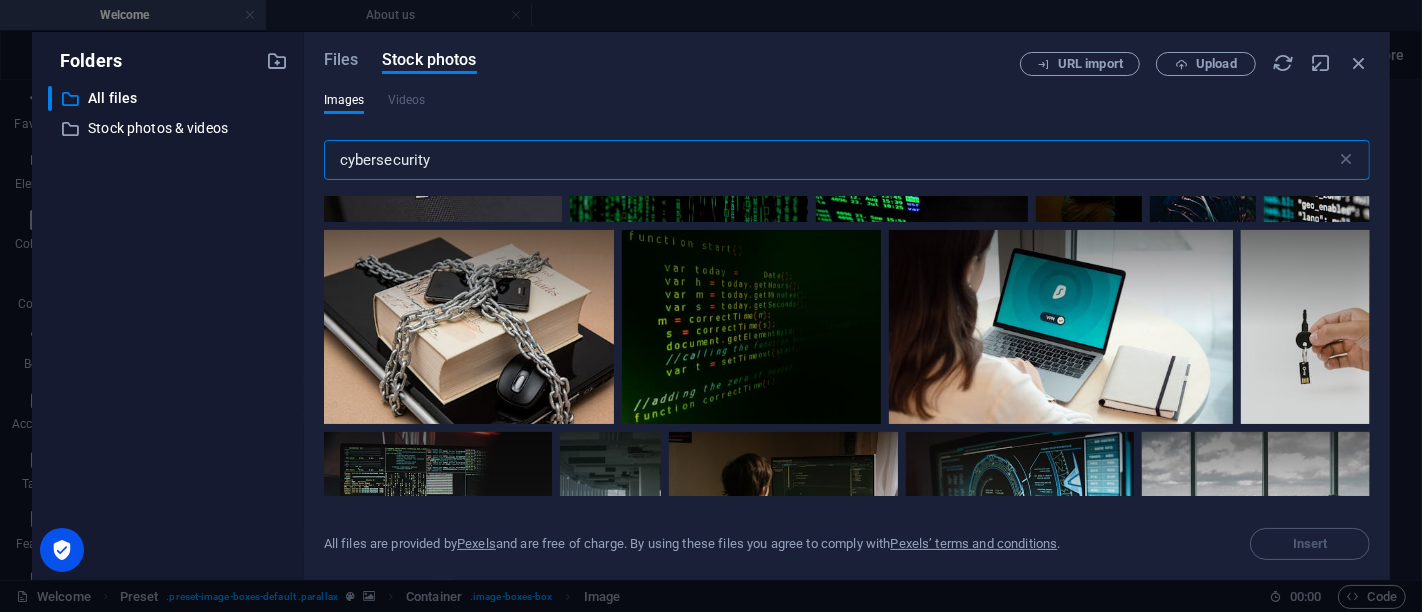 type on "cybersecurity" 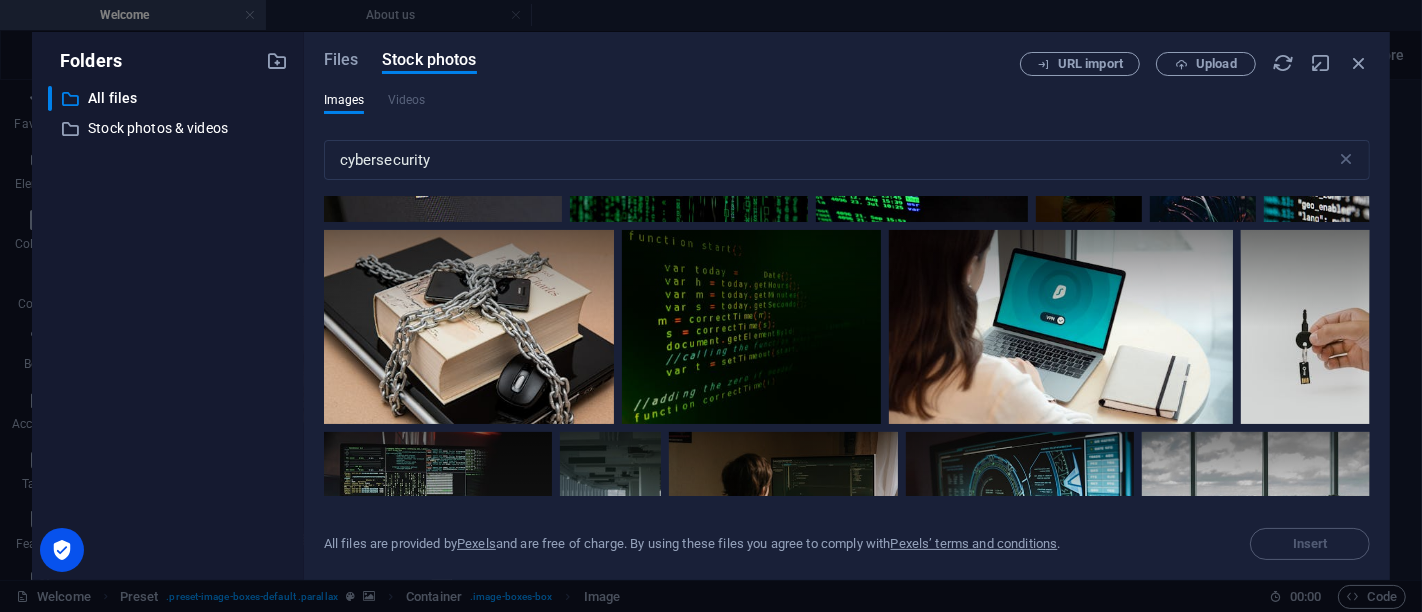 drag, startPoint x: 1367, startPoint y: 215, endPoint x: 1375, endPoint y: 199, distance: 17.888544 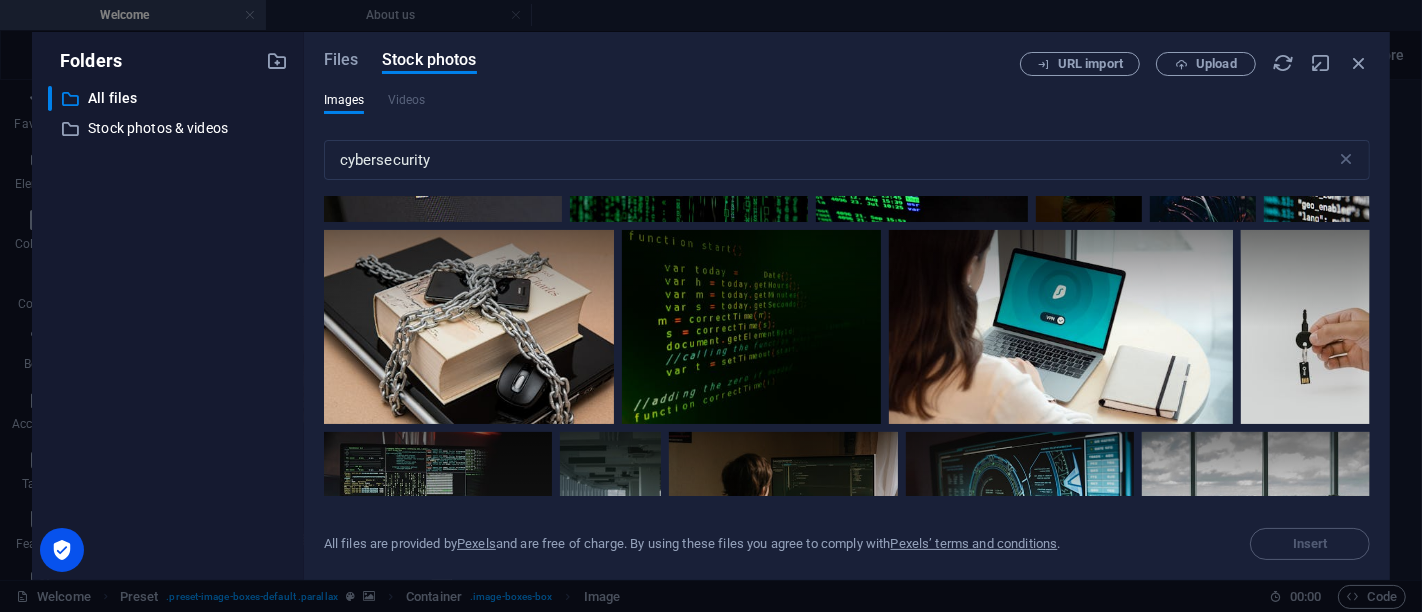 drag, startPoint x: 1361, startPoint y: 196, endPoint x: 1361, endPoint y: 207, distance: 11 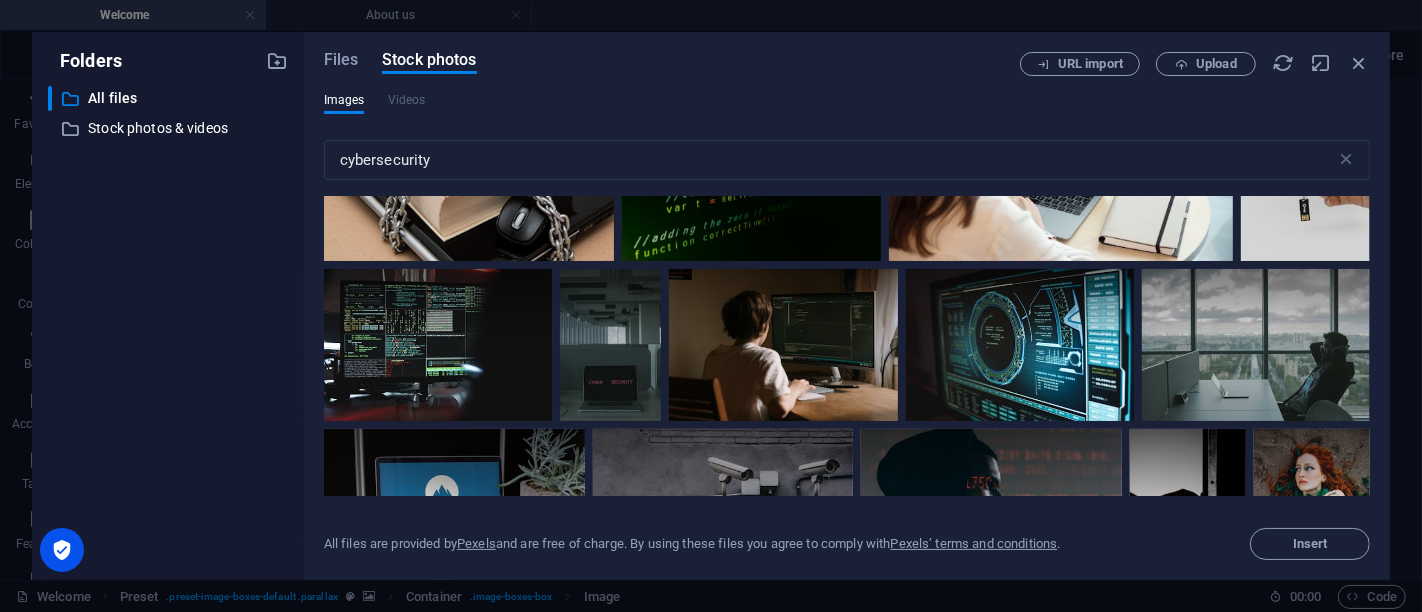 scroll, scrollTop: 364, scrollLeft: 0, axis: vertical 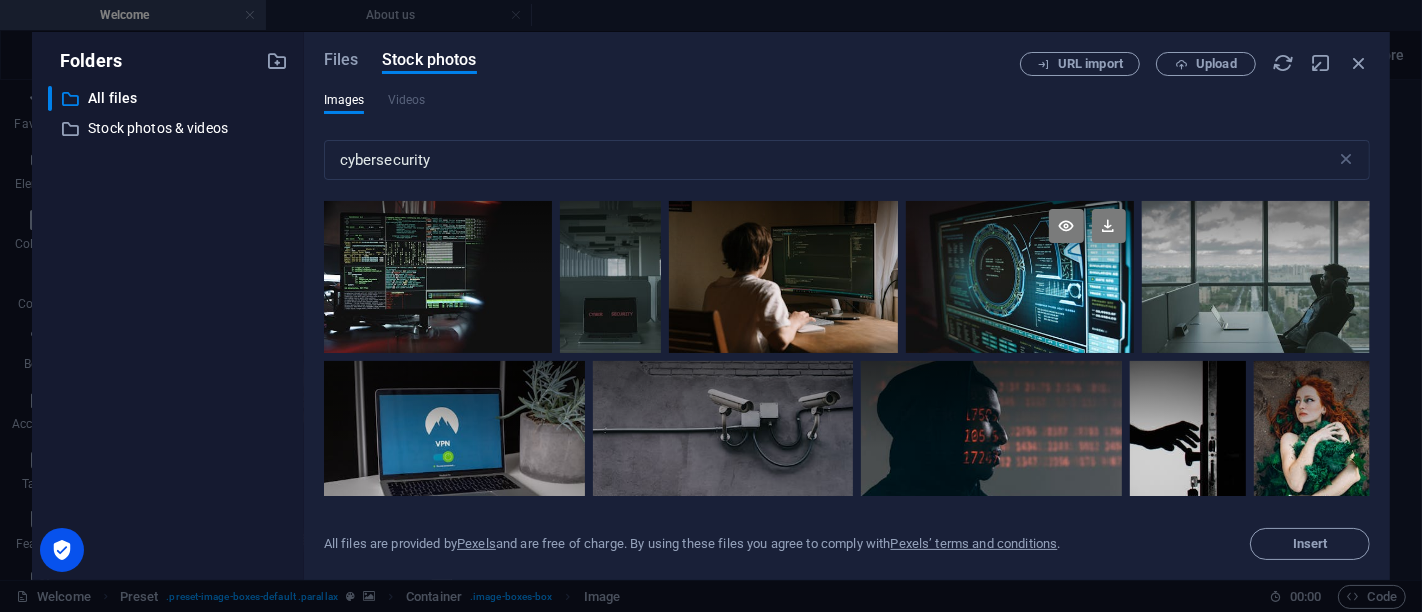 click at bounding box center [1020, 239] 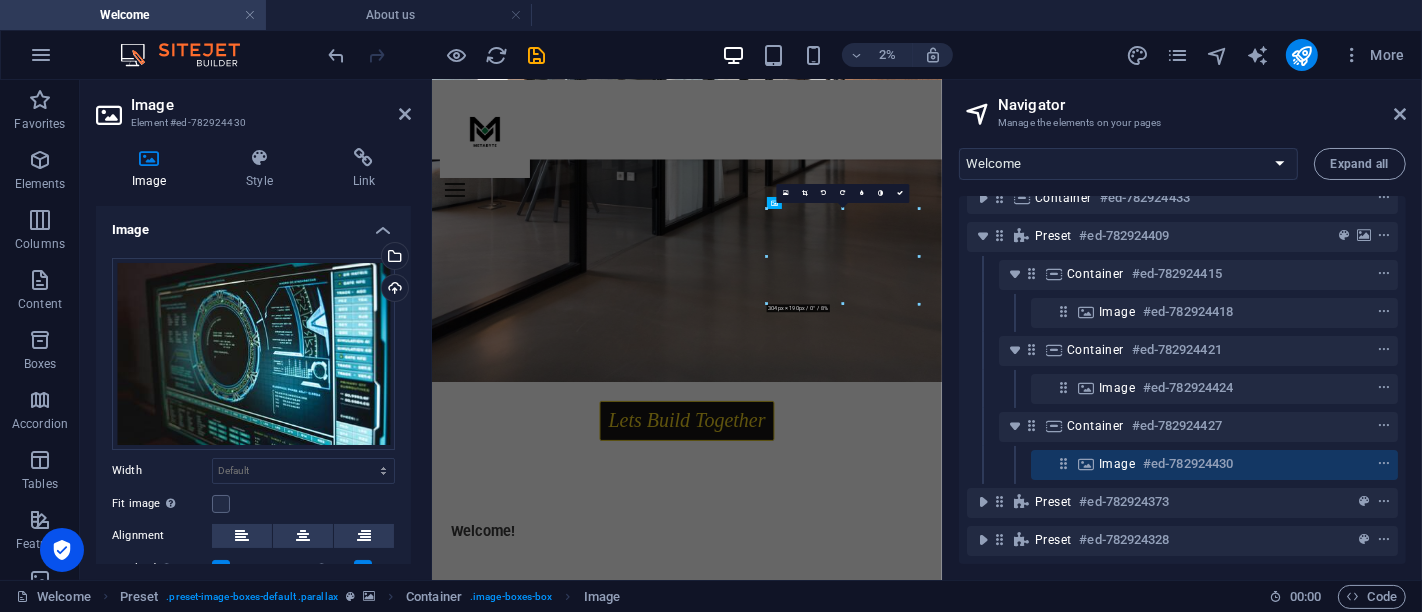 scroll, scrollTop: 1668, scrollLeft: 0, axis: vertical 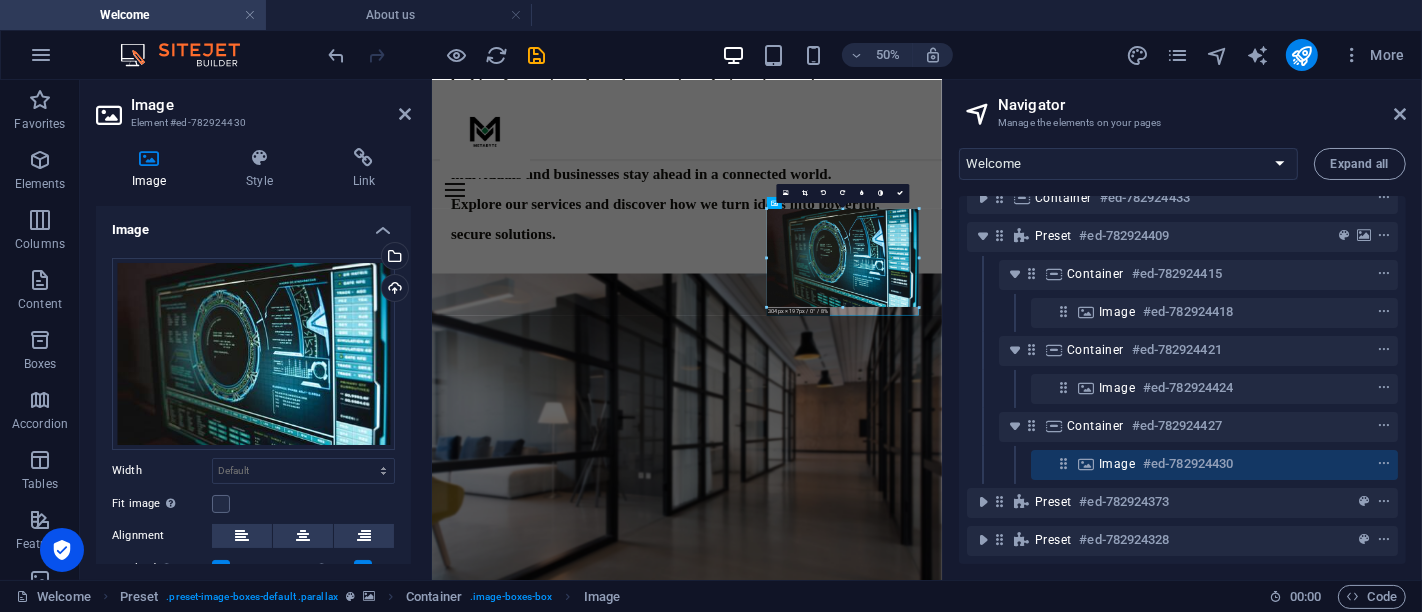 drag, startPoint x: 765, startPoint y: 303, endPoint x: 678, endPoint y: 428, distance: 152.29576 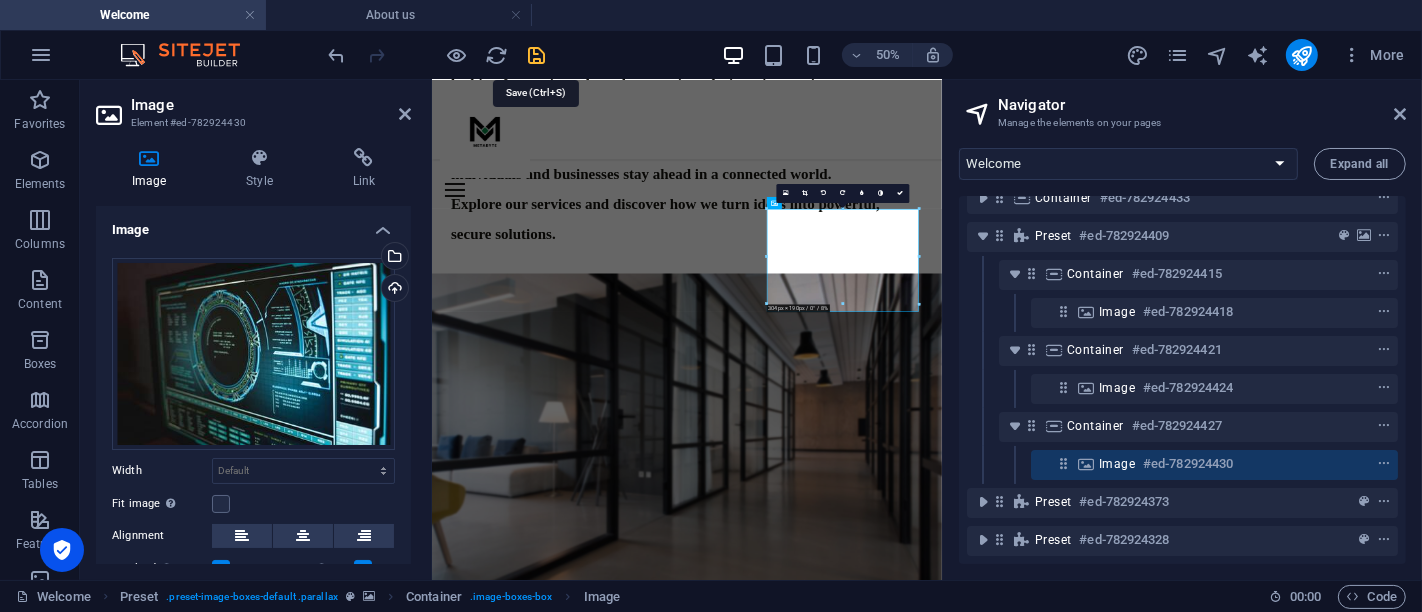 click at bounding box center [537, 55] 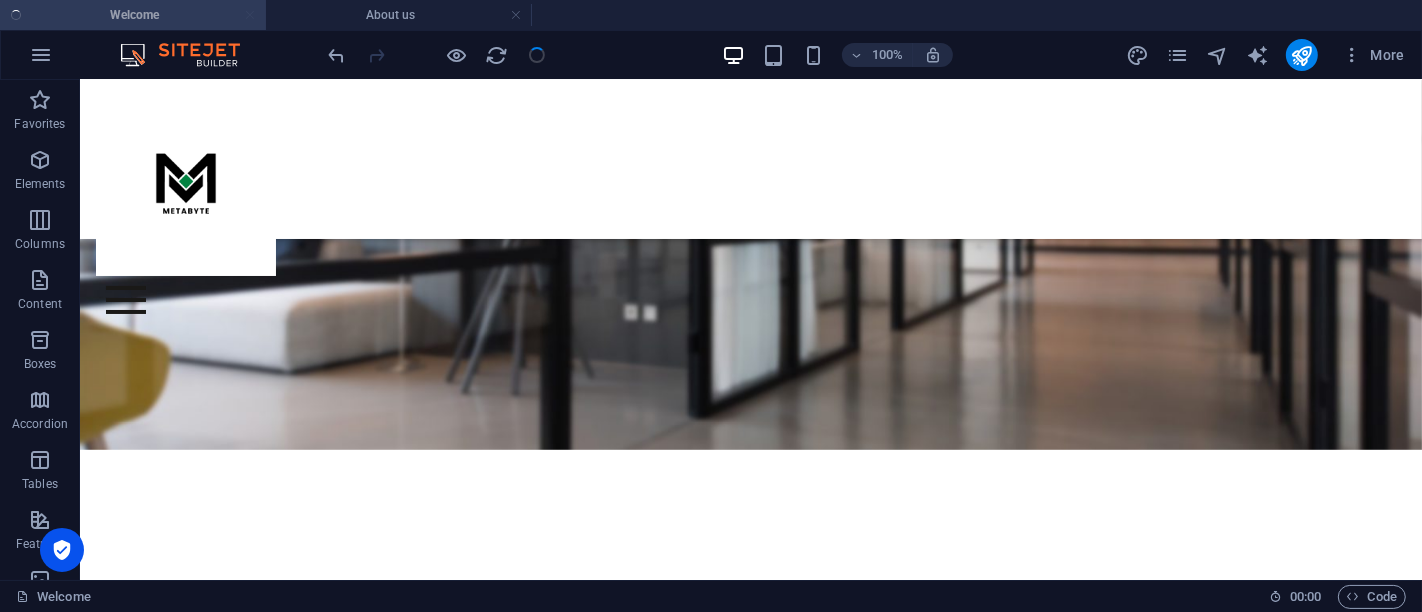 scroll, scrollTop: 1217, scrollLeft: 0, axis: vertical 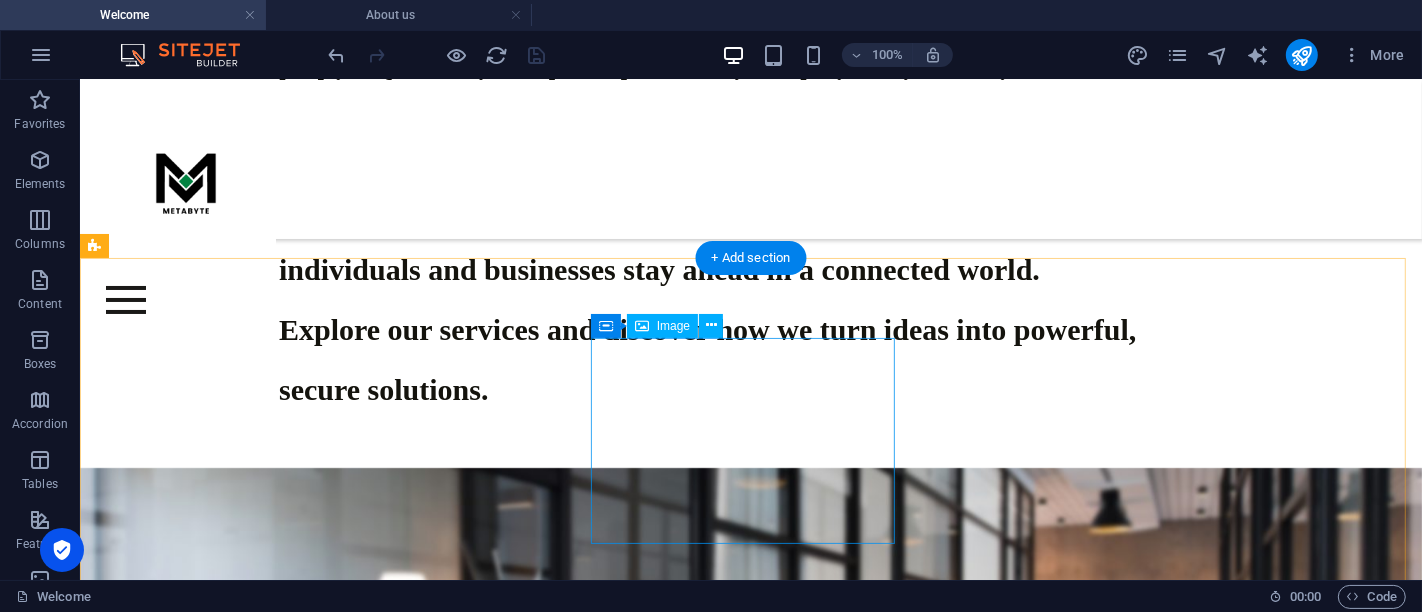 click at bounding box center [567, 2062] 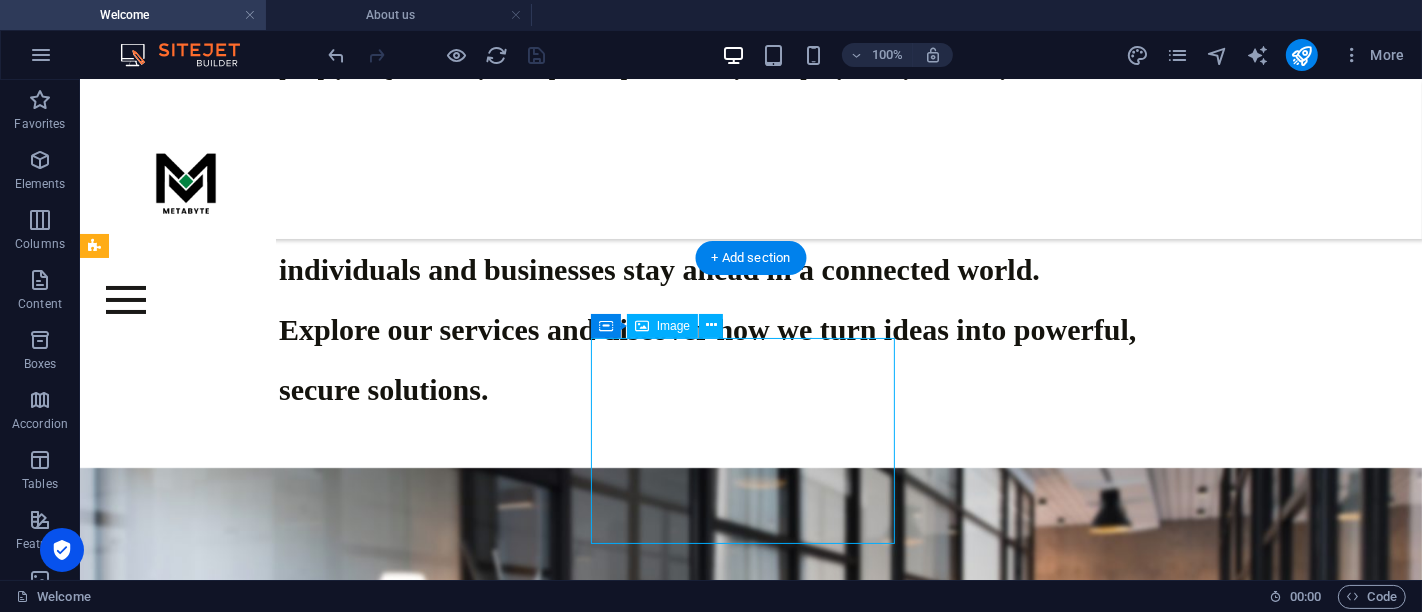 click at bounding box center (567, 2062) 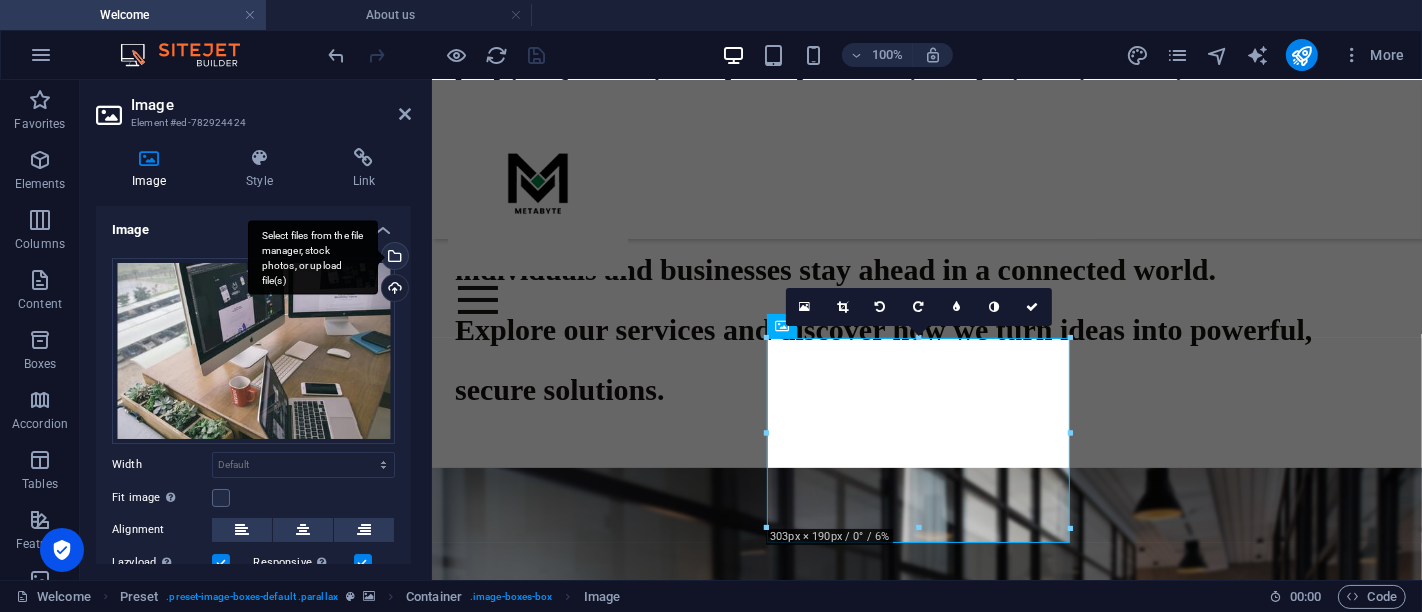 click on "Select files from the file manager, stock photos, or upload file(s)" at bounding box center (313, 257) 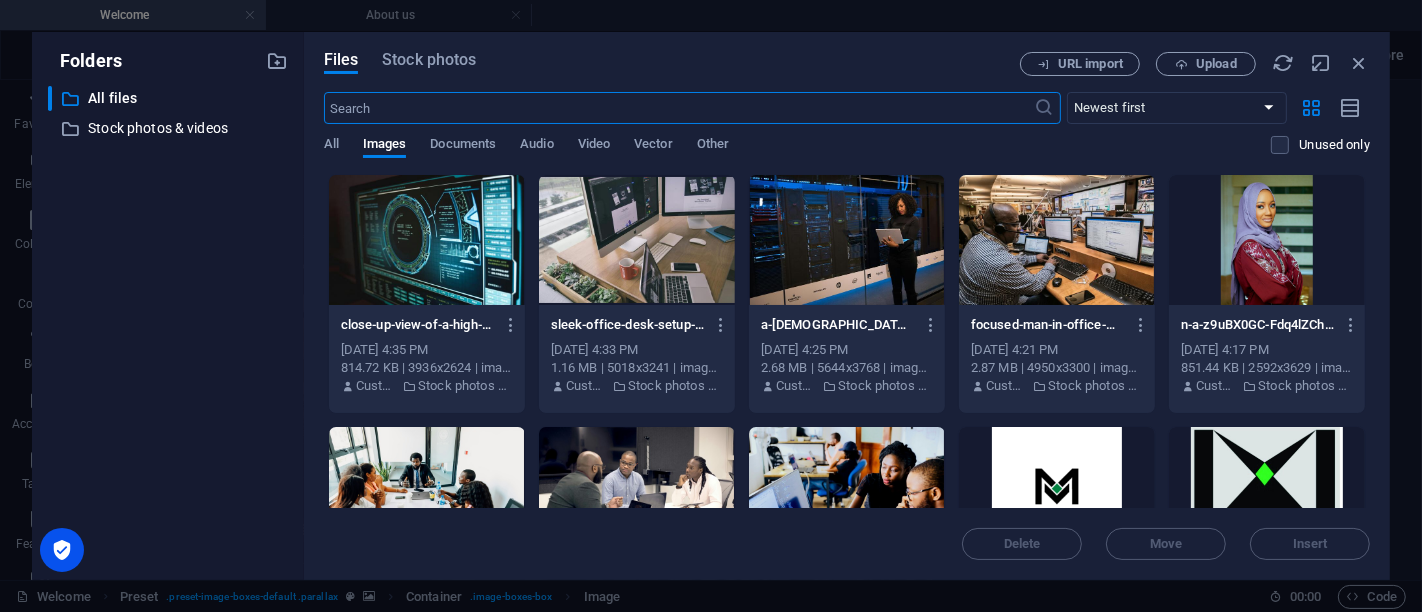 scroll, scrollTop: 1668, scrollLeft: 0, axis: vertical 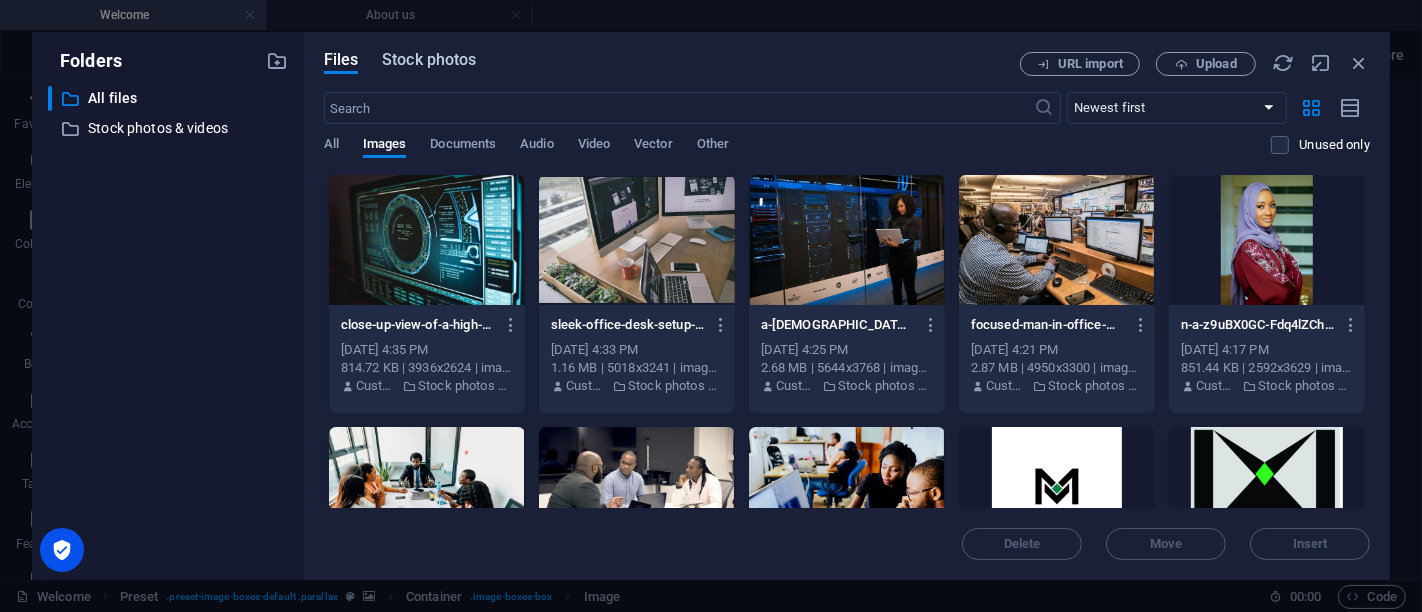 click on "Stock photos" at bounding box center (429, 60) 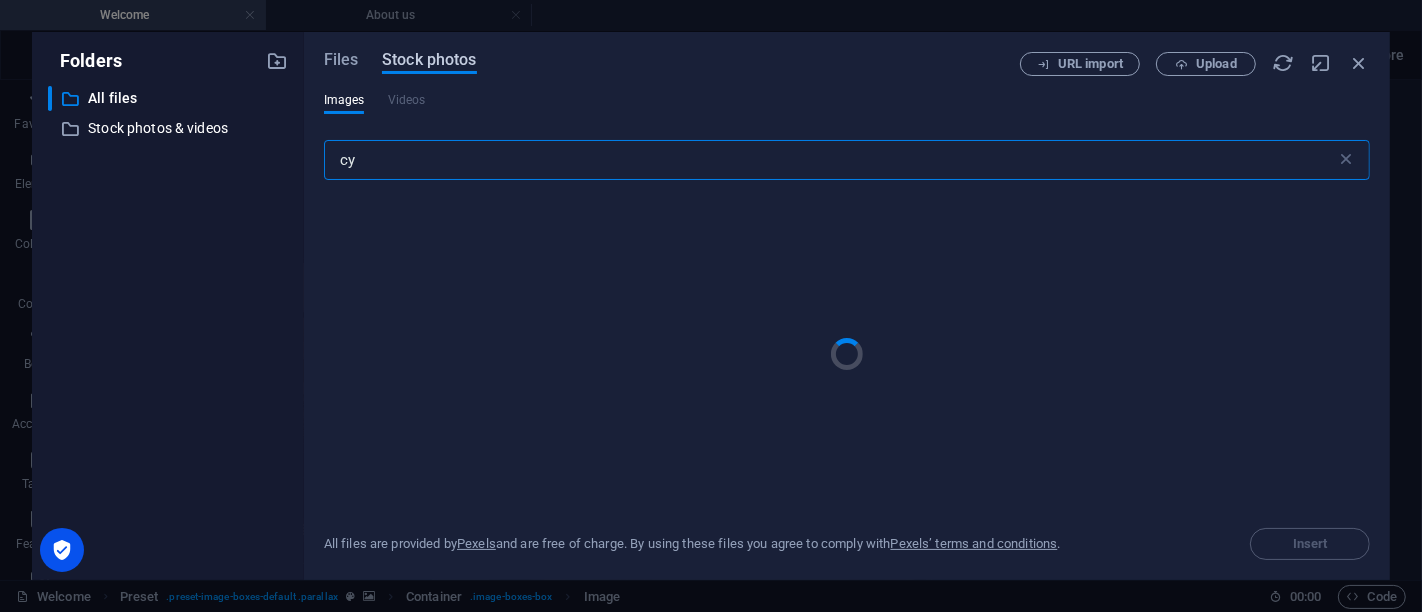 type on "c" 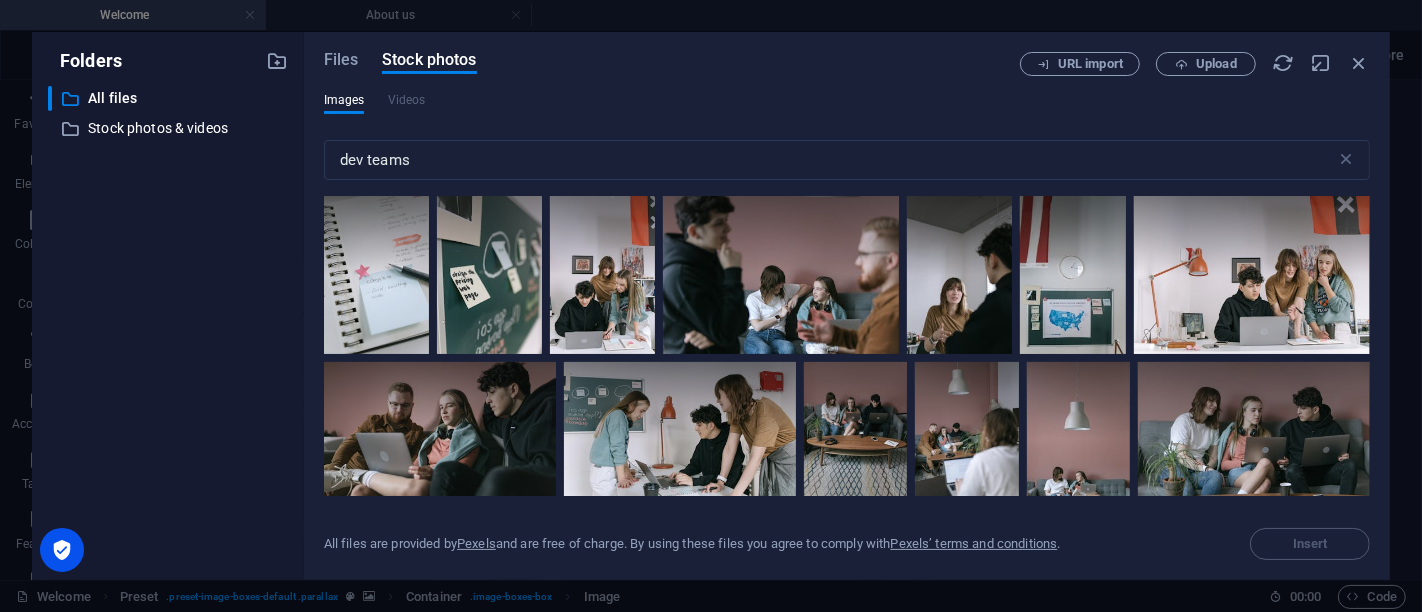 drag, startPoint x: 1370, startPoint y: 224, endPoint x: 1370, endPoint y: 242, distance: 18 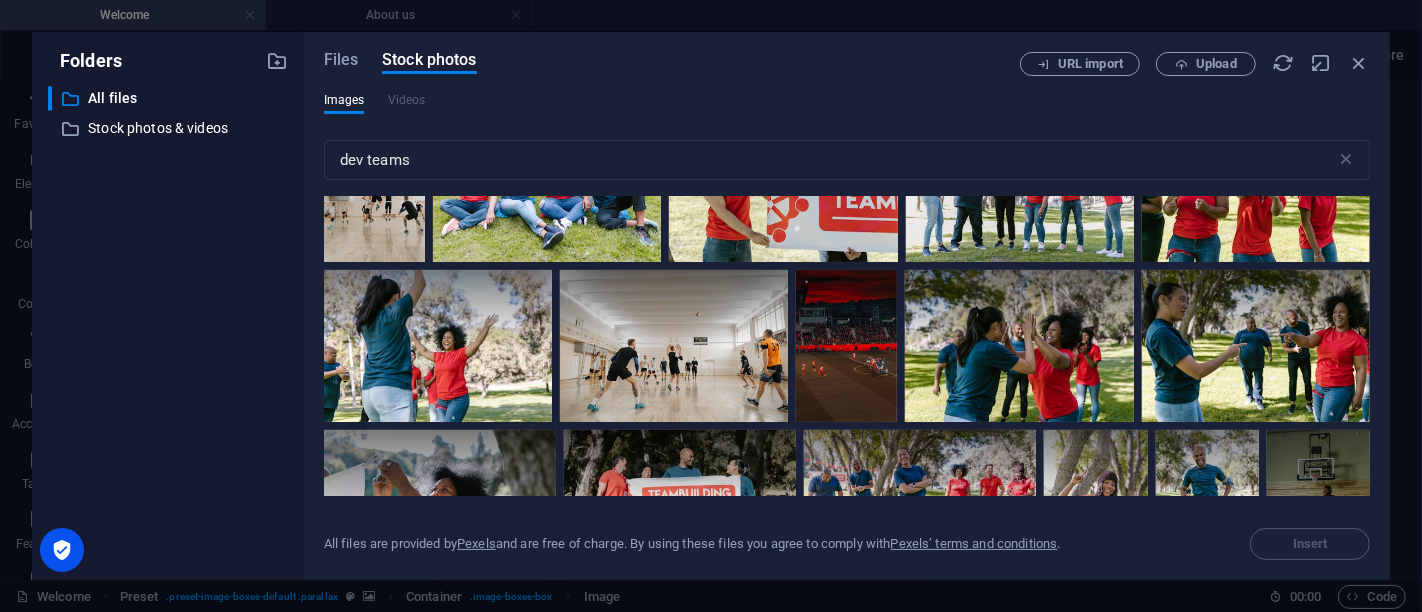 scroll, scrollTop: 0, scrollLeft: 0, axis: both 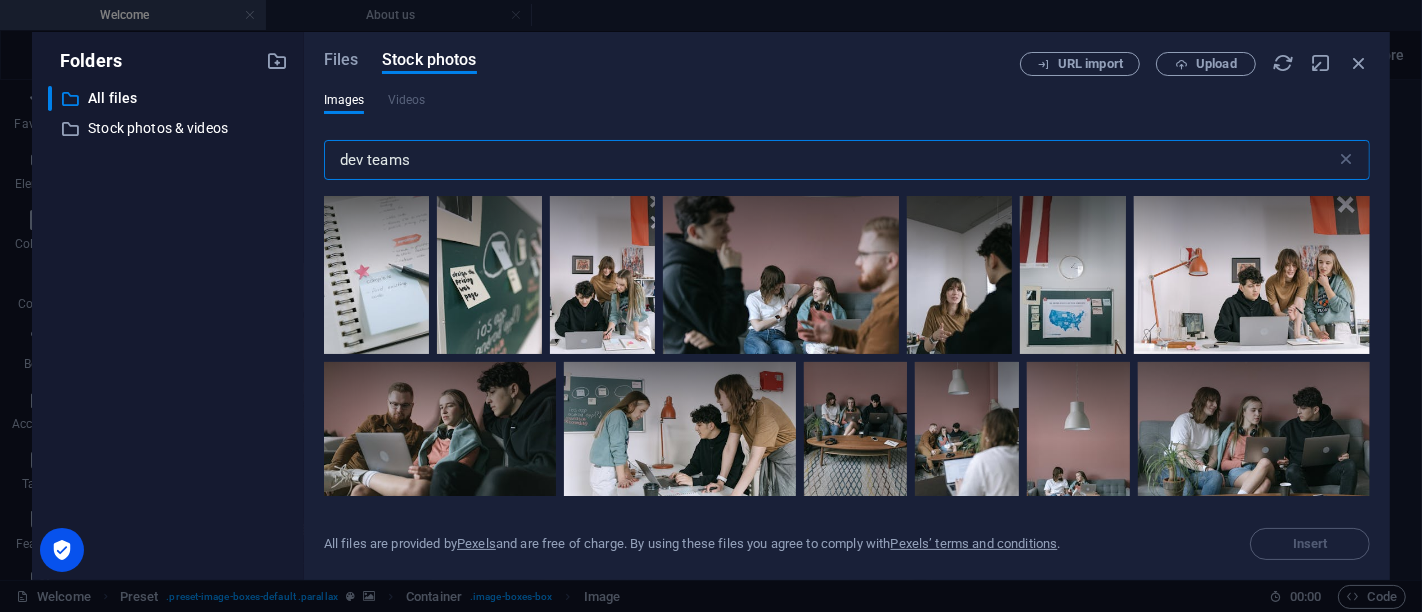 click on "dev teams" at bounding box center [830, 160] 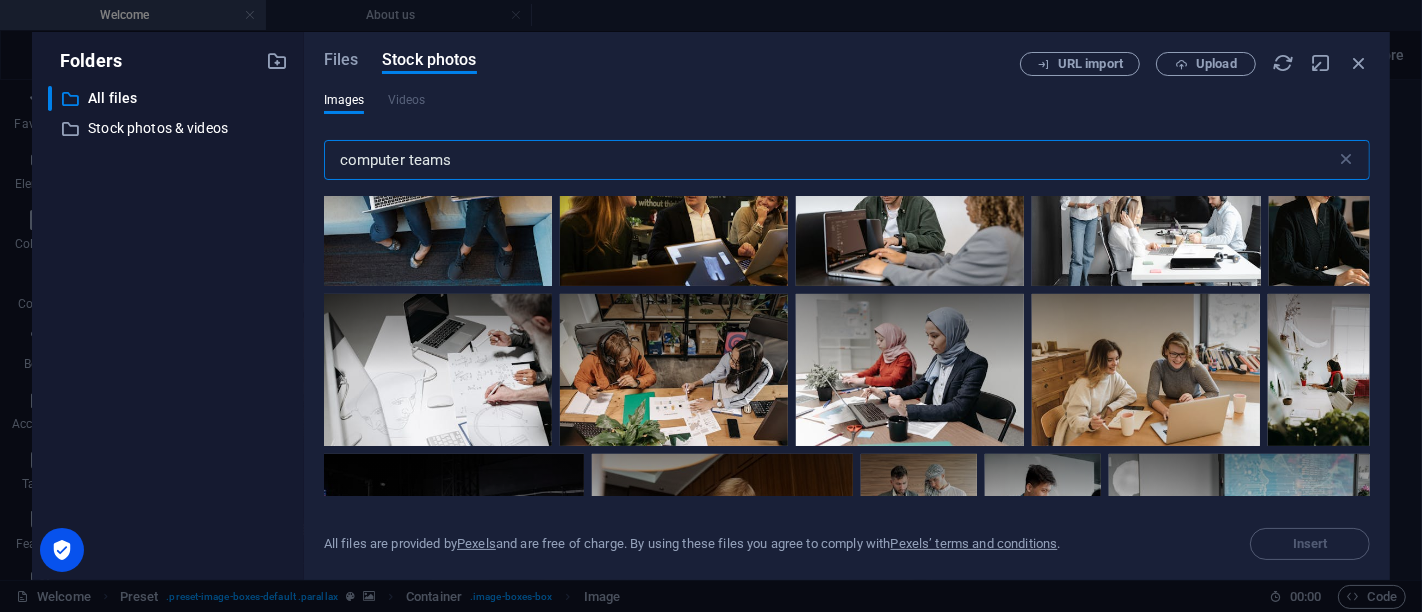 scroll, scrollTop: 13442, scrollLeft: 0, axis: vertical 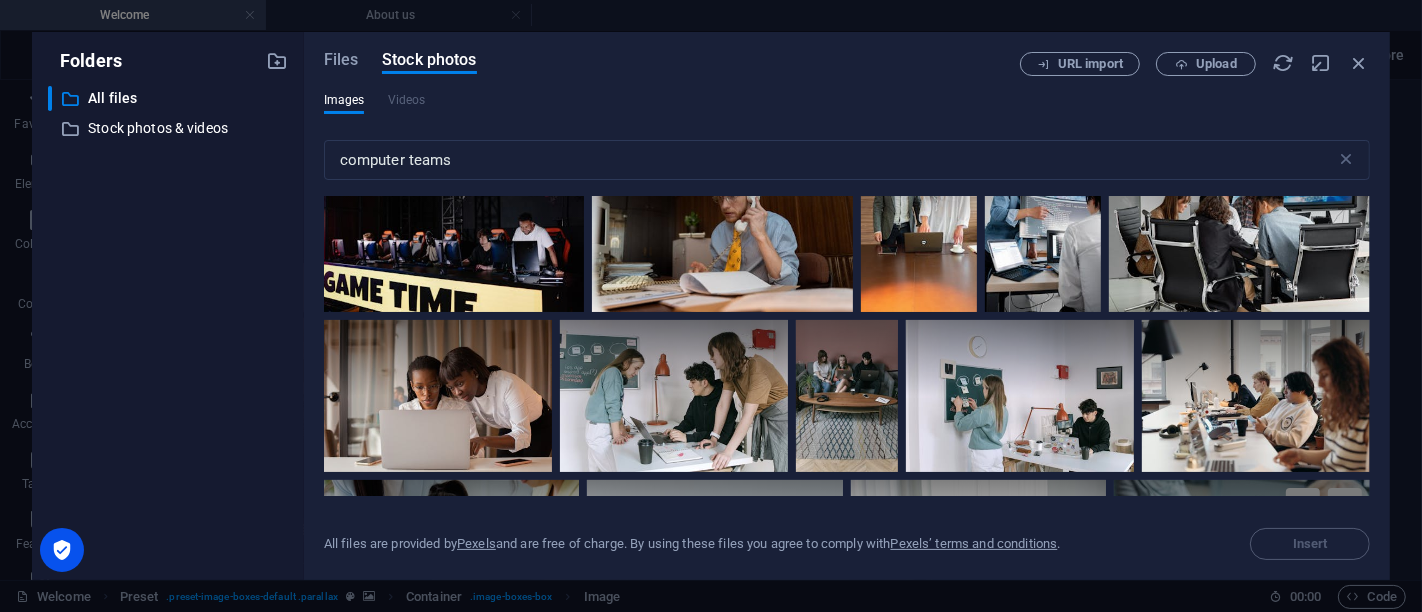 drag, startPoint x: 1365, startPoint y: 433, endPoint x: 1366, endPoint y: 444, distance: 11.045361 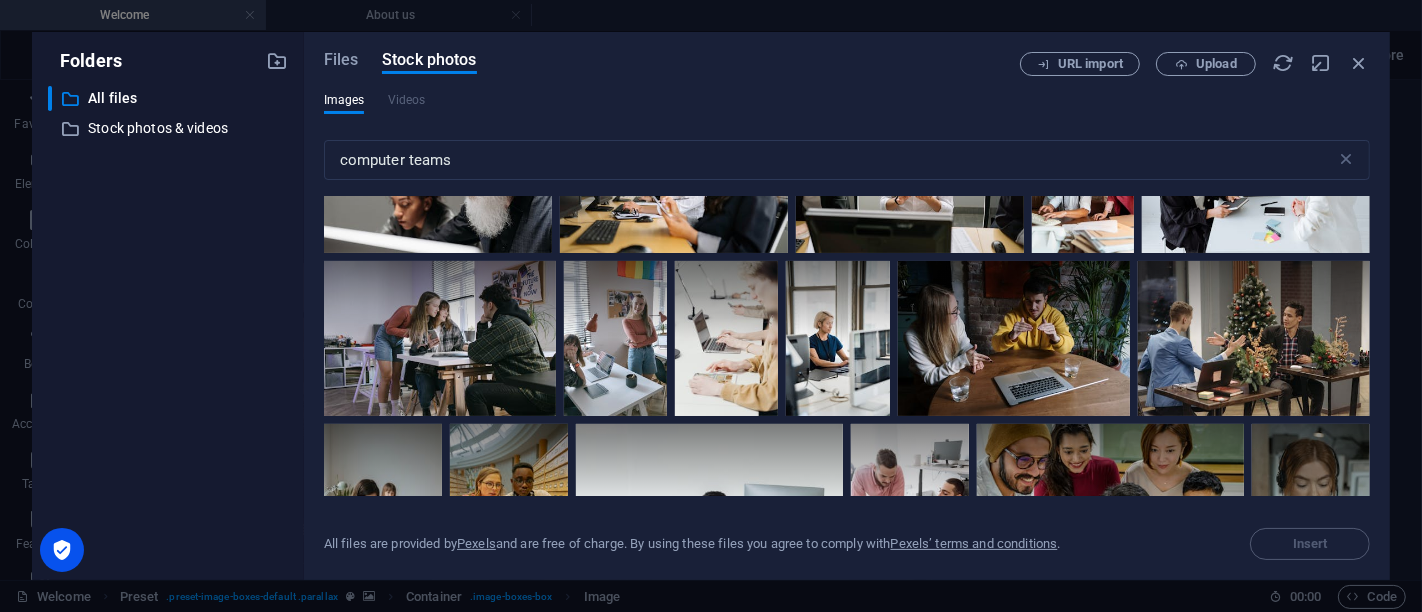 scroll, scrollTop: 14714, scrollLeft: 0, axis: vertical 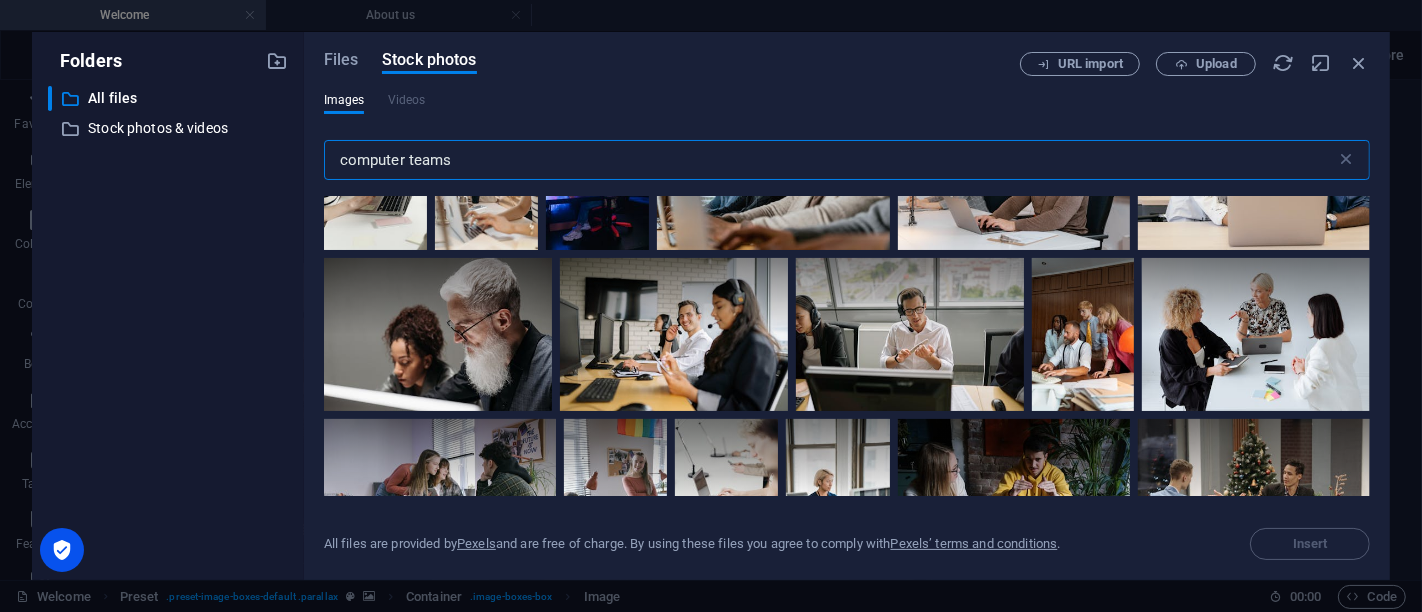 click on "computer teams" at bounding box center [830, 160] 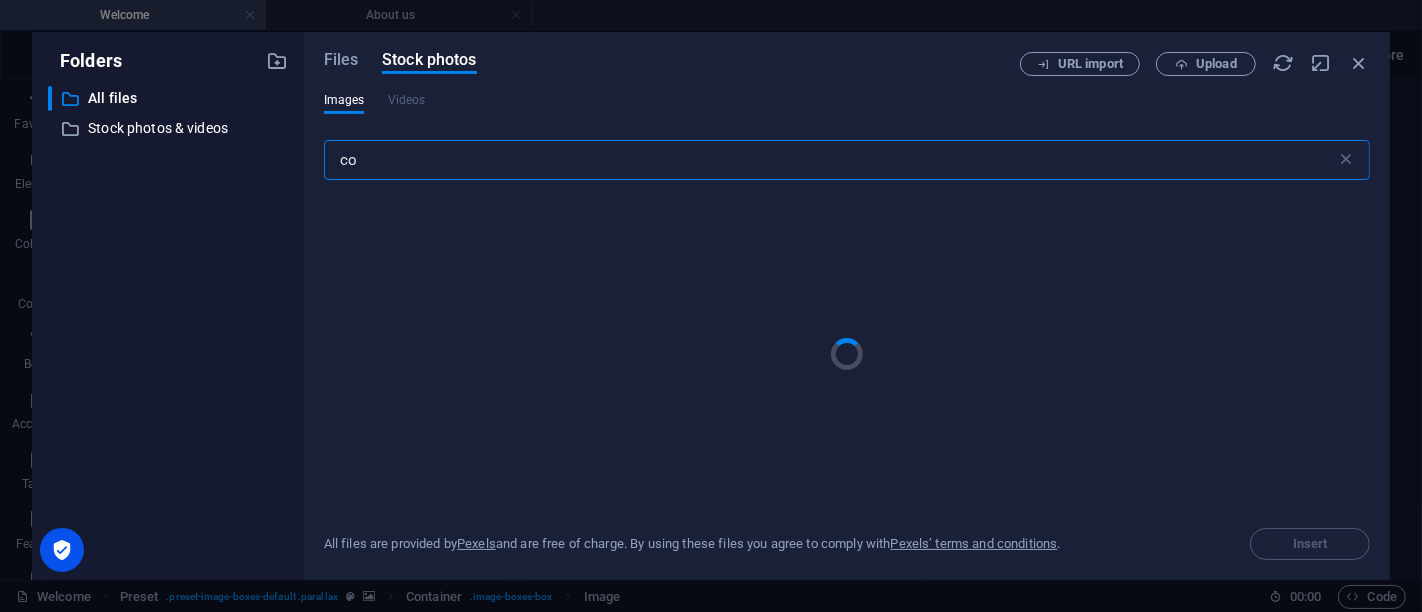 type on "c" 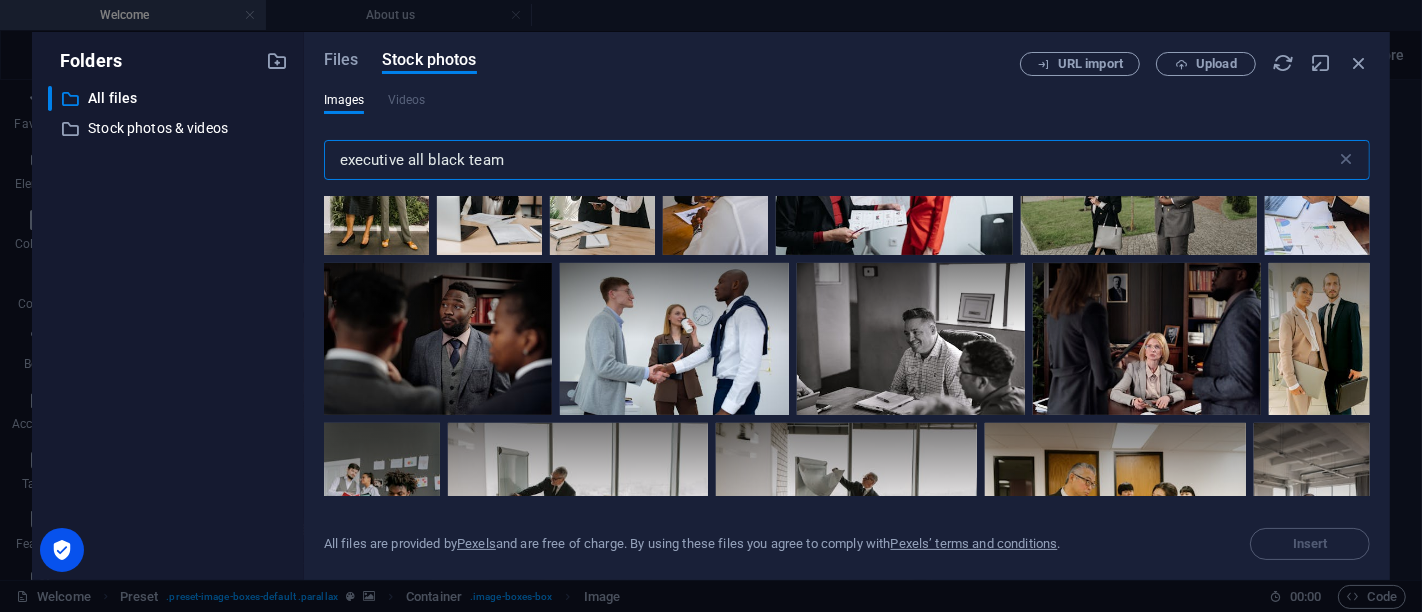 scroll, scrollTop: 4377, scrollLeft: 0, axis: vertical 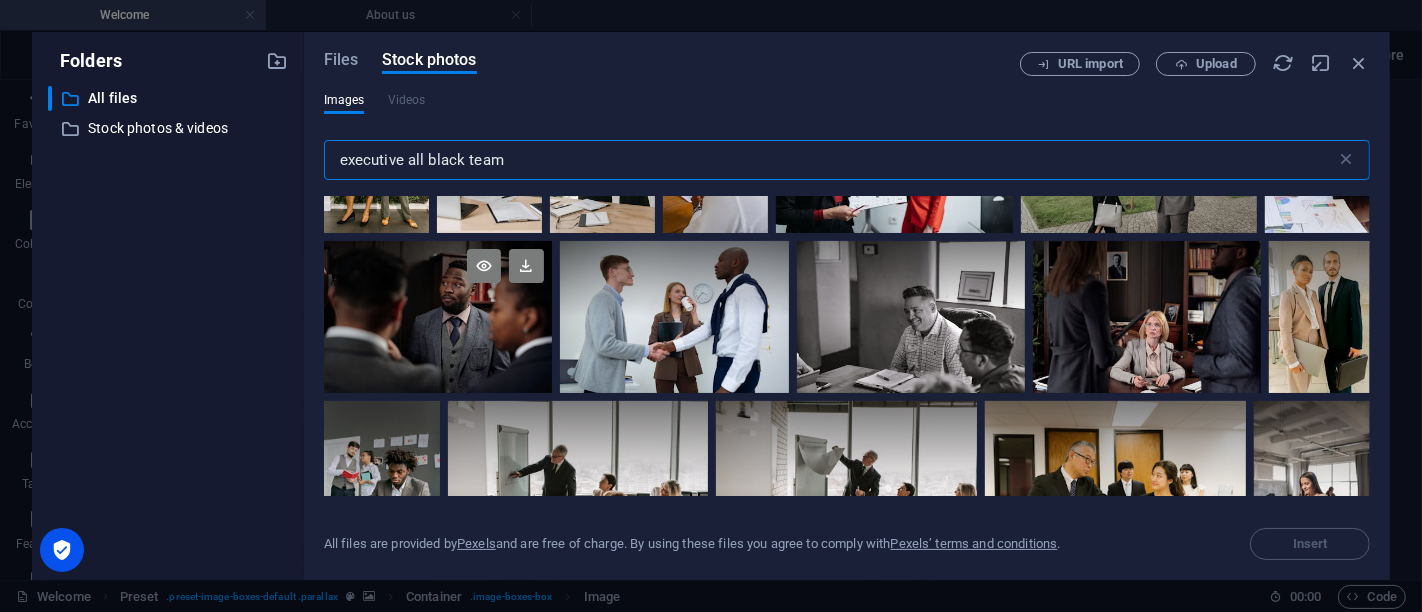 type on "executive all black team" 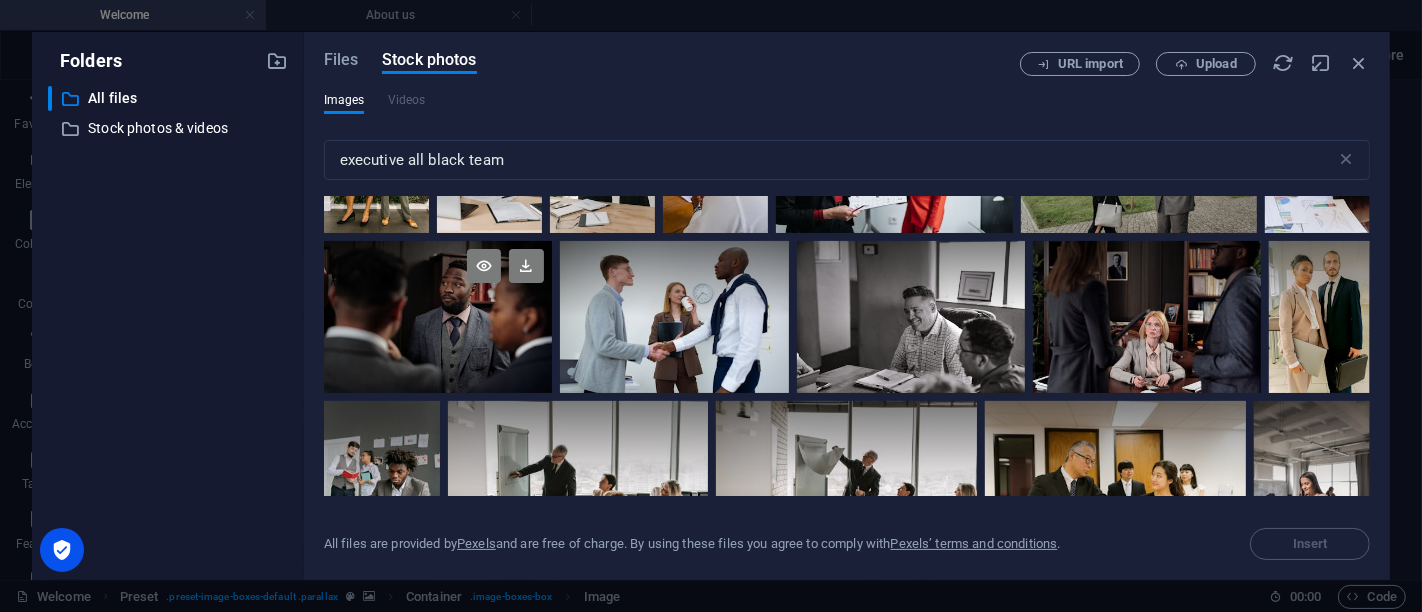 click at bounding box center (438, 317) 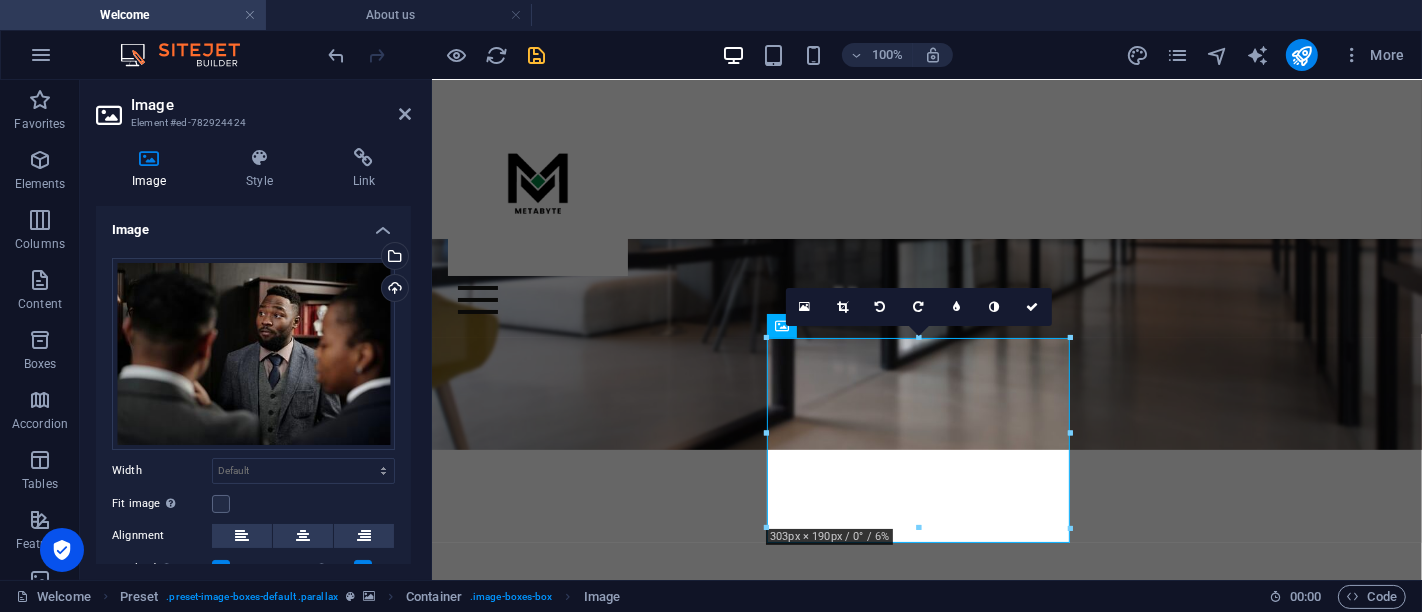 scroll, scrollTop: 1217, scrollLeft: 0, axis: vertical 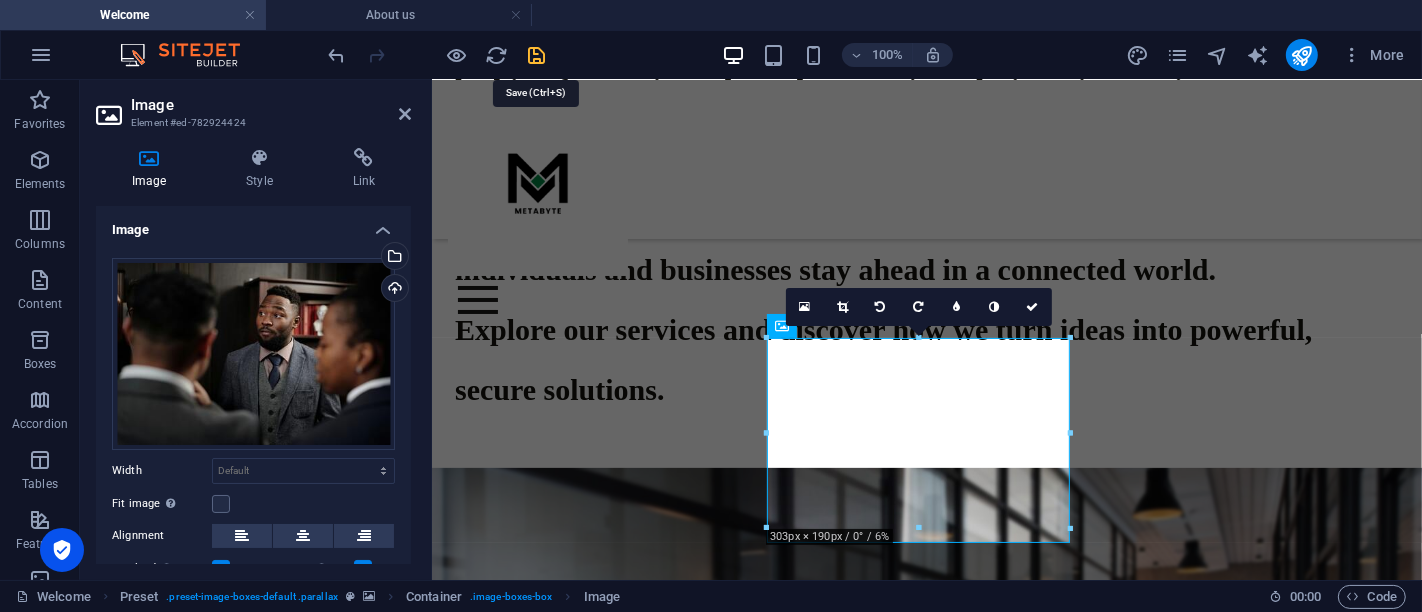 click at bounding box center [537, 55] 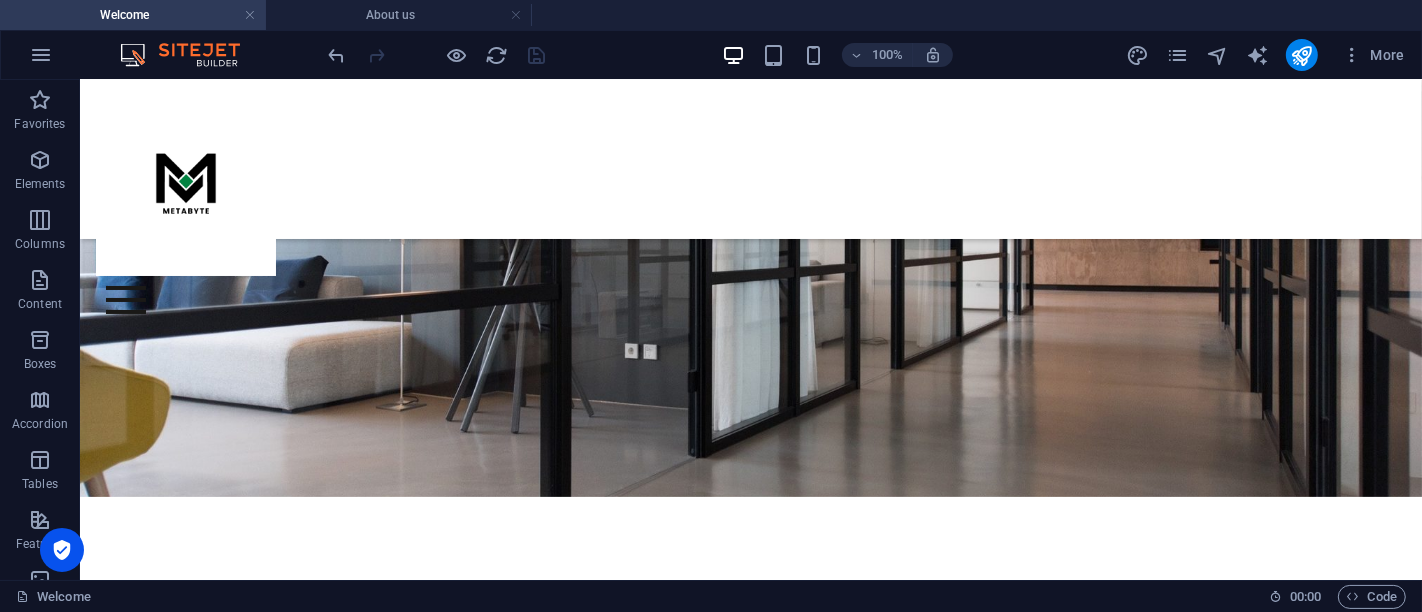 scroll, scrollTop: 0, scrollLeft: 0, axis: both 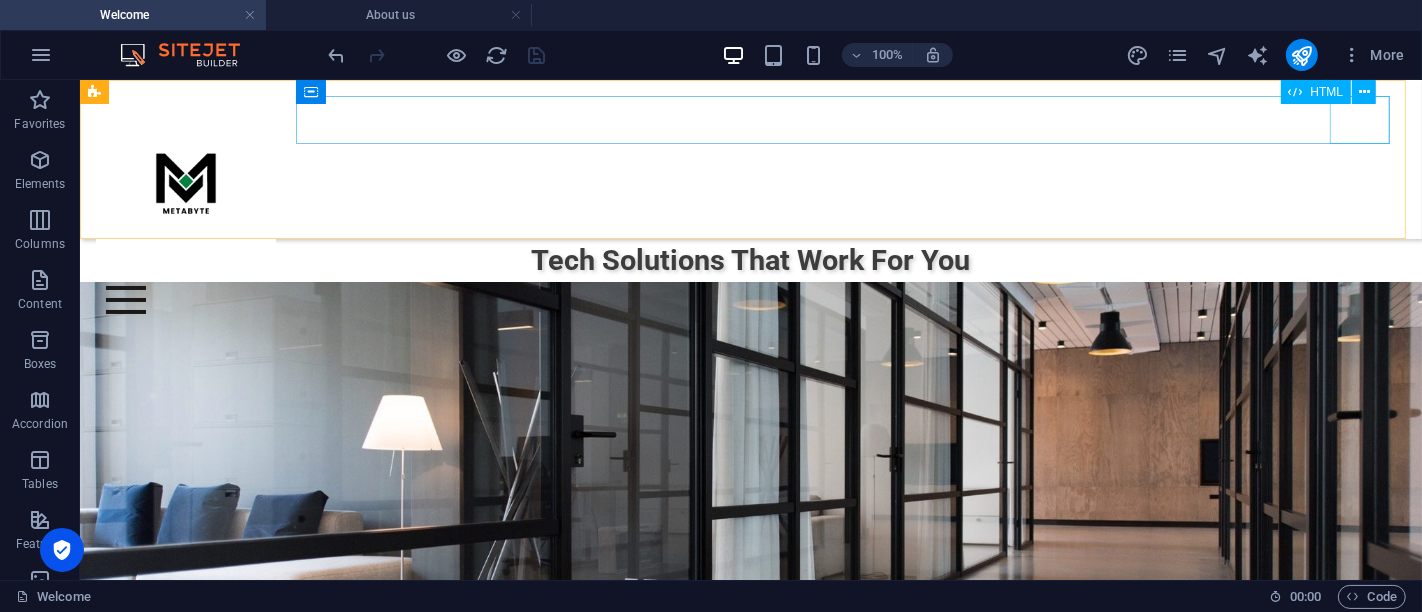click at bounding box center (750, 299) 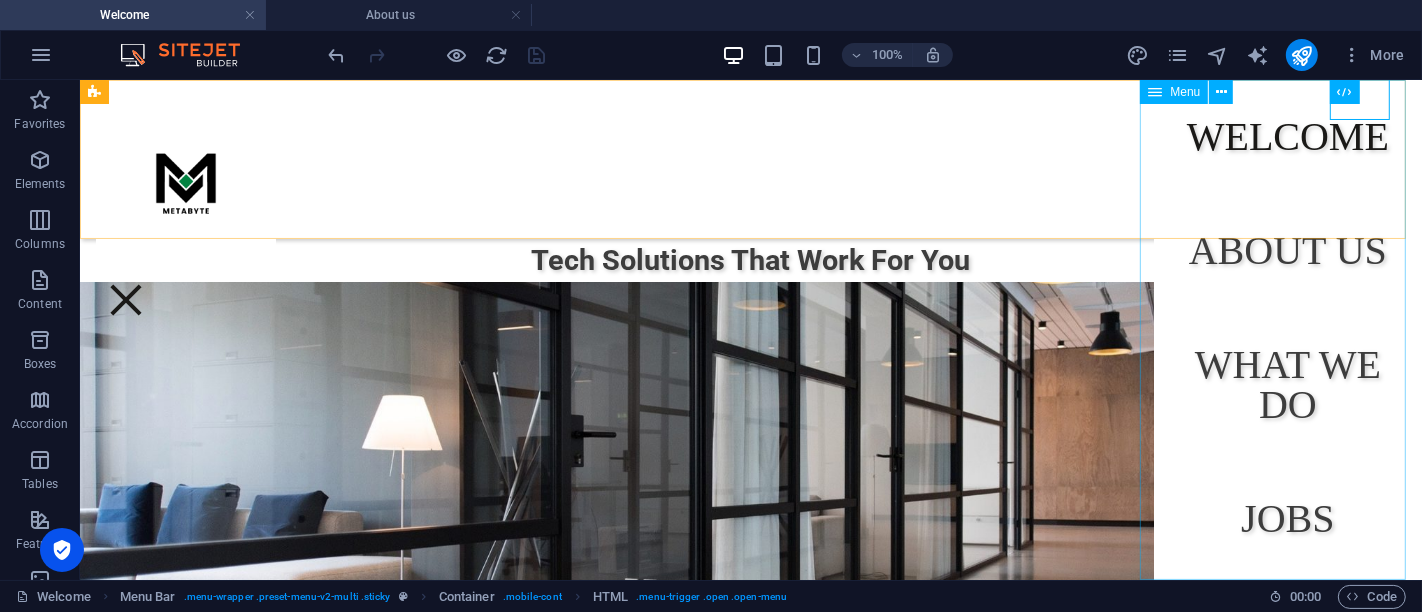 click on "Welcome About us What we do Jobs Contact New page" at bounding box center [1287, 329] 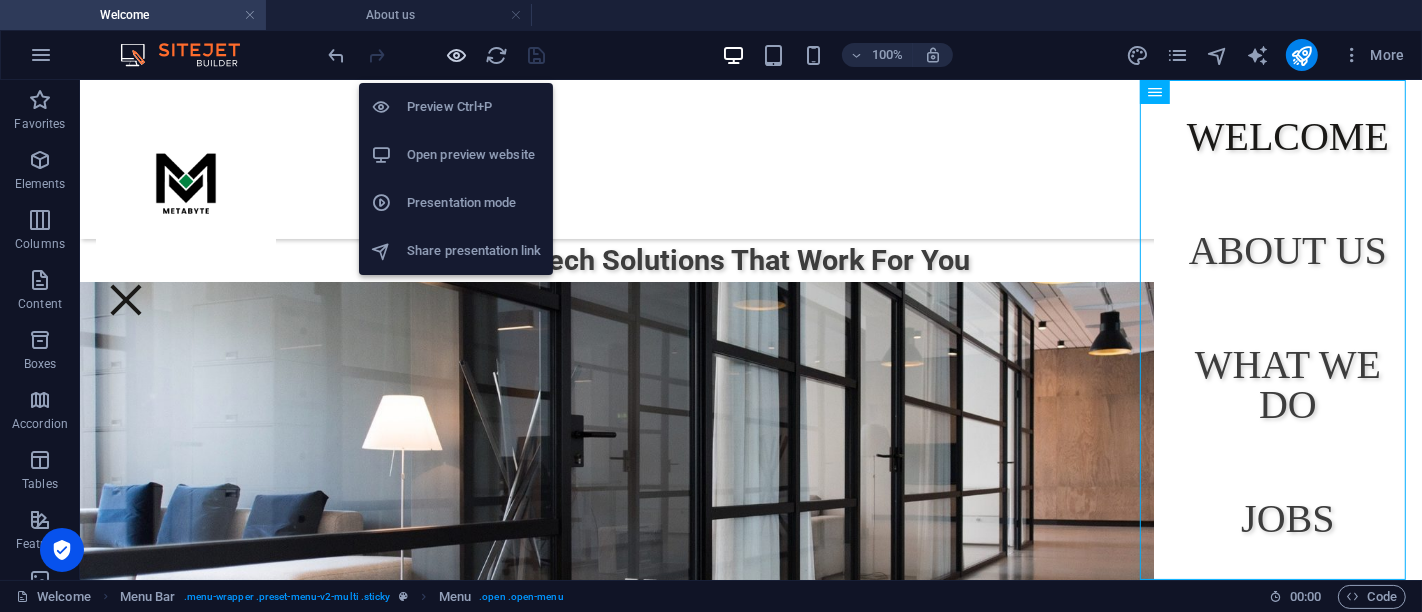 click at bounding box center (457, 55) 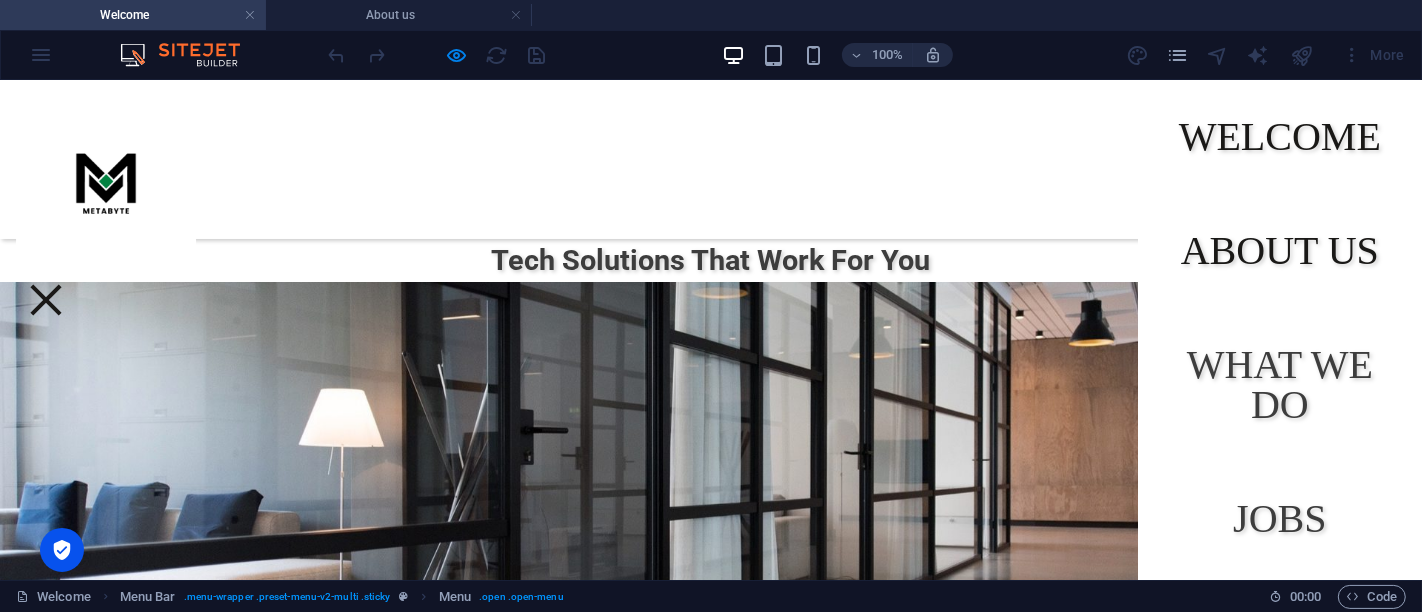 click on "About us" at bounding box center (1280, 250) 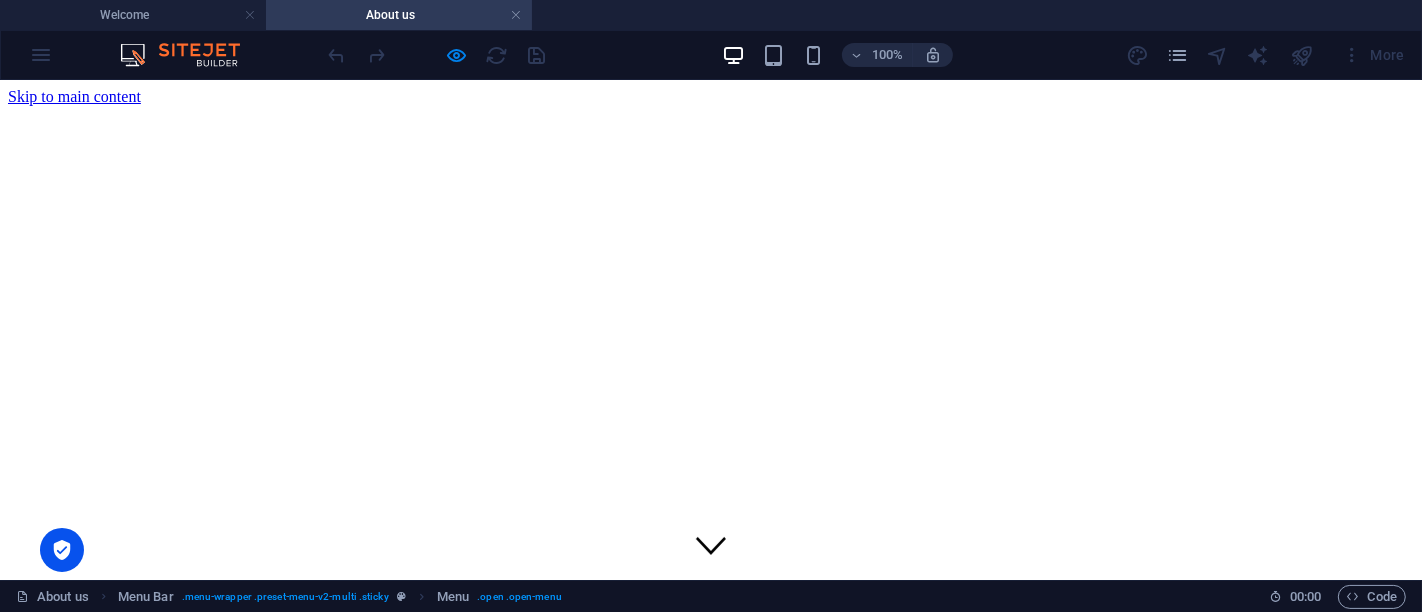 scroll, scrollTop: 377, scrollLeft: 0, axis: vertical 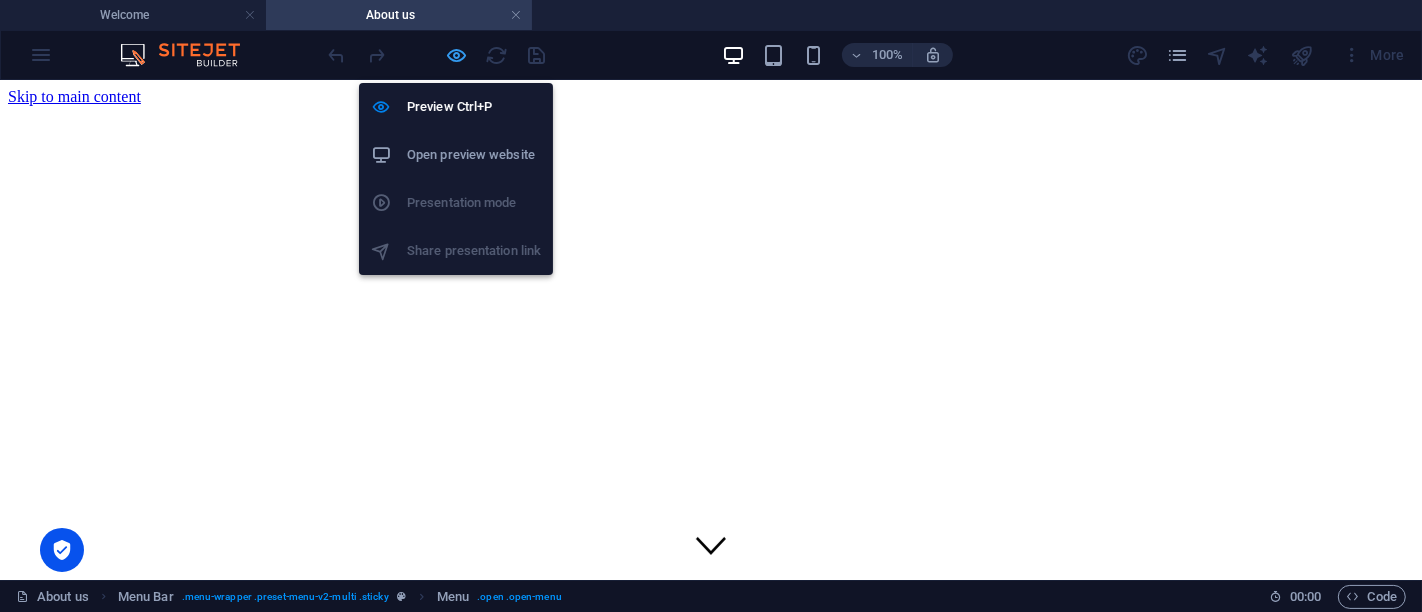 click at bounding box center (457, 55) 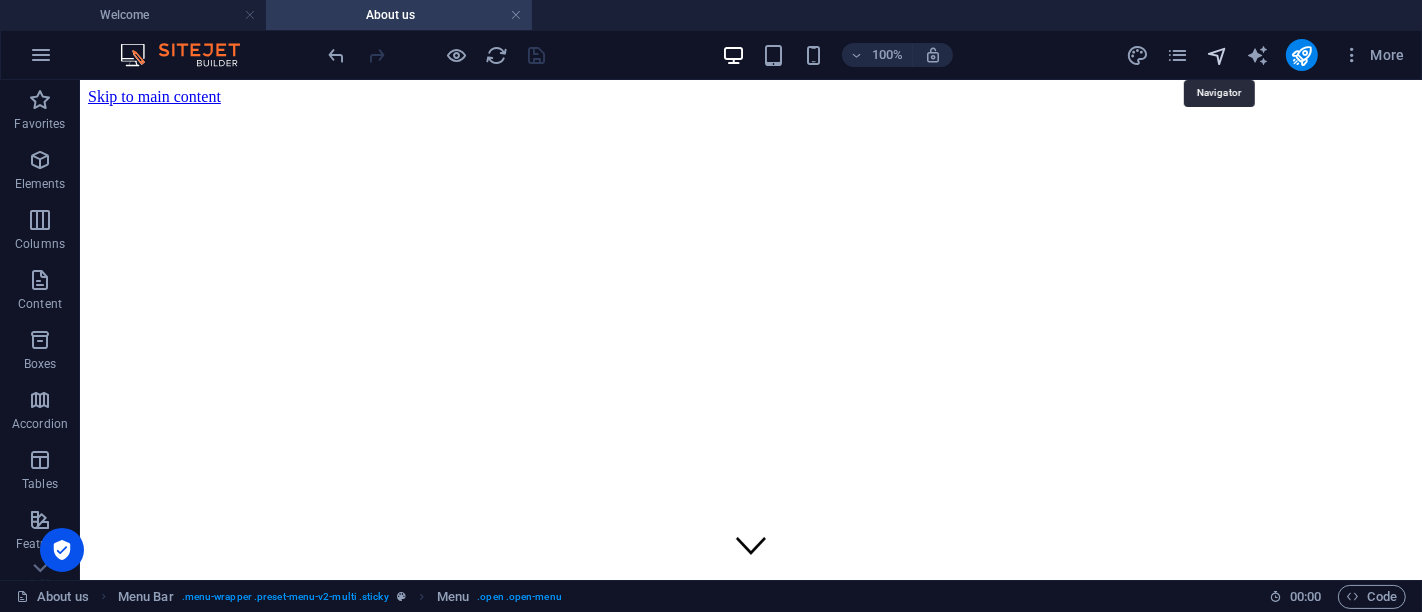 click at bounding box center [1217, 55] 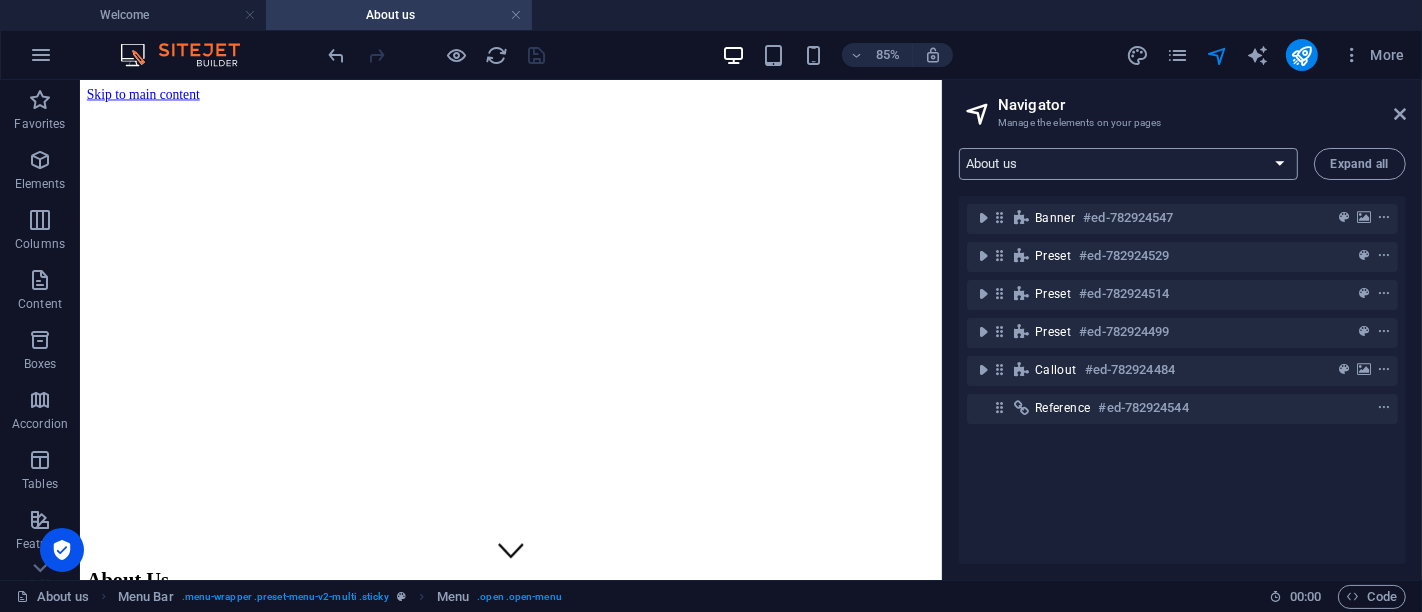 click on "Welcome  About us  What we do  Jobs  Contact  Legal Notice  Privacy  New page" at bounding box center (1128, 164) 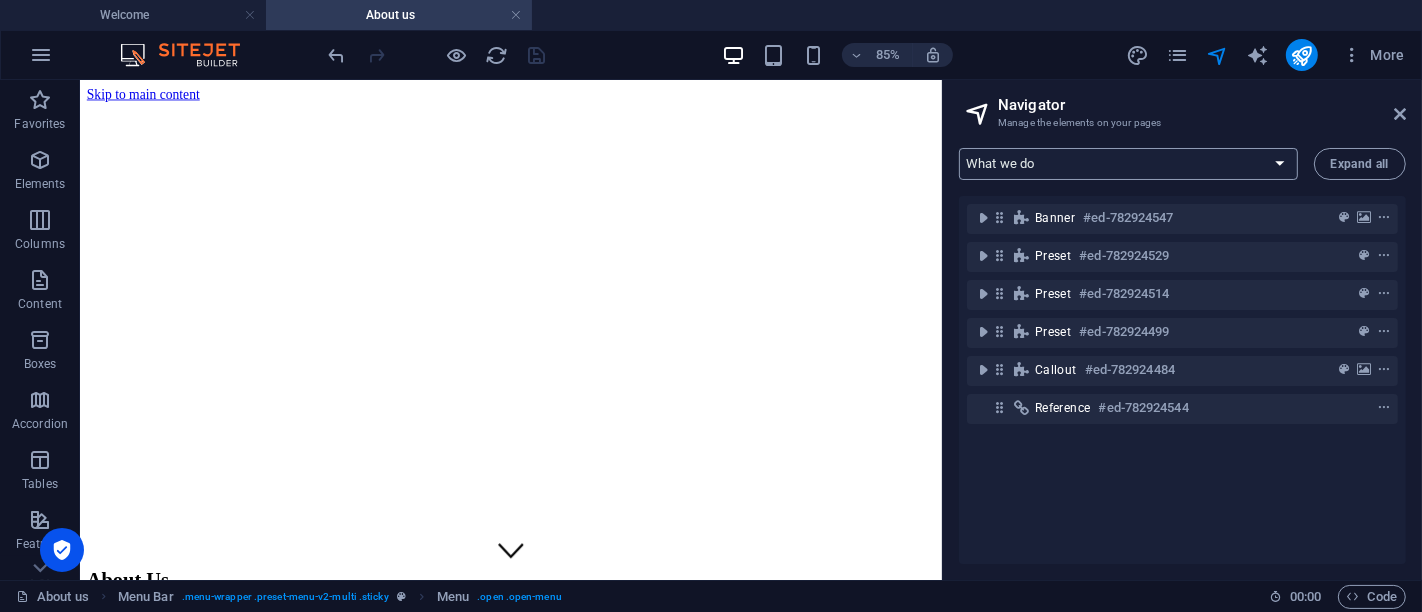 click on "Welcome  About us  What we do  Jobs  Contact  Legal Notice  Privacy  New page" at bounding box center (1128, 164) 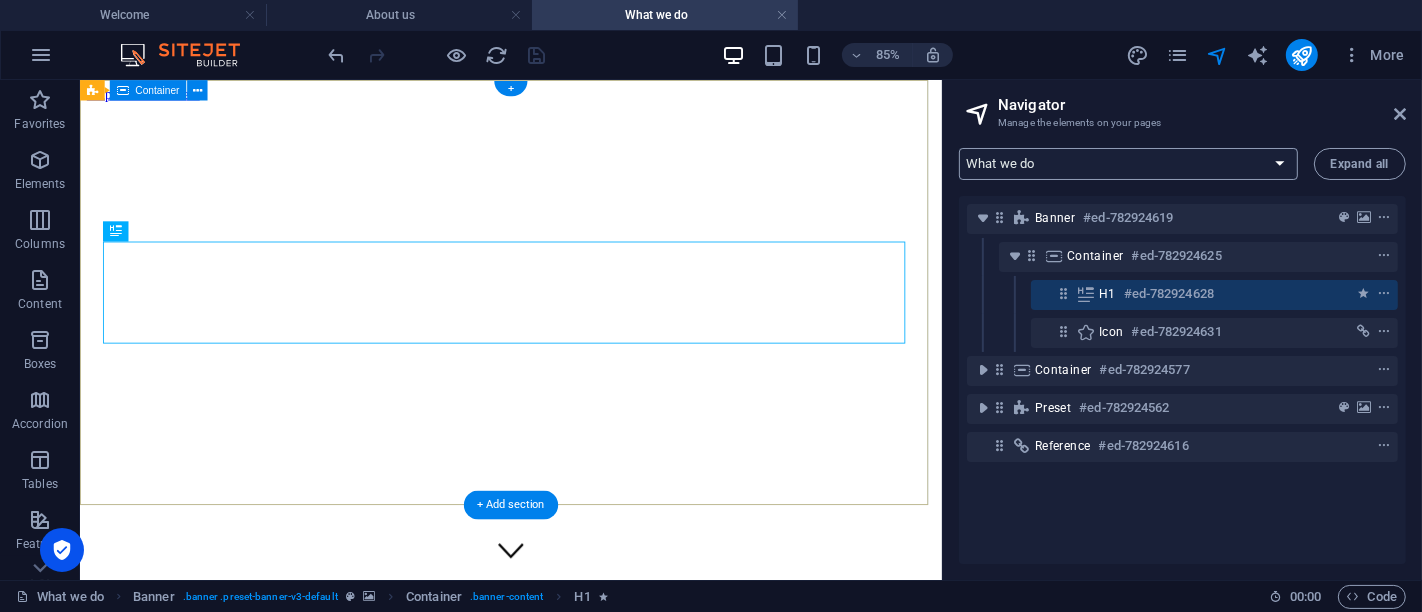 scroll, scrollTop: 0, scrollLeft: 0, axis: both 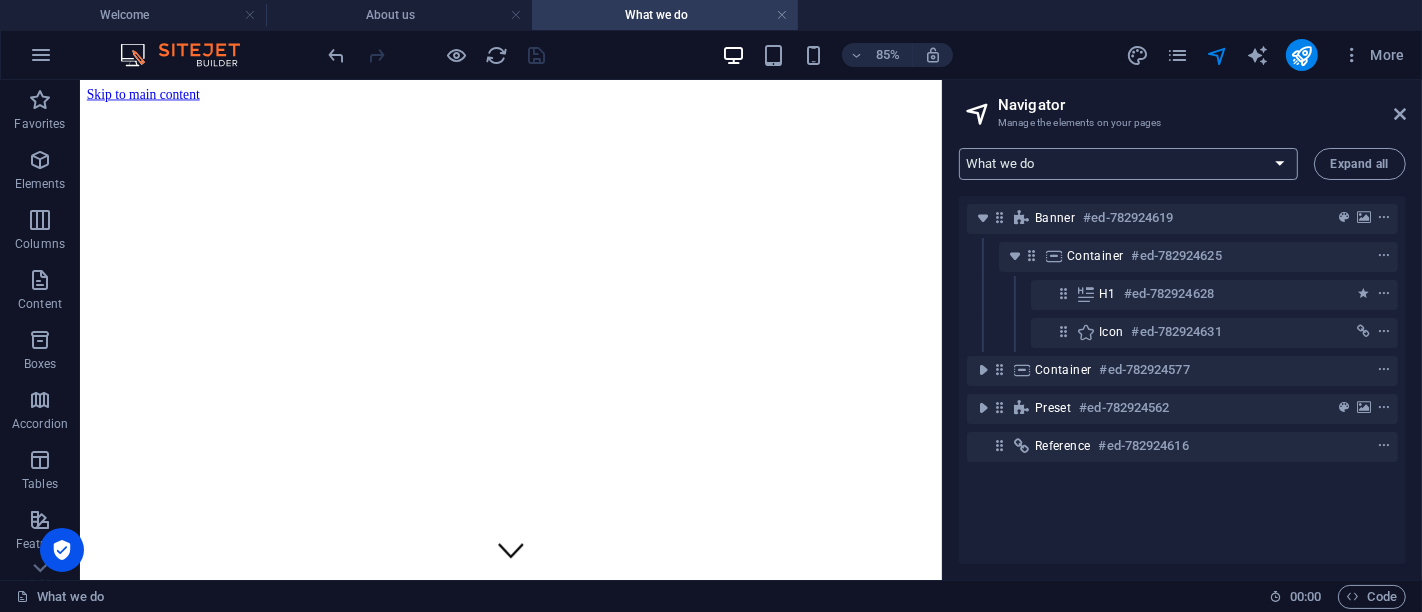click on "Welcome  About us  What we do  Jobs  Contact  Legal Notice  Privacy  New page" at bounding box center (1128, 164) 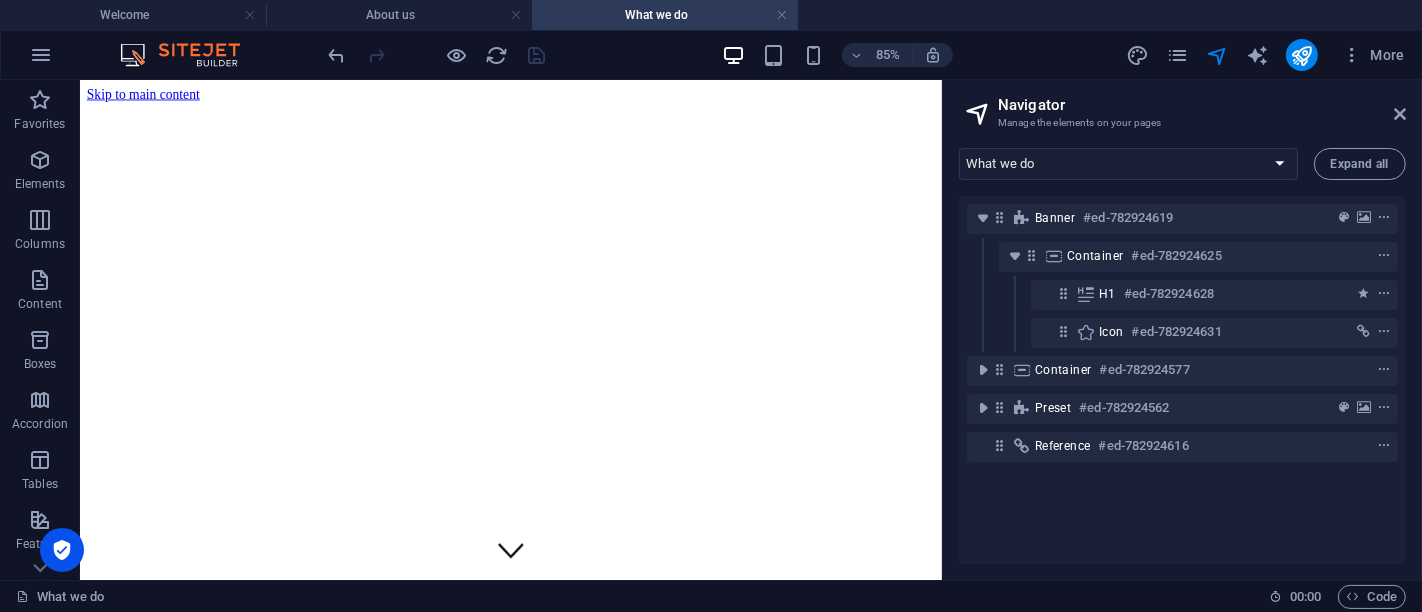 click on "Welcome About us What we do" at bounding box center [711, 15] 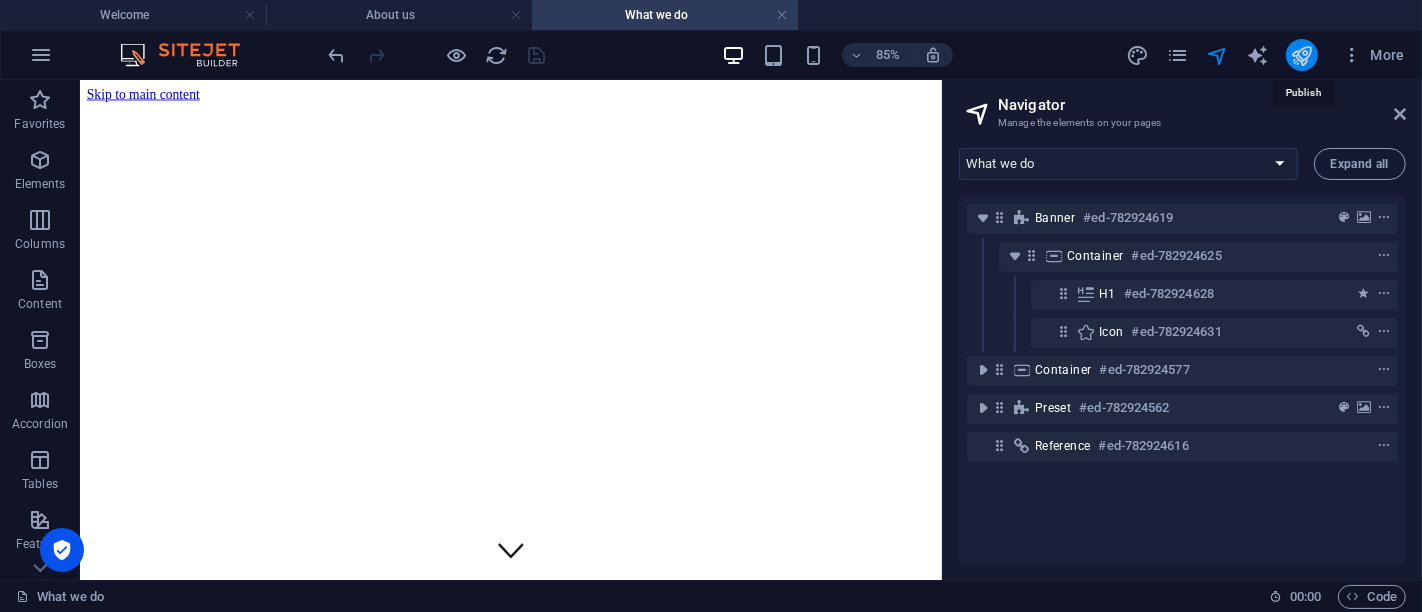 click at bounding box center [1301, 55] 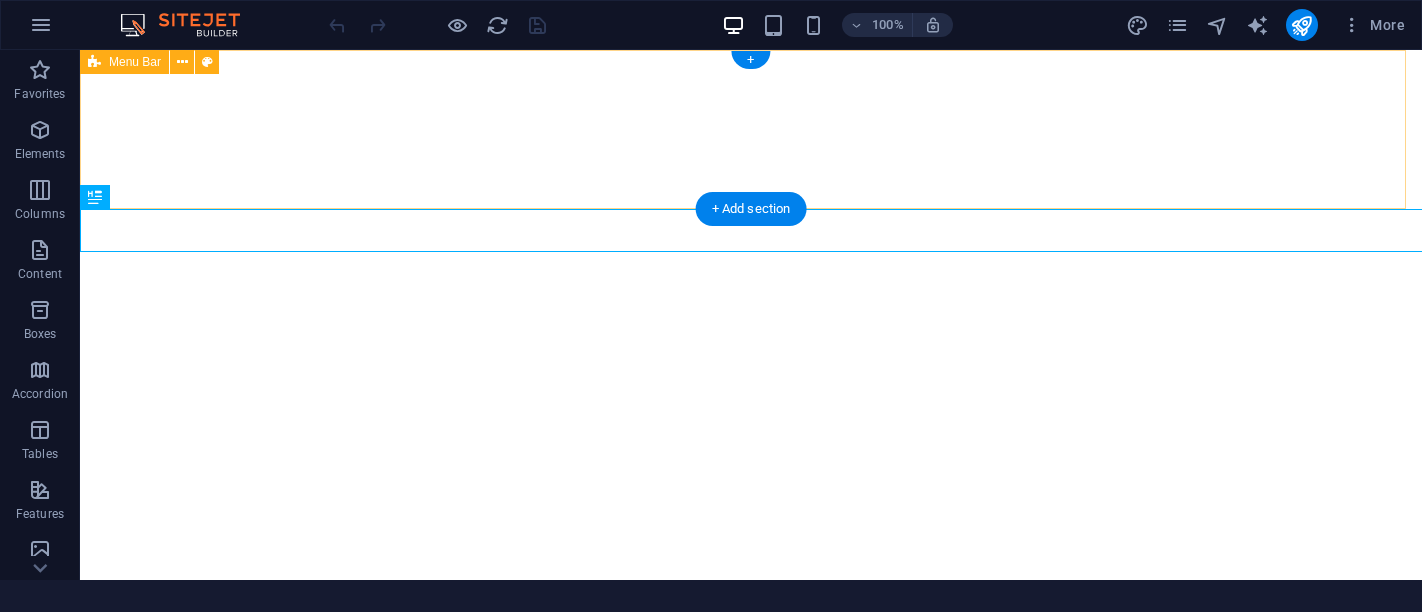 scroll, scrollTop: 0, scrollLeft: 0, axis: both 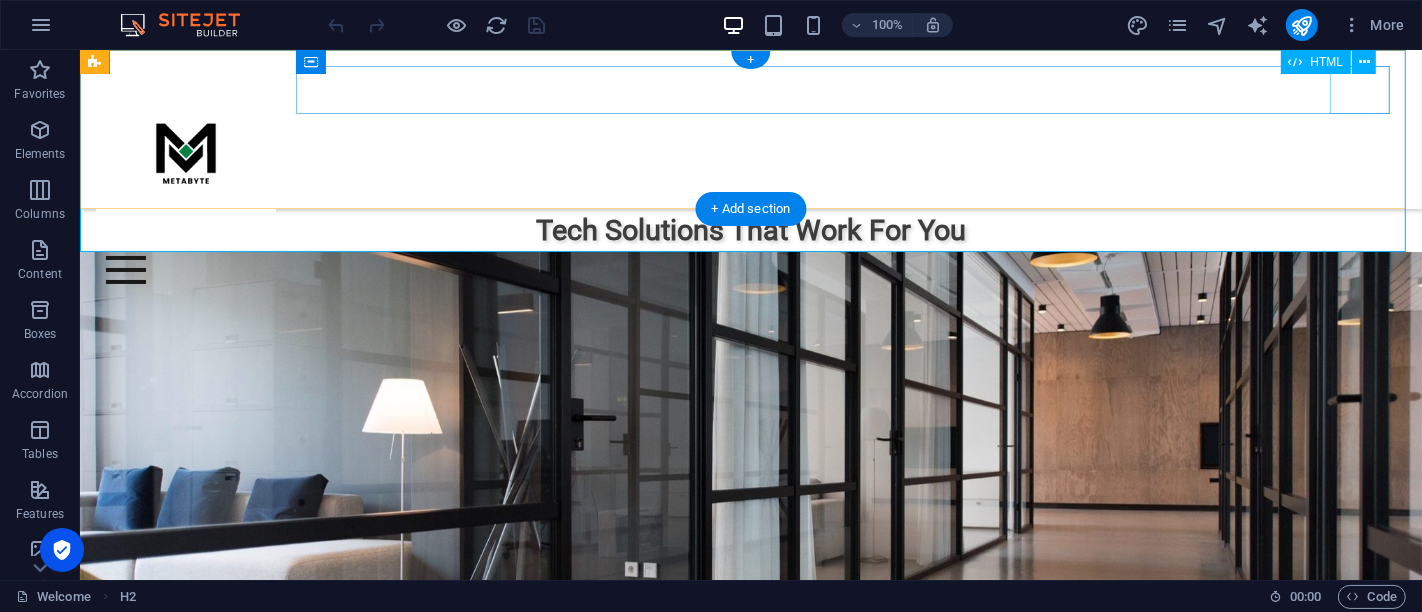 click at bounding box center [750, 270] 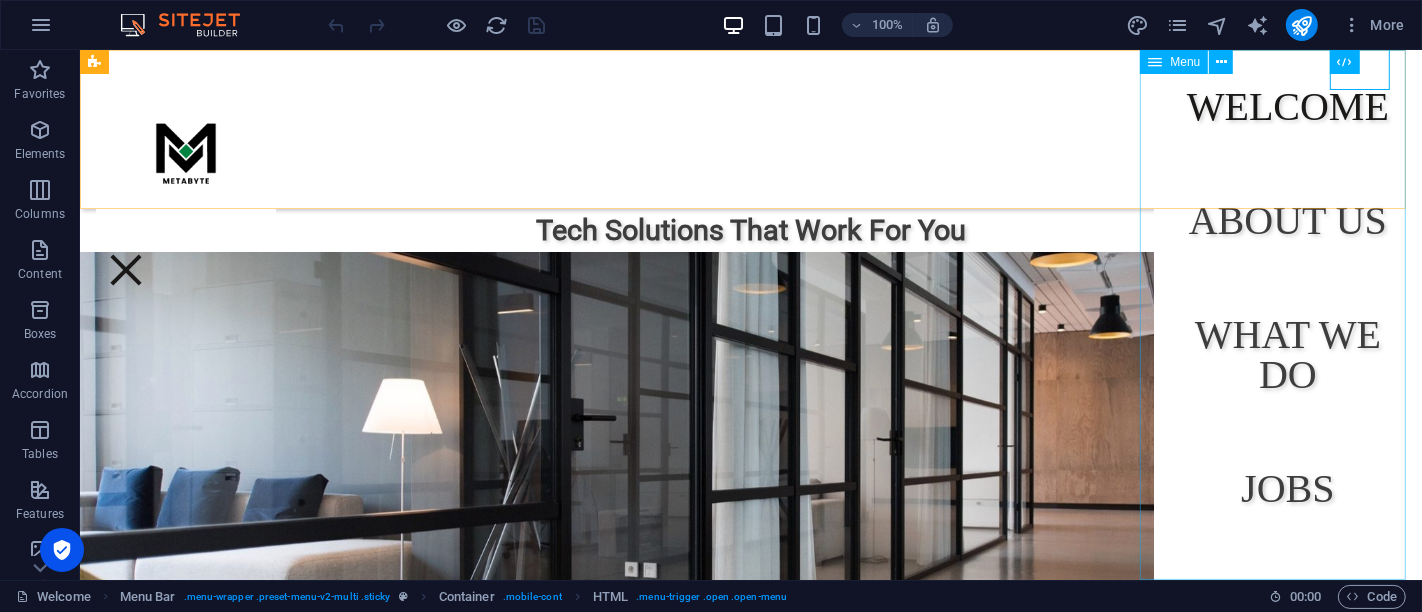 click on "Welcome About us What we do Jobs Contact New page" at bounding box center (1287, 315) 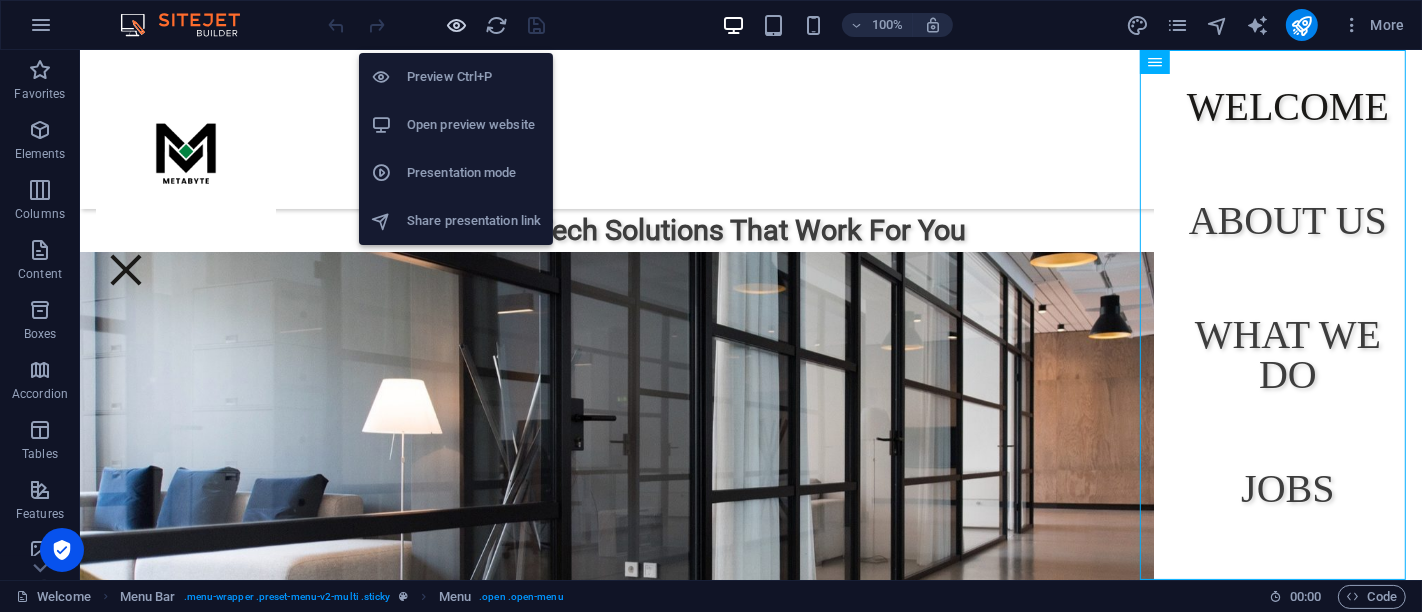 click at bounding box center (457, 25) 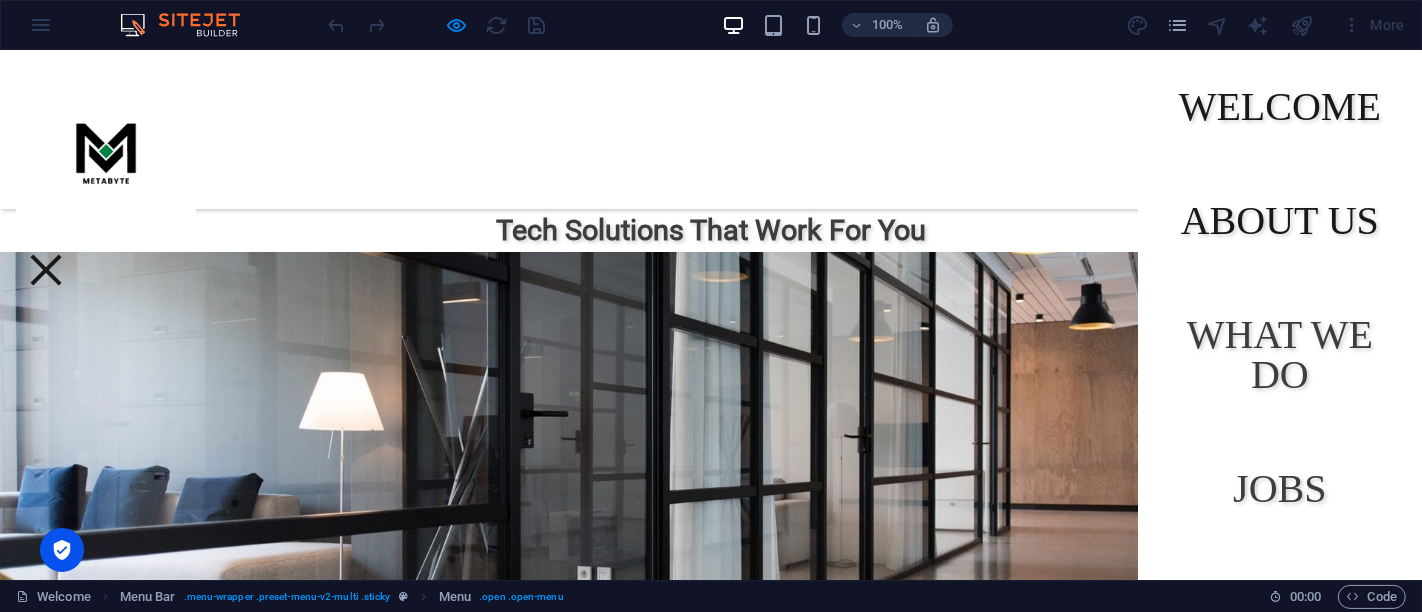 click on "About us" at bounding box center (1280, 221) 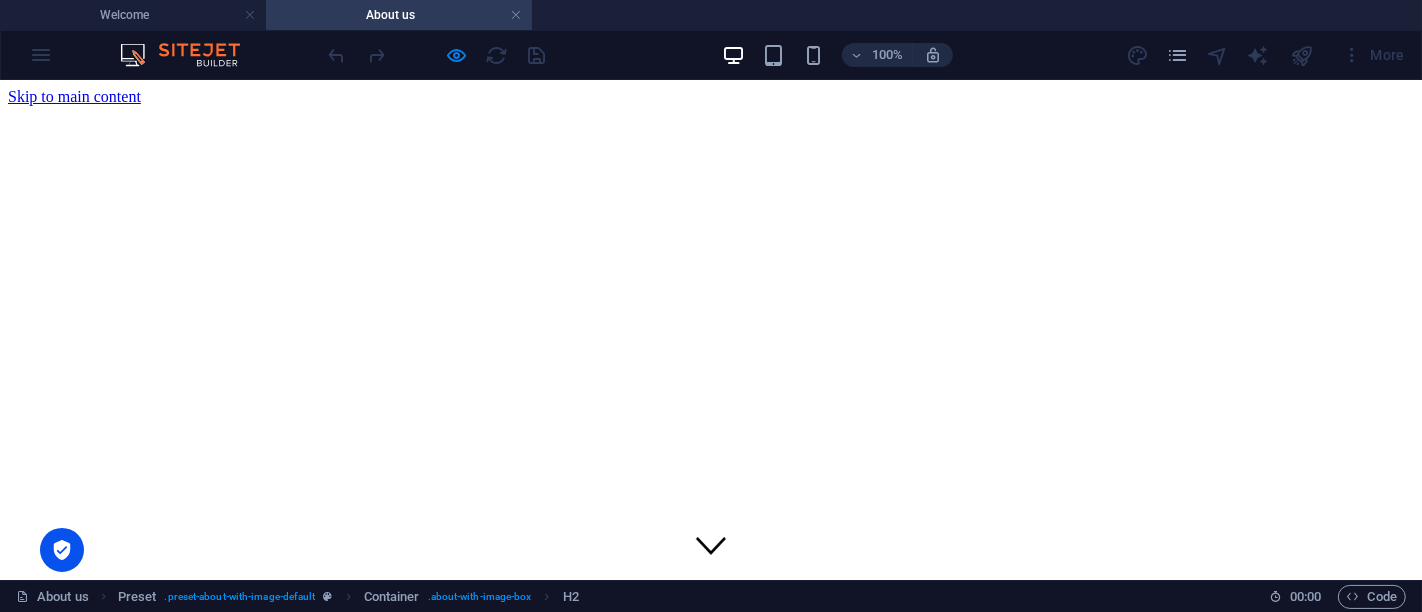scroll, scrollTop: 351, scrollLeft: 0, axis: vertical 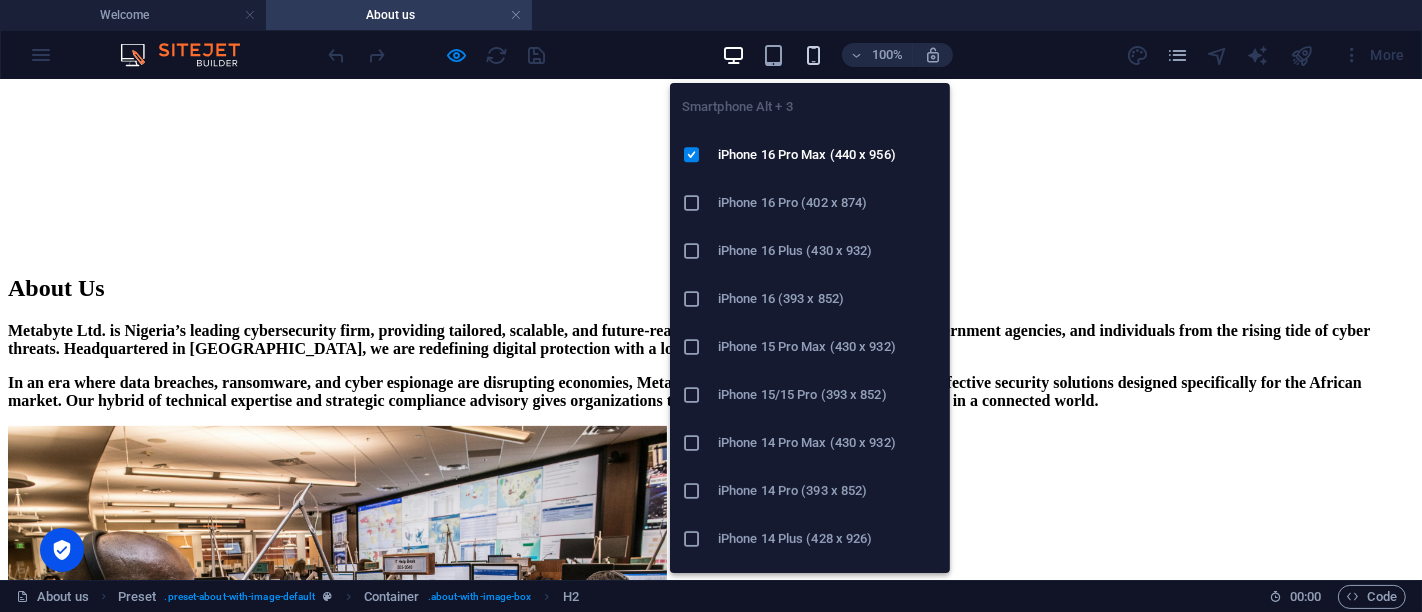 click at bounding box center [813, 55] 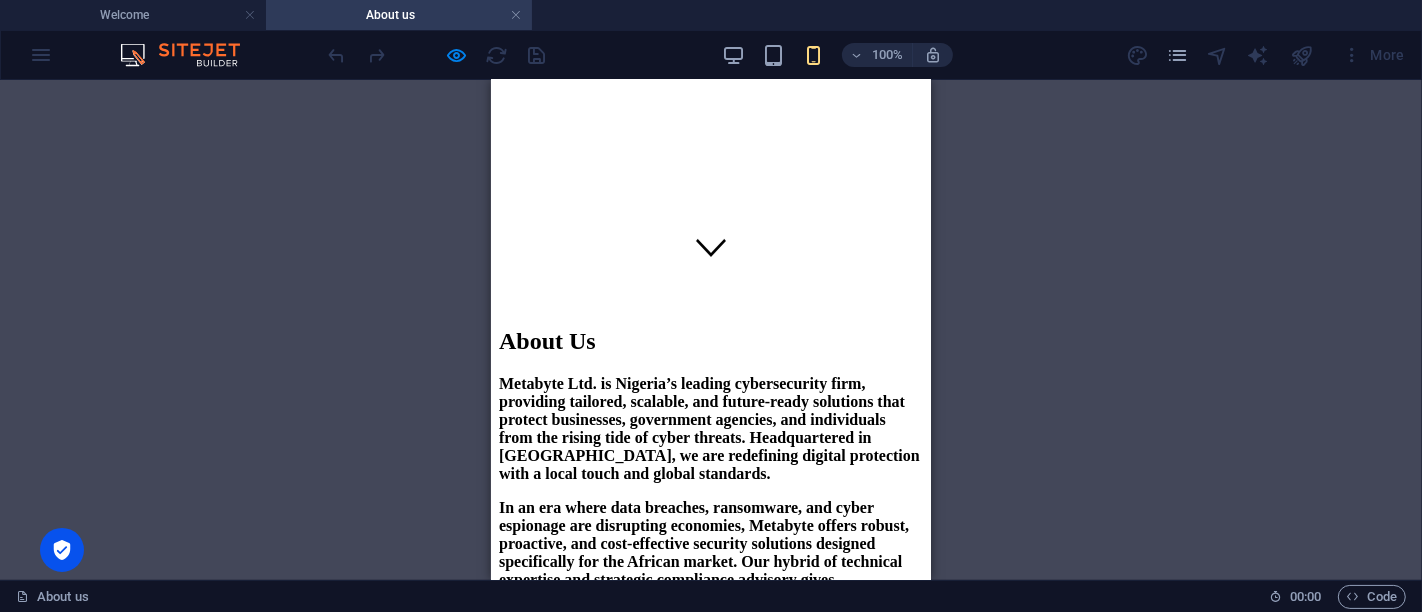 scroll, scrollTop: 0, scrollLeft: 0, axis: both 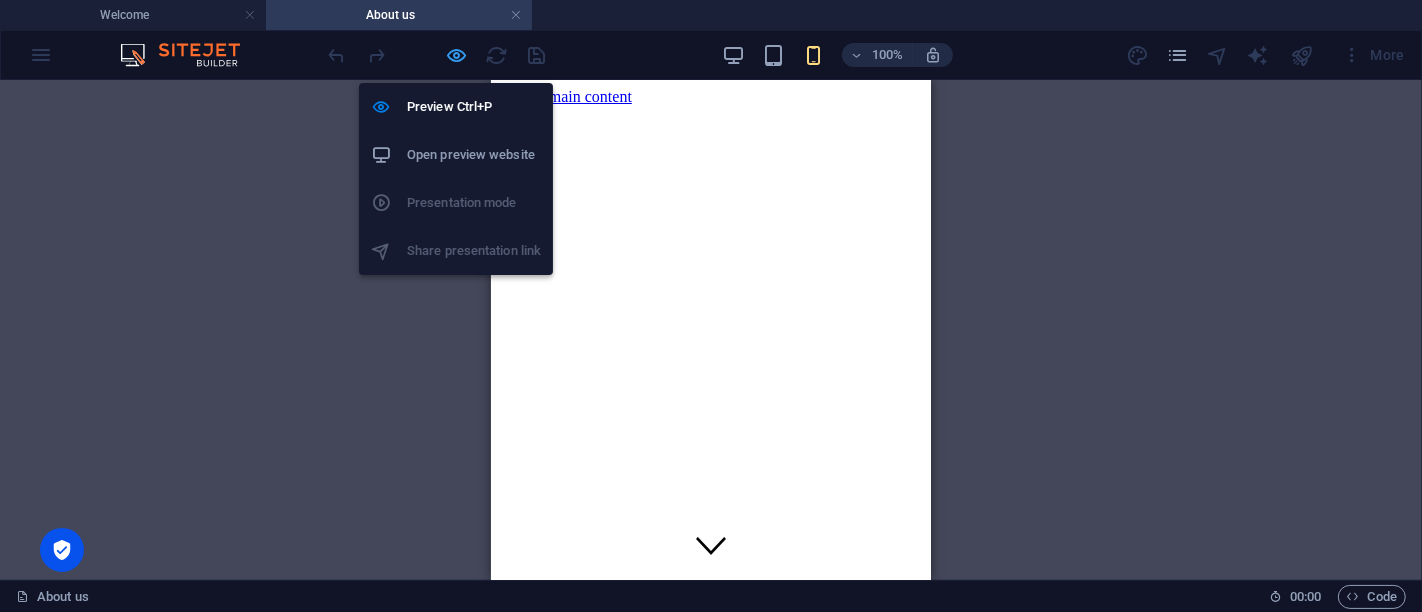 click at bounding box center [457, 55] 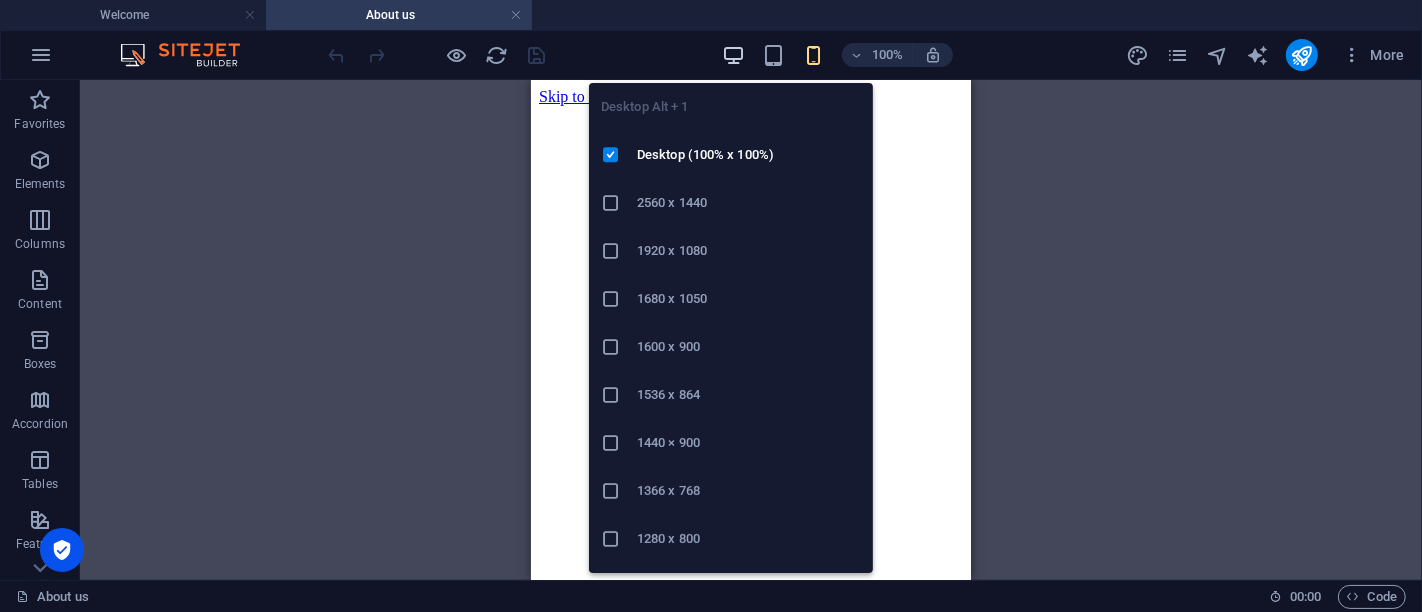 click at bounding box center [733, 55] 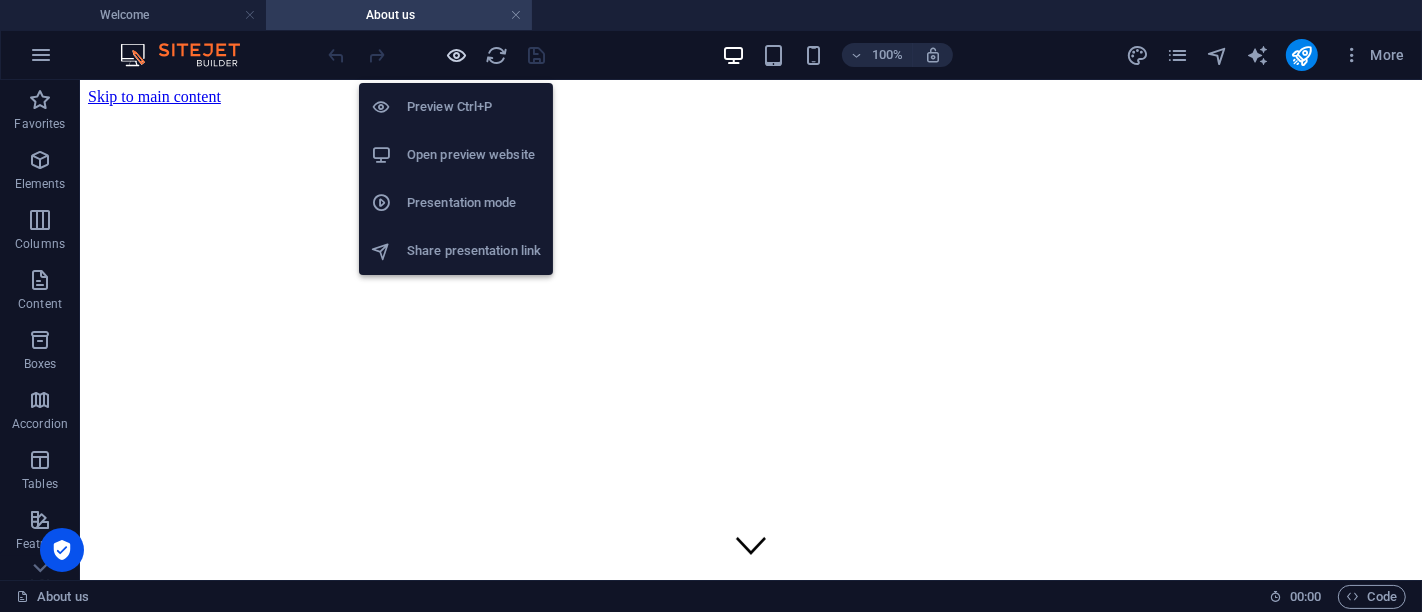 click at bounding box center [457, 55] 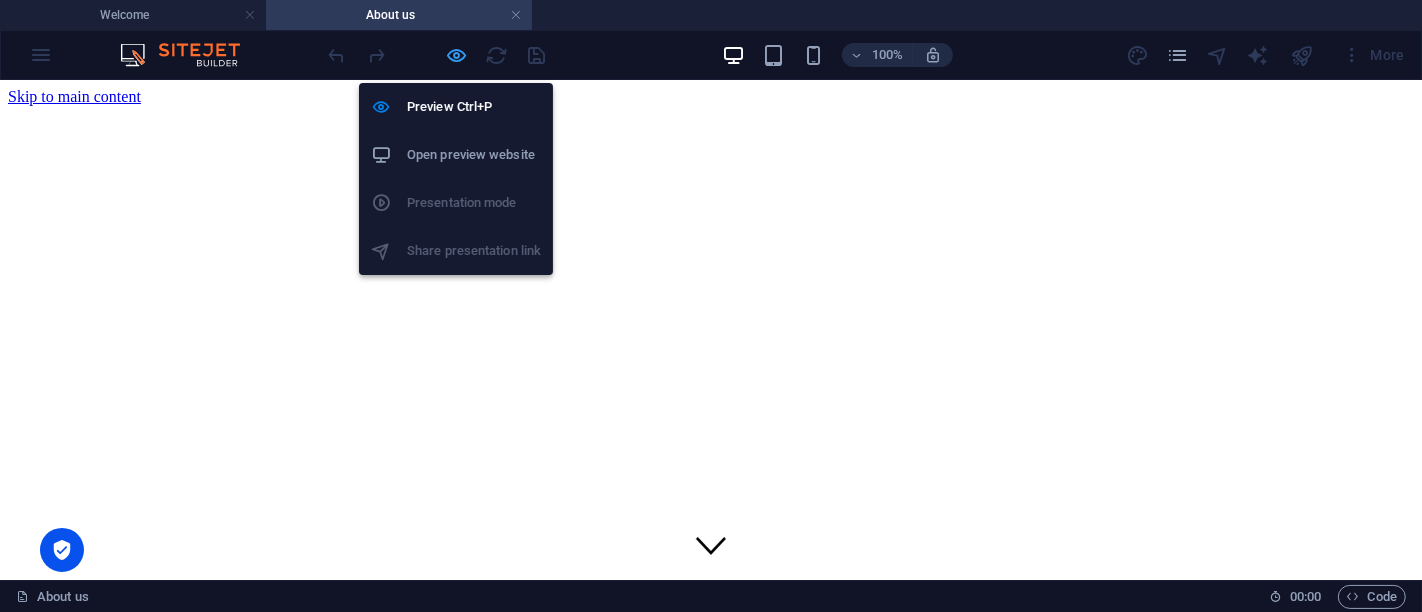 click at bounding box center [457, 55] 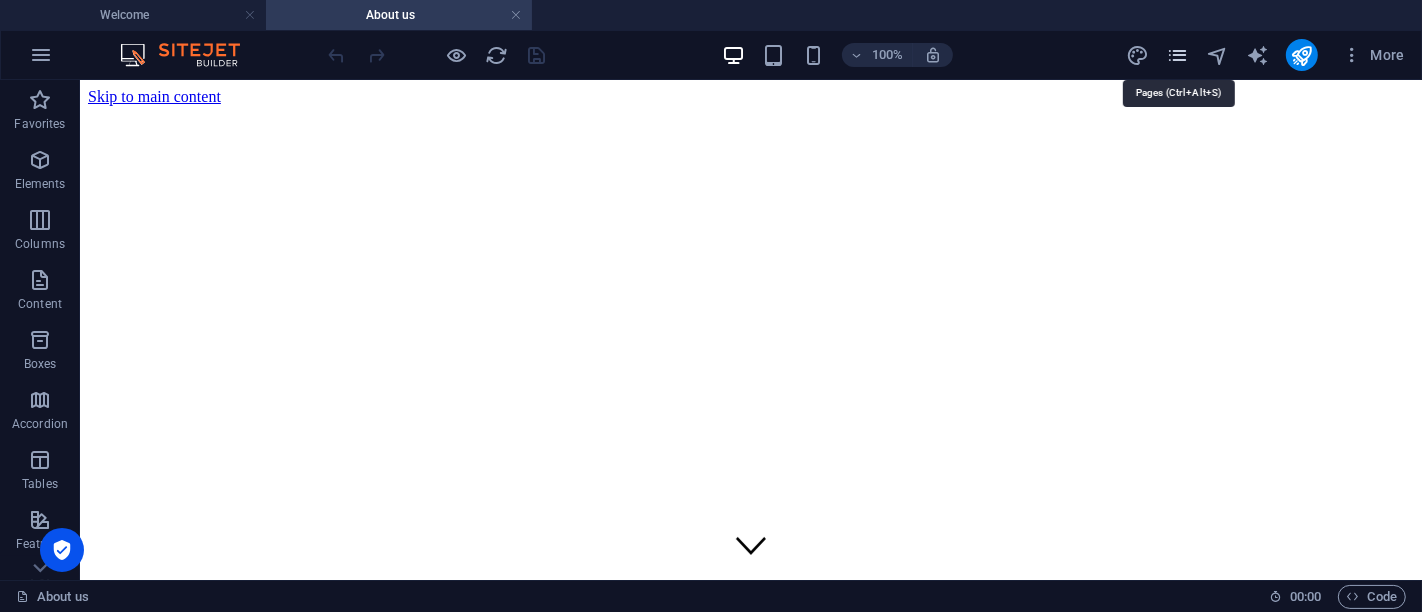 click at bounding box center [1177, 55] 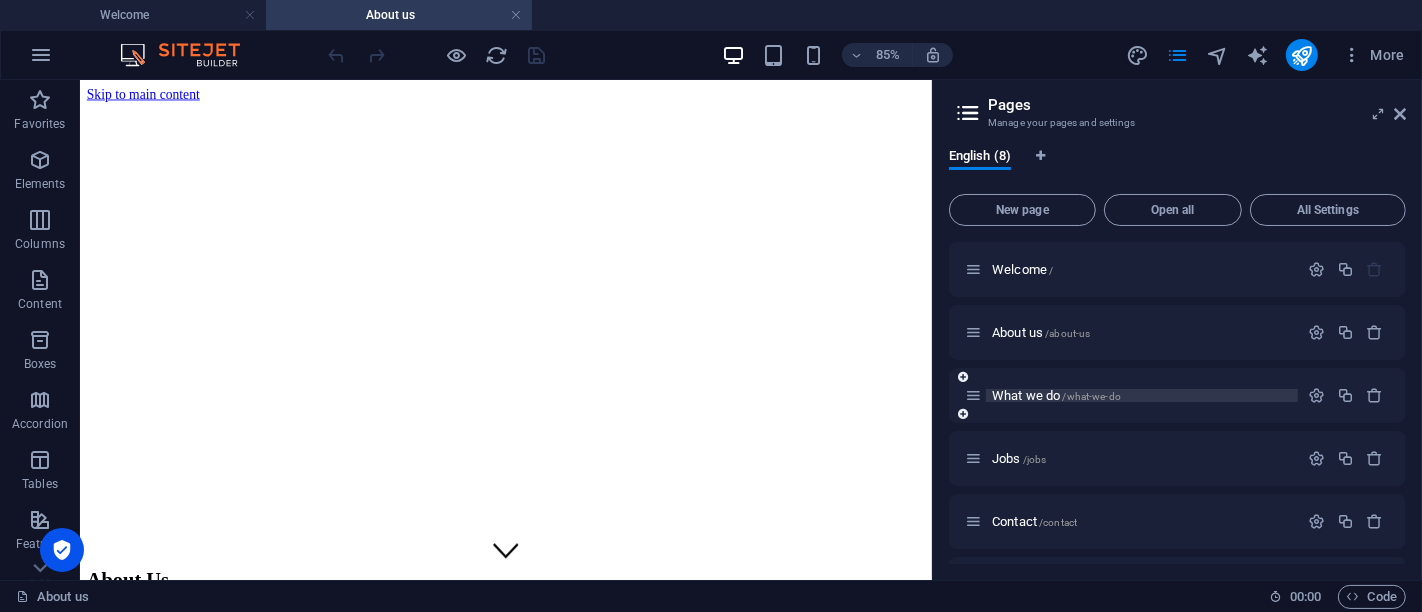 click on "What we do /what-we-do" at bounding box center [1056, 395] 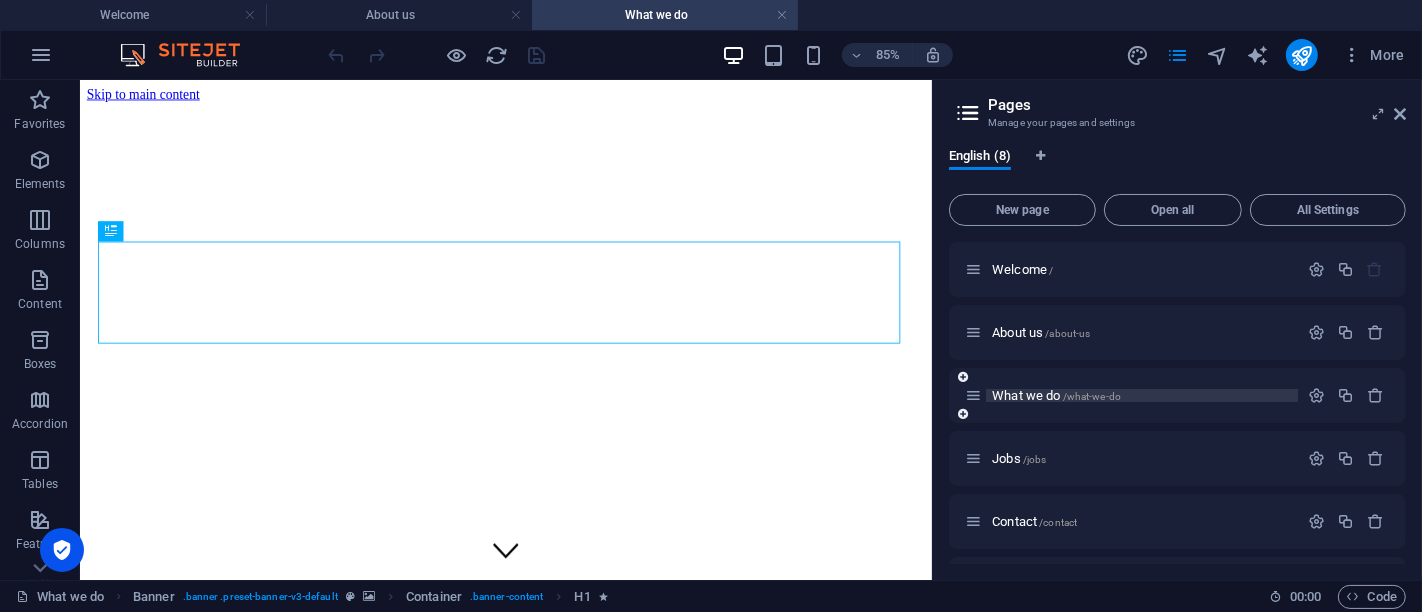 scroll, scrollTop: 0, scrollLeft: 0, axis: both 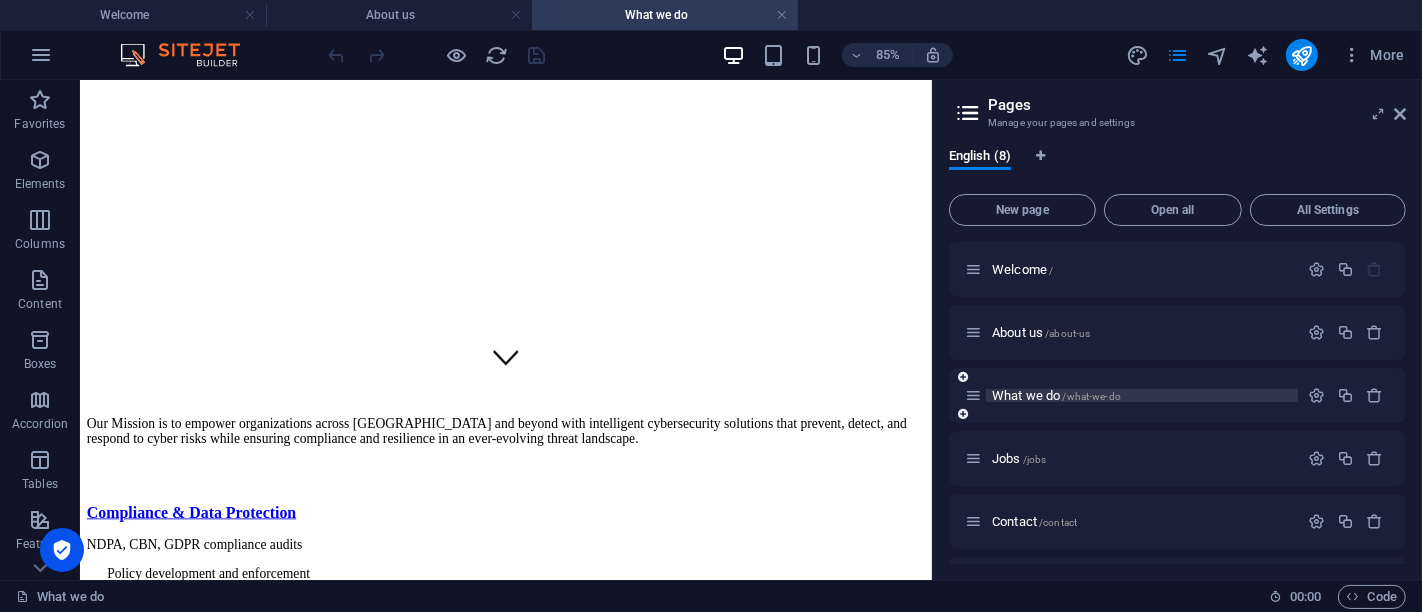 click on "What we do /what-we-do" at bounding box center (1056, 395) 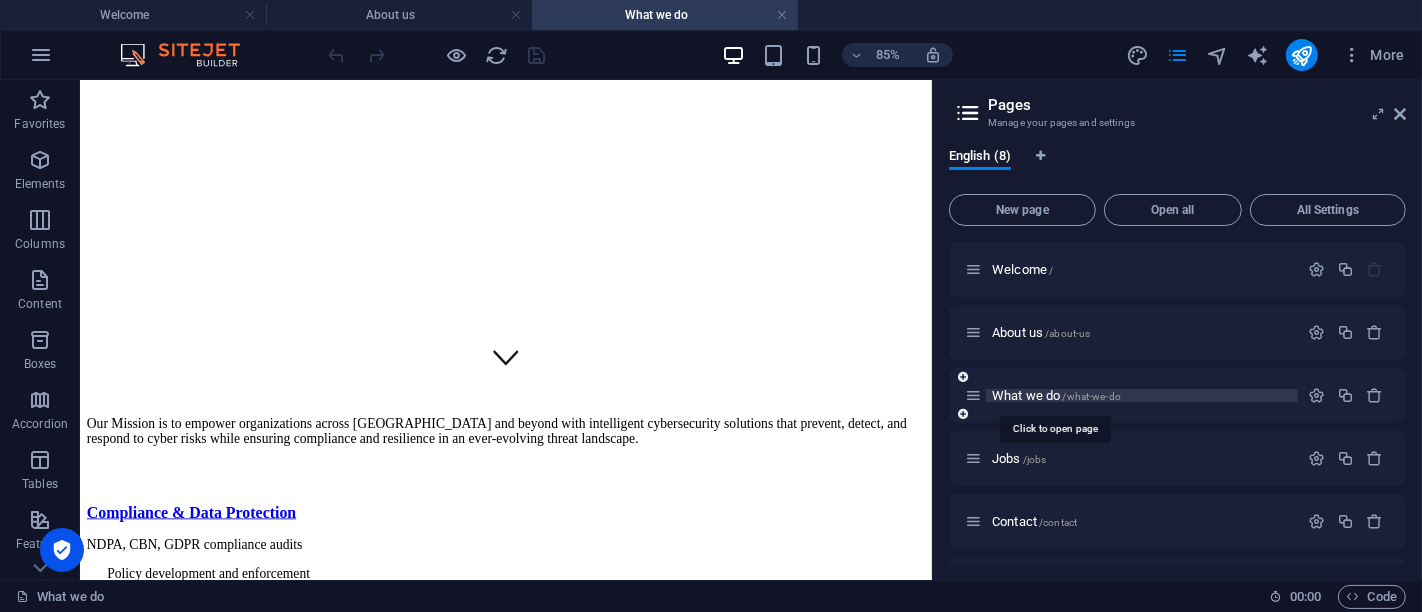 click on "What we do /what-we-do" at bounding box center [1056, 395] 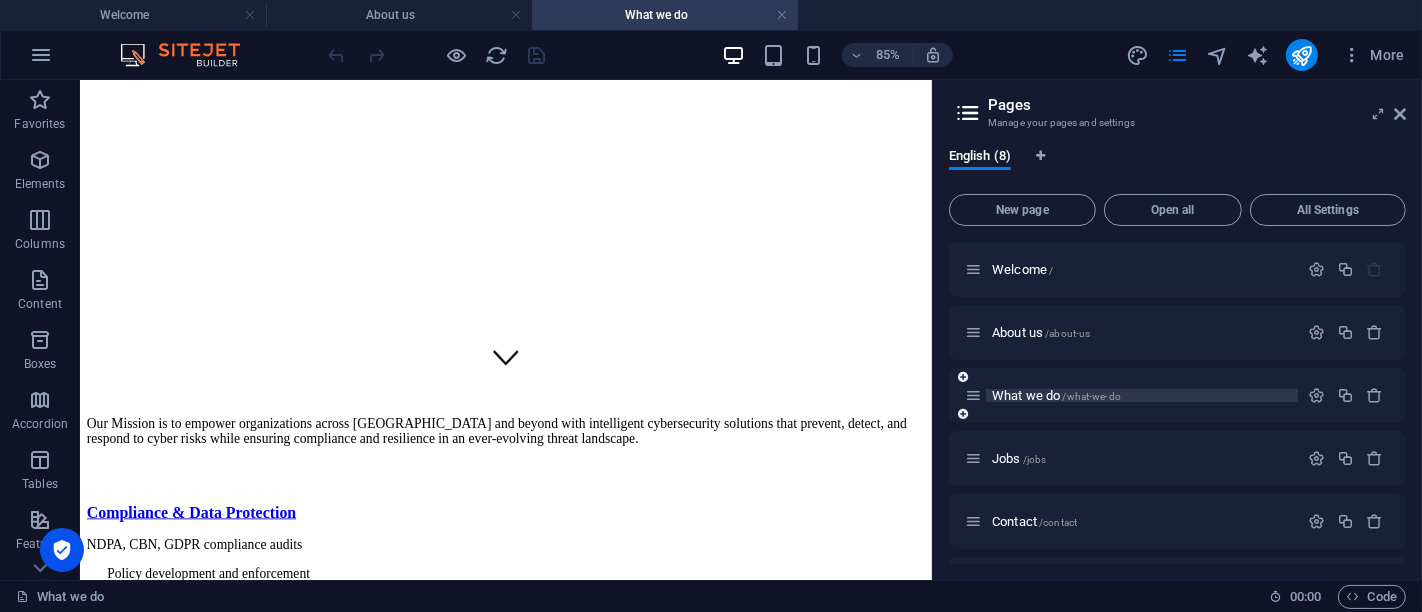 click on "What we do /what-we-do" at bounding box center (1056, 395) 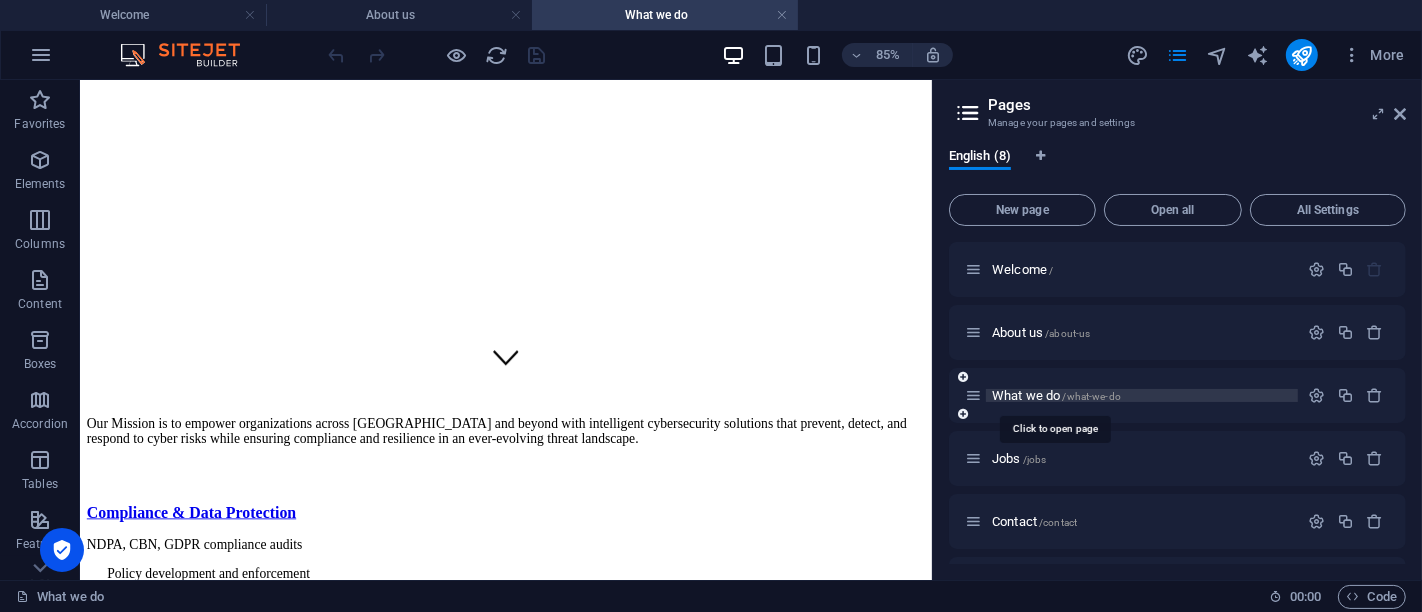 click on "What we do /what-we-do" at bounding box center [1056, 395] 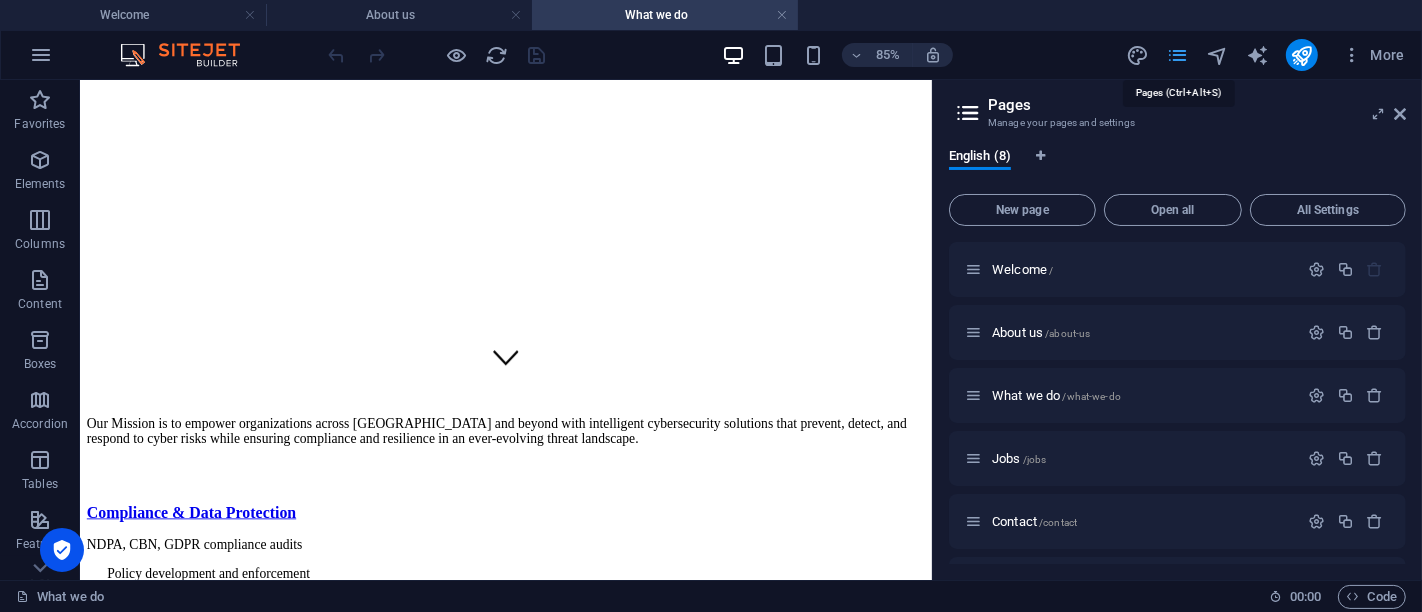 click at bounding box center [1177, 55] 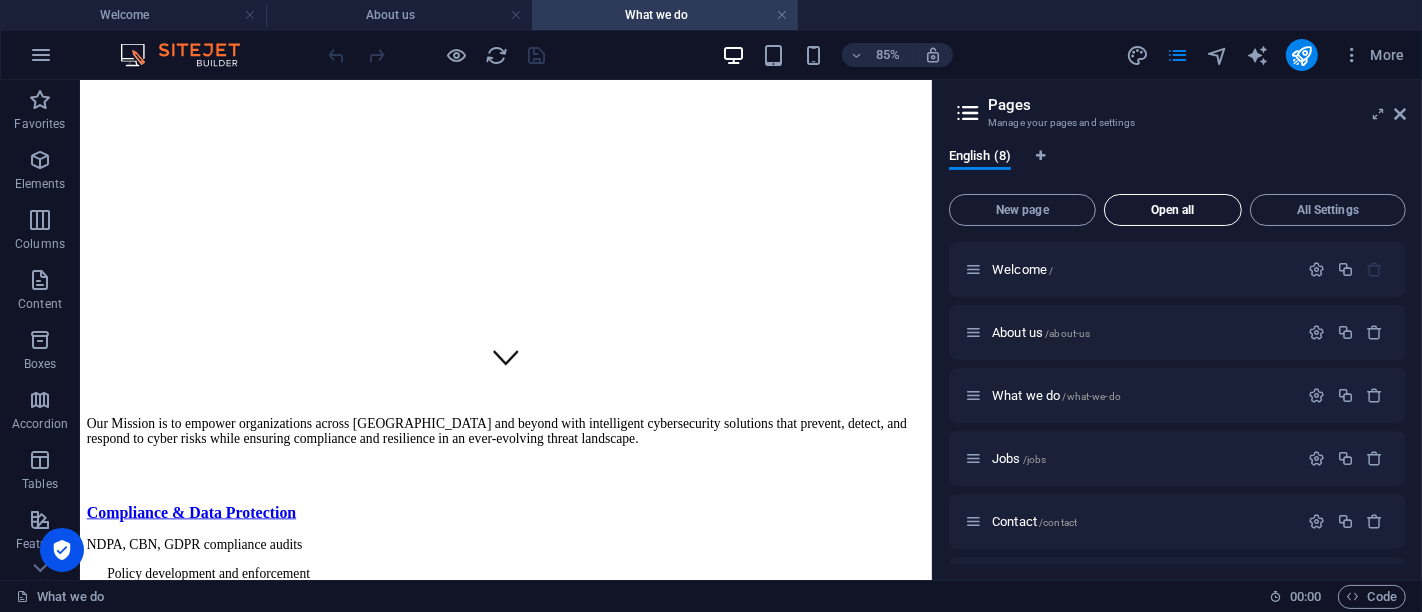 click on "Open all" at bounding box center (1173, 210) 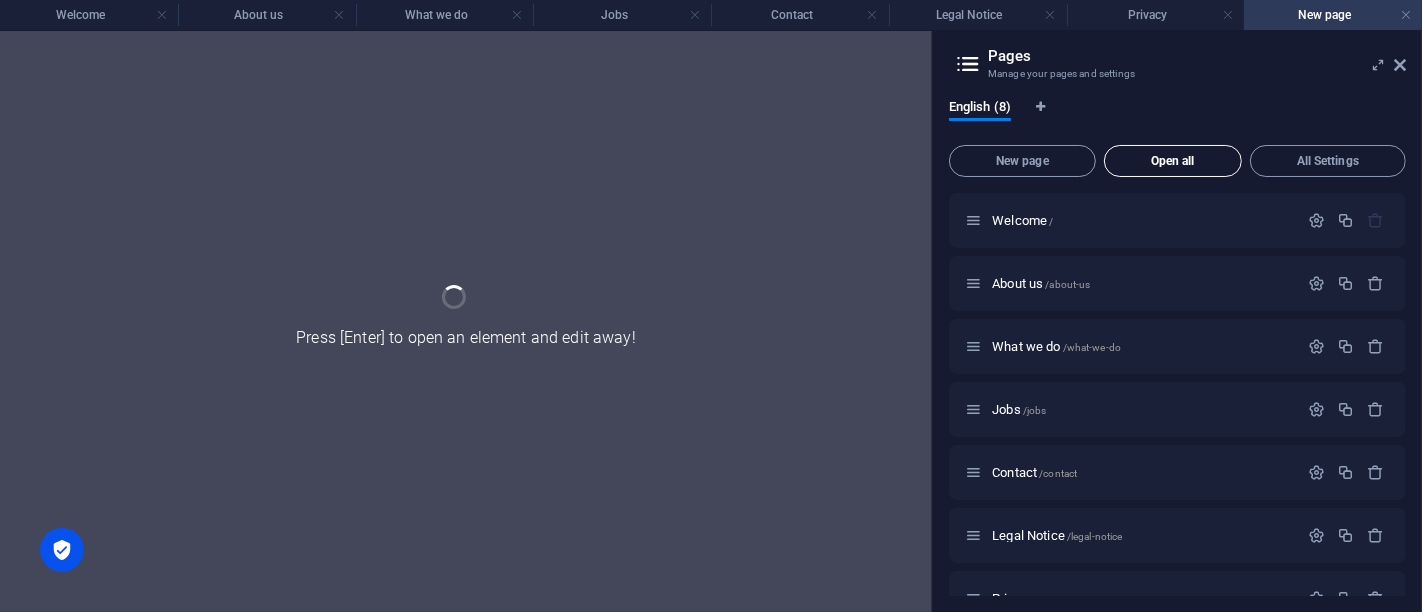 scroll, scrollTop: 0, scrollLeft: 0, axis: both 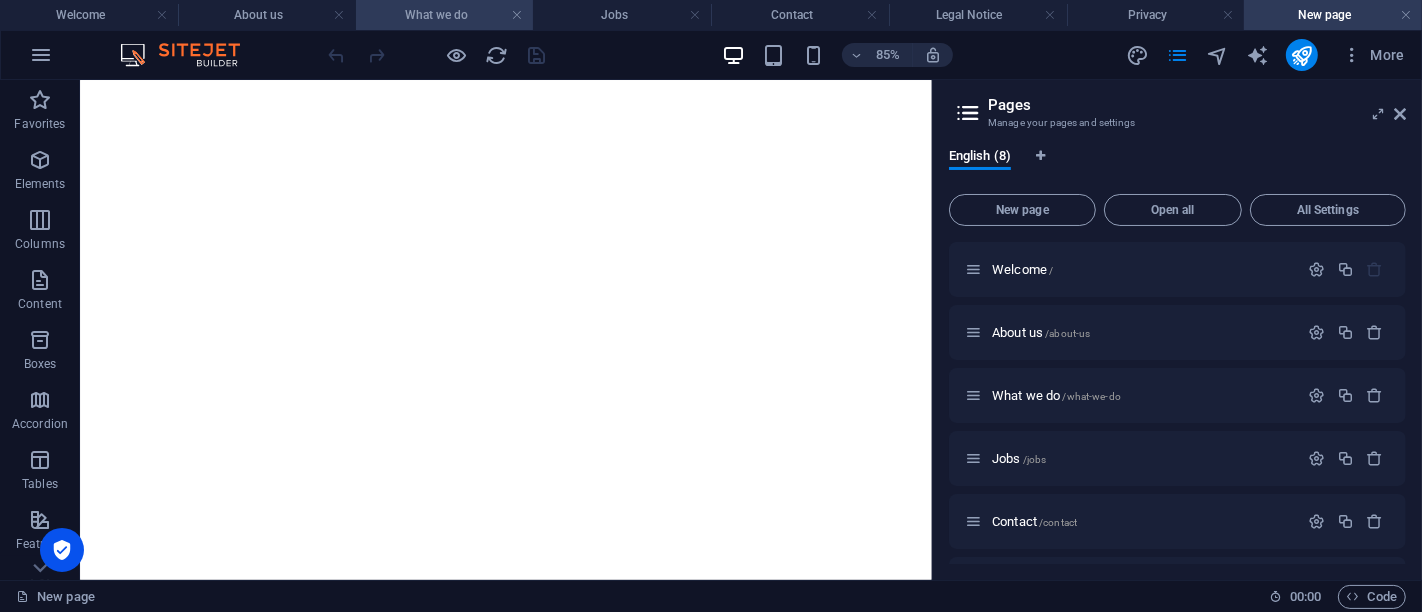 click on "What we do" at bounding box center [445, 15] 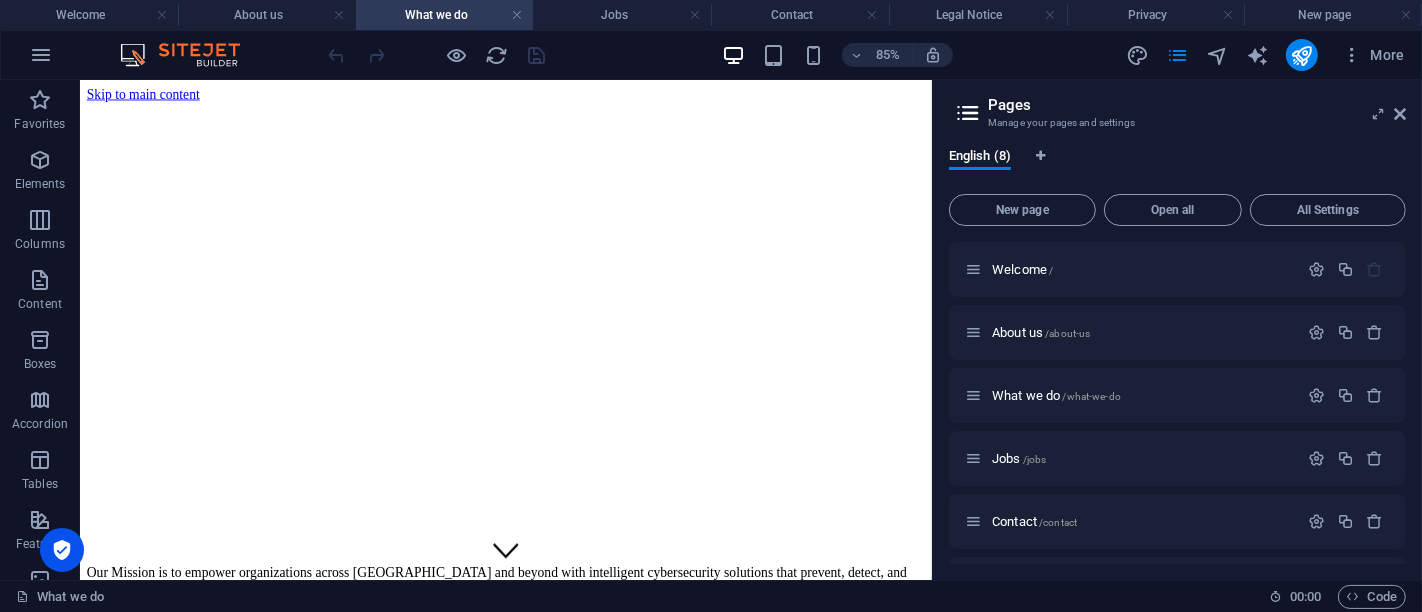 click on "What we do" at bounding box center [445, 15] 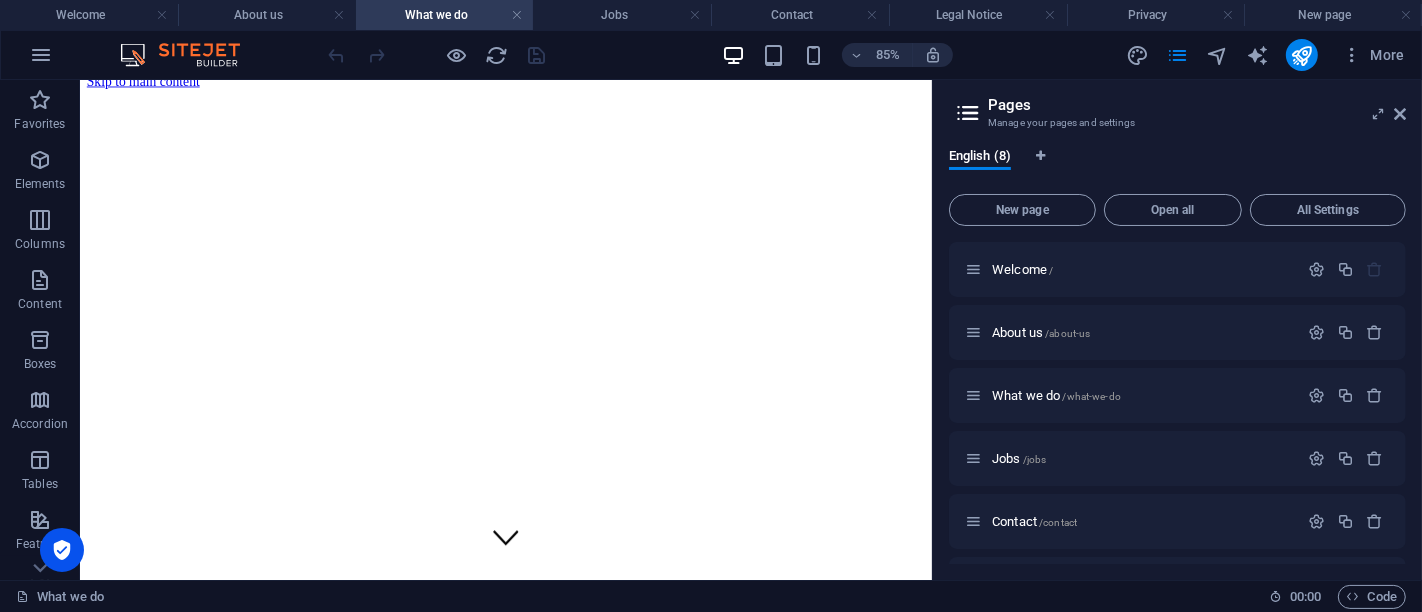 scroll, scrollTop: 0, scrollLeft: 0, axis: both 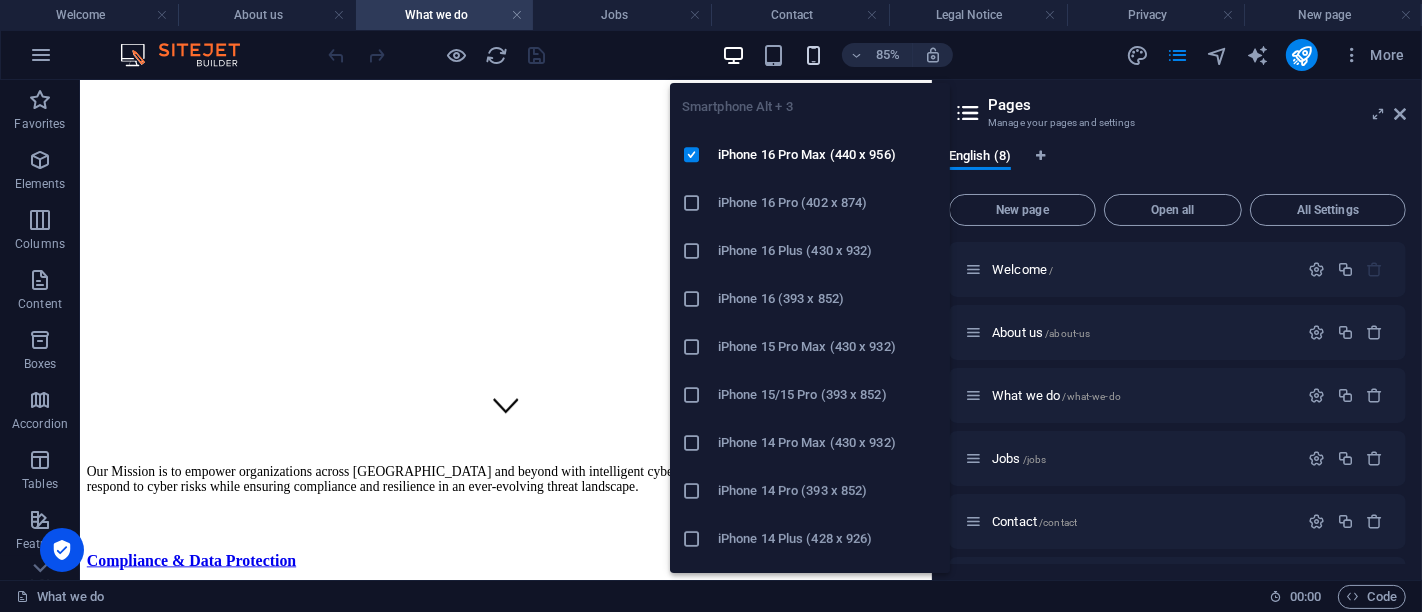 click at bounding box center [813, 55] 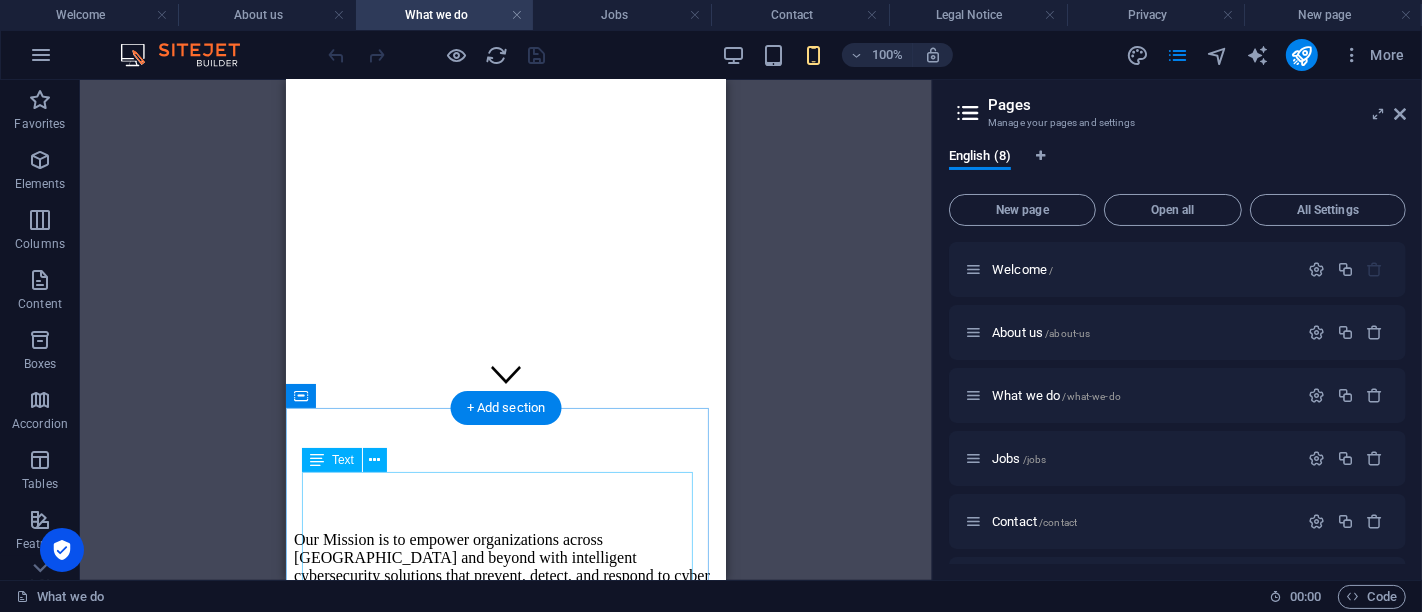 click on "Our Mission is to empower organizations across [GEOGRAPHIC_DATA] and beyond with intelligent cybersecurity solutions that prevent, detect, and respond to cyber risks while ensuring compliance and resilience in an ever-evolving threat landscape." at bounding box center (505, 575) 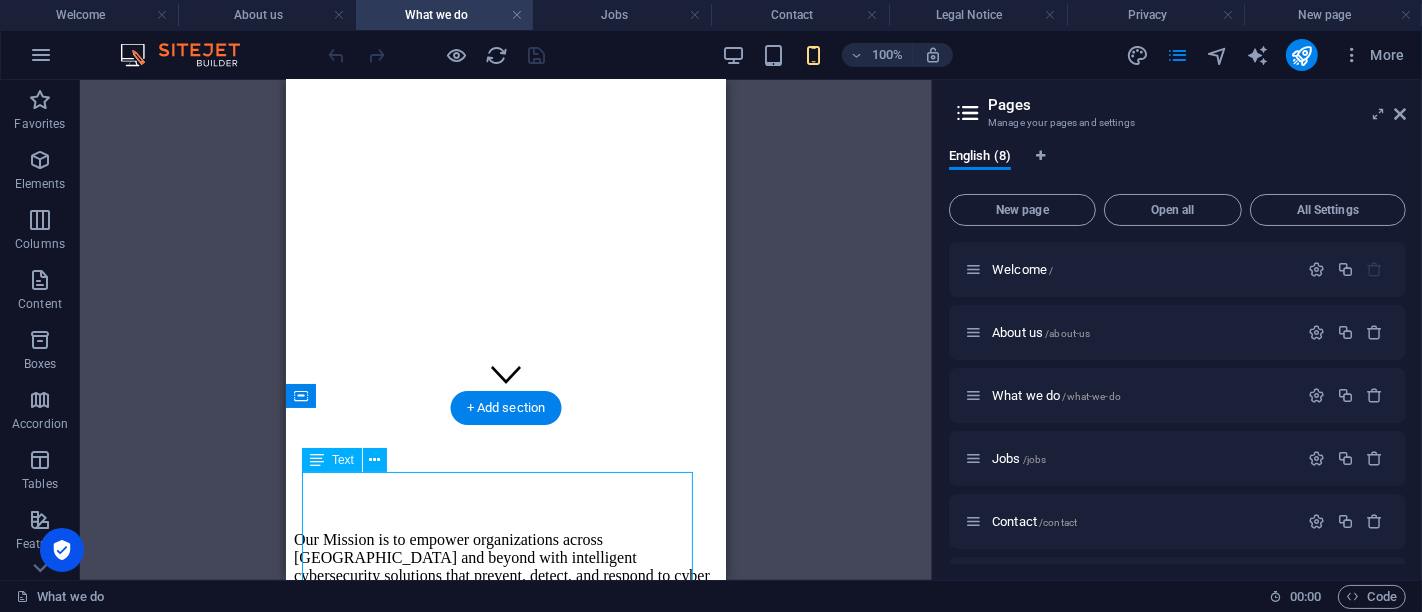 click on "Our Mission is to empower organizations across [GEOGRAPHIC_DATA] and beyond with intelligent cybersecurity solutions that prevent, detect, and respond to cyber risks while ensuring compliance and resilience in an ever-evolving threat landscape." at bounding box center (505, 575) 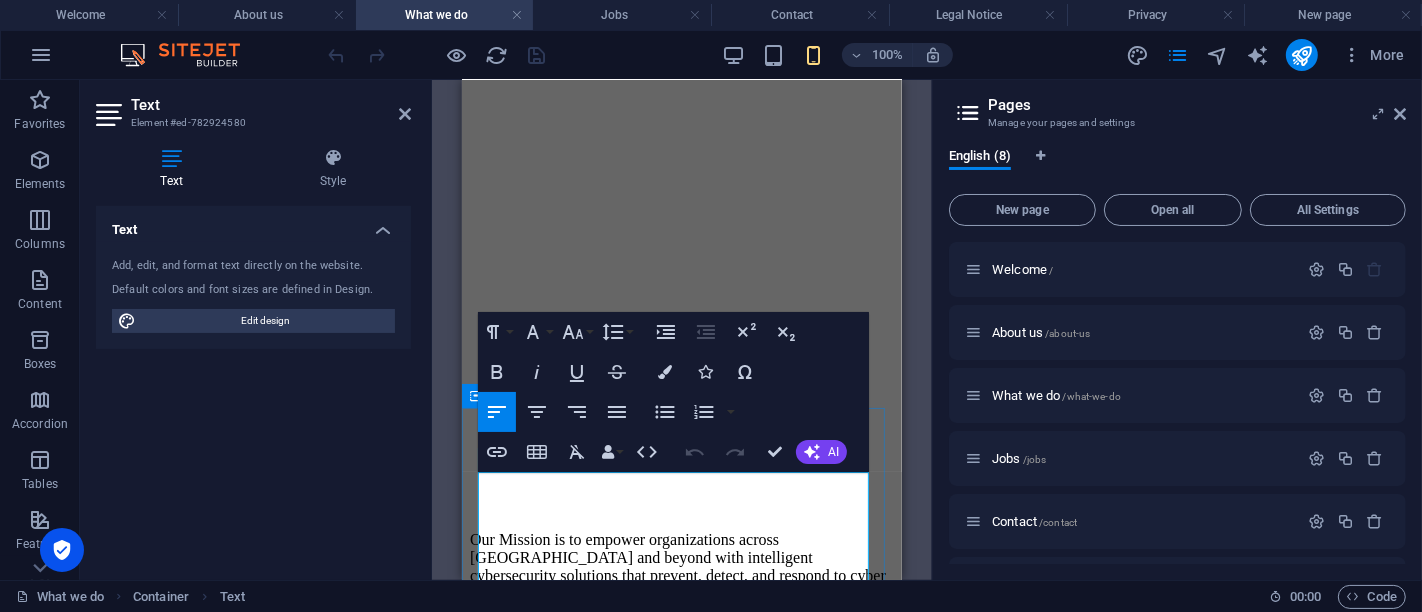 click on "Our Mission is to empower organizations across [GEOGRAPHIC_DATA] and beyond with intelligent cybersecurity solutions that prevent, detect, and respond to cyber risks while ensuring compliance and resilience in an ever-evolving threat landscape." at bounding box center (681, 575) 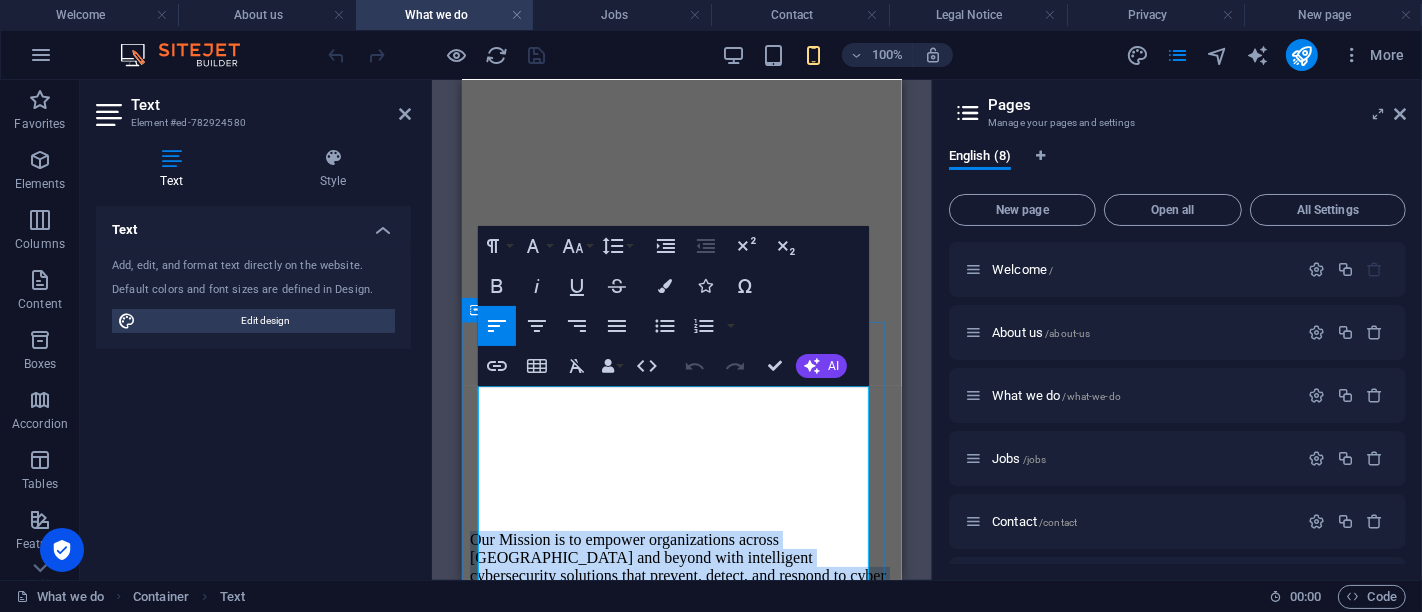 scroll, scrollTop: 257, scrollLeft: 0, axis: vertical 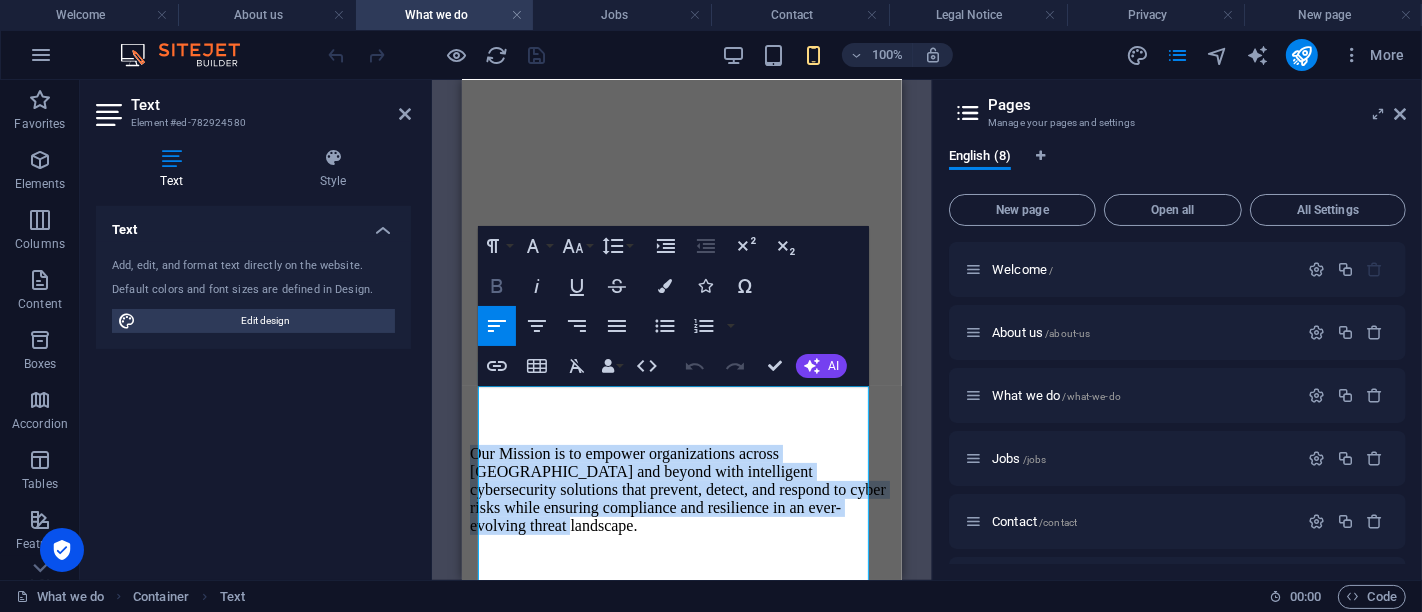 click 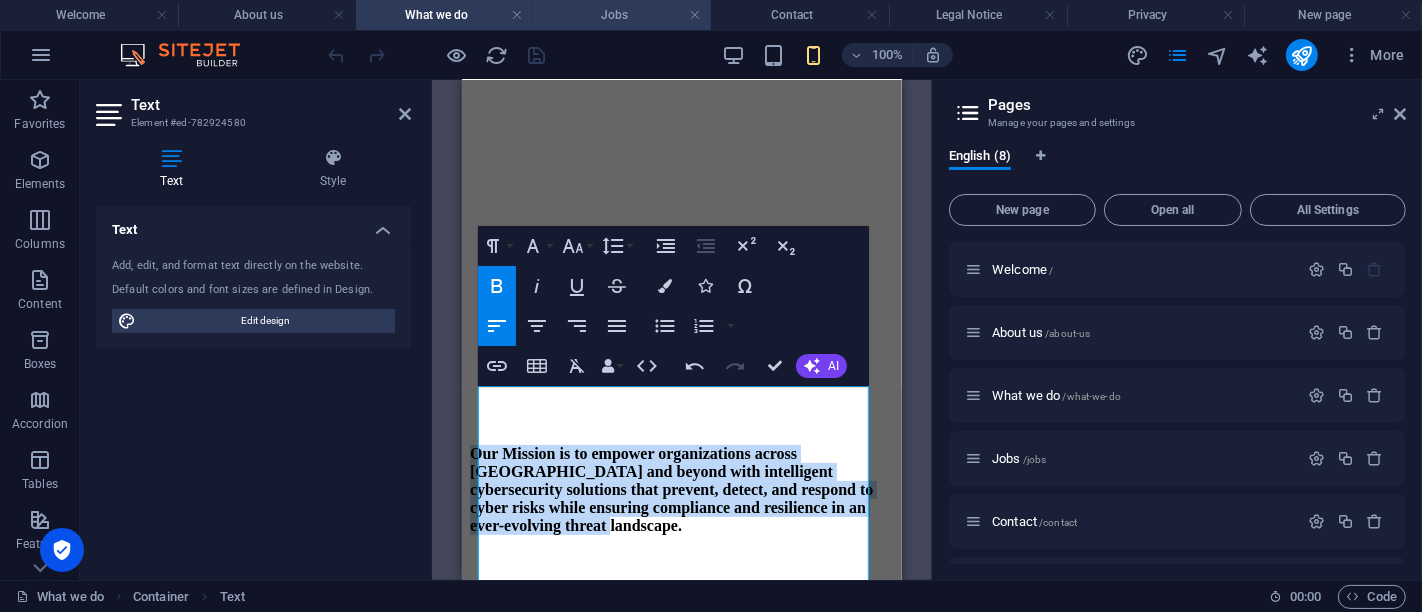 click on "Jobs" at bounding box center (622, 15) 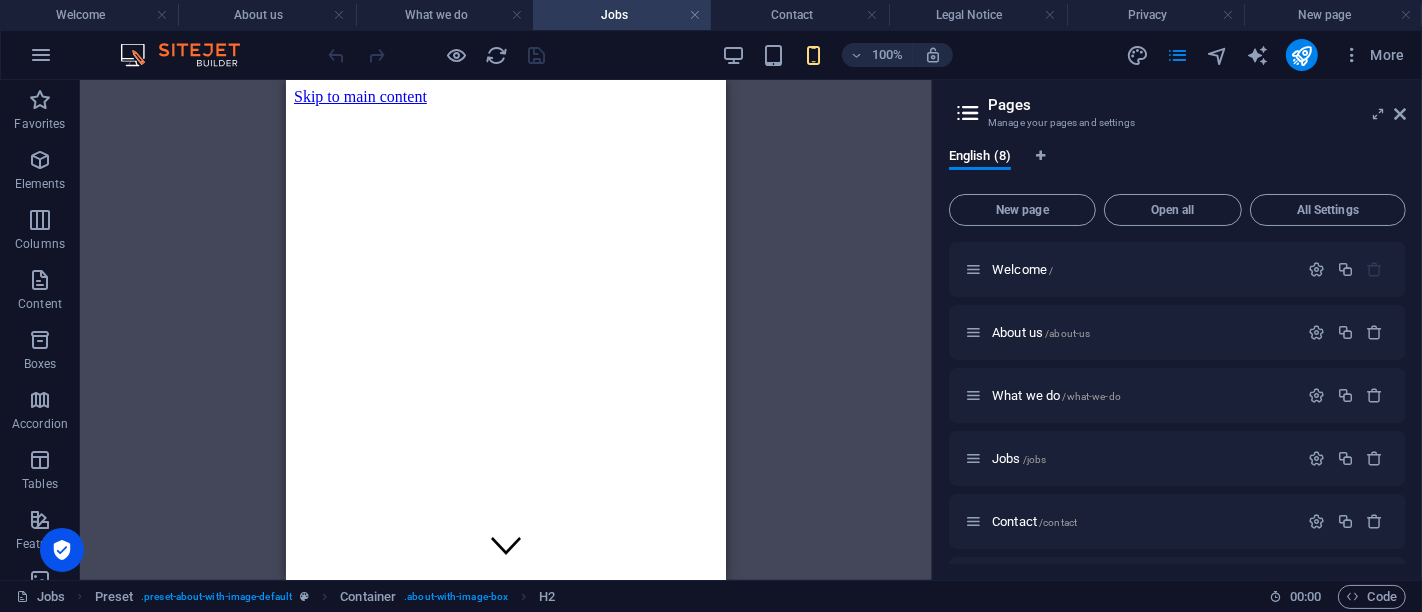scroll, scrollTop: 328, scrollLeft: 0, axis: vertical 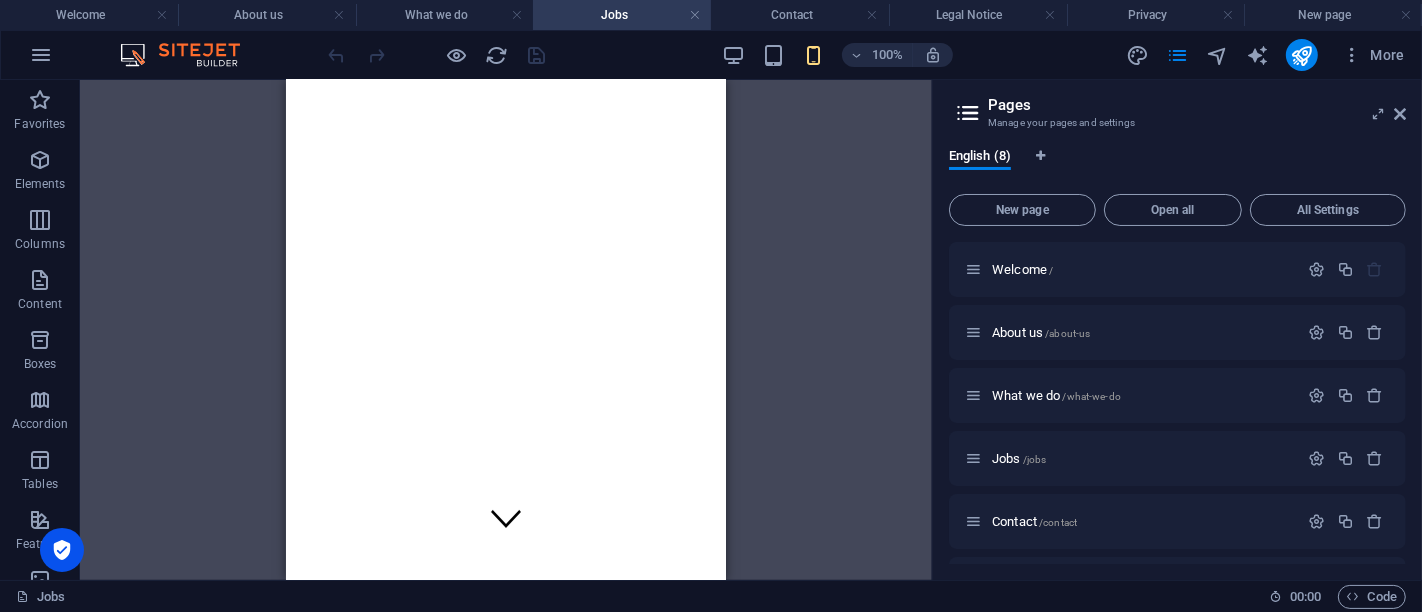 drag, startPoint x: 716, startPoint y: 191, endPoint x: 1054, endPoint y: 216, distance: 338.9233 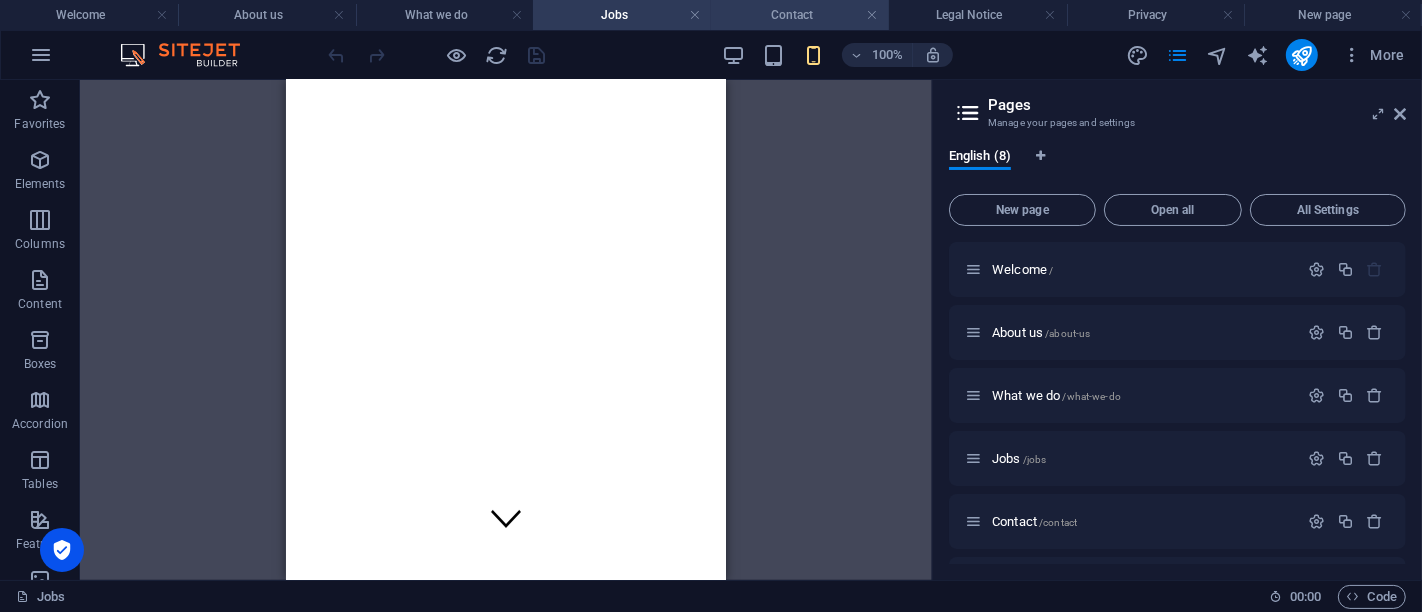 click on "Contact" at bounding box center (800, 15) 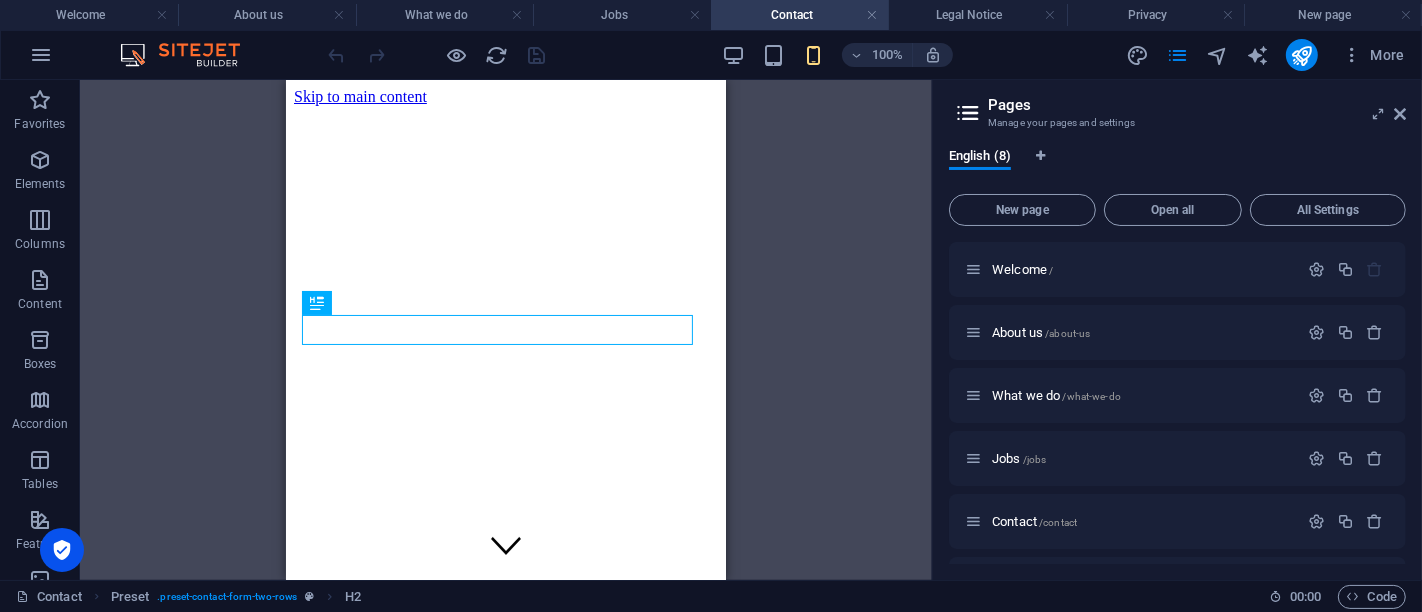 scroll, scrollTop: 1033, scrollLeft: 0, axis: vertical 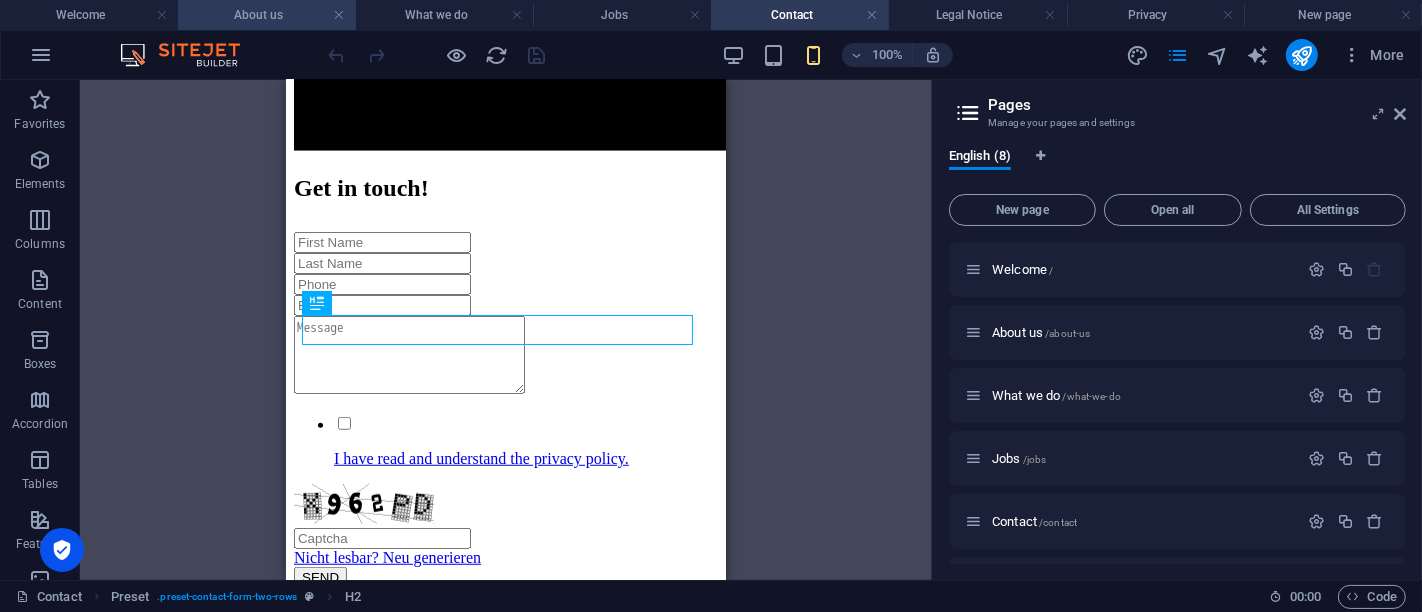 click on "About us" at bounding box center (267, 15) 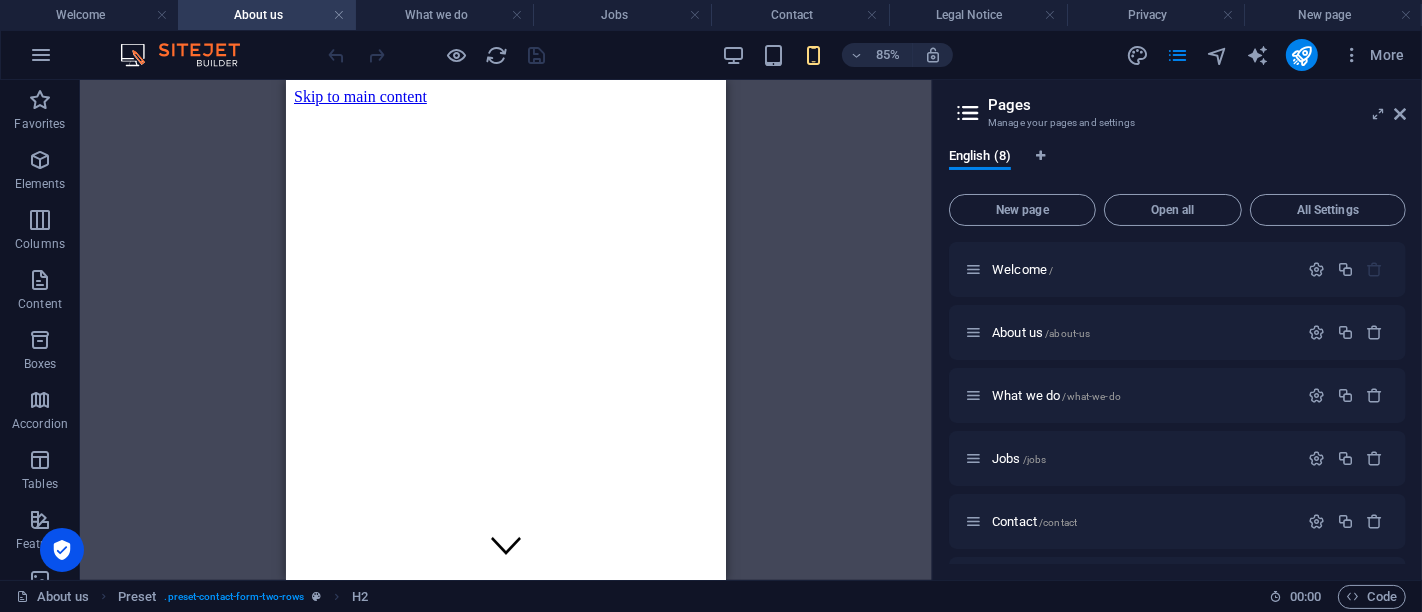 scroll, scrollTop: 0, scrollLeft: 0, axis: both 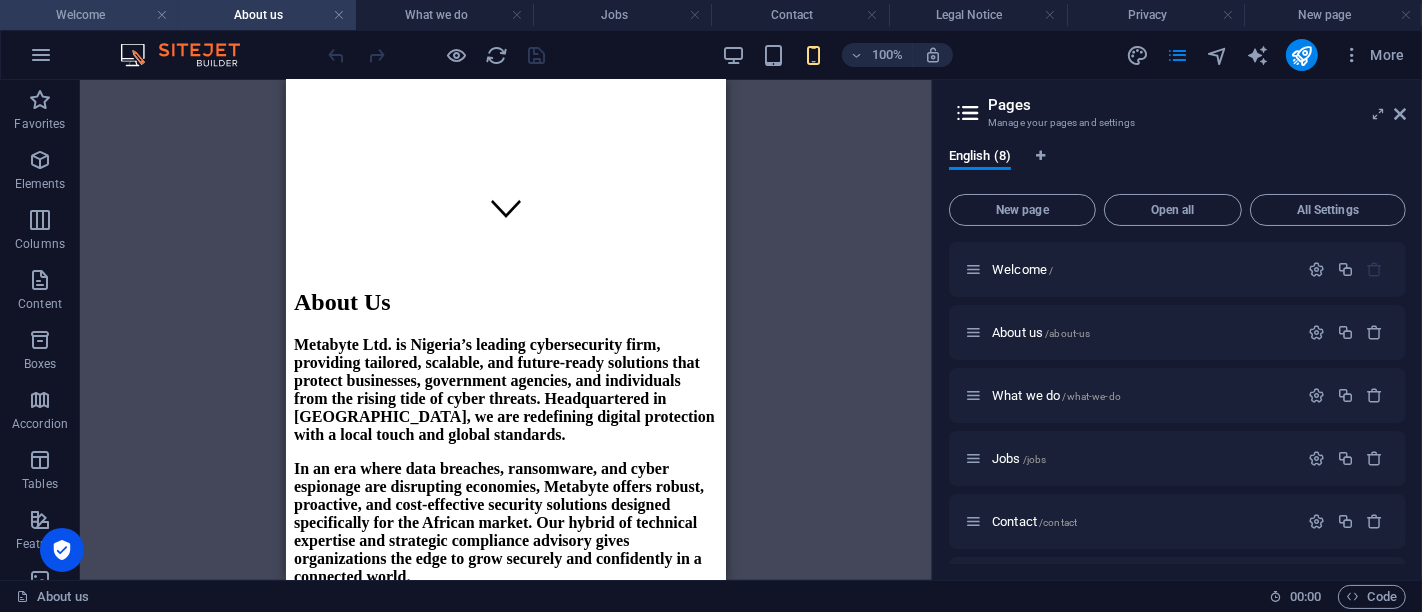 click on "Welcome" at bounding box center (89, 15) 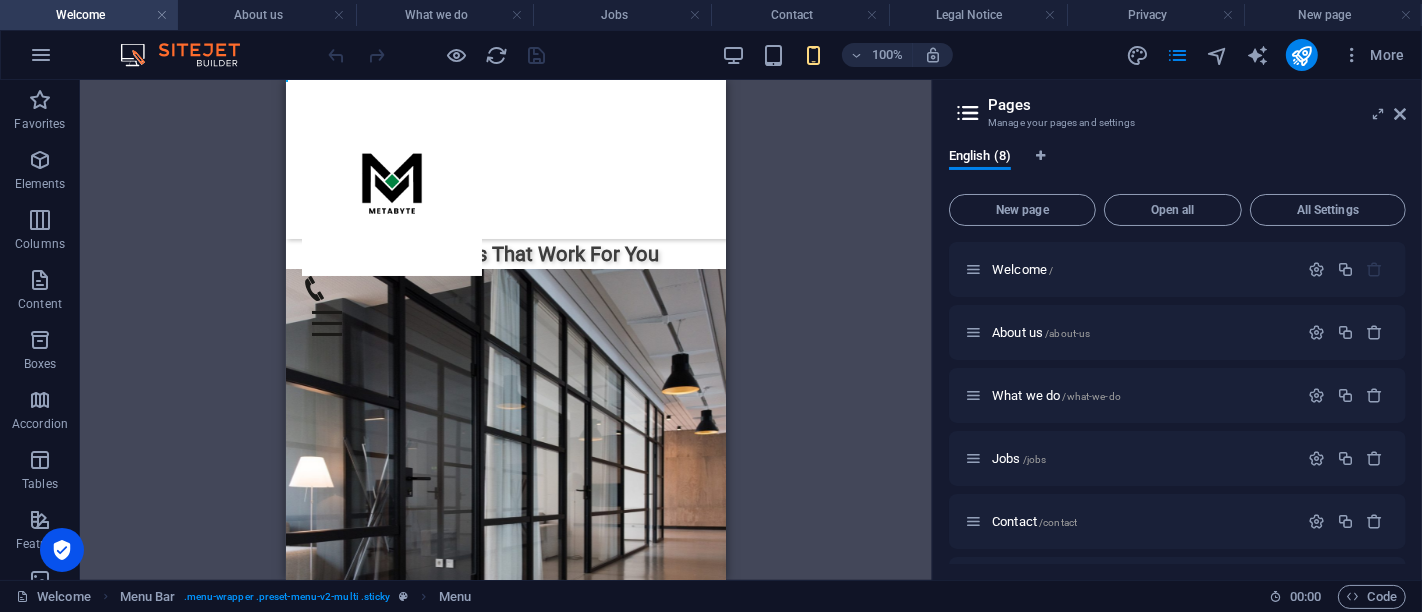 scroll, scrollTop: 0, scrollLeft: 0, axis: both 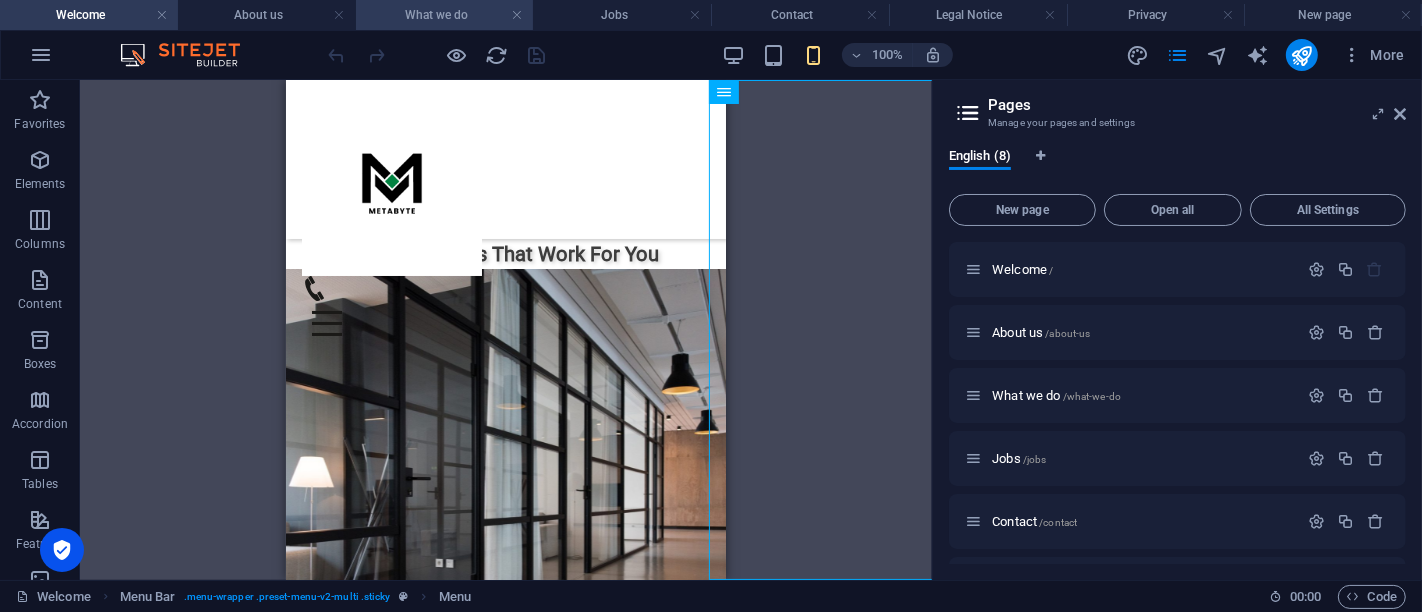 click on "What we do" at bounding box center (445, 15) 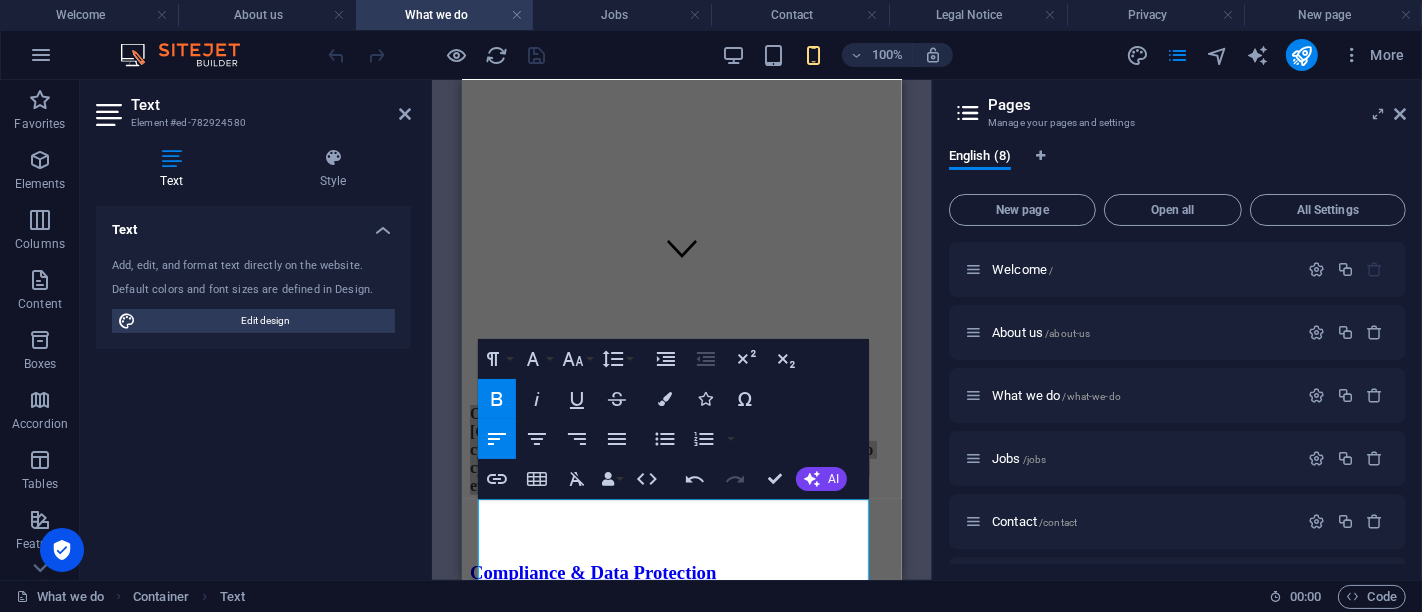 scroll, scrollTop: 137, scrollLeft: 0, axis: vertical 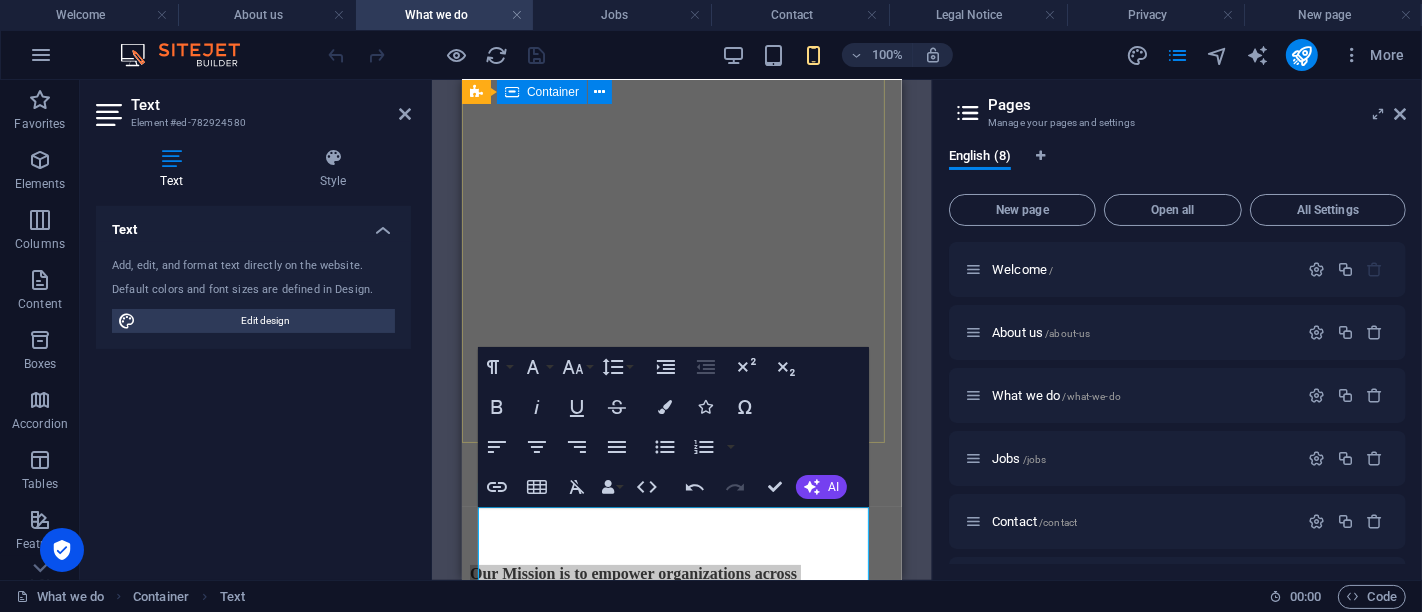 click at bounding box center [681, 508] 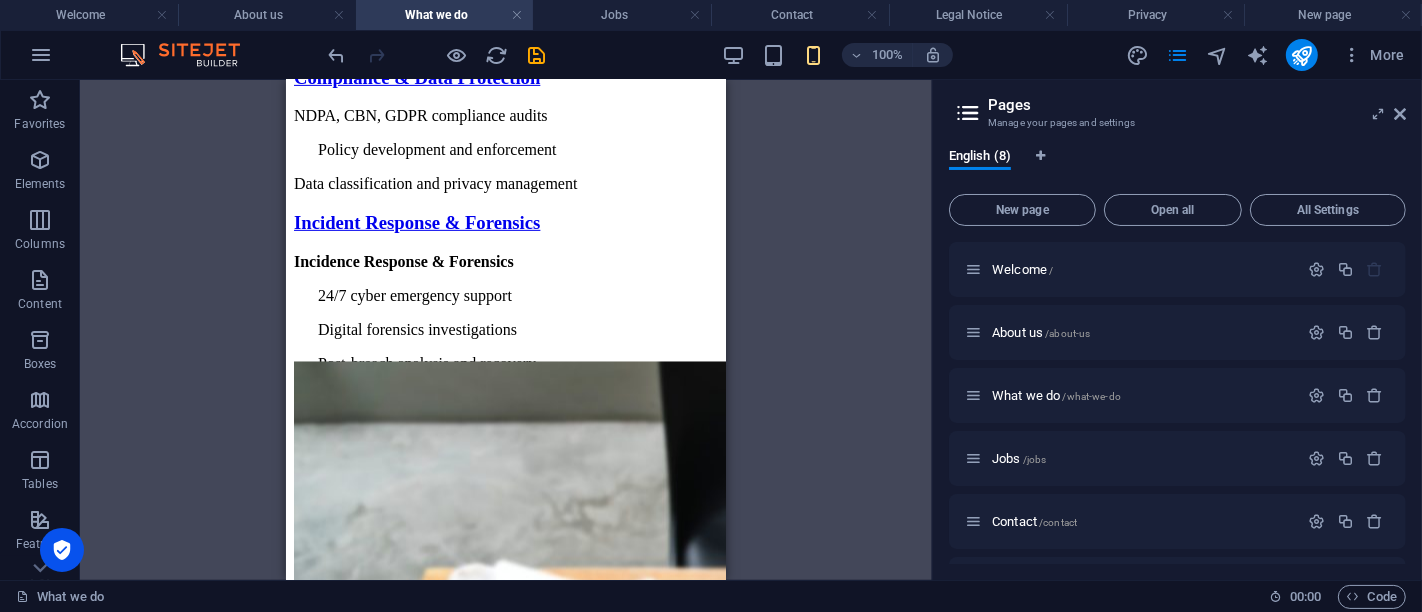 scroll, scrollTop: 758, scrollLeft: 0, axis: vertical 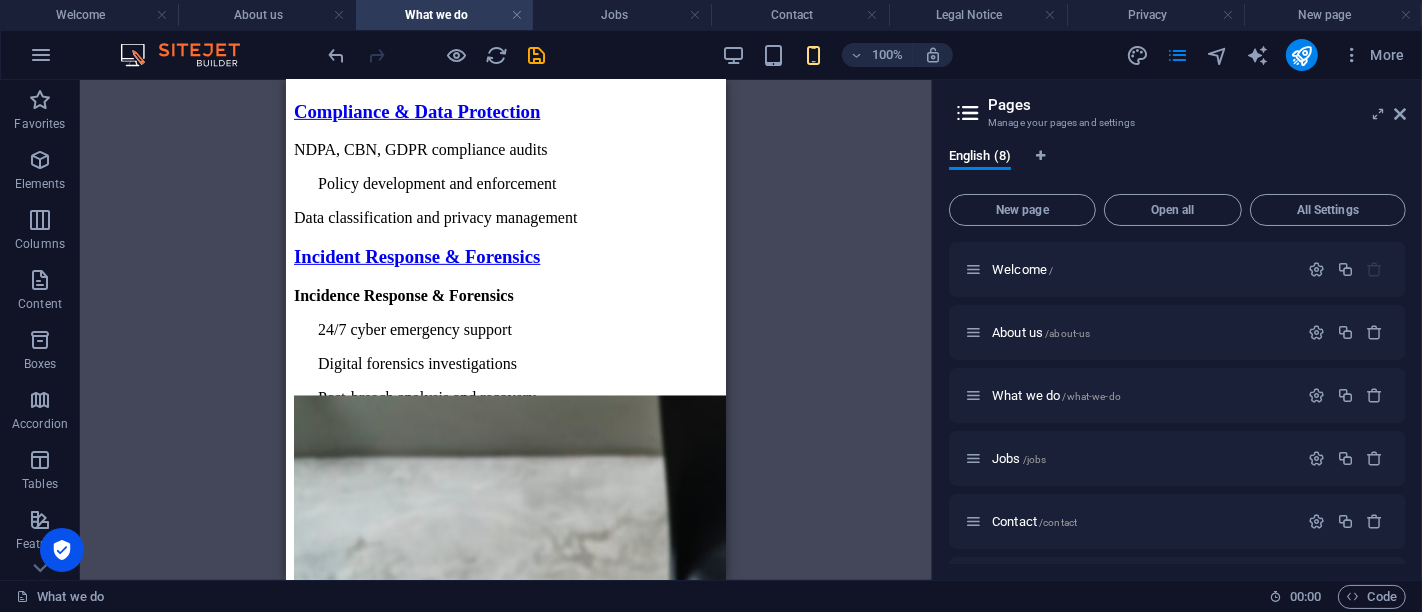 drag, startPoint x: 712, startPoint y: 149, endPoint x: 1017, endPoint y: 319, distance: 349.1776 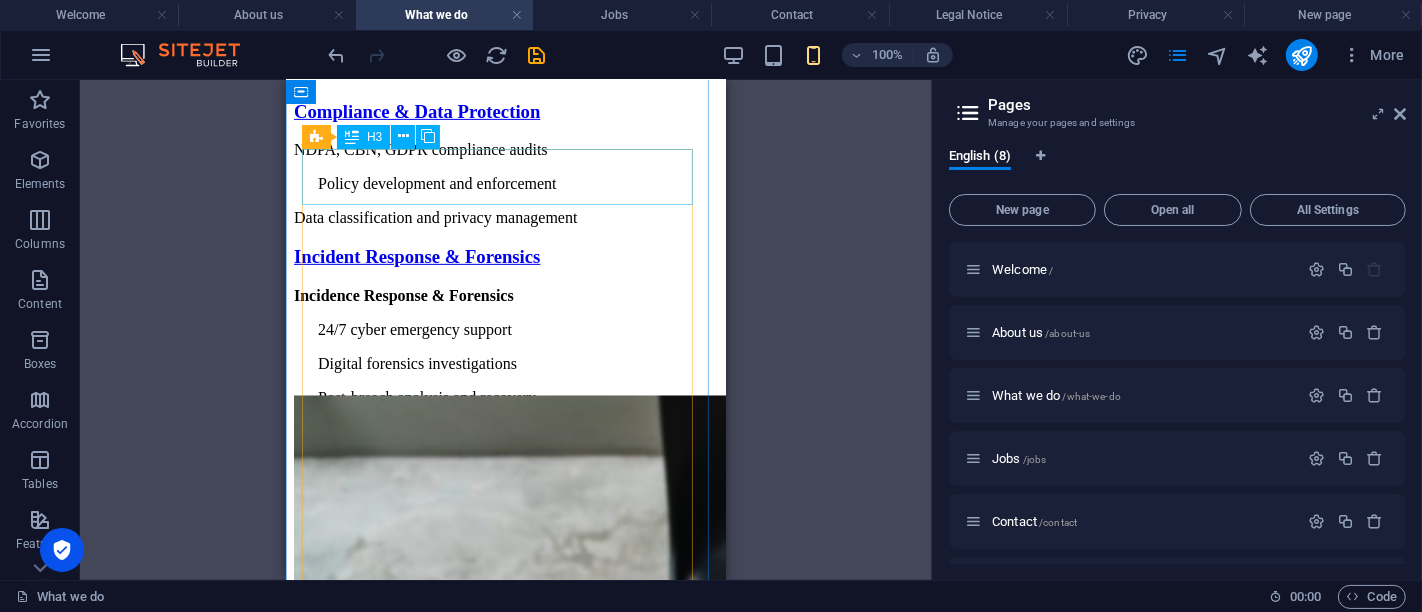 click on "Compliance & Data Protection" at bounding box center (505, 111) 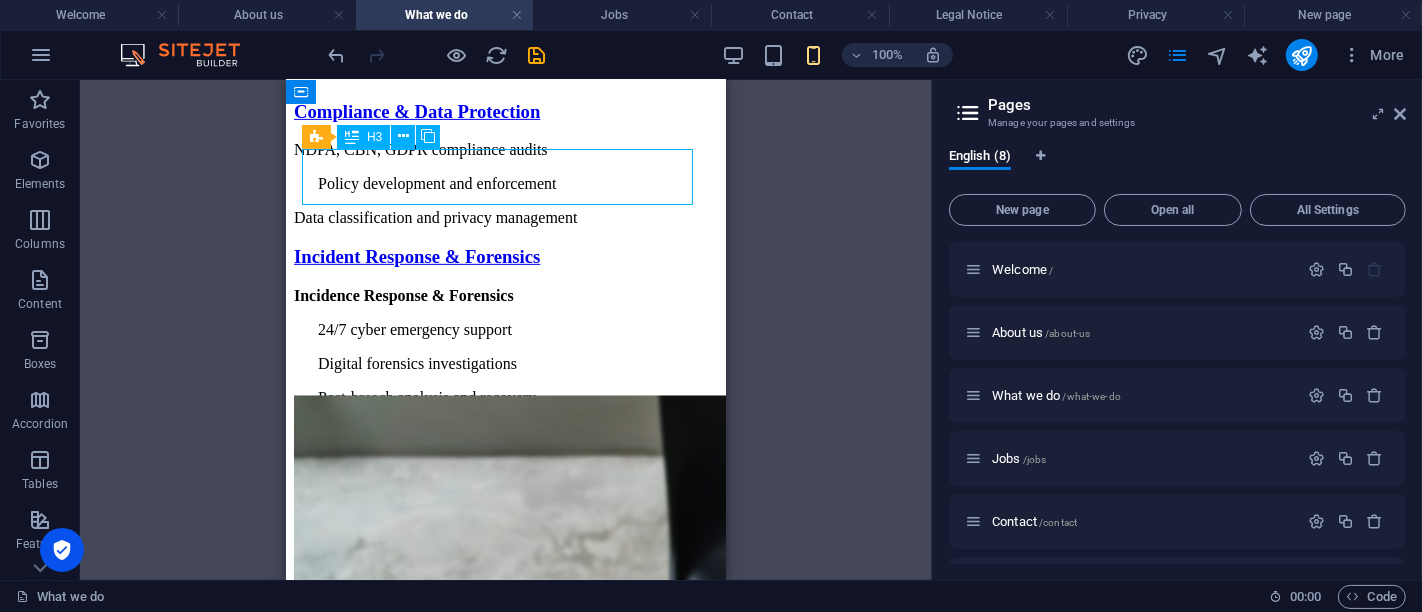 click on "Compliance & Data Protection" at bounding box center (505, 111) 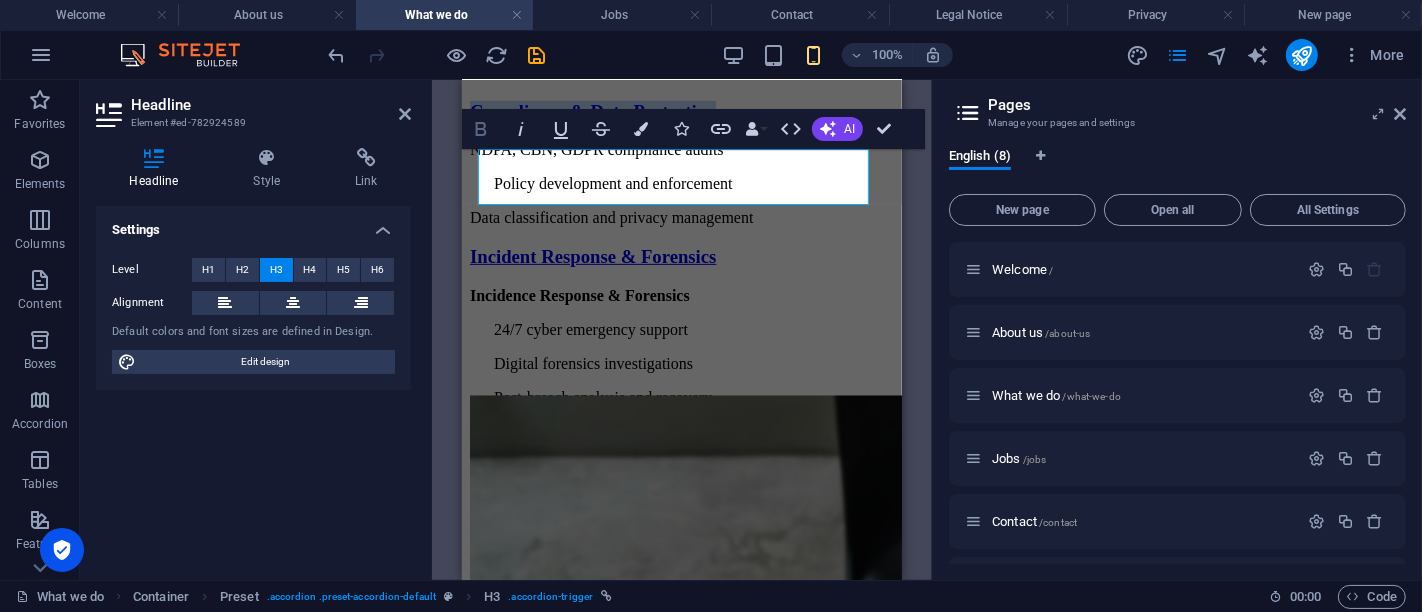 click 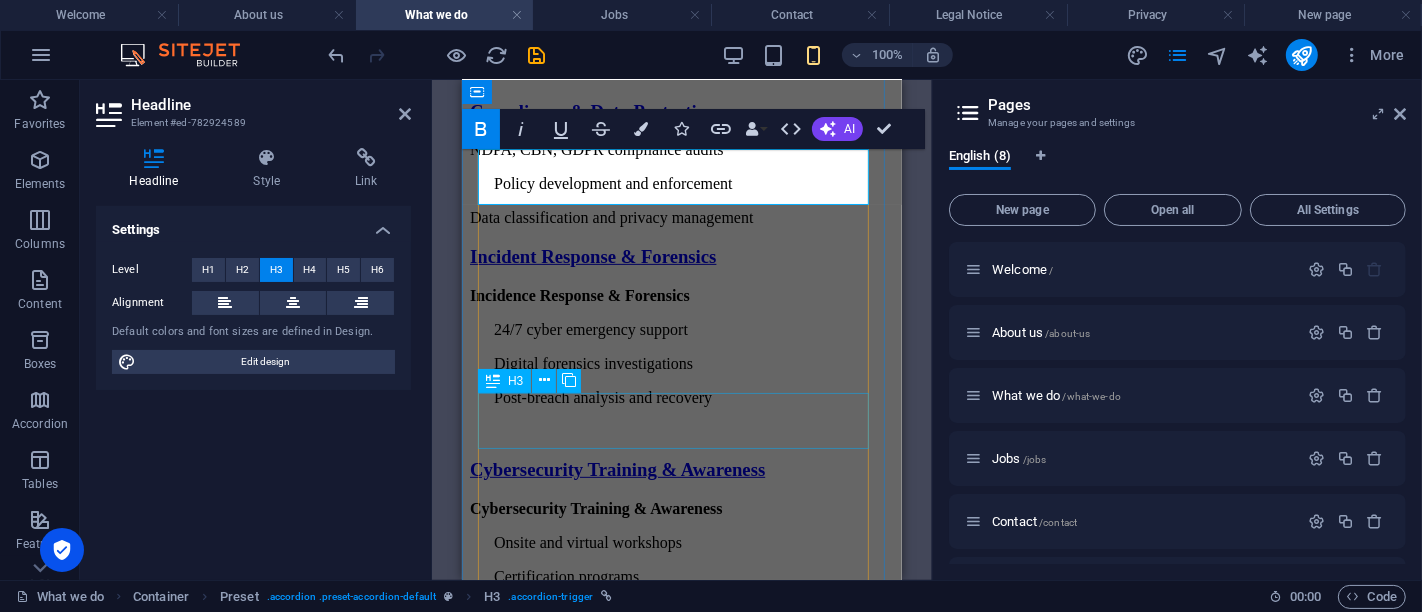 click on "Incident Response & Forensics" at bounding box center (681, 256) 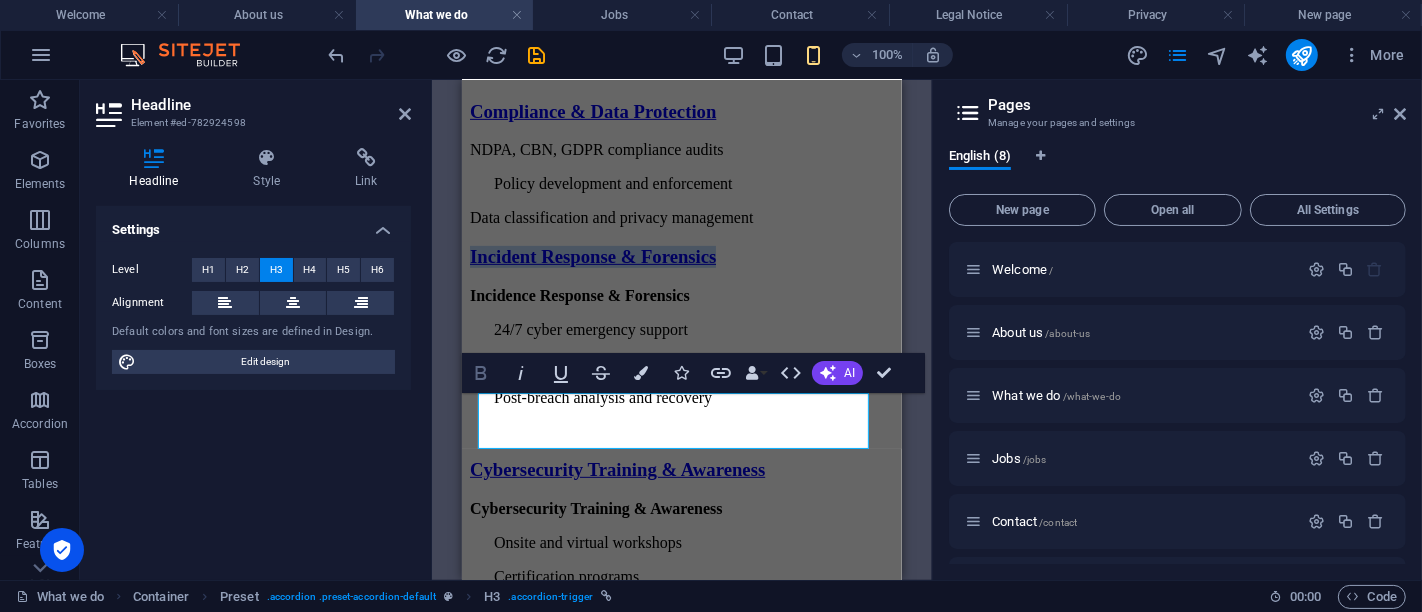 click 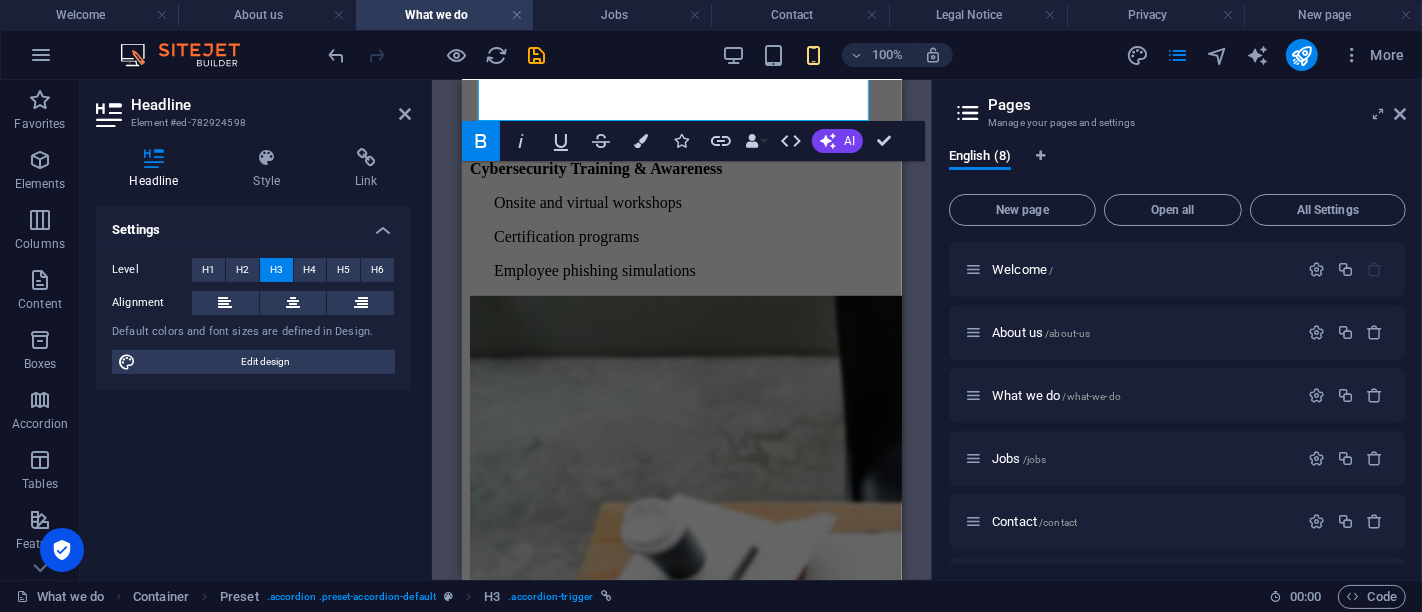 scroll, scrollTop: 1113, scrollLeft: 0, axis: vertical 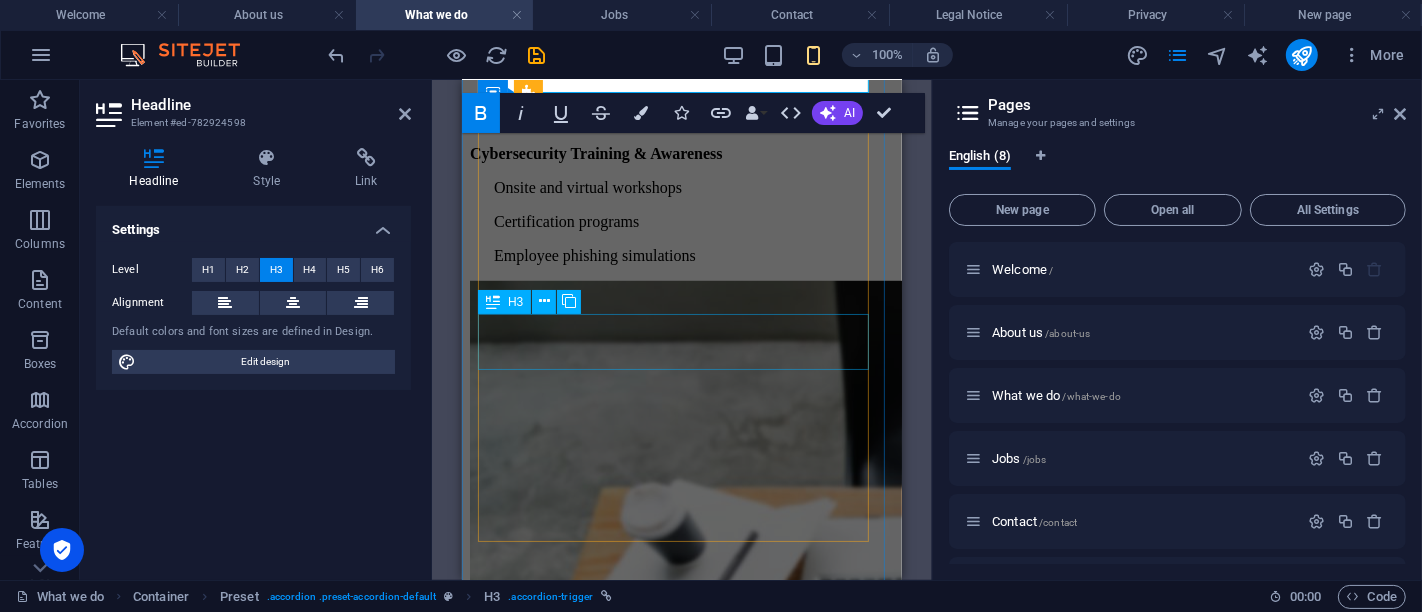 click on "Cybersecurity Training & Awareness" at bounding box center [681, 114] 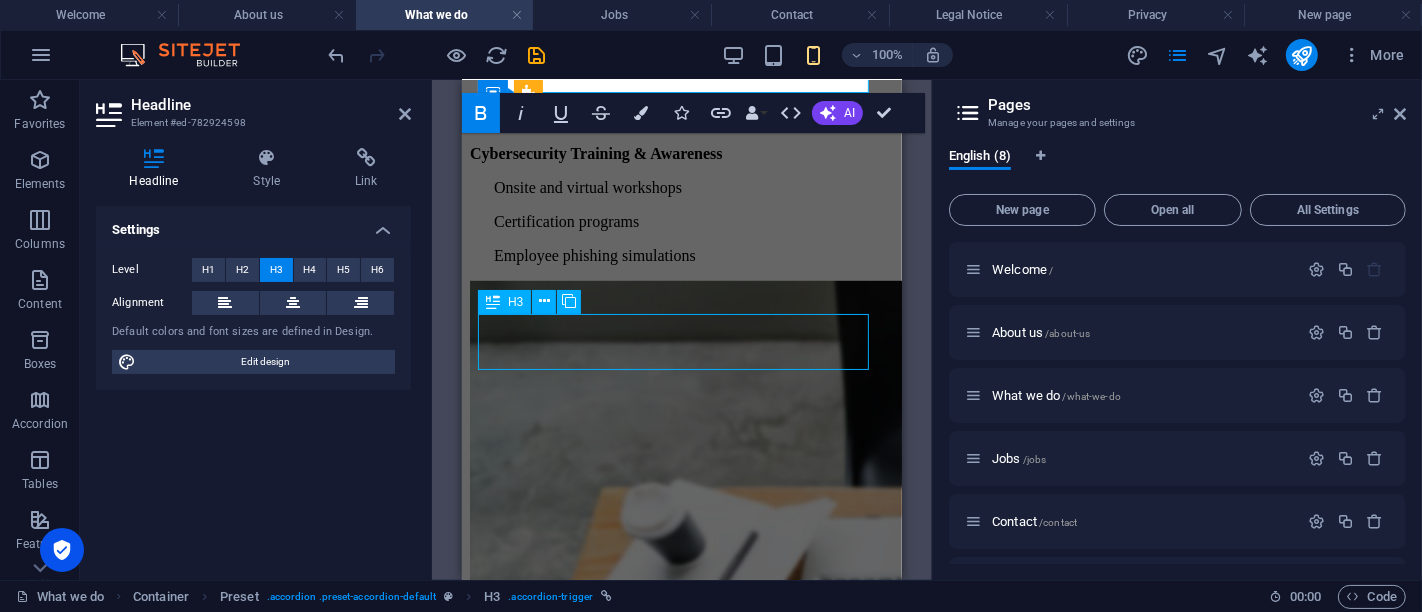 click on "Cybersecurity Training & Awareness" at bounding box center (681, 114) 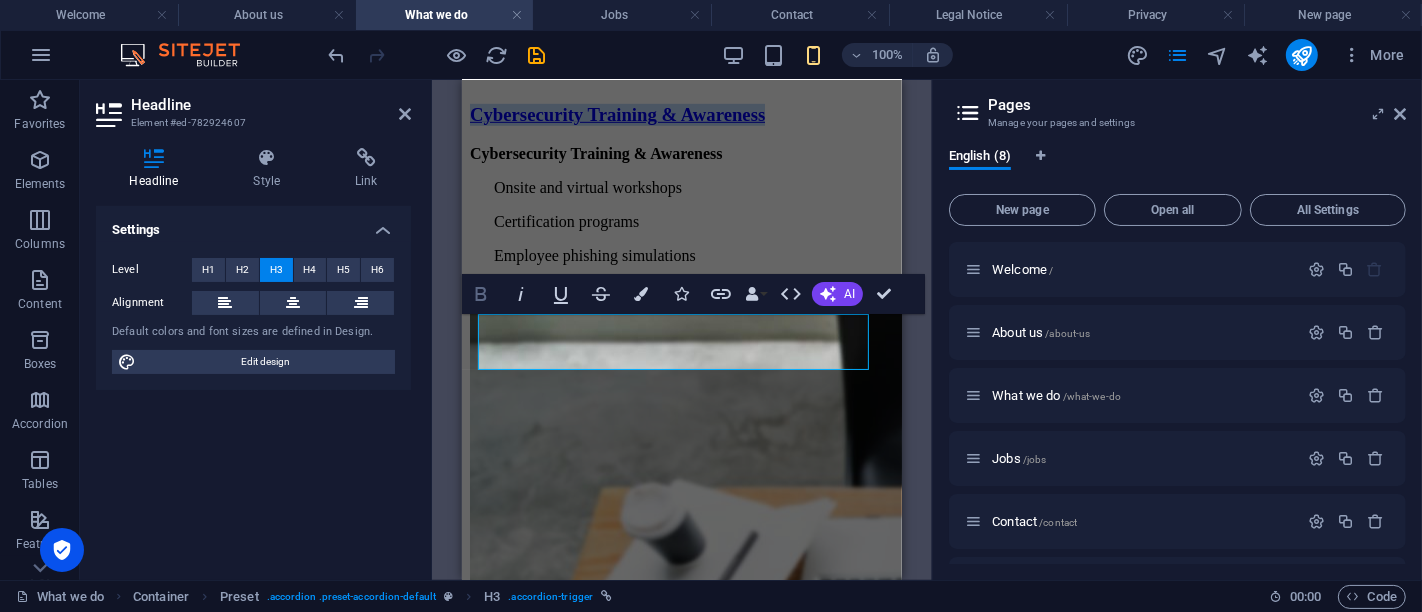 click 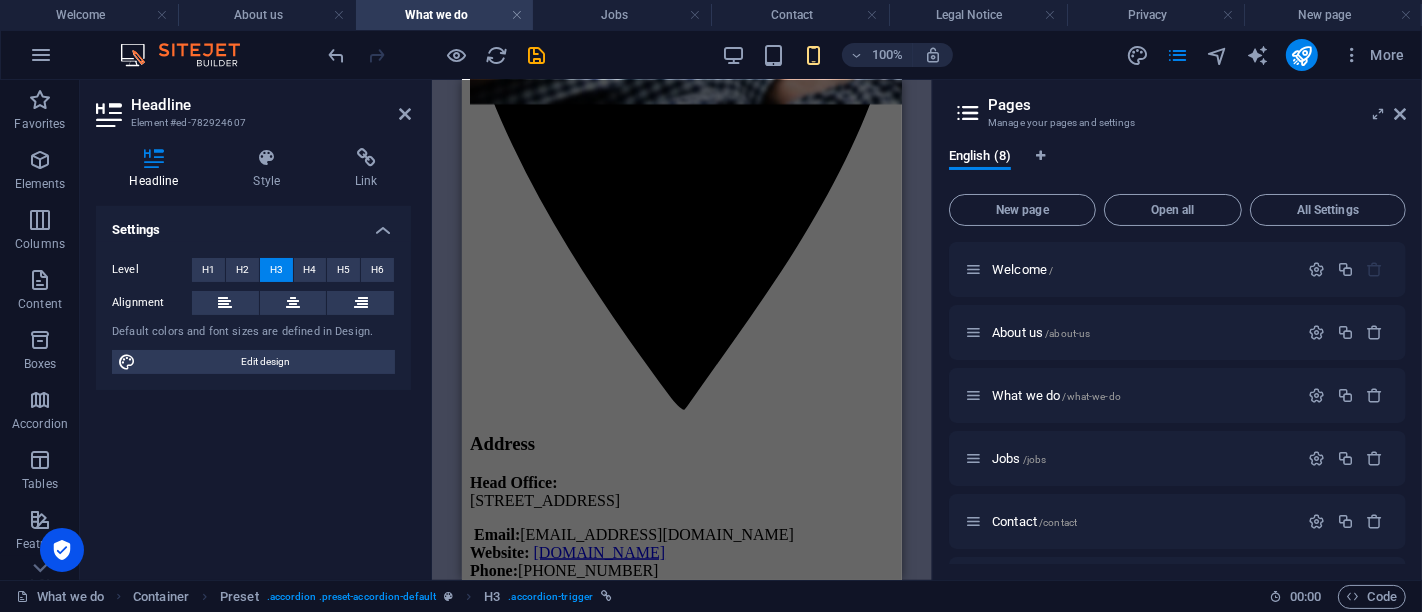 scroll, scrollTop: 2656, scrollLeft: 0, axis: vertical 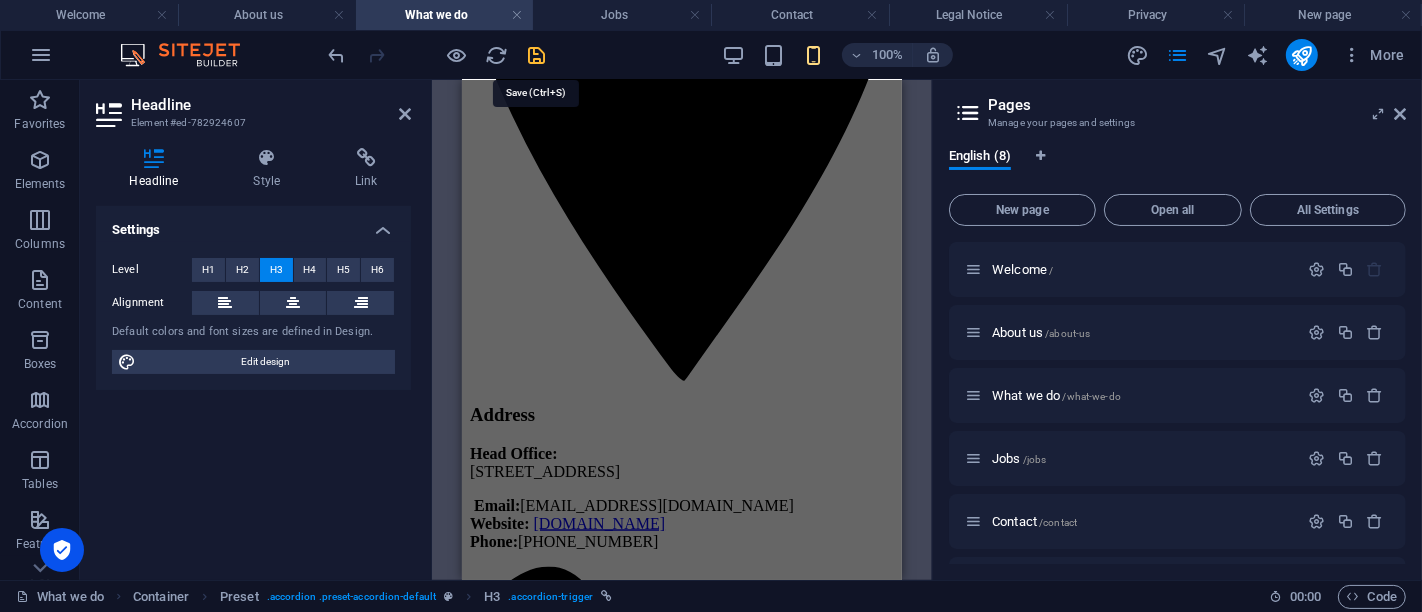 click at bounding box center [537, 55] 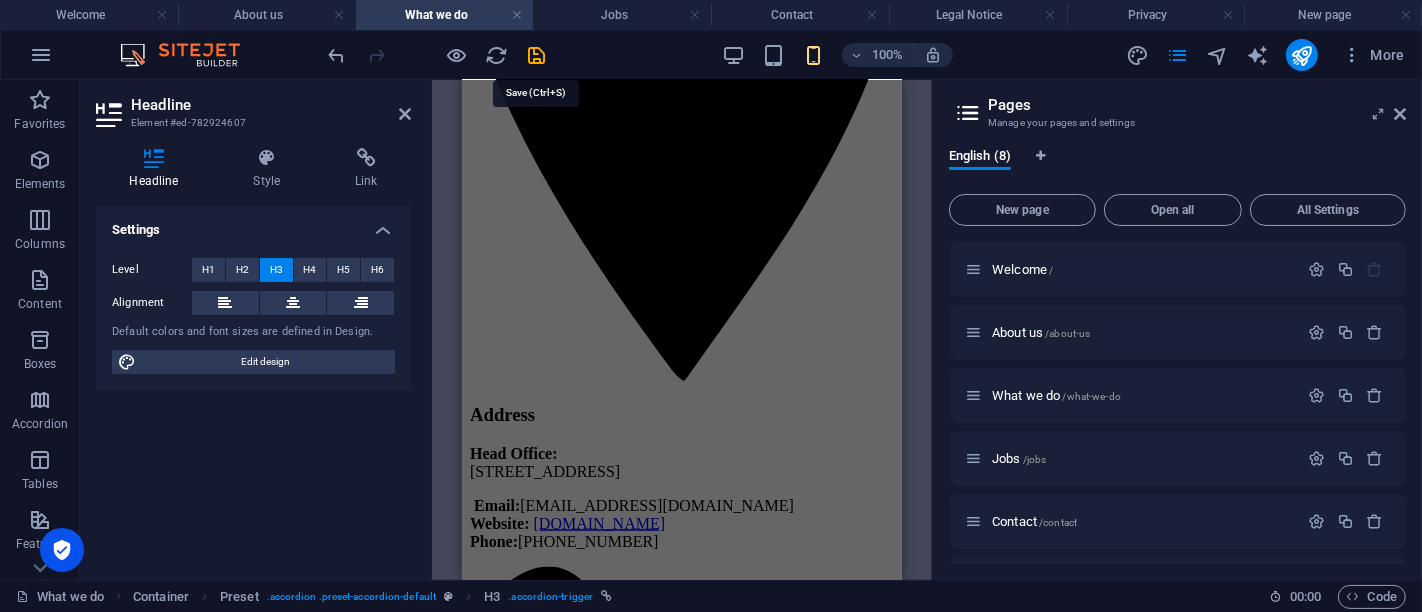 click at bounding box center (437, 55) 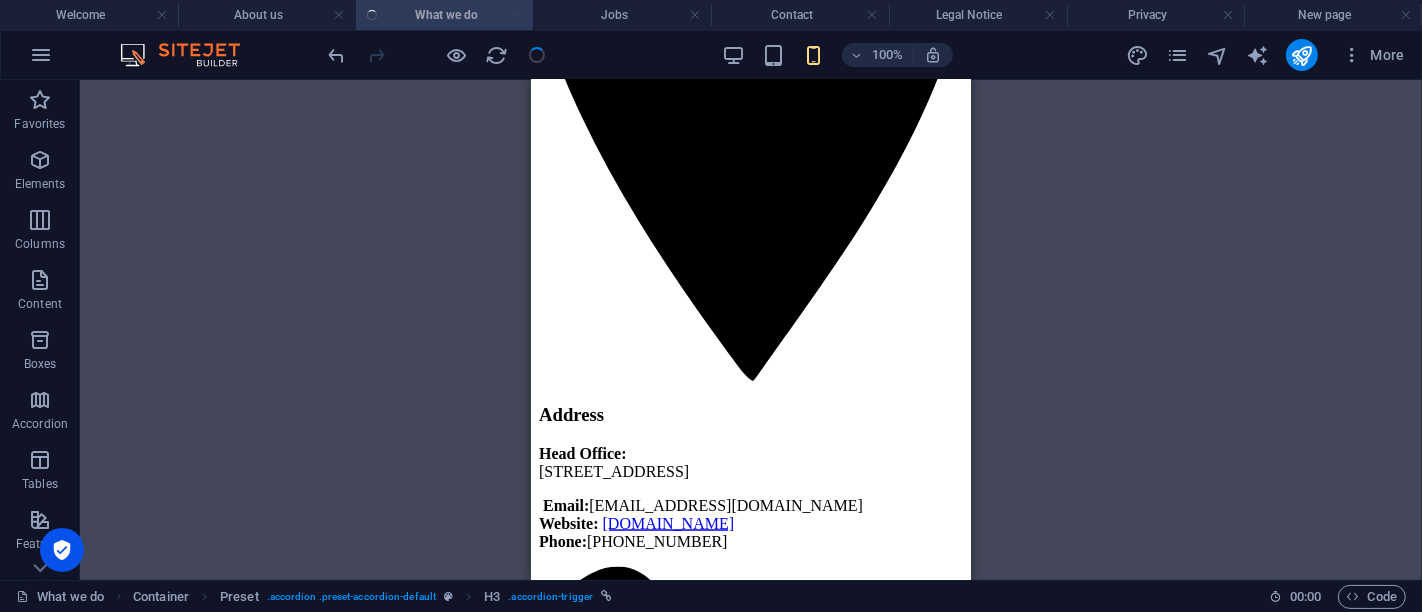 scroll, scrollTop: 1126, scrollLeft: 0, axis: vertical 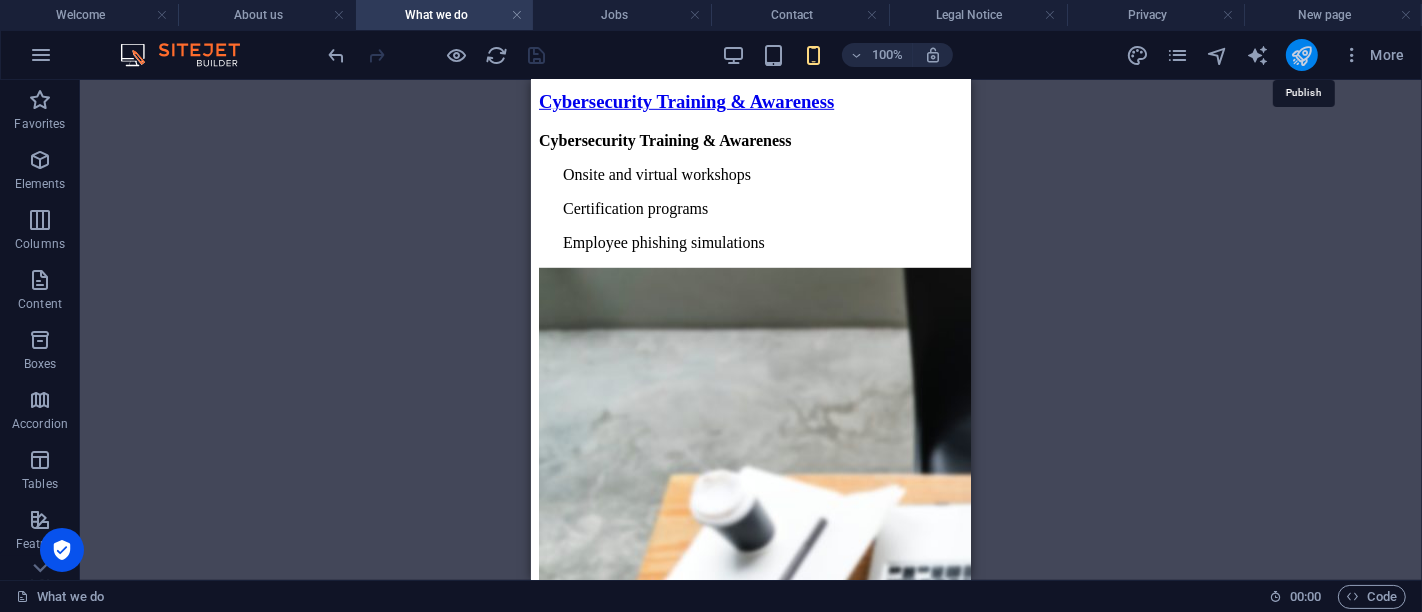 click at bounding box center [1301, 55] 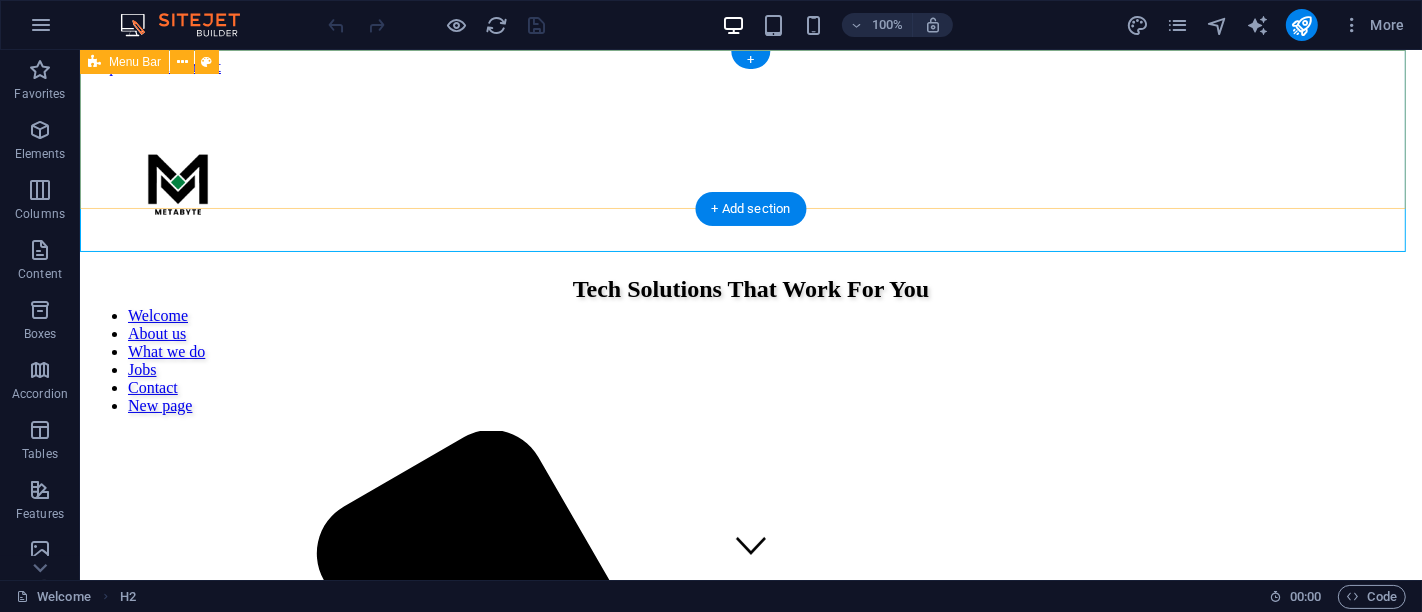 scroll, scrollTop: 0, scrollLeft: 0, axis: both 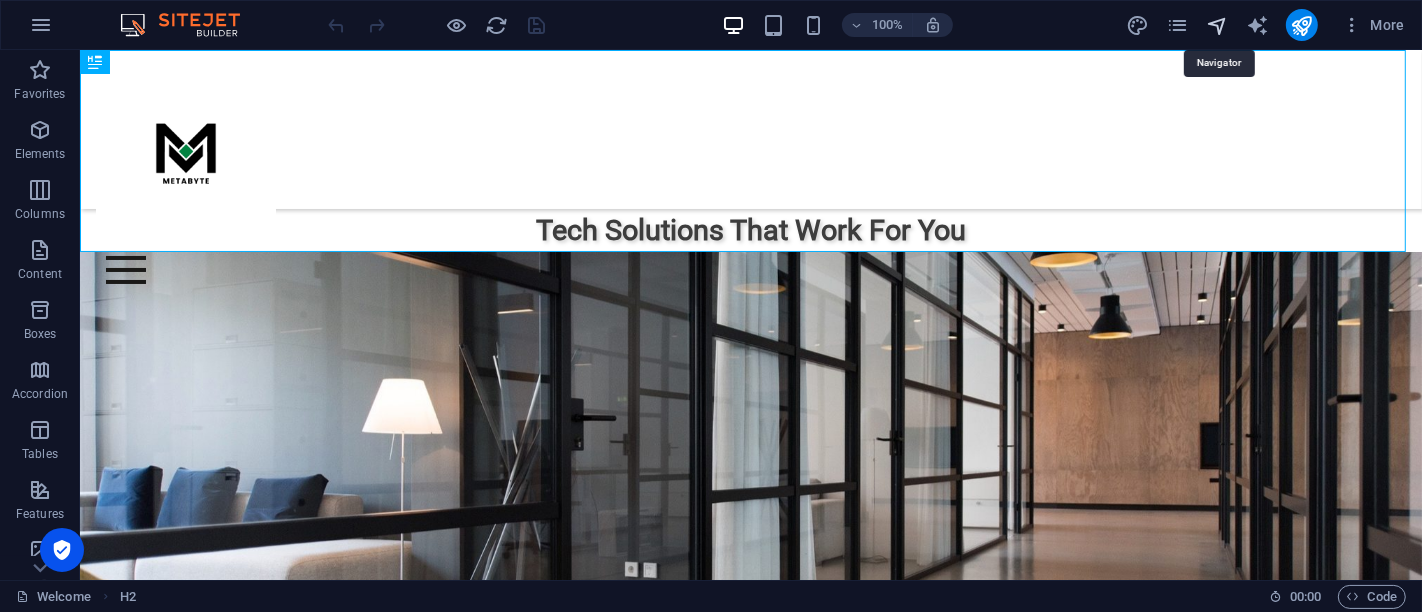 click at bounding box center [1217, 25] 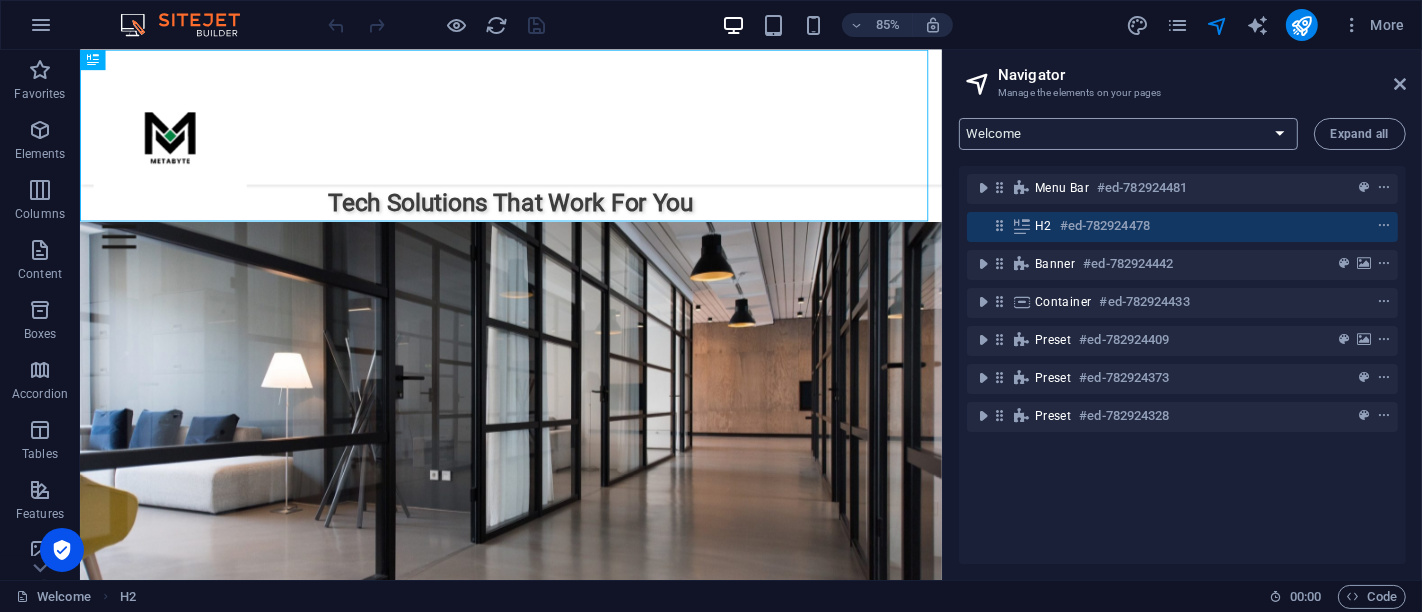 click on "Welcome  About us  What we do  Jobs  Contact  Legal Notice  Privacy  New page" at bounding box center [1128, 134] 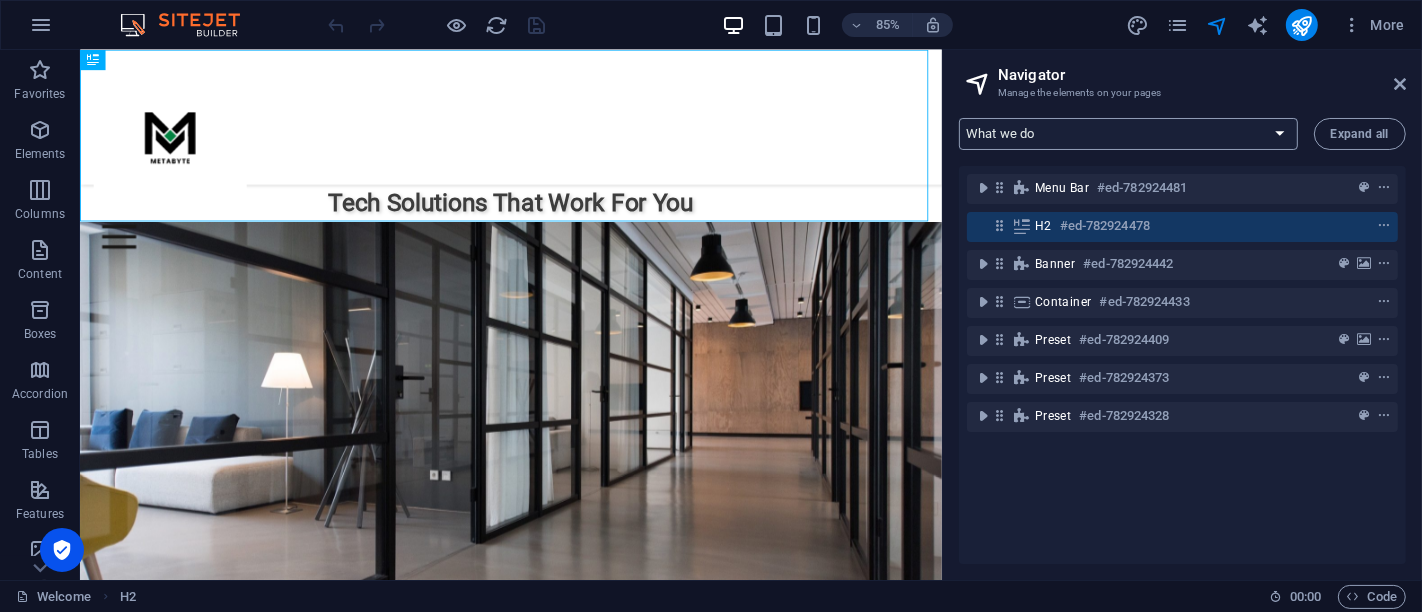 click on "Welcome  About us  What we do  Jobs  Contact  Legal Notice  Privacy  New page" at bounding box center [1128, 134] 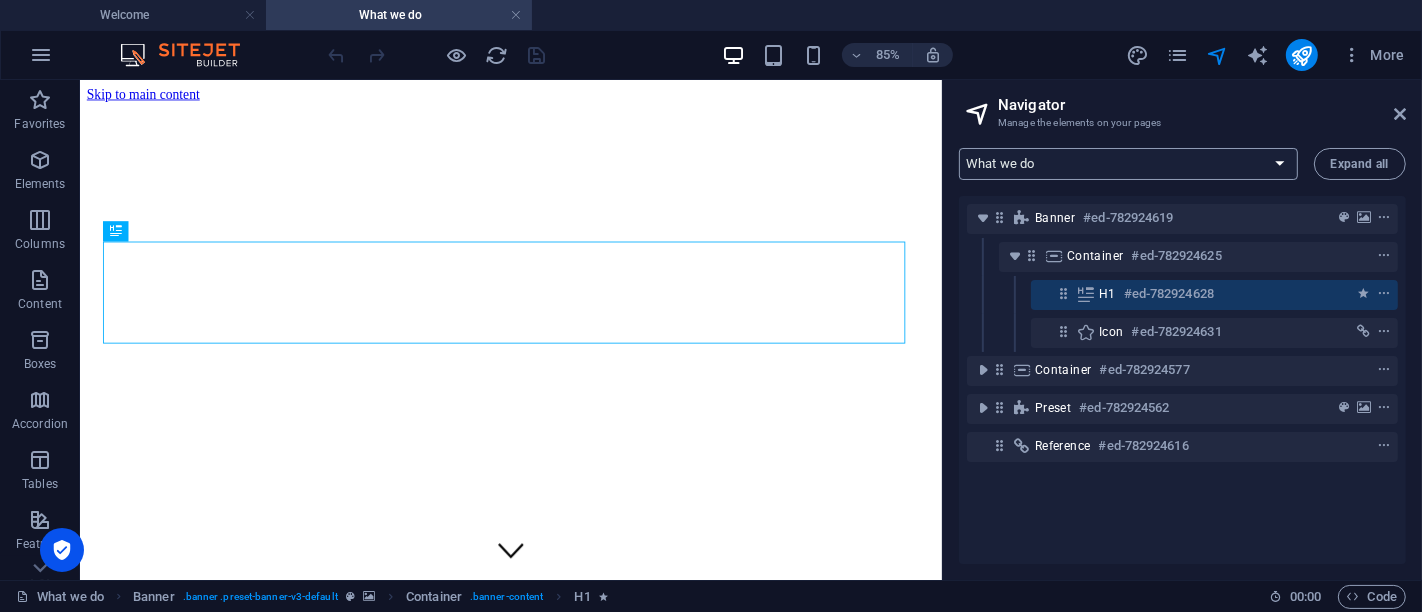 scroll, scrollTop: 0, scrollLeft: 0, axis: both 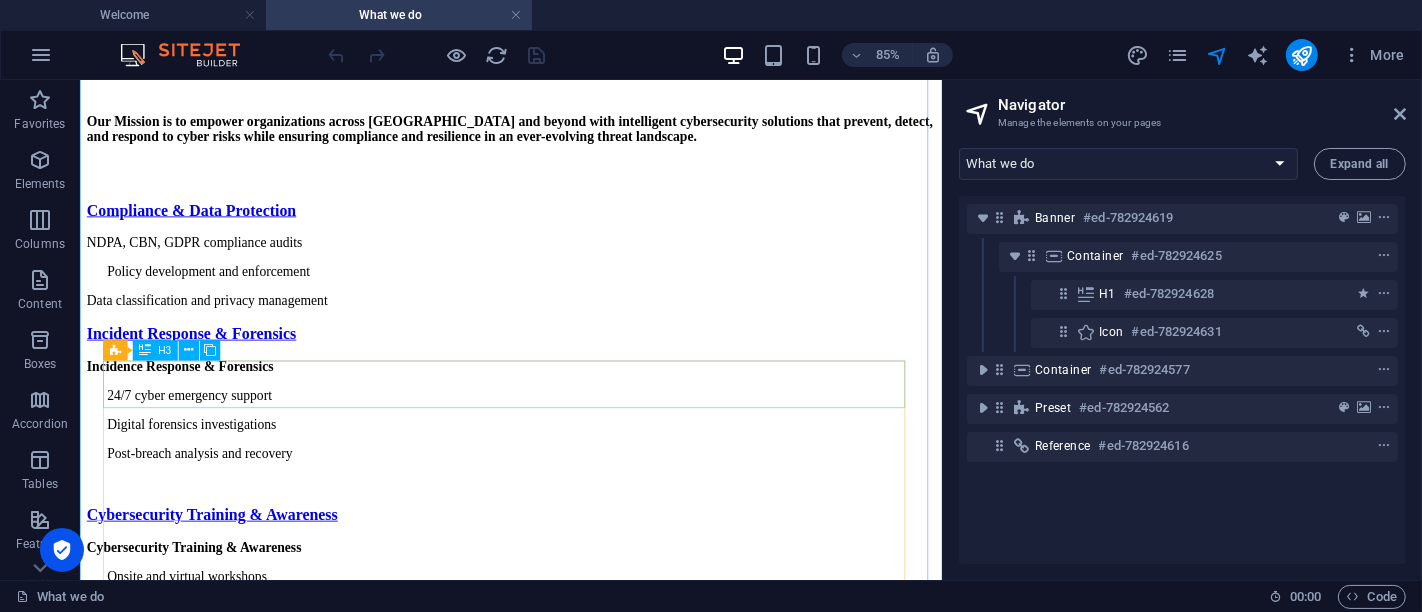 click on "Compliance & Data Protection" at bounding box center (587, 234) 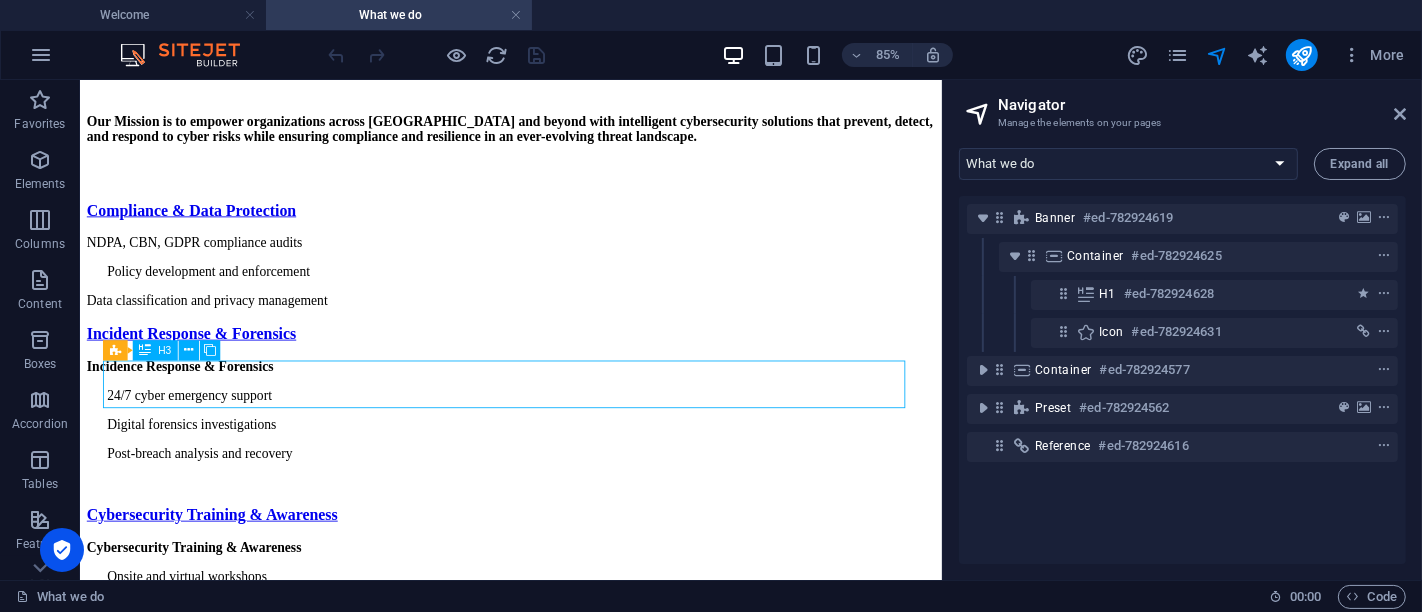 click on "Compliance & Data Protection" at bounding box center [587, 234] 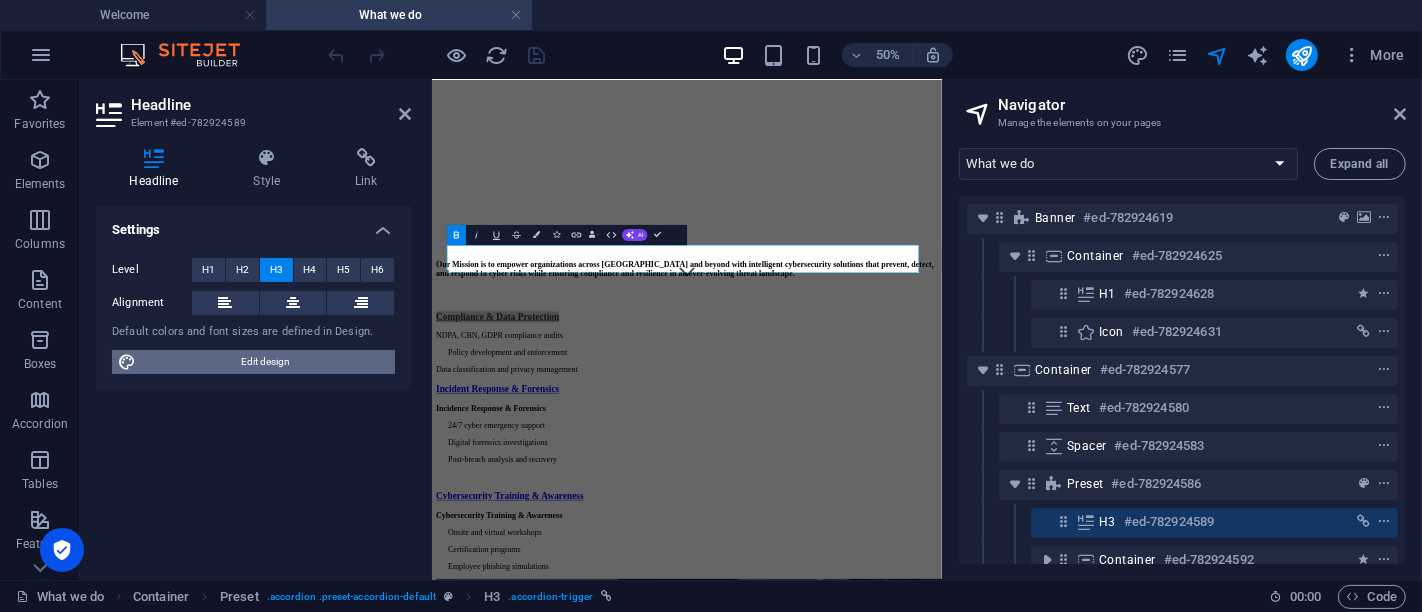 click on "Edit design" at bounding box center (265, 362) 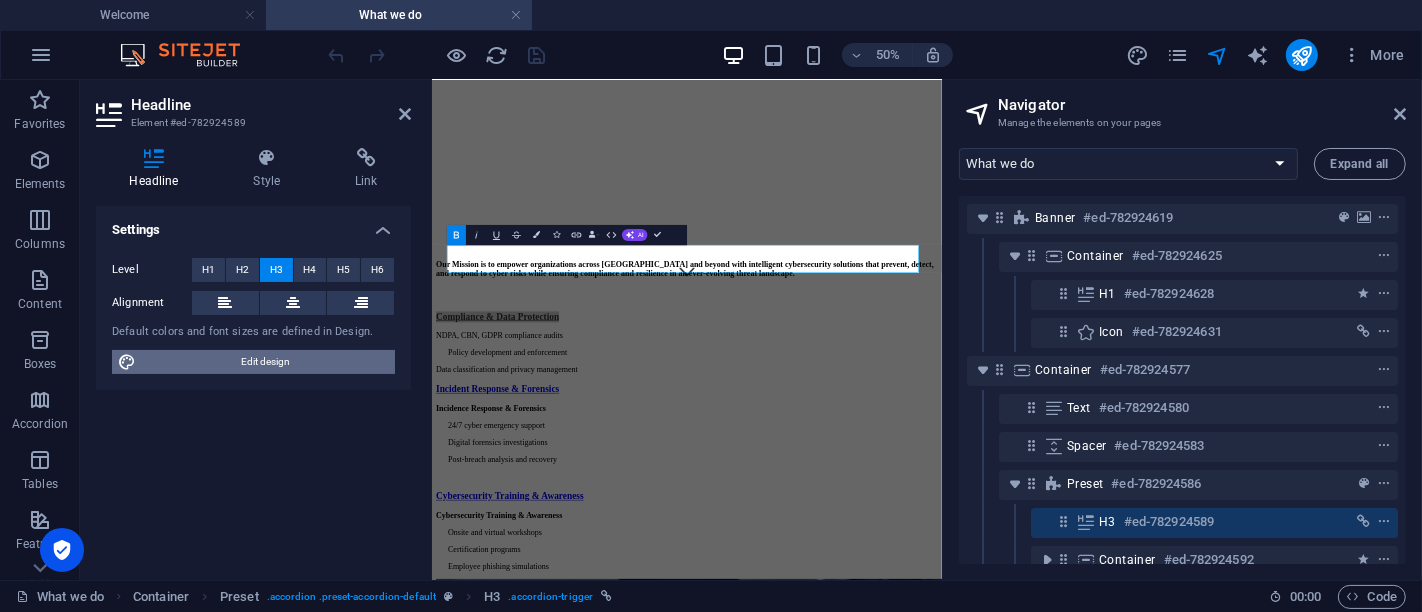 select on "px" 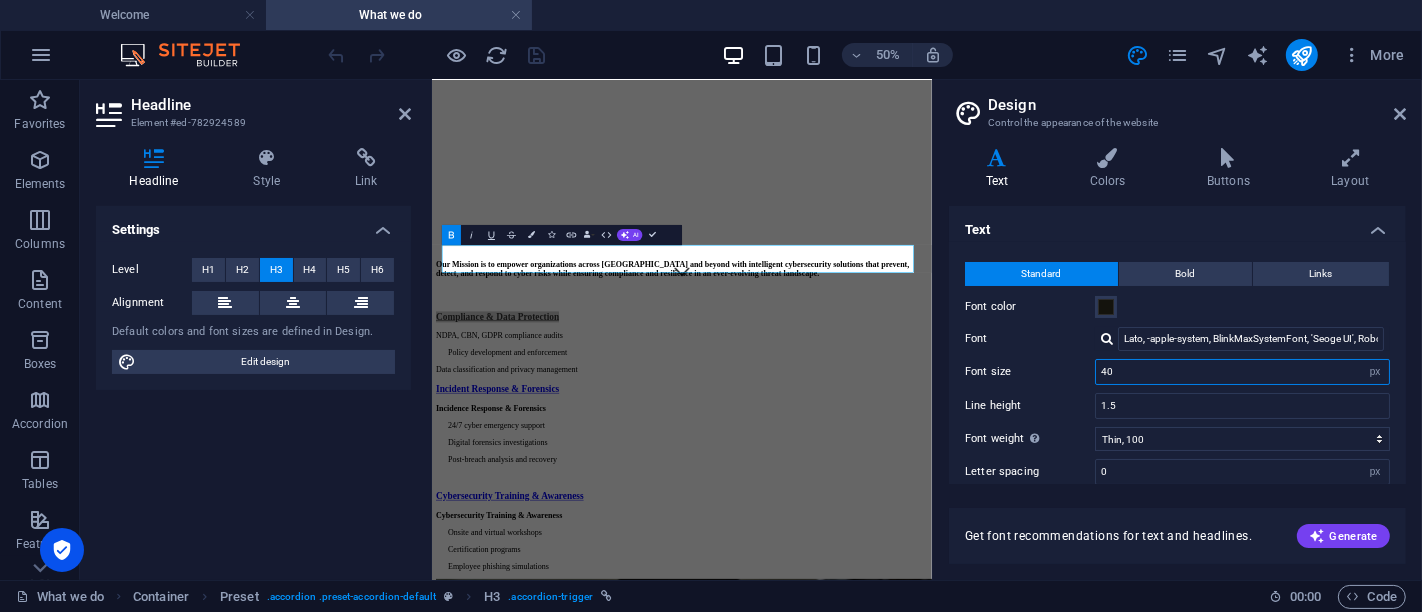 click on "40" at bounding box center [1242, 372] 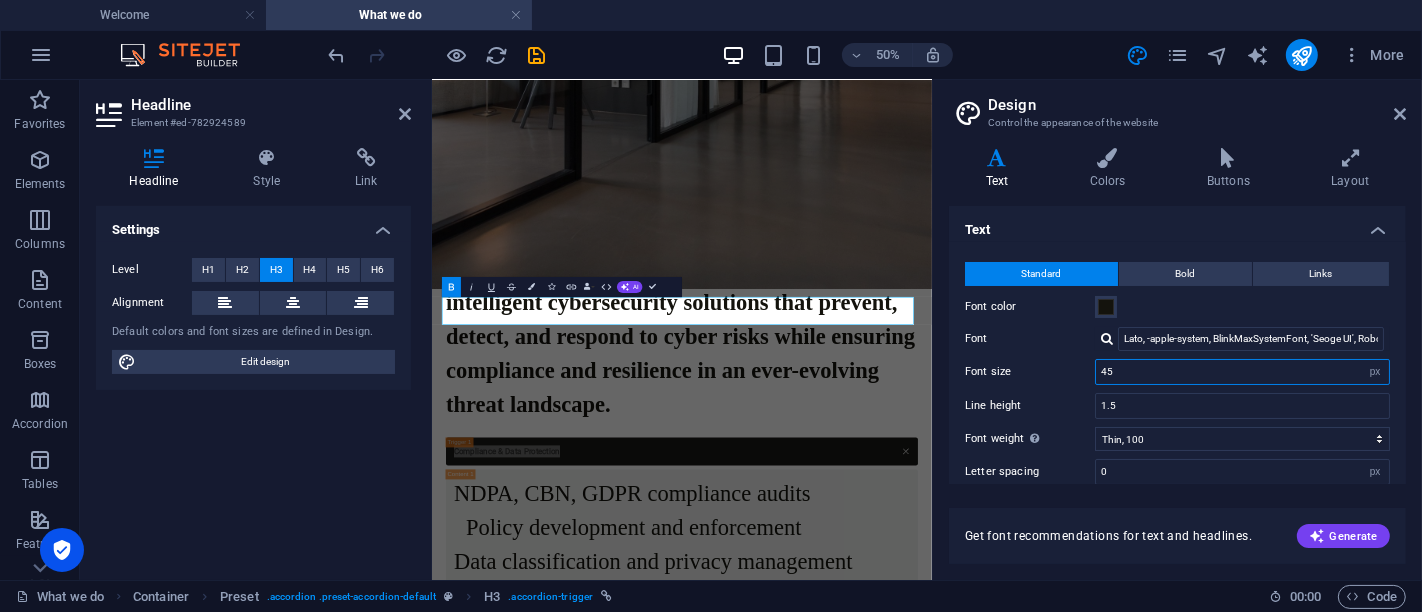 scroll, scrollTop: 582, scrollLeft: 0, axis: vertical 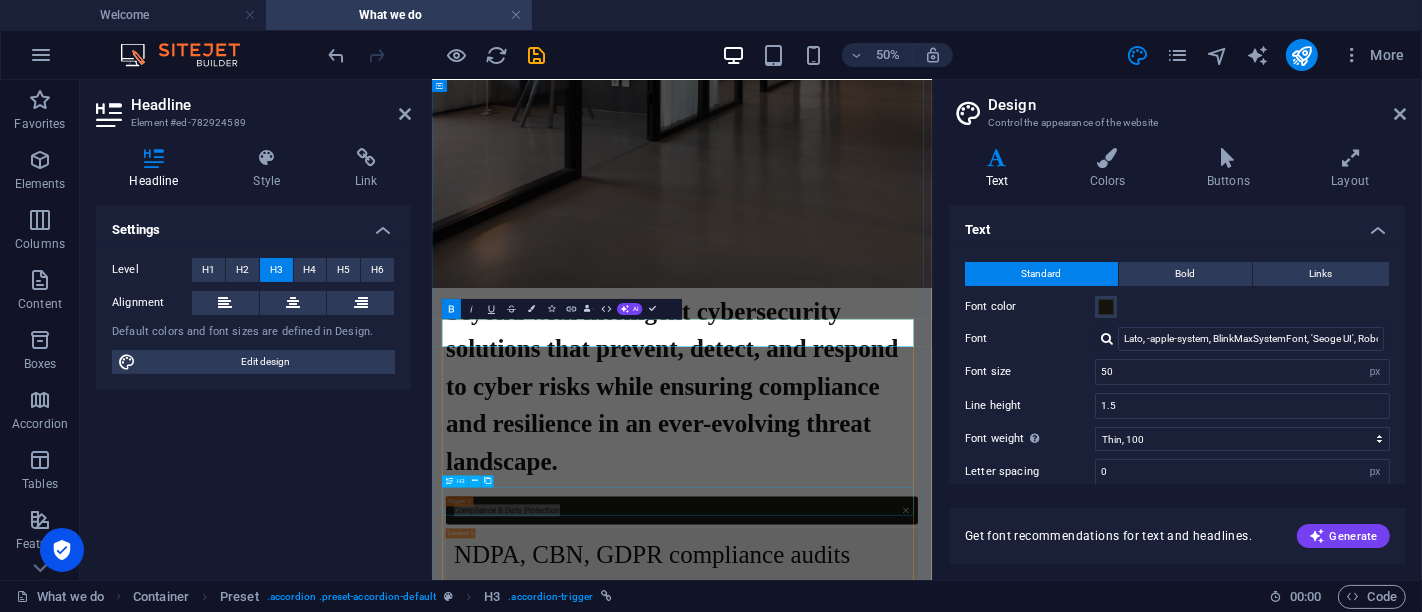 click on "Incident Response & Forensics" at bounding box center [931, 1269] 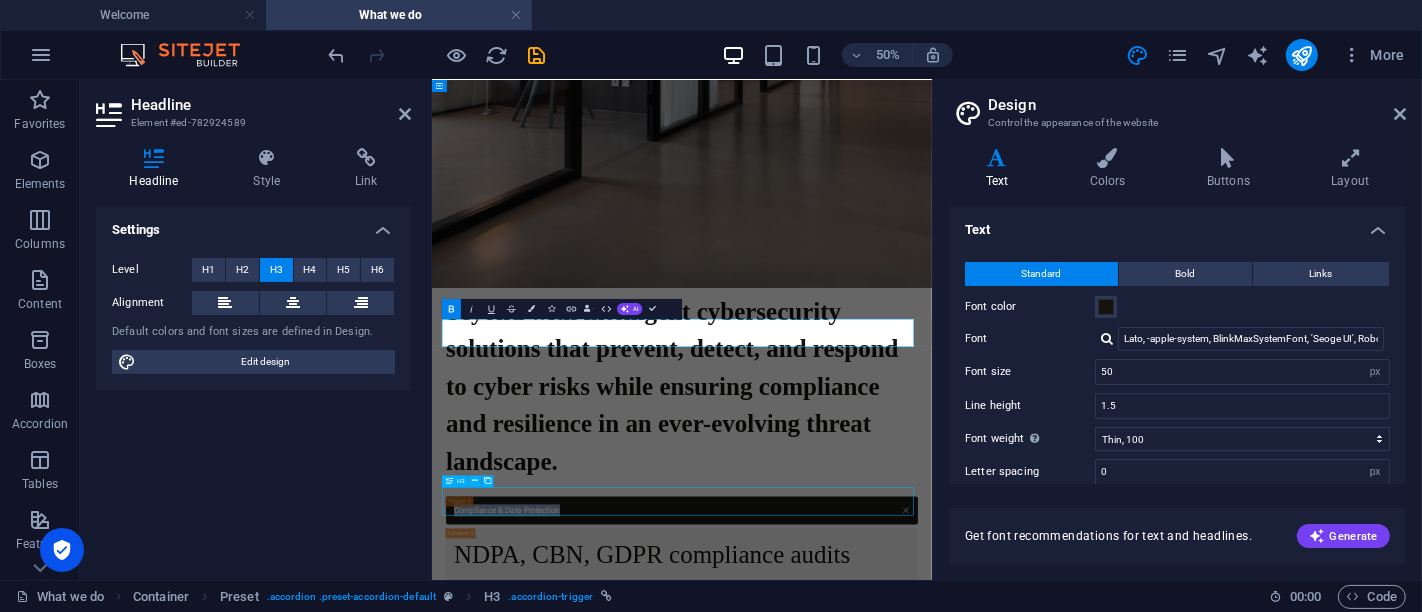 click on "Incident Response & Forensics" at bounding box center (931, 1269) 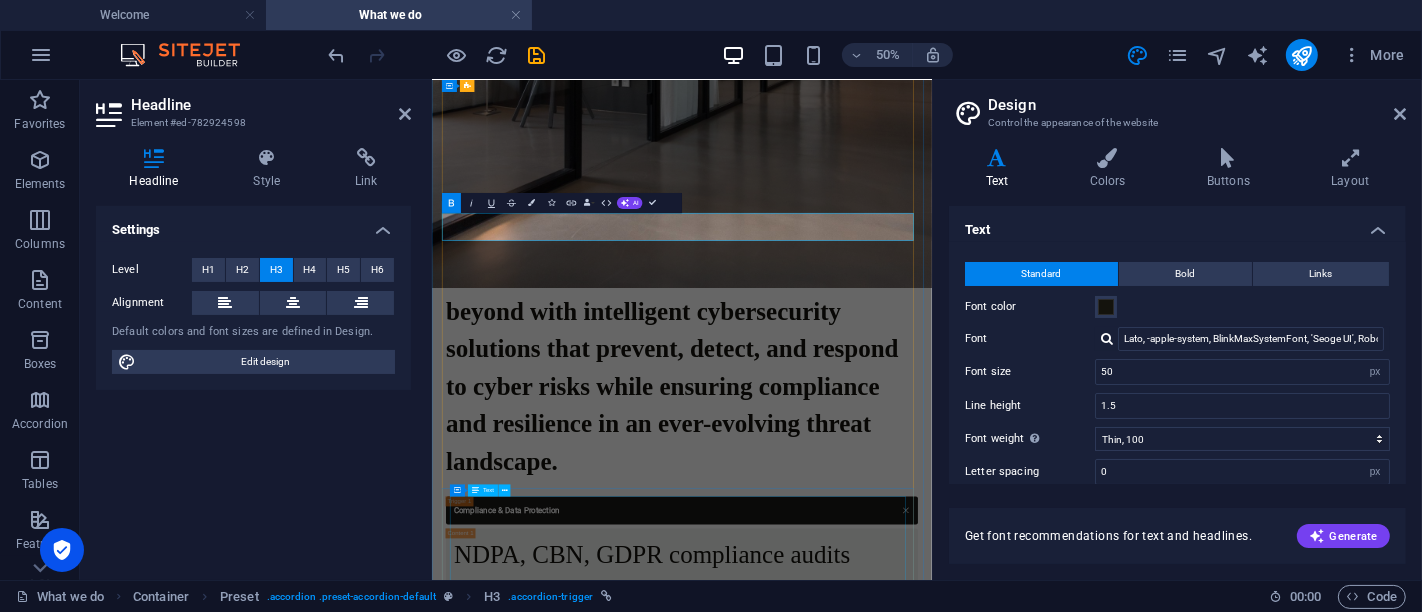 scroll, scrollTop: 1132, scrollLeft: 0, axis: vertical 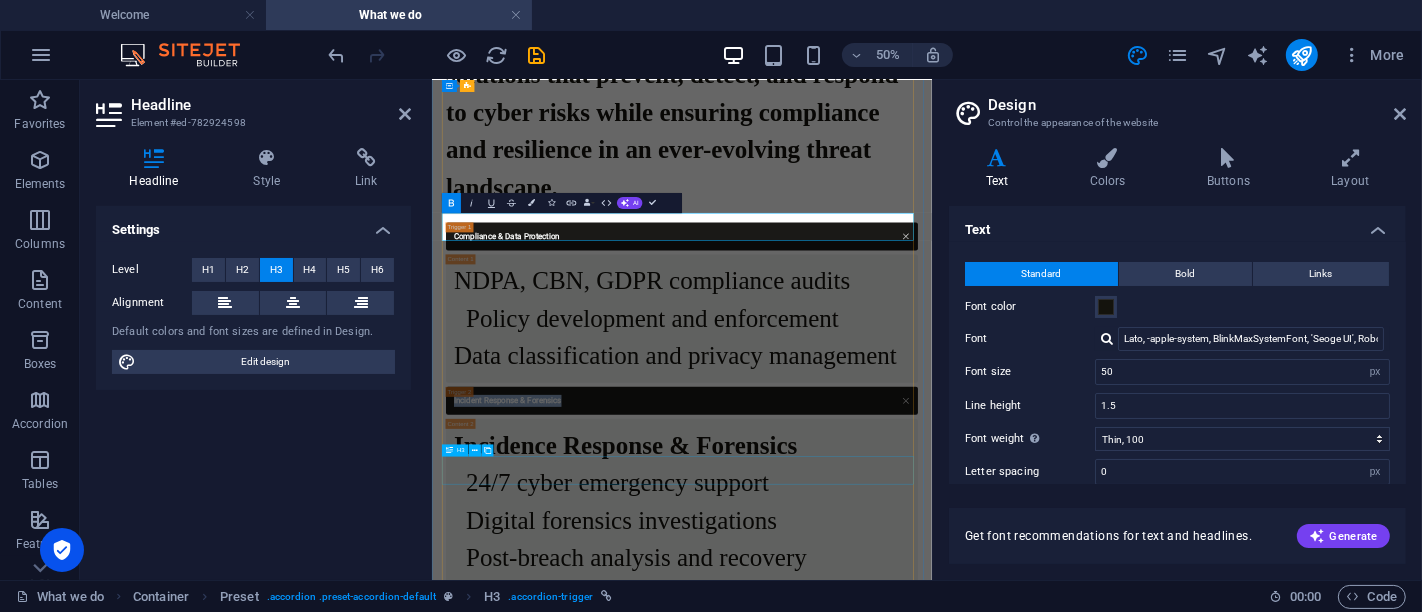 click on "Cybersecurity Training & Awareness" at bounding box center (931, 1200) 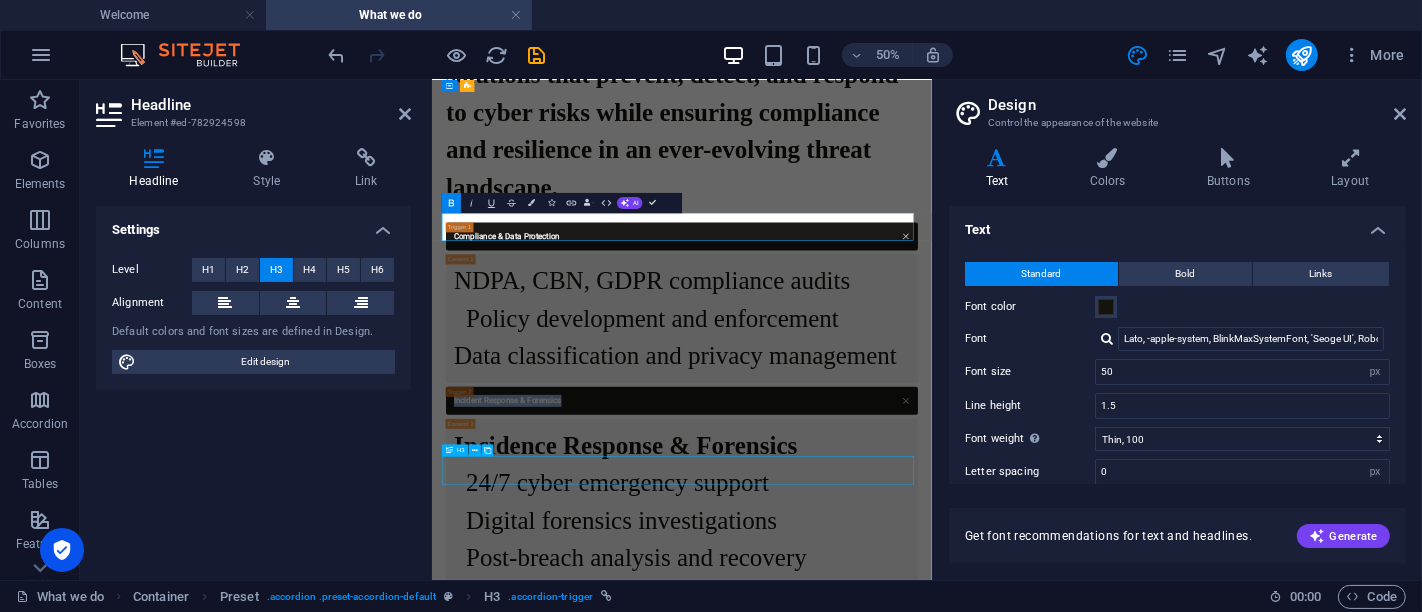 click on "Cybersecurity Training & Awareness" at bounding box center (931, 1200) 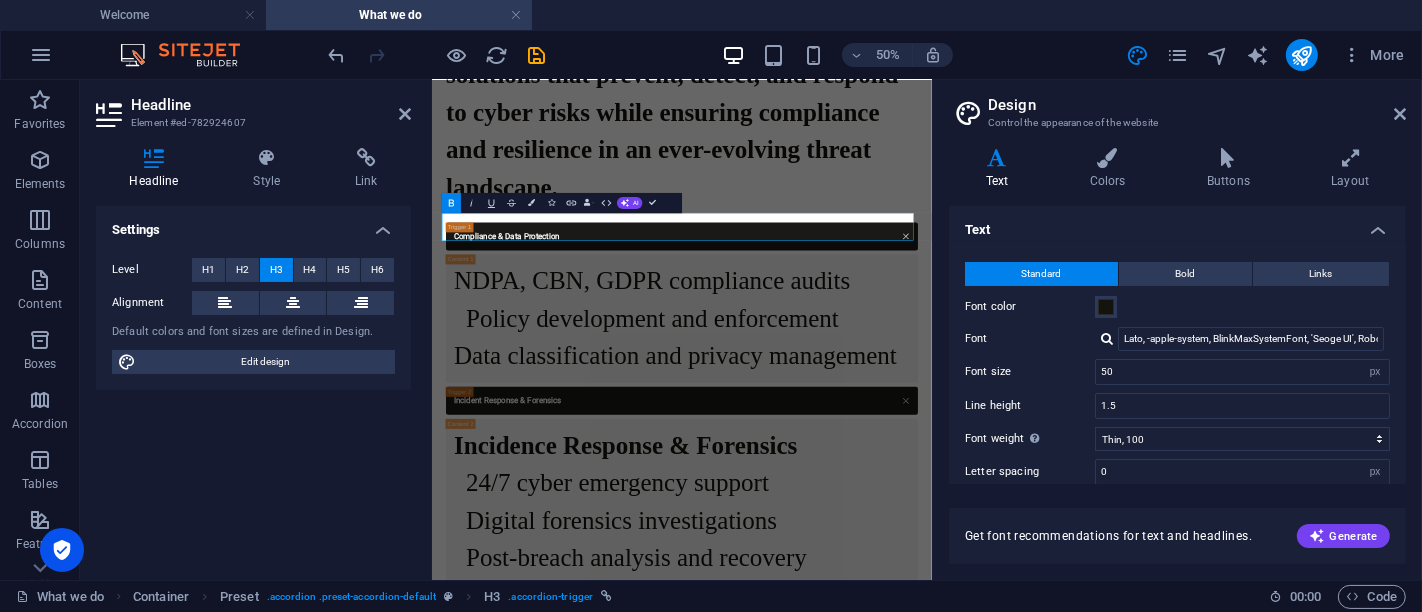 scroll, scrollTop: 1620, scrollLeft: 0, axis: vertical 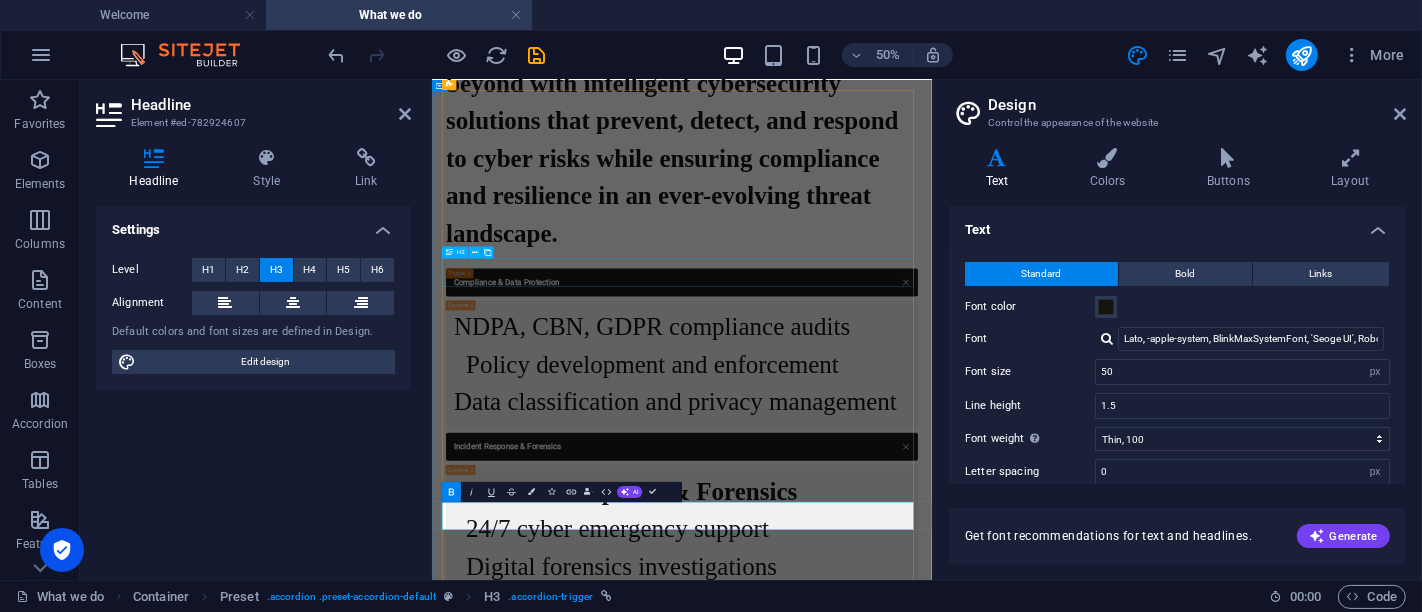 click on "Incident Response & Forensics" at bounding box center (931, 812) 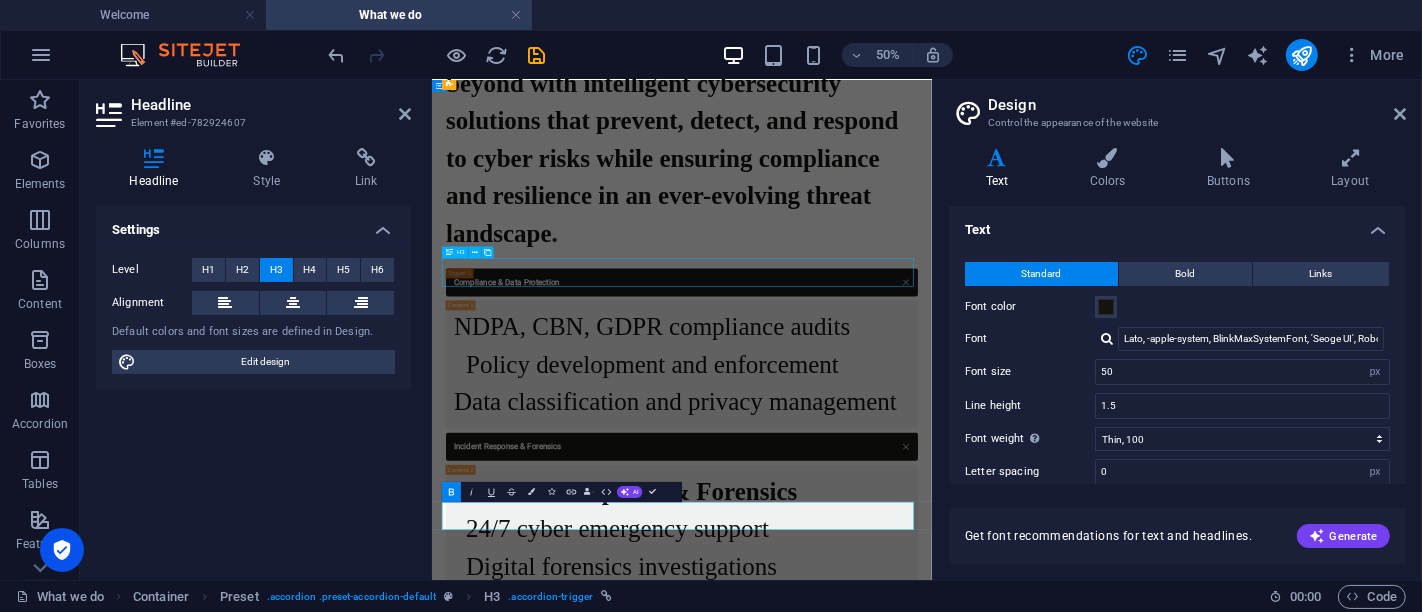 click on "Incident Response & Forensics" at bounding box center [931, 812] 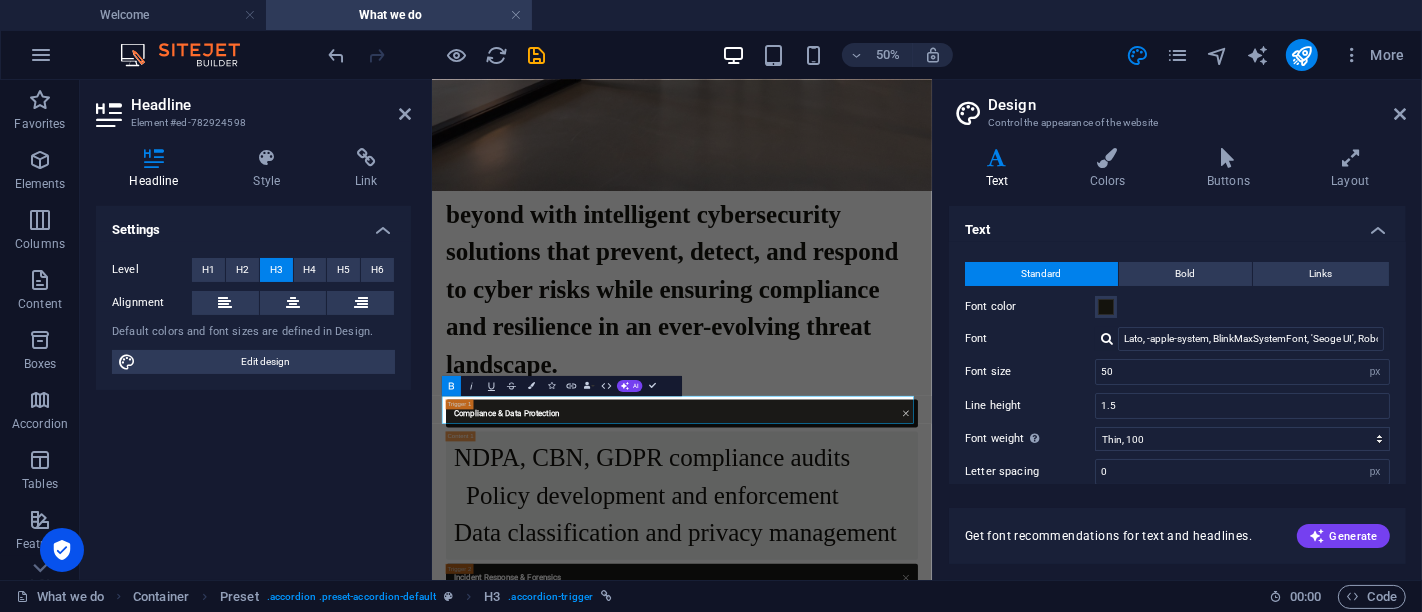 scroll, scrollTop: 767, scrollLeft: 0, axis: vertical 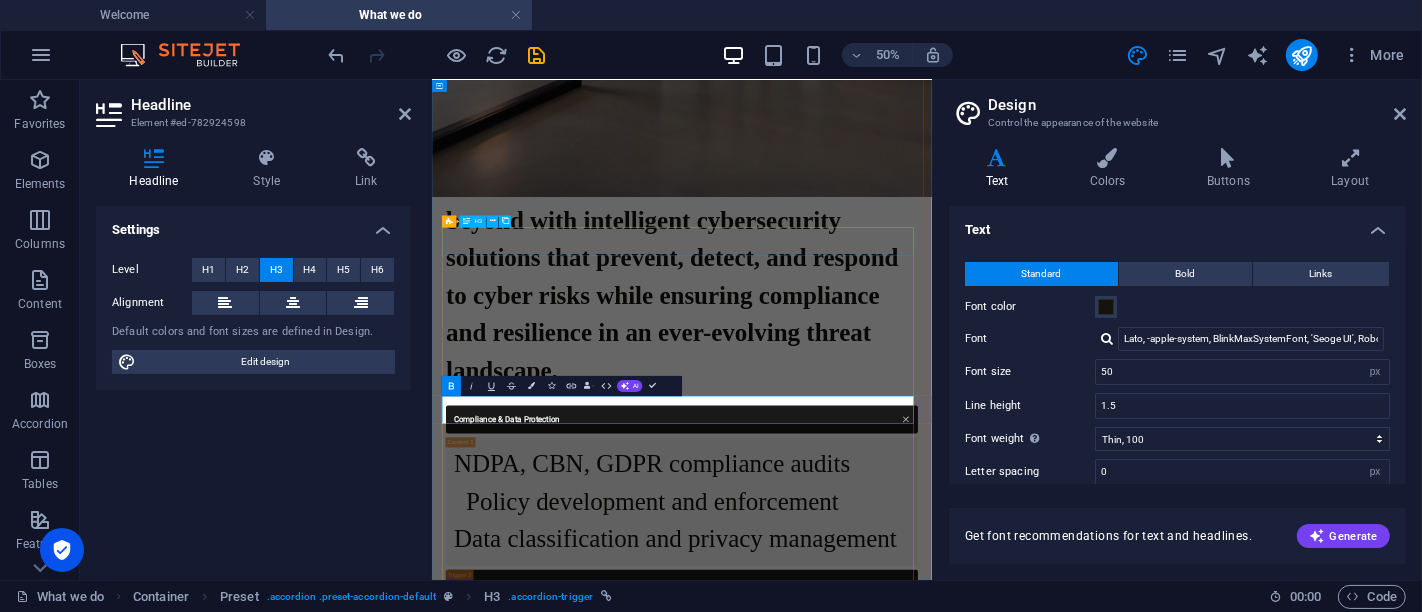 click on "Compliance & Data Protection" at bounding box center (931, 757) 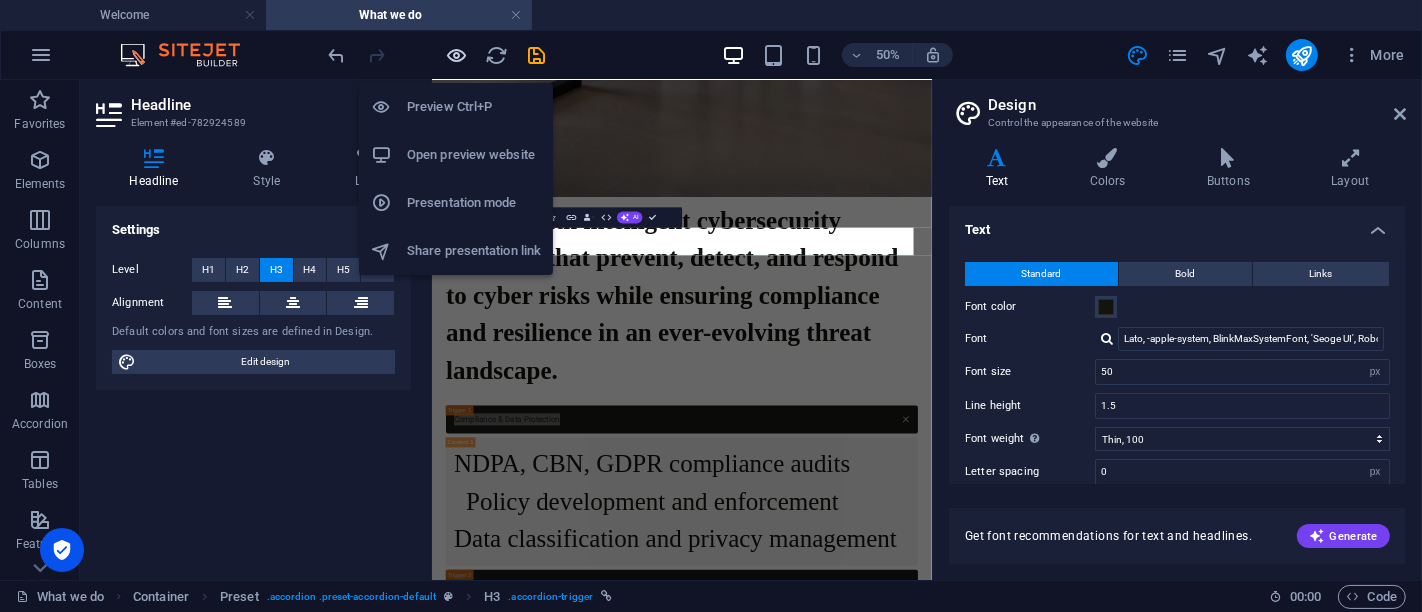 click at bounding box center (457, 55) 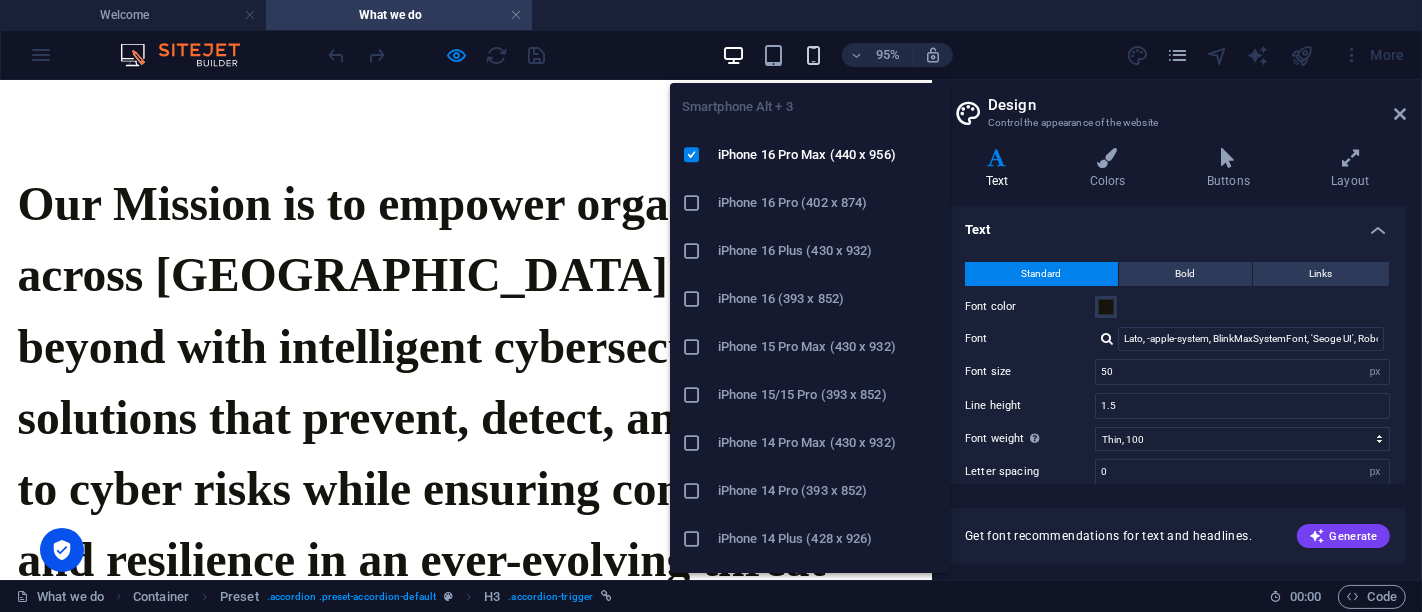 click at bounding box center [813, 55] 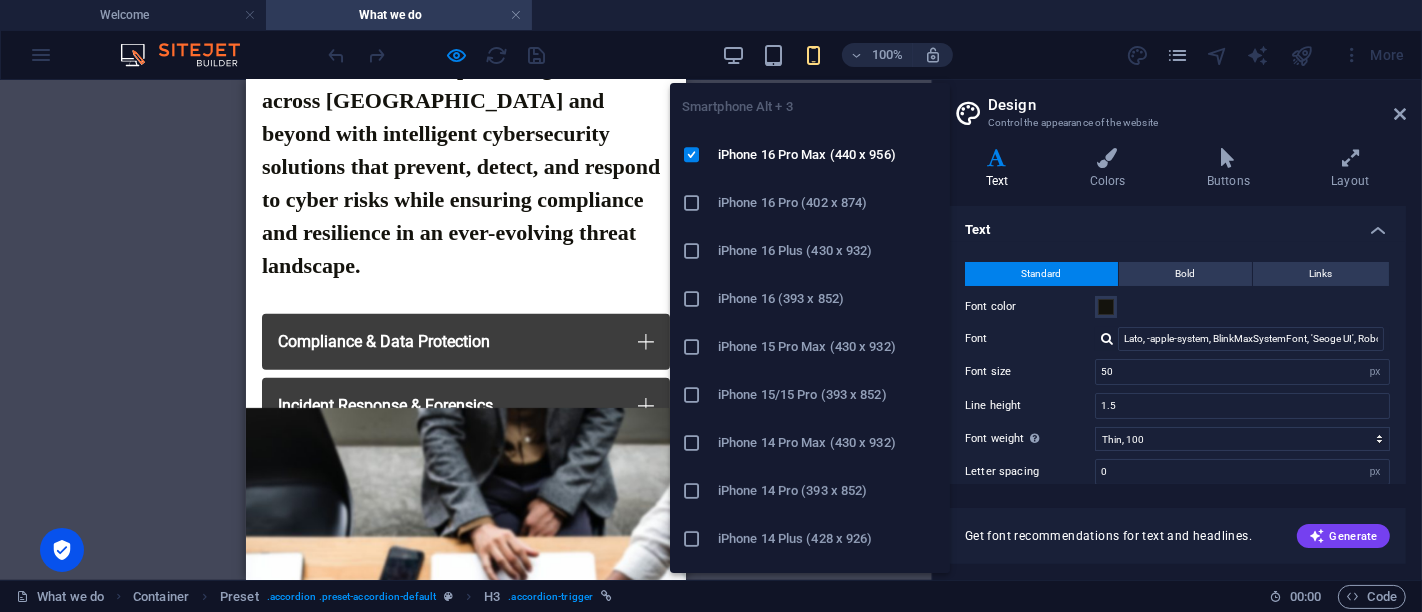 type on "22" 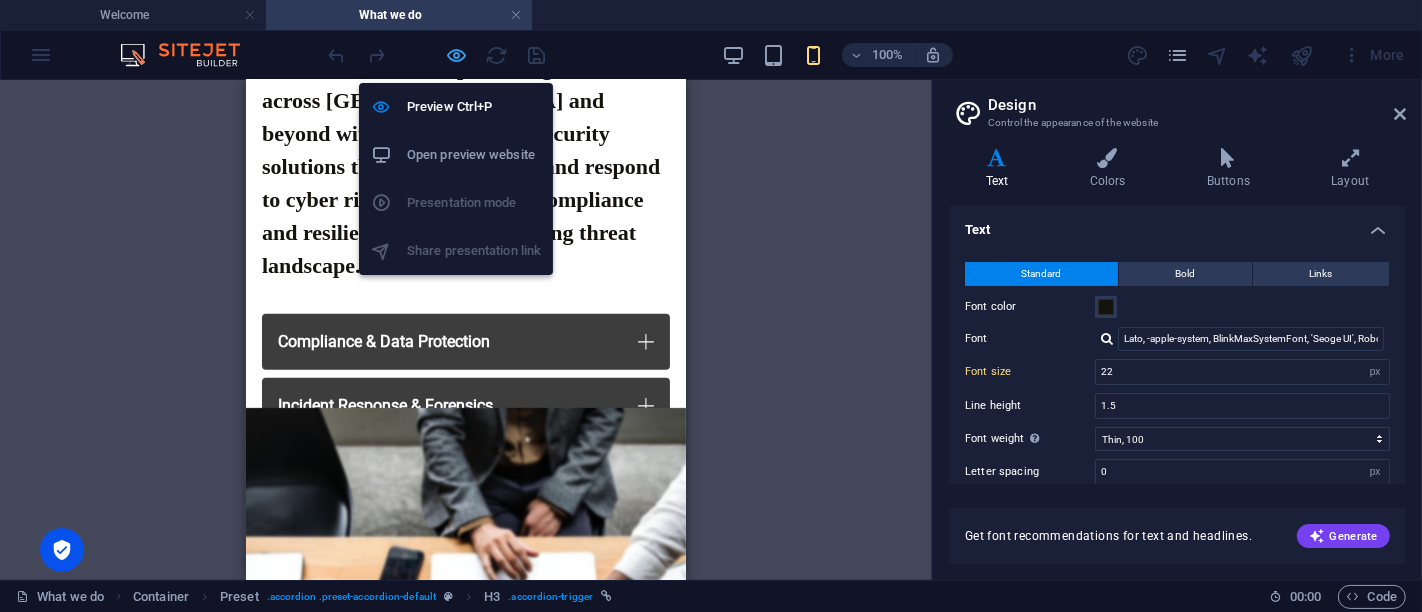 click at bounding box center [457, 55] 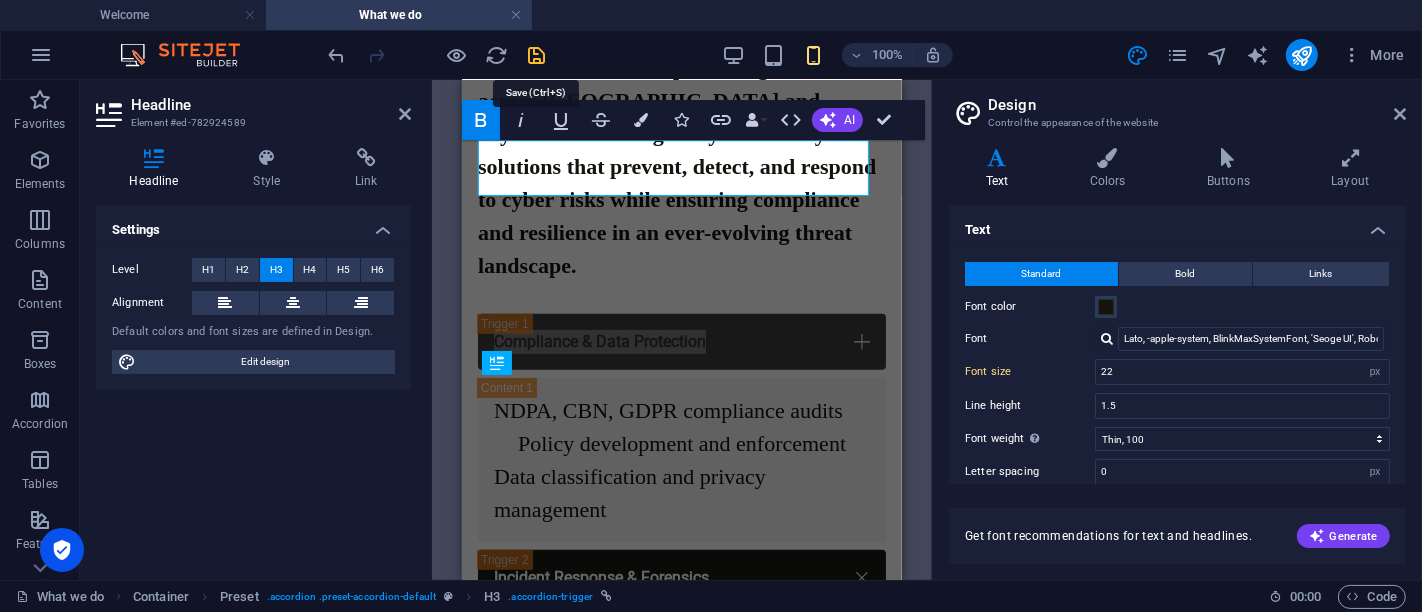 click at bounding box center [537, 55] 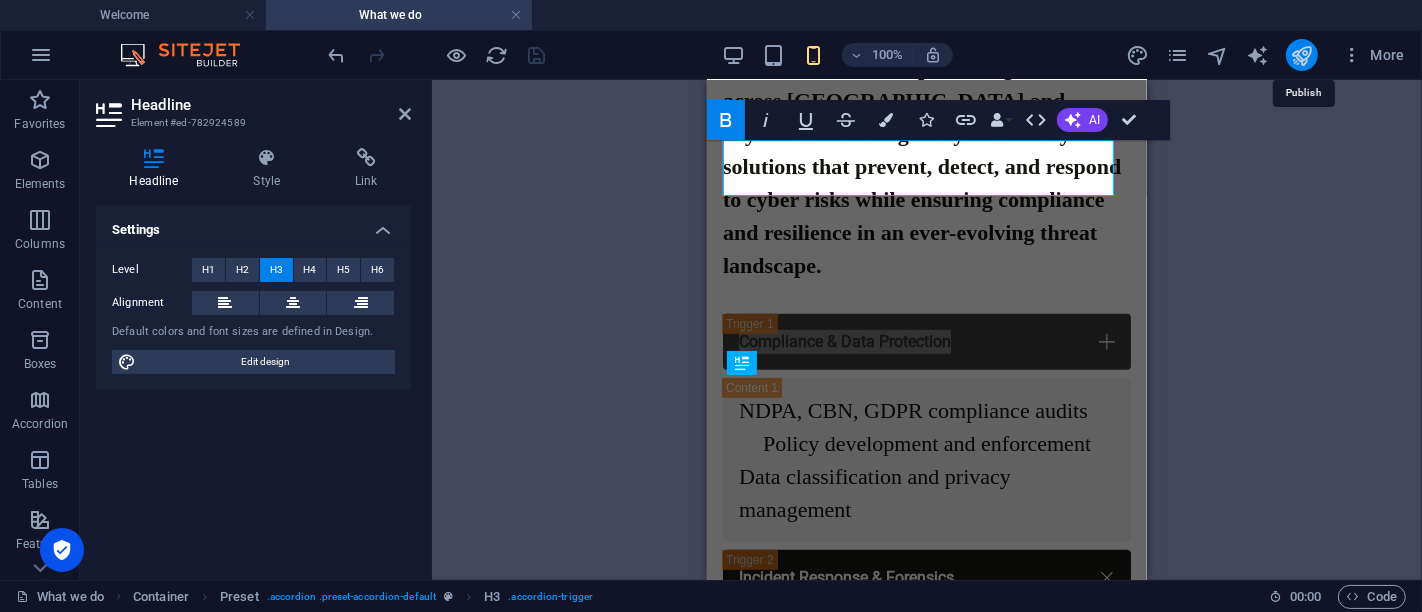 click at bounding box center [1301, 55] 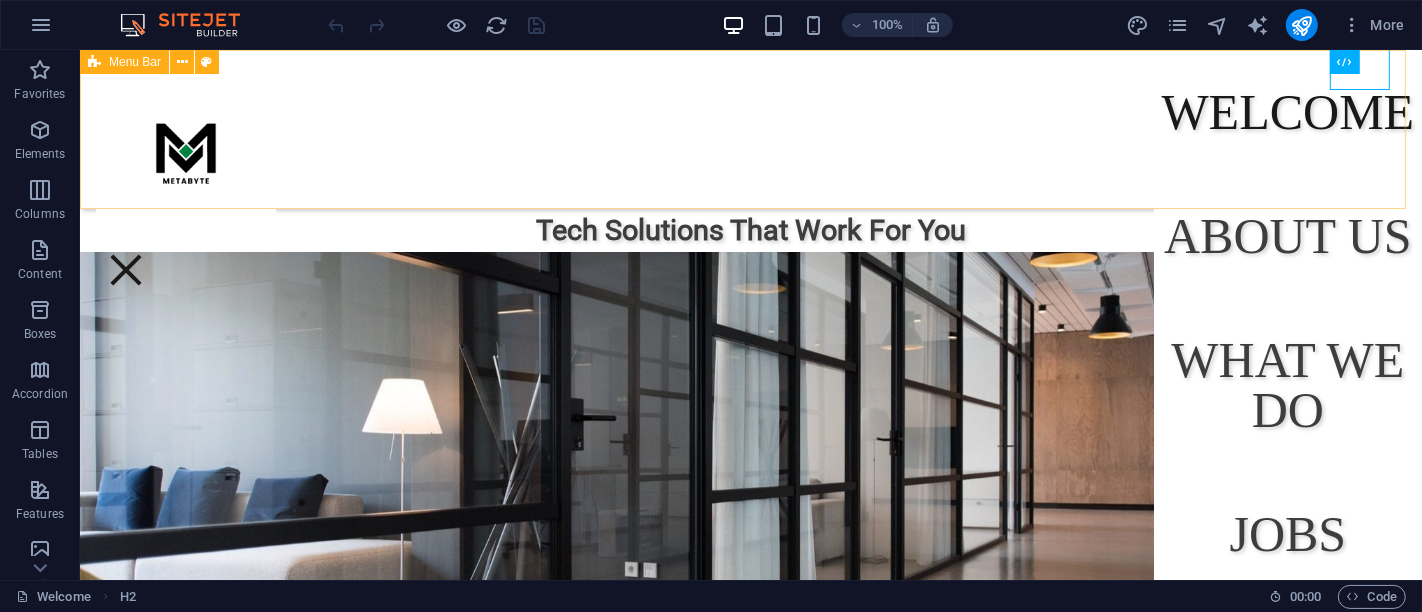 scroll, scrollTop: 0, scrollLeft: 0, axis: both 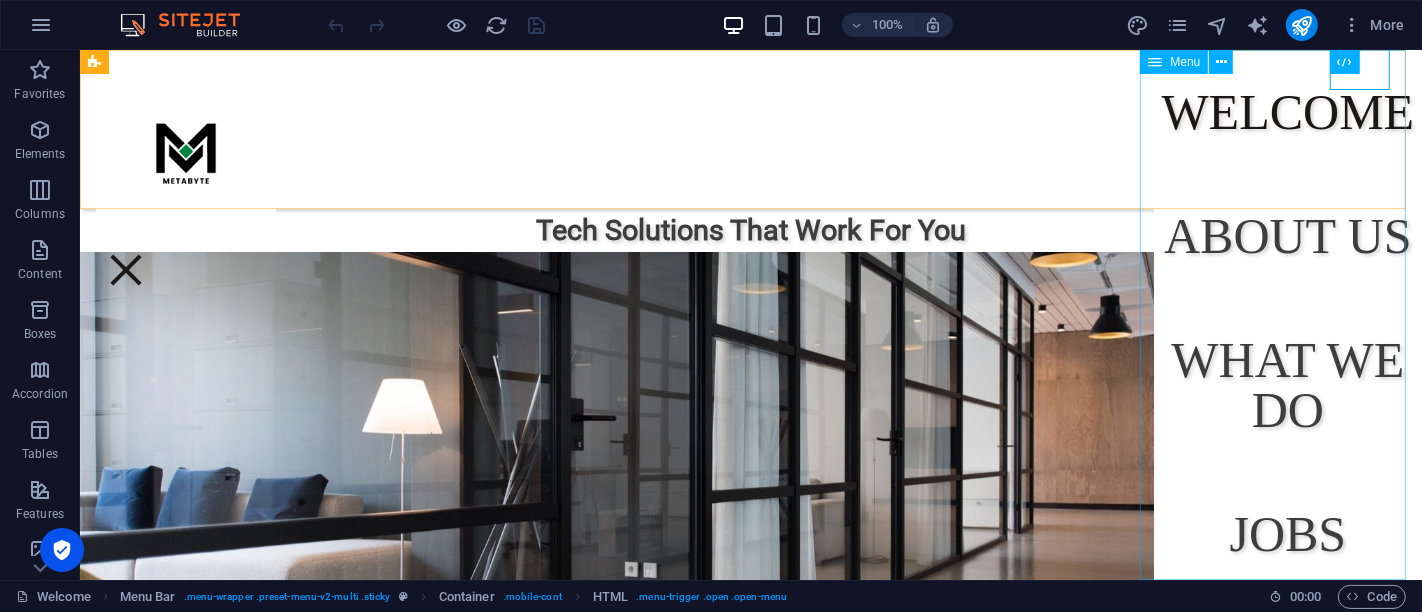 click on "Welcome About us What we do Jobs Contact New page" at bounding box center [1287, 315] 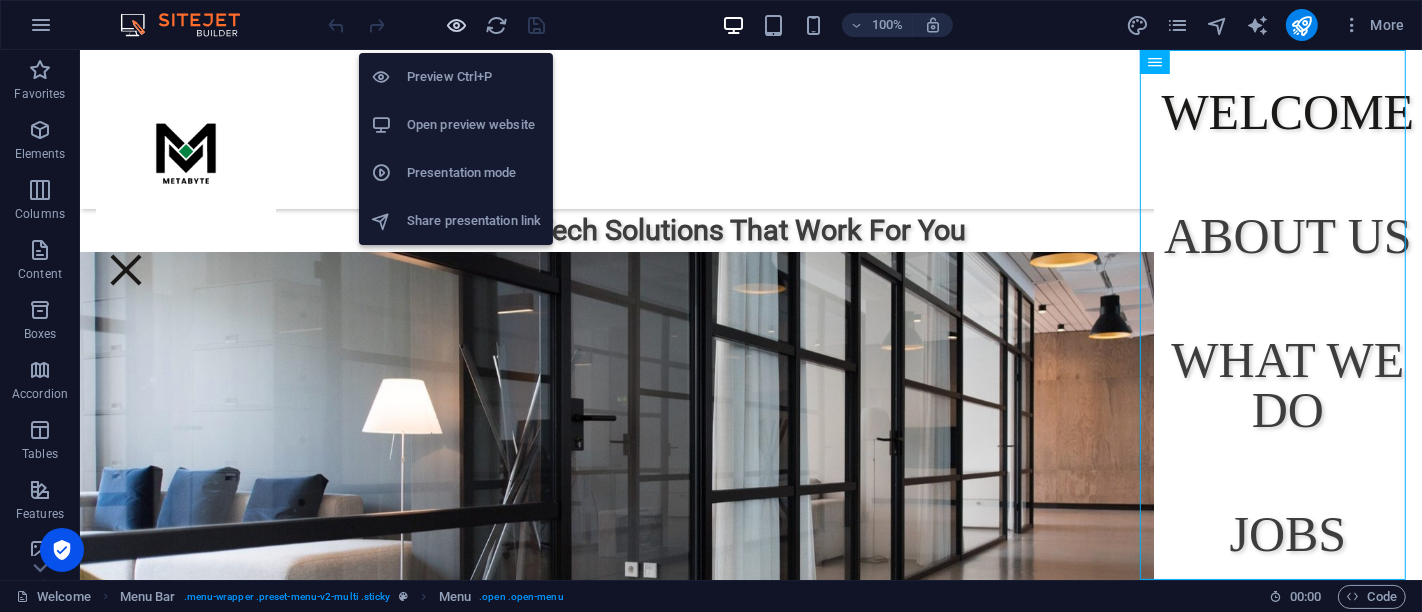 click at bounding box center (457, 25) 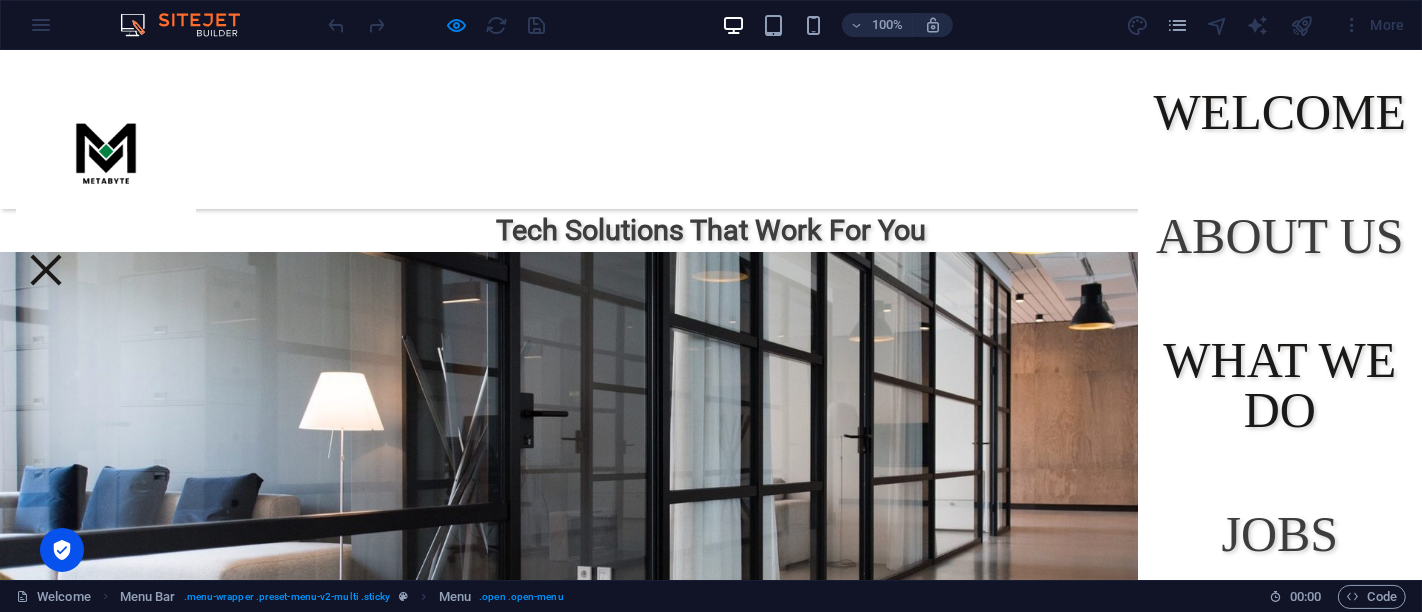 click on "What we do" at bounding box center [1279, 385] 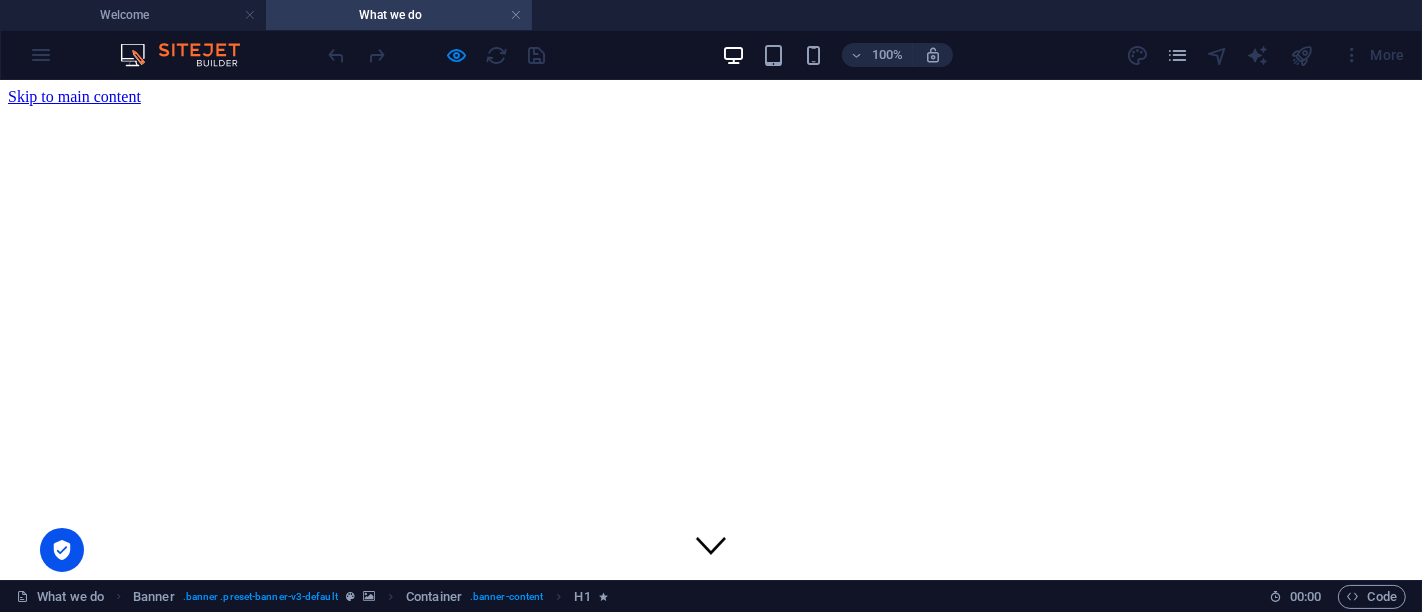 scroll, scrollTop: 0, scrollLeft: 0, axis: both 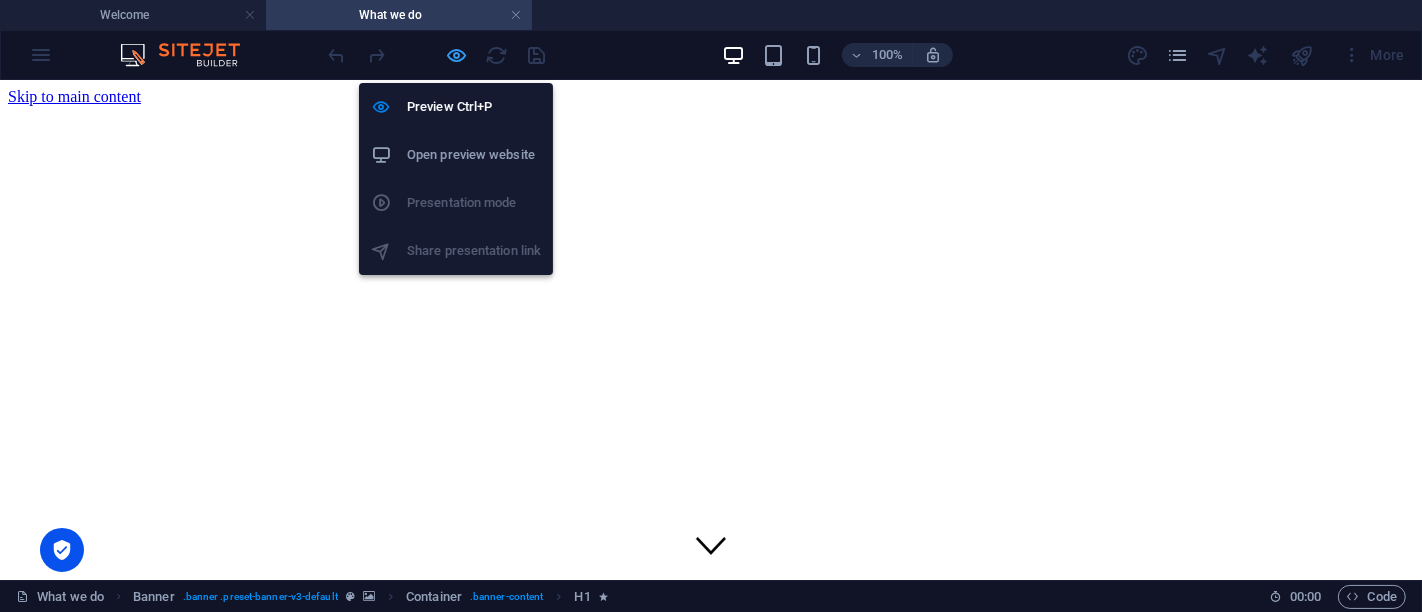 click at bounding box center (457, 55) 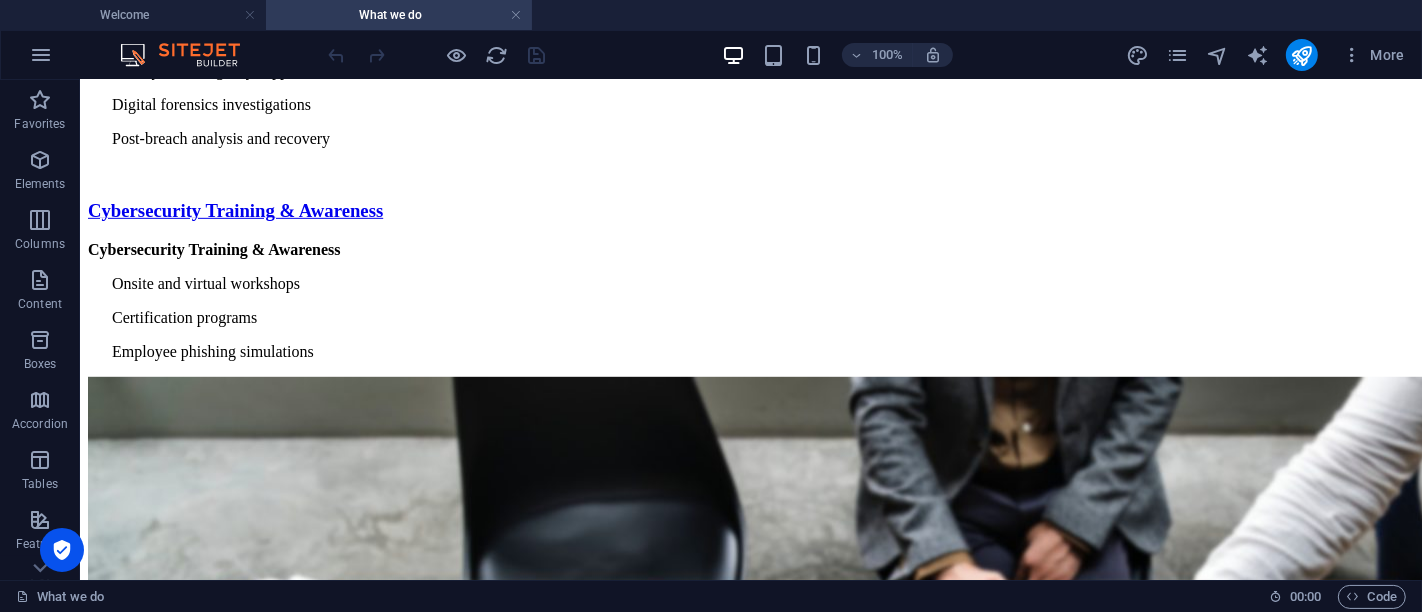 scroll, scrollTop: 970, scrollLeft: 0, axis: vertical 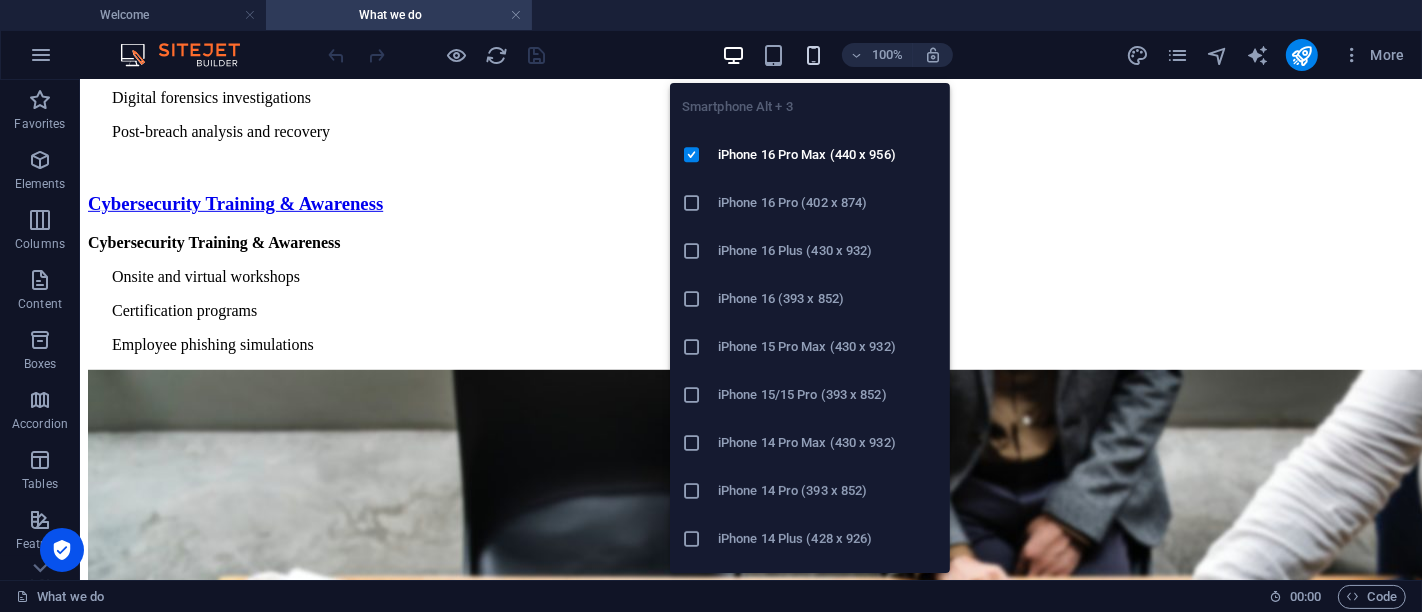 click at bounding box center (813, 55) 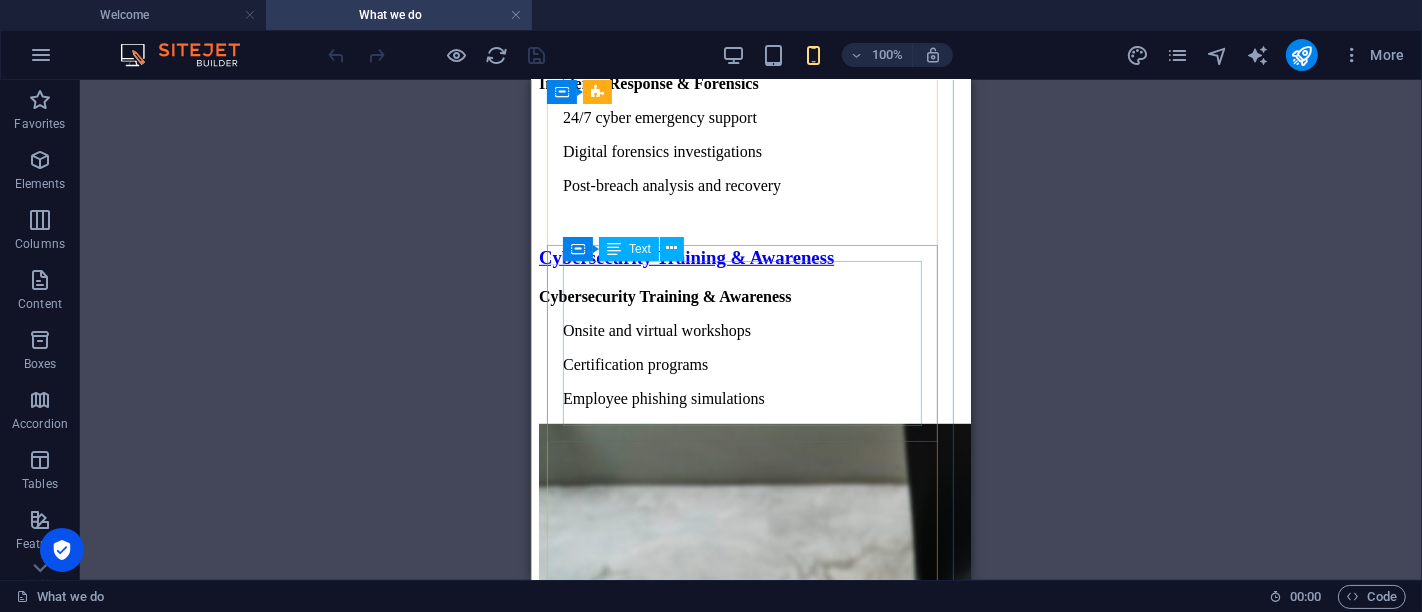 click on "Incidence Response & Forensics 24/7 cyber emergency support Digital forensics investigations Post-breach analysis and recovery" at bounding box center (750, 151) 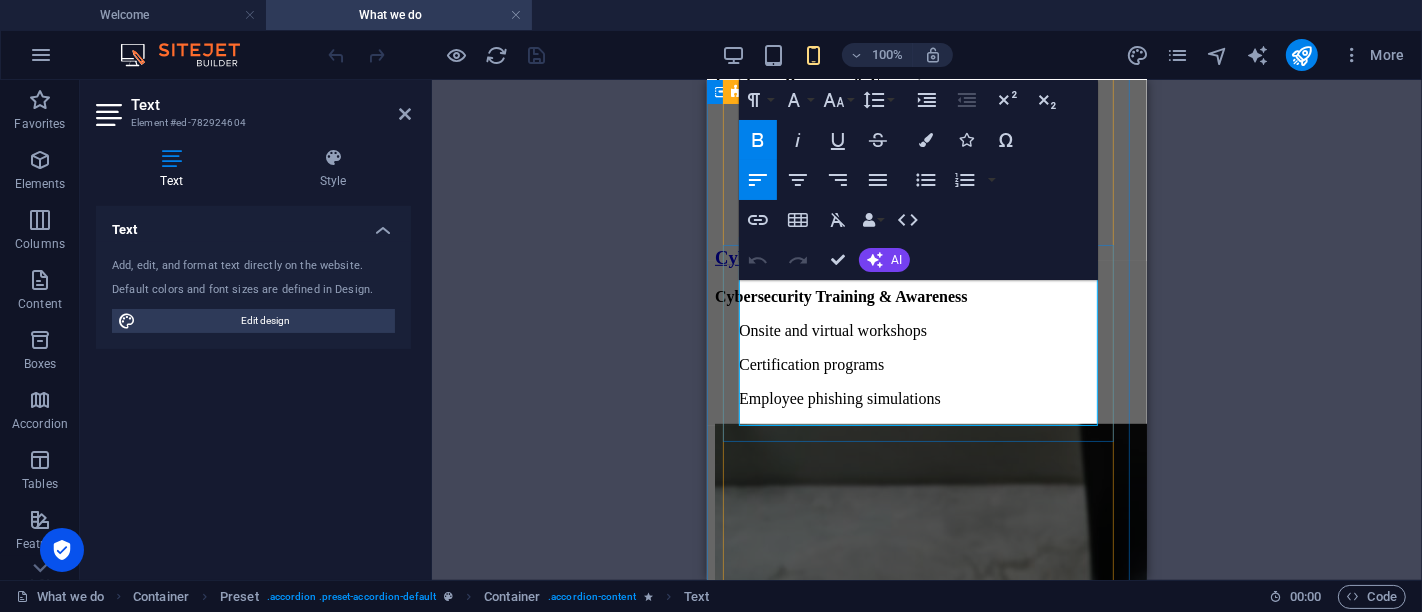 click on "24/7 cyber emergency support" at bounding box center (950, 117) 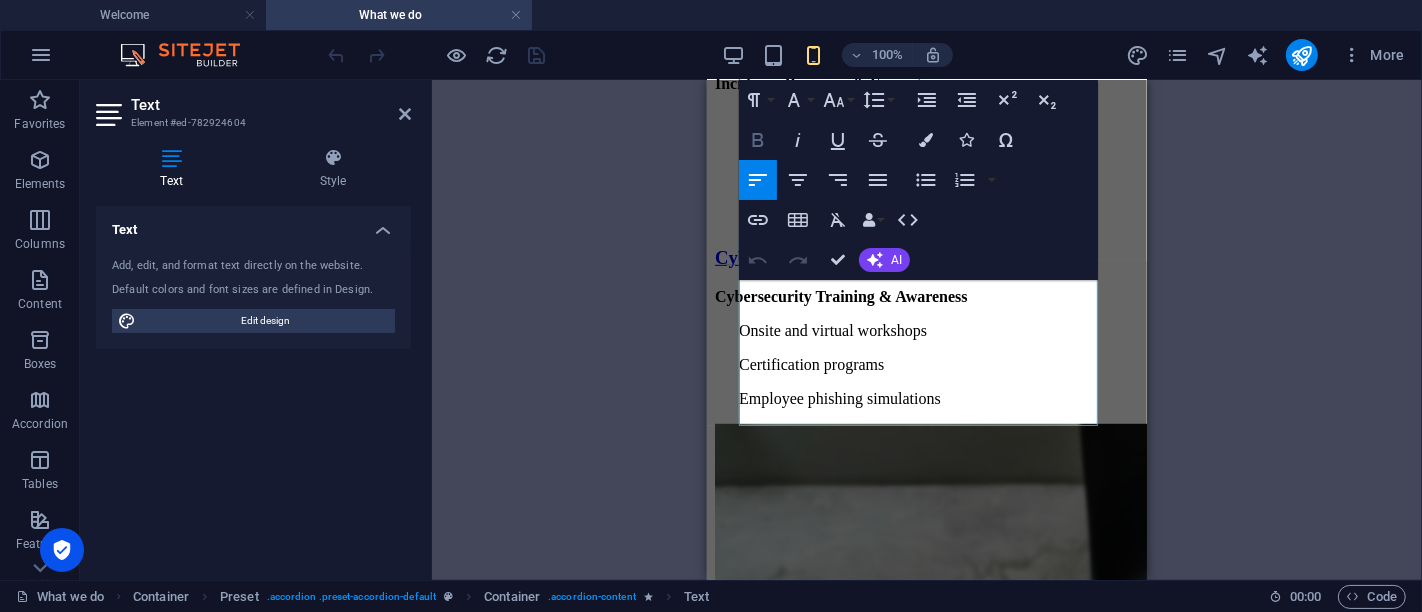 click 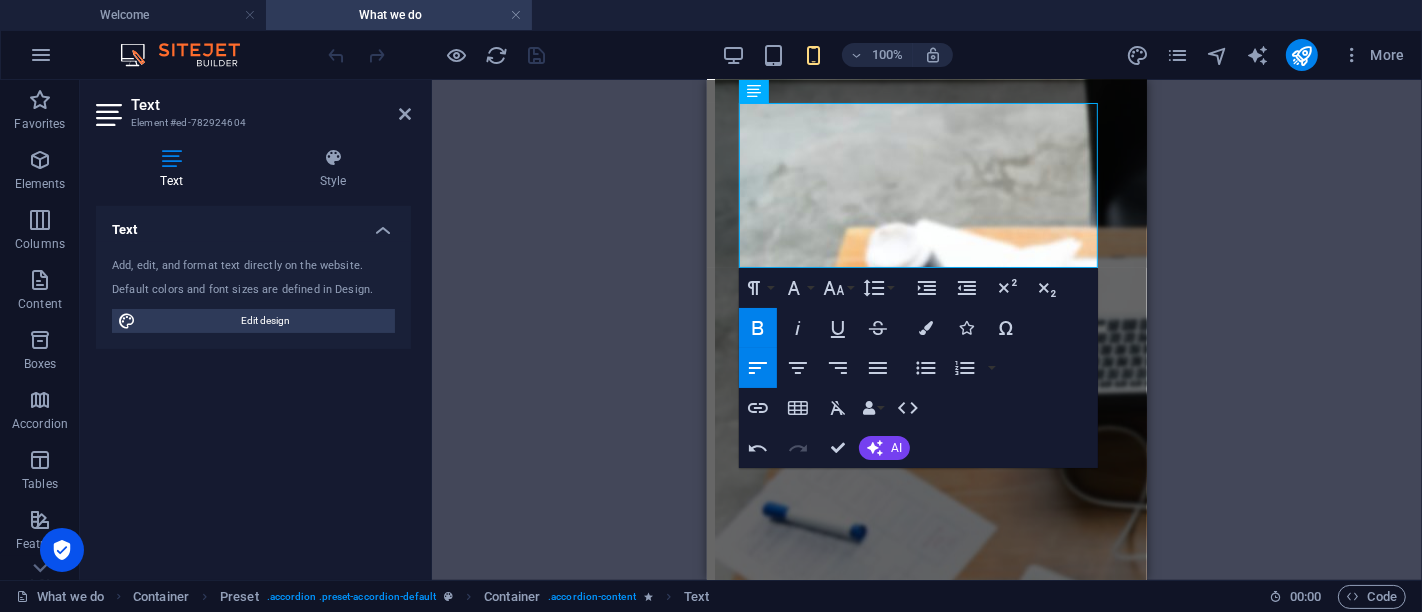 scroll, scrollTop: 1147, scrollLeft: 0, axis: vertical 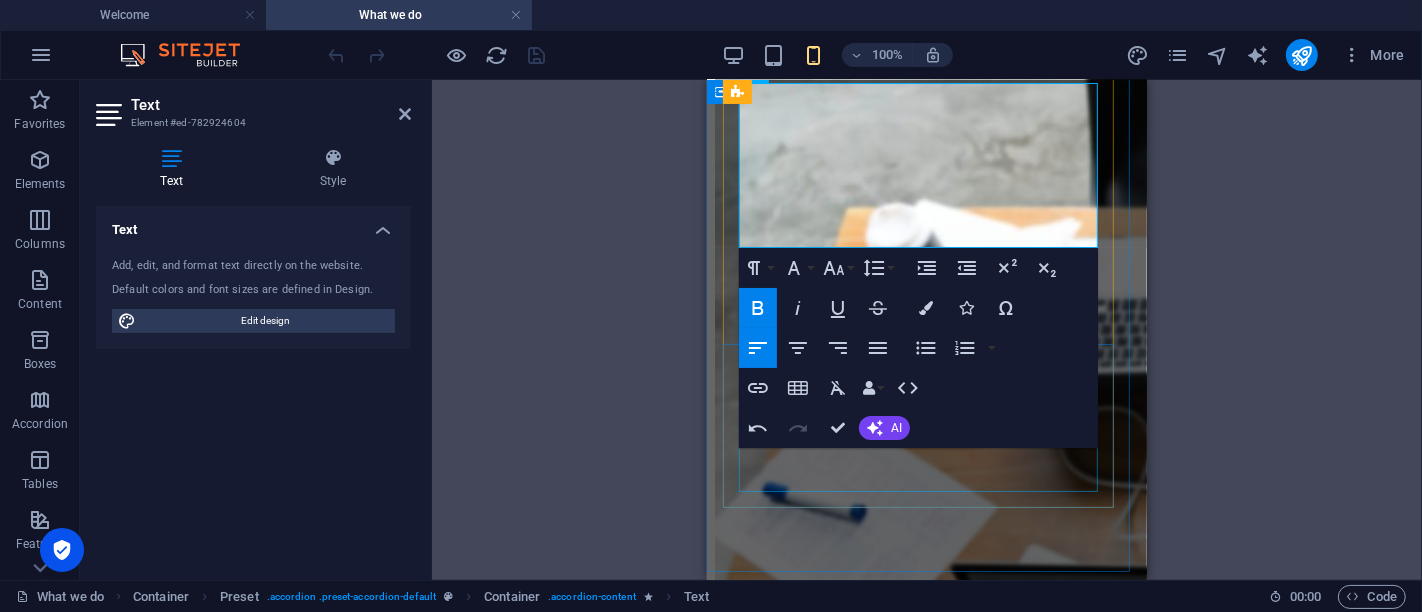 click on "Cybersecurity Training & Awareness Onsite and virtual workshops Certification programs Employee phishing simulations" at bounding box center [926, 170] 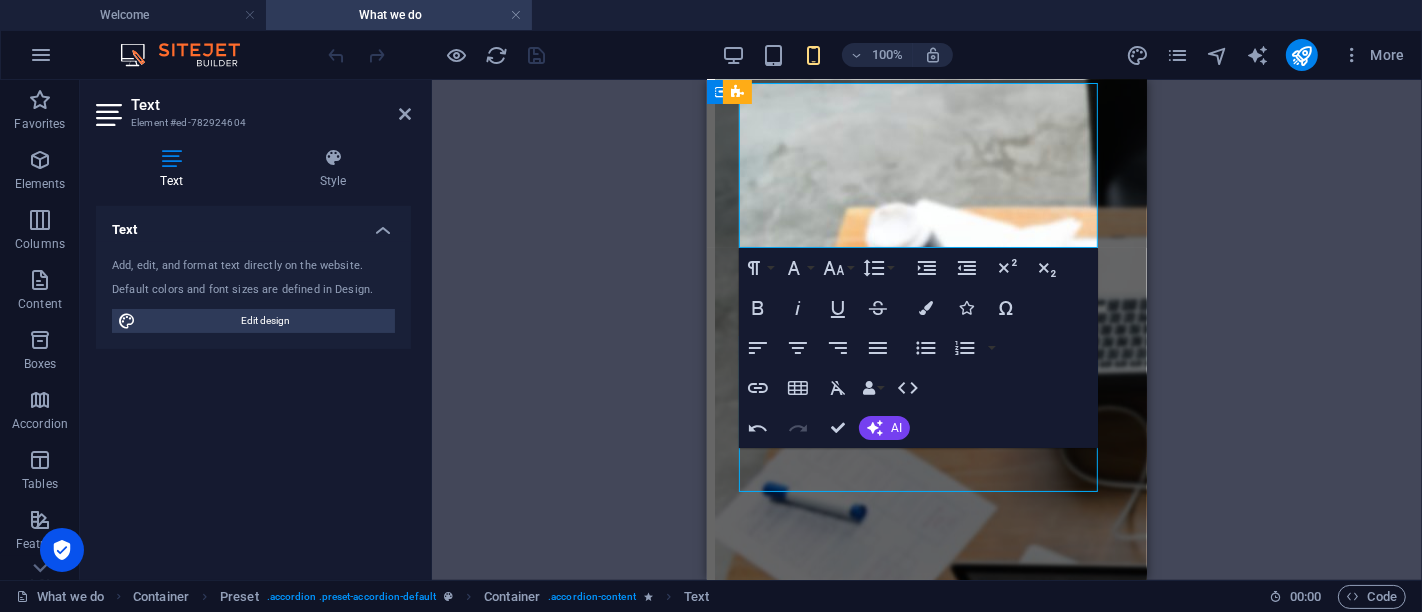 click on "Cybersecurity Training & Awareness Onsite and virtual workshops Certification programs Employee phishing simulations" at bounding box center (926, 170) 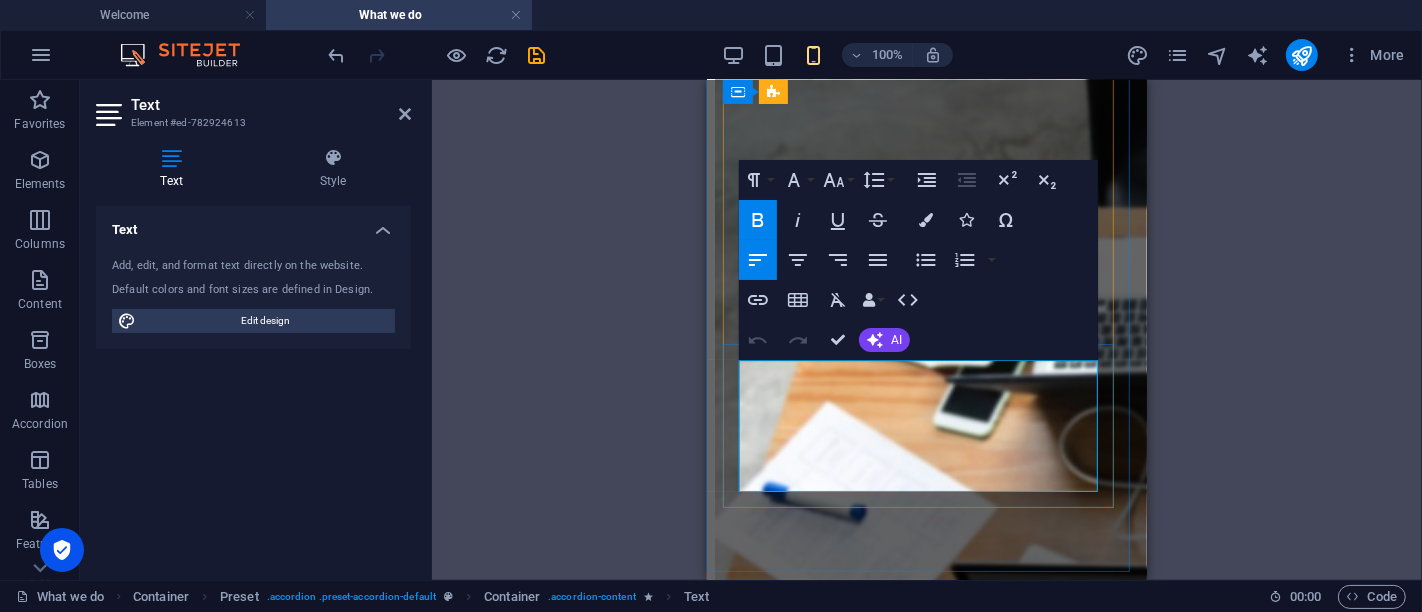 drag, startPoint x: 765, startPoint y: 410, endPoint x: 1041, endPoint y: 485, distance: 286.00873 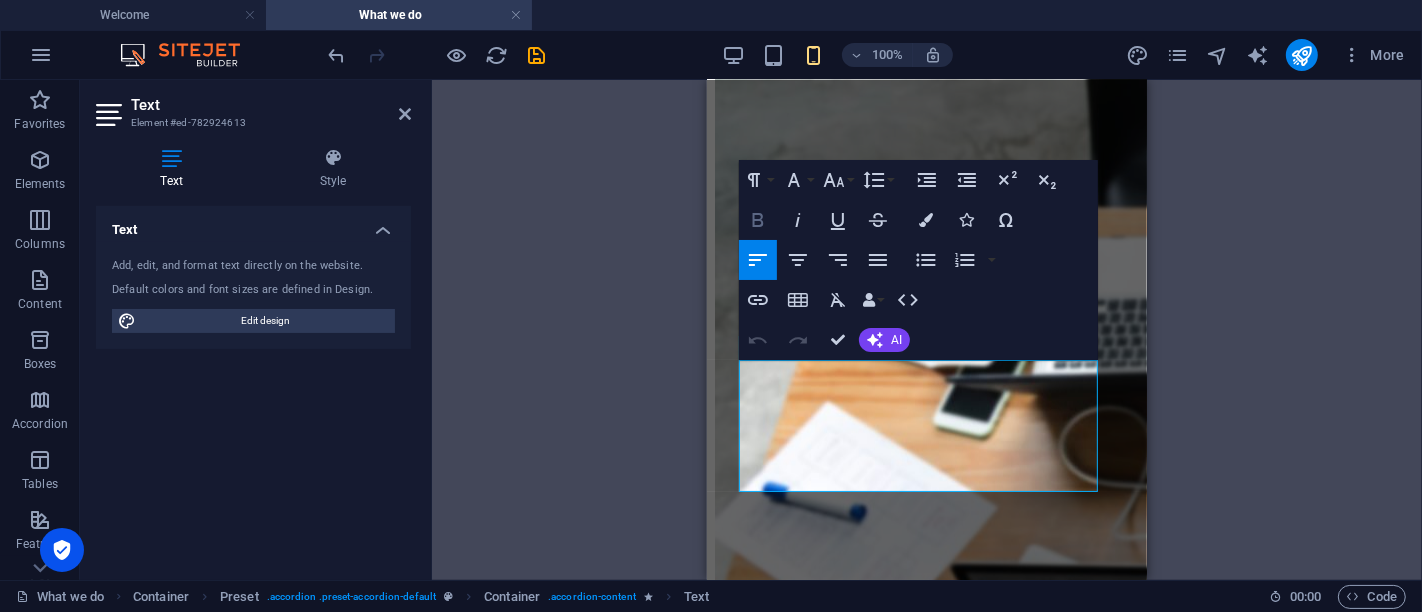 click 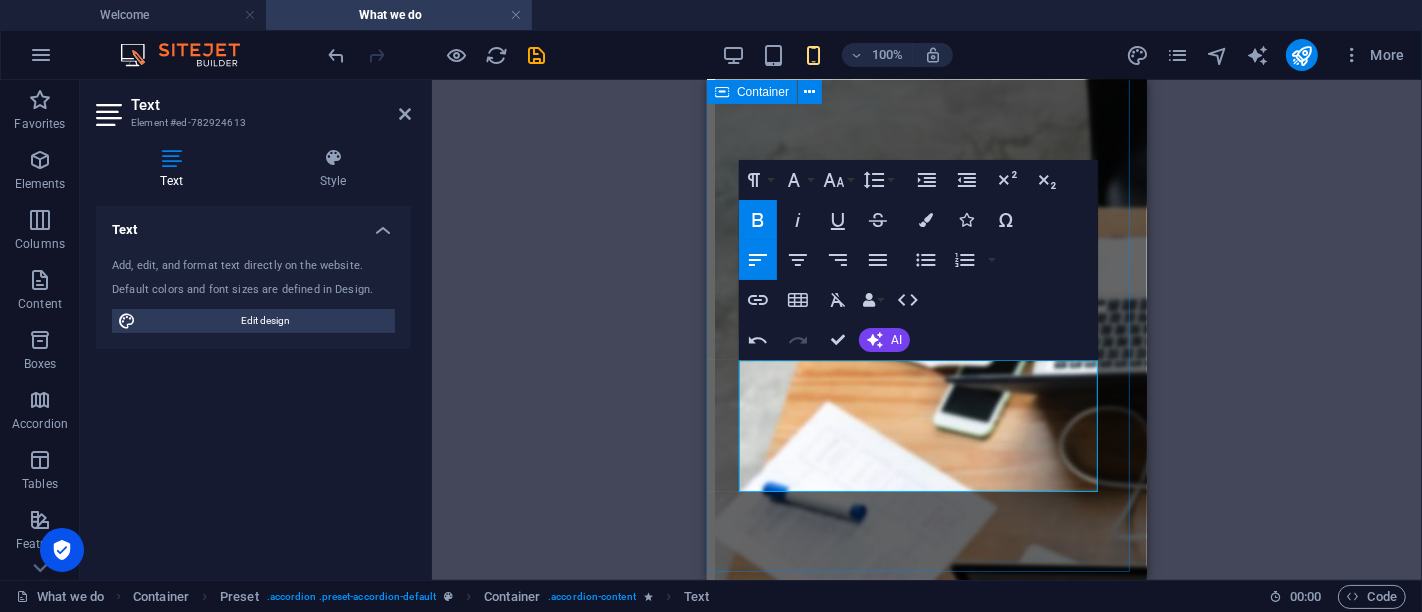 click on "Our Mission is to empower organizations across [GEOGRAPHIC_DATA] and beyond with intelligent cybersecurity solutions that prevent, detect, and respond to cyber risks while ensuring compliance and resilience in an ever-evolving threat landscape. Compliance & Data Protection NDPA, CBN, GDPR compliance audits Policy development and enforcement Data classification and privacy management Incident Response & Forensics Incidence Response & Forensics 24/7 cyber emergency support Digital forensics investigations Post-breach analysis and recovery Cybersecurity Training & Awareness Cybersecurity Training & Awareness Onsite and virtual workshops Certification programs Employee phishing simulations" at bounding box center [926, -108] 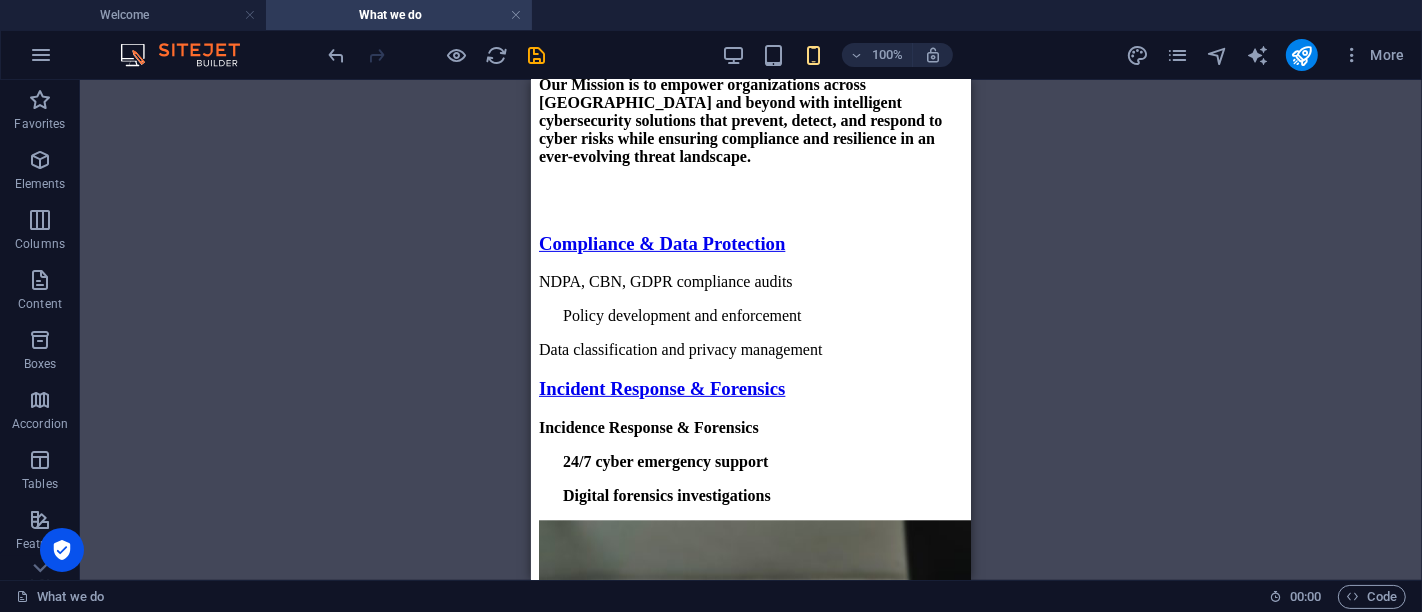 scroll, scrollTop: 630, scrollLeft: 0, axis: vertical 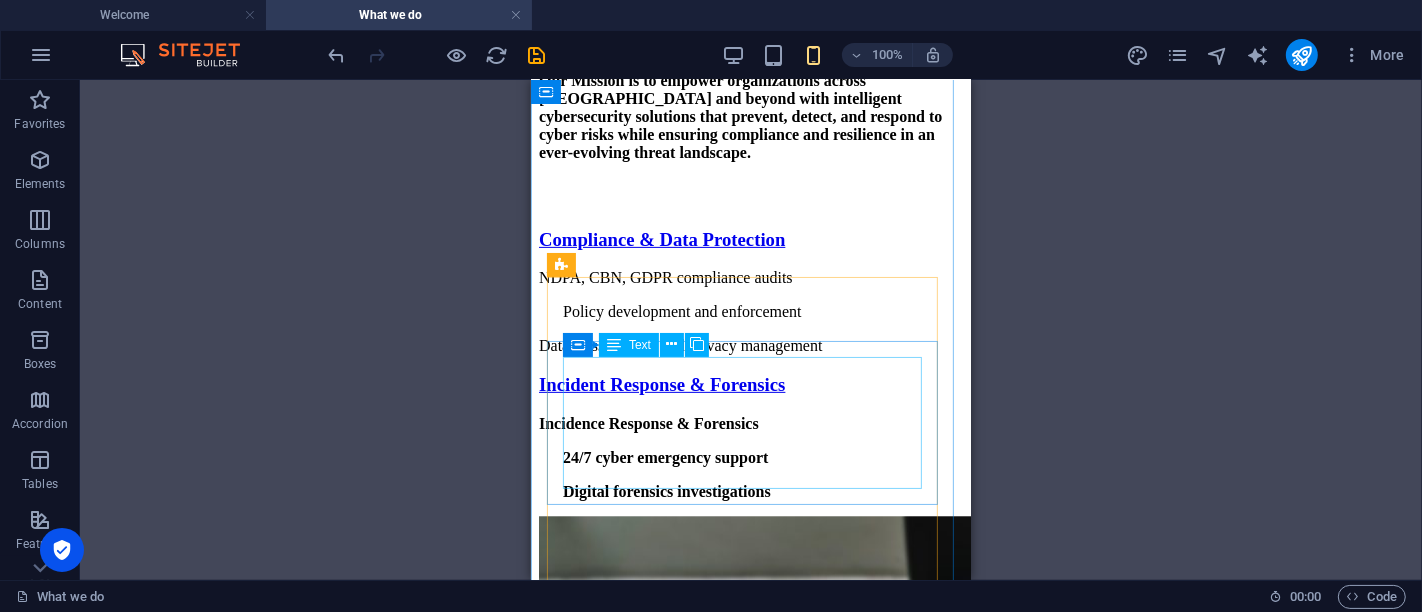 click on "NDPA, CBN, GDPR compliance audits Policy development and enforcement Data classification and privacy management" at bounding box center (750, 311) 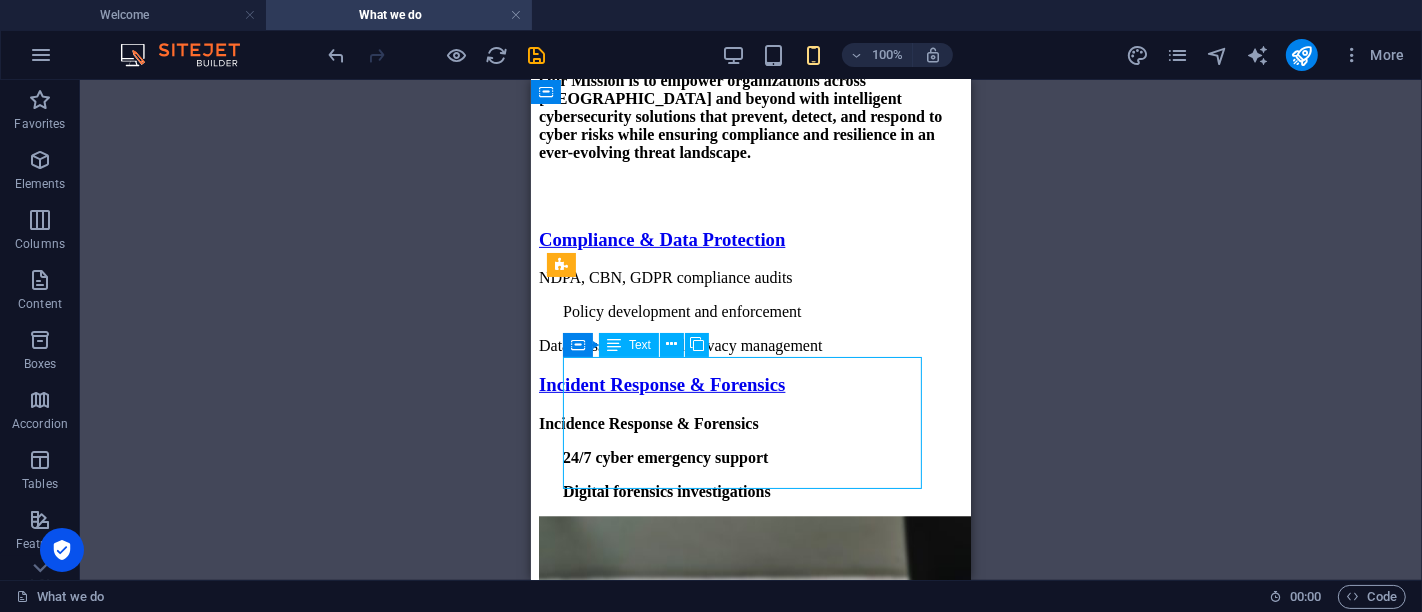 click on "NDPA, CBN, GDPR compliance audits Policy development and enforcement Data classification and privacy management" at bounding box center (750, 311) 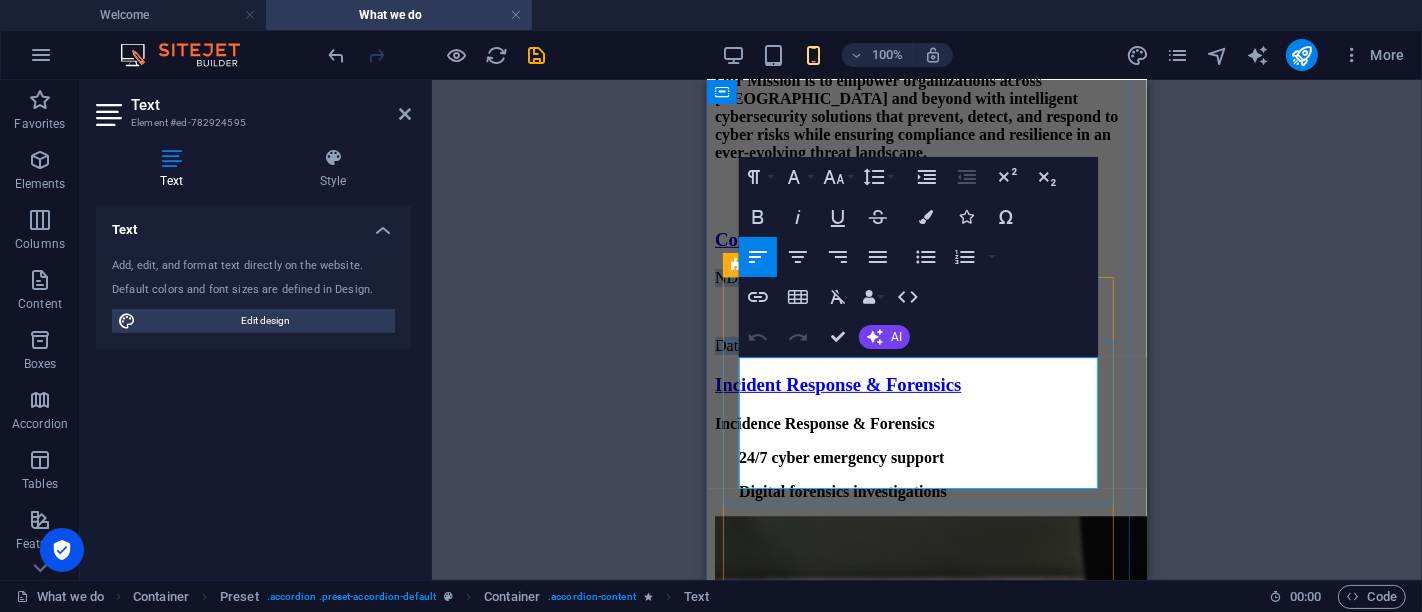 drag, startPoint x: 740, startPoint y: 370, endPoint x: 857, endPoint y: 476, distance: 157.87654 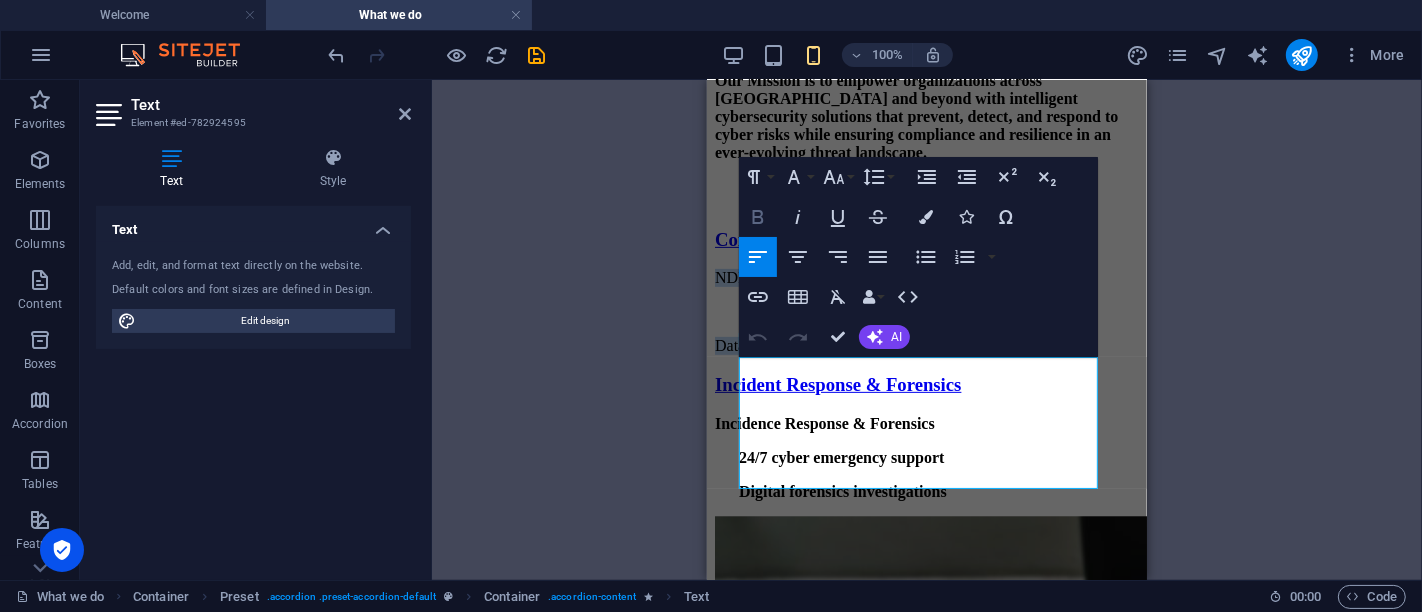 click 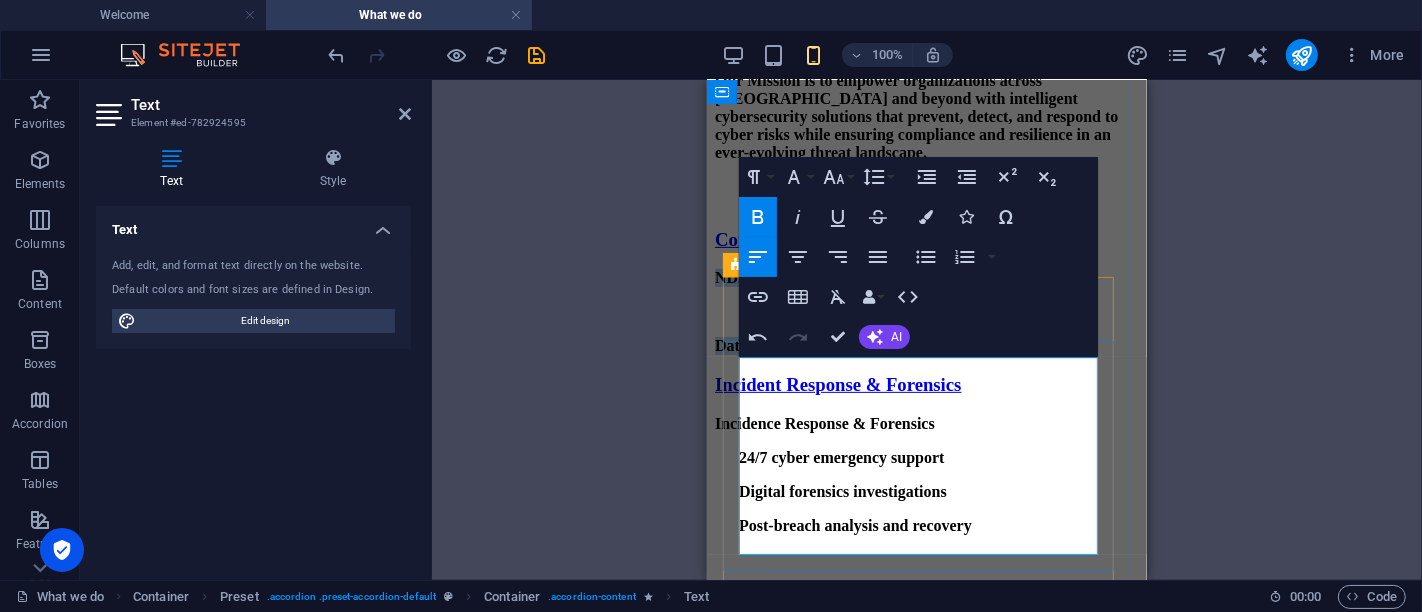 click on "Policy development and enforcement" at bounding box center [950, 311] 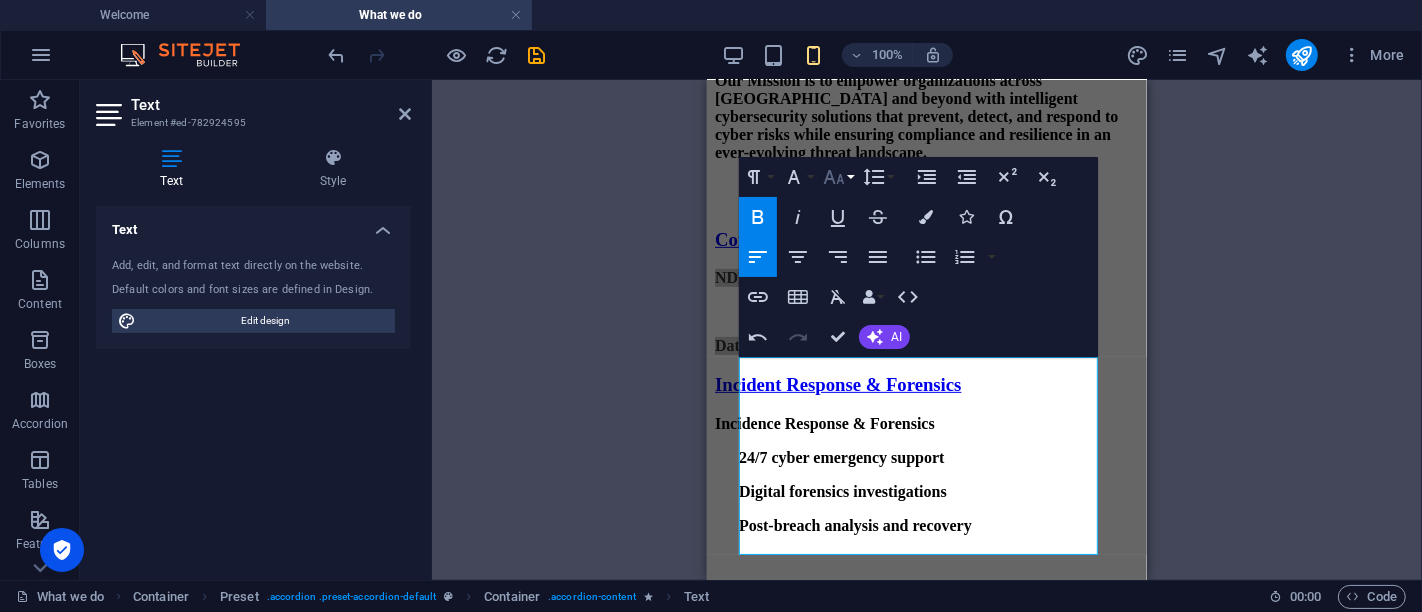click on "Font Size" at bounding box center (838, 177) 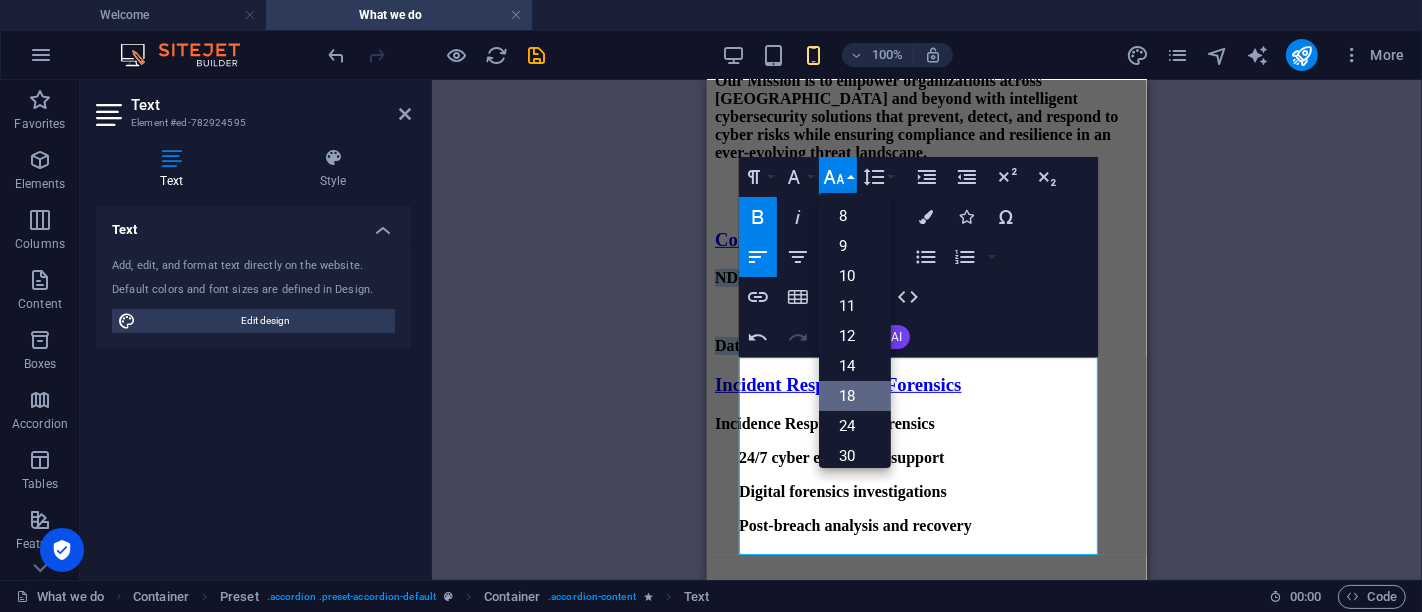 click on "18" at bounding box center [855, 396] 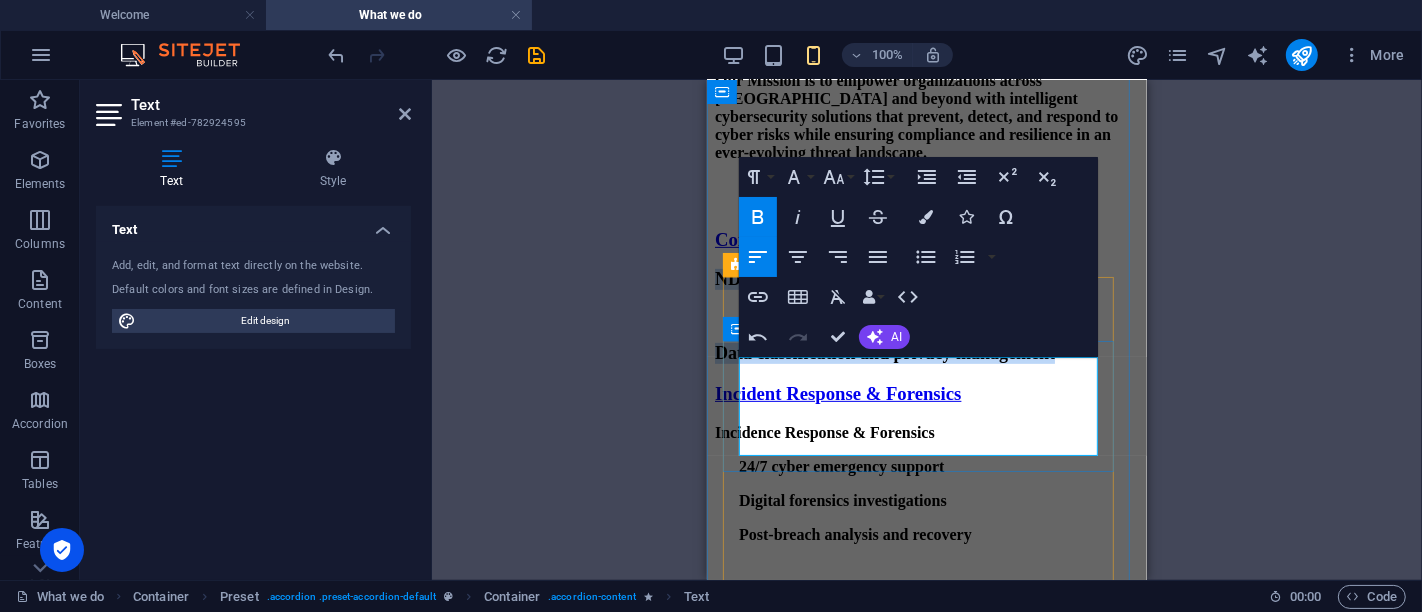 click on "NDPA, CBN, GDPR compliance audits Policy development and enforcement Data classification and privacy management" at bounding box center [926, 315] 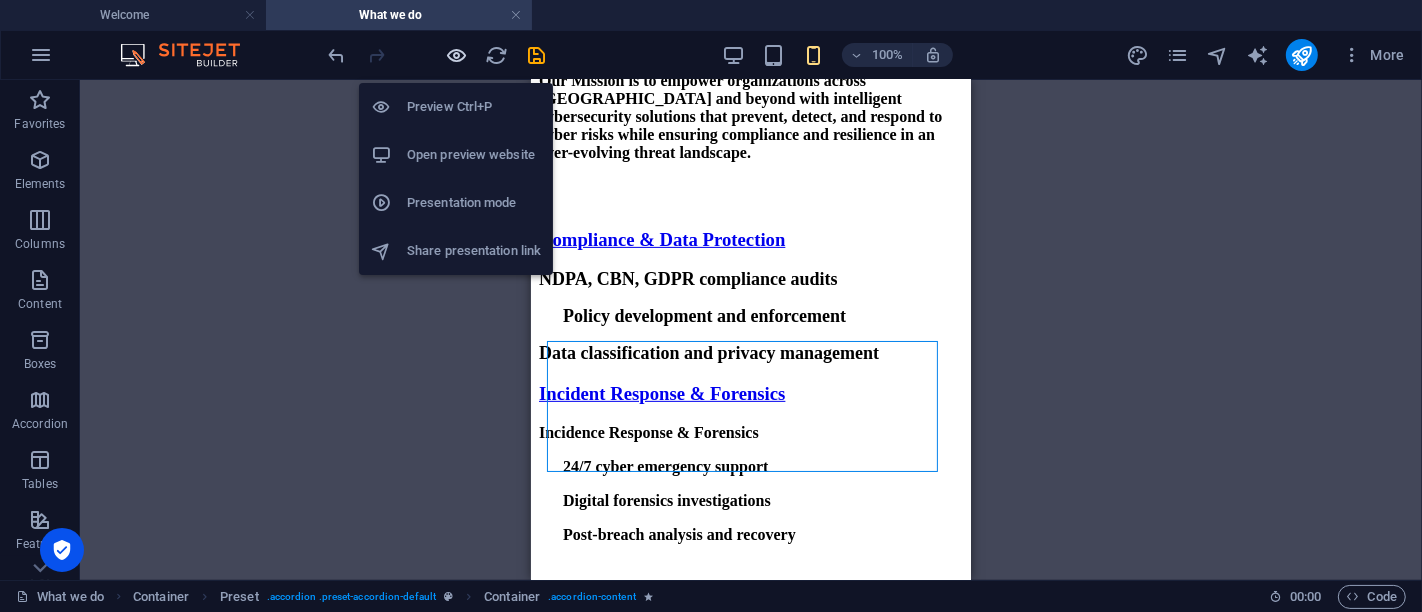 click at bounding box center (457, 55) 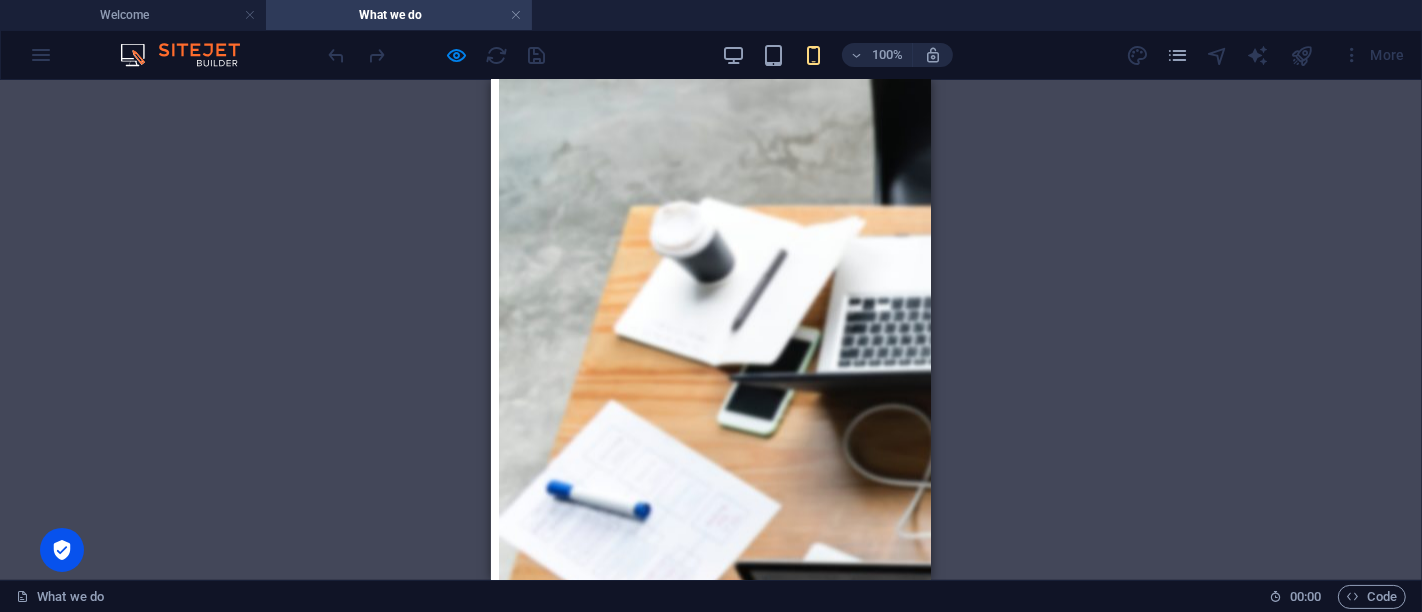 scroll, scrollTop: 823, scrollLeft: 0, axis: vertical 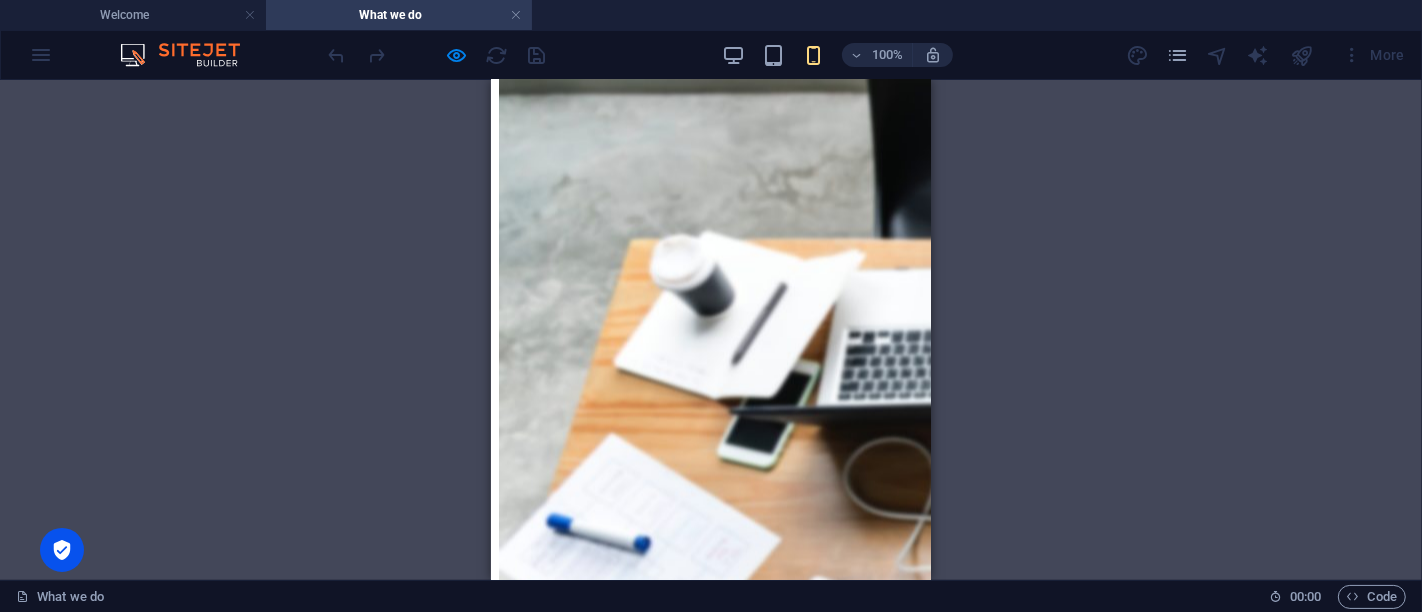 click on "Compliance & Data Protection" at bounding box center [621, 45] 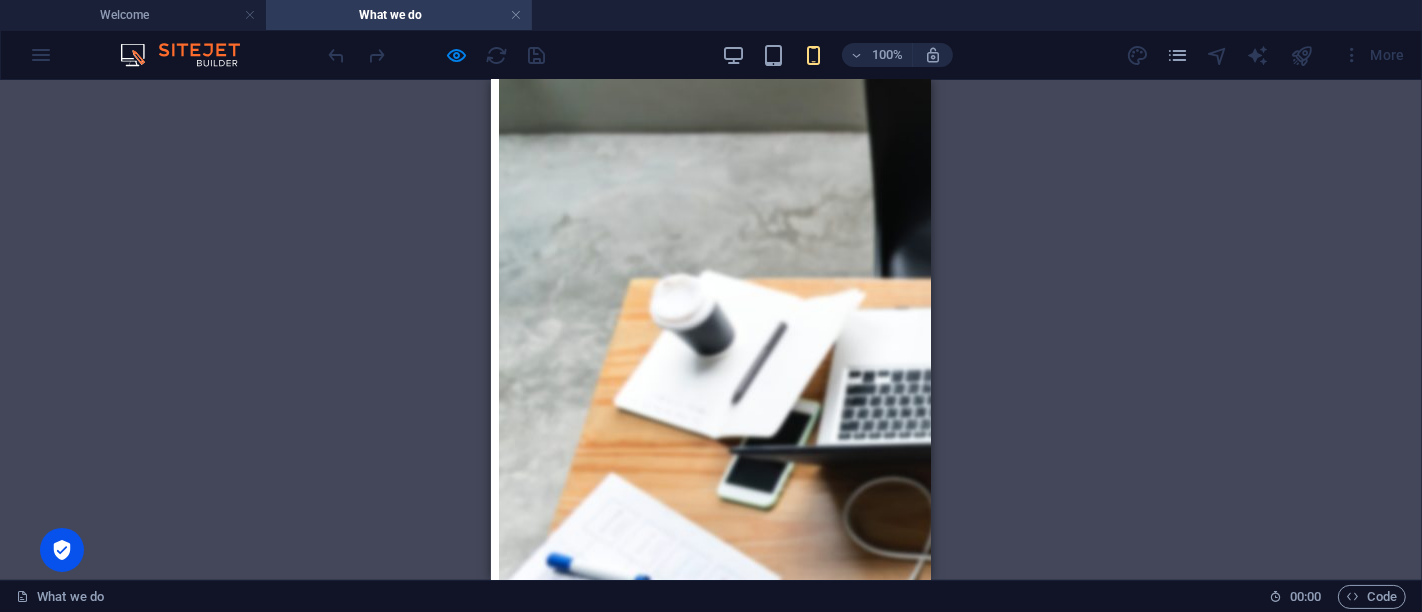 click on "Incident Response & Forensics" at bounding box center [621, 199] 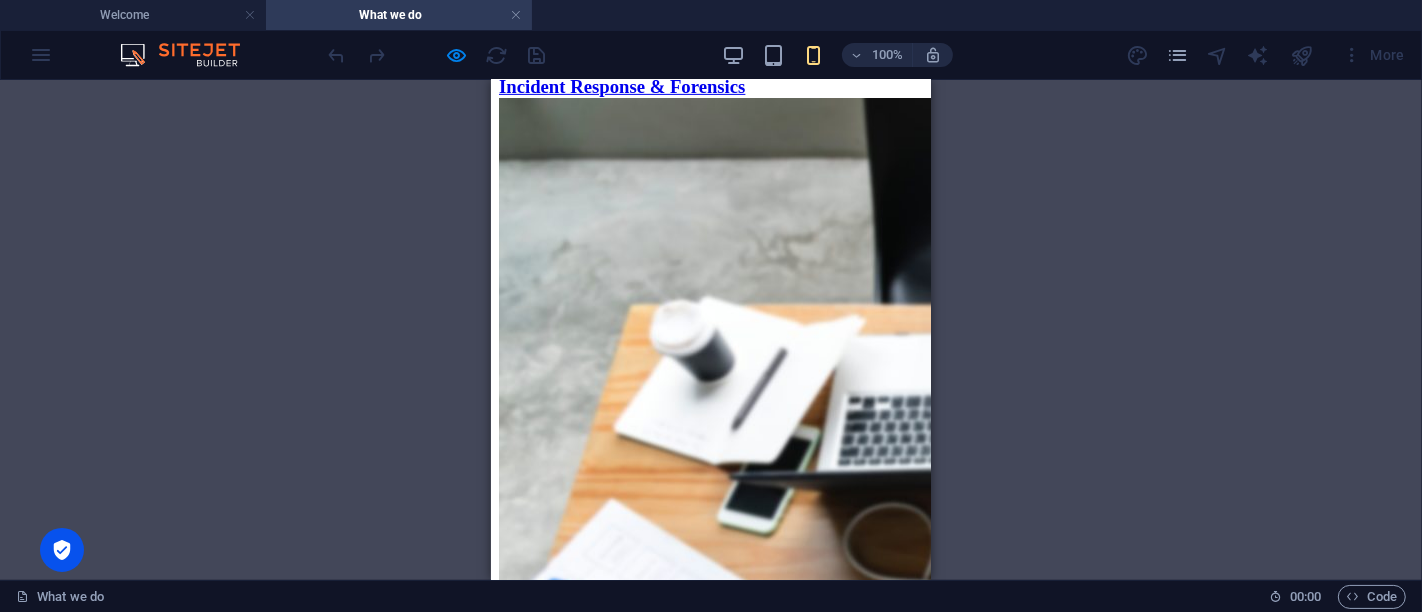 click on "Cybersecurity Training & Awareness" at bounding box center (645, 299) 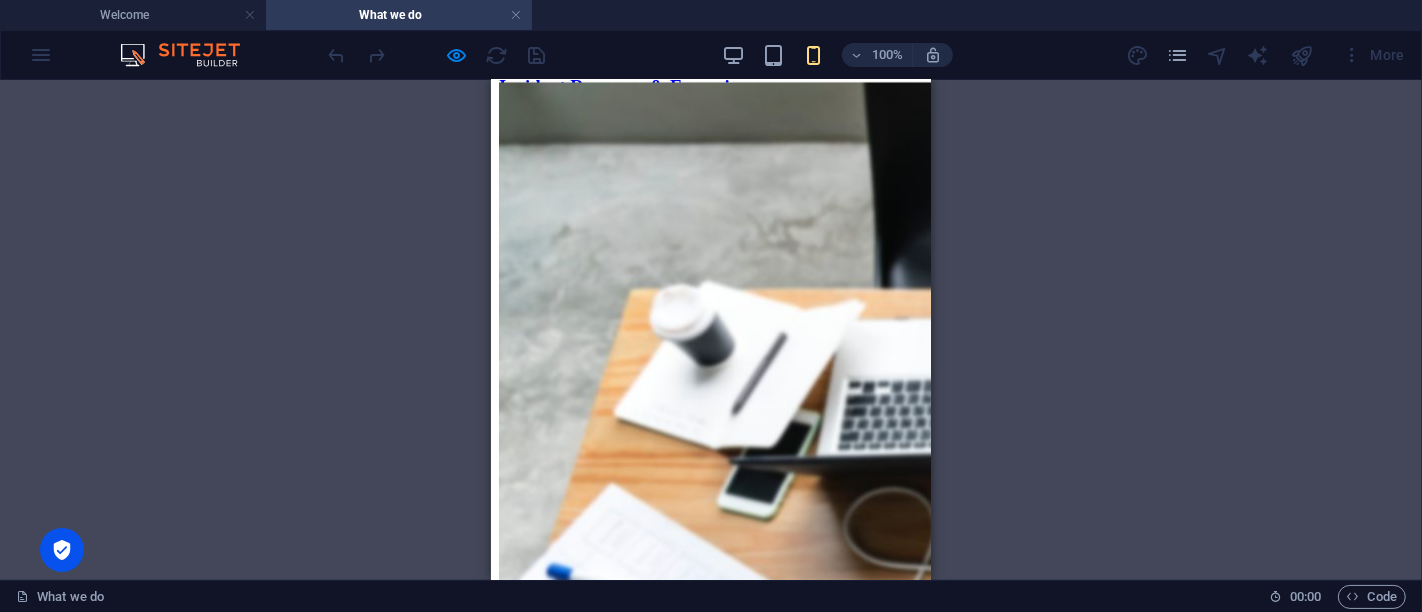click on "Cybersecurity Training & Awareness" at bounding box center (645, 126) 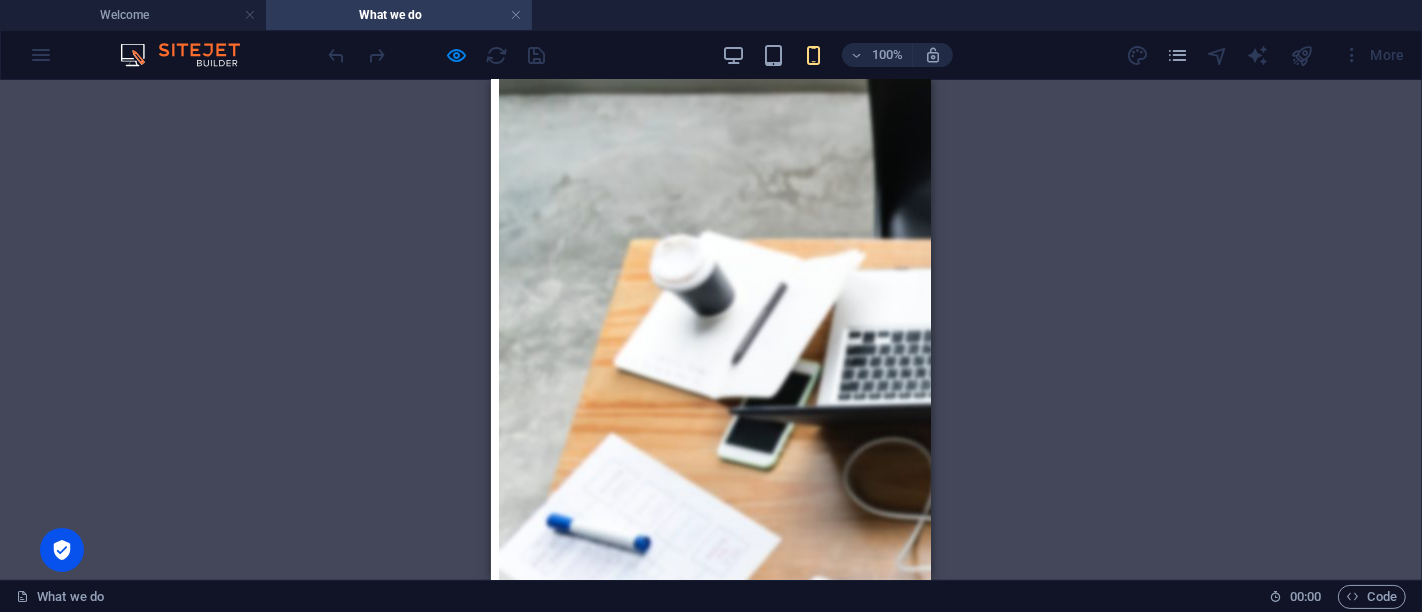 click on "Incident Response & Forensics" at bounding box center [621, 85] 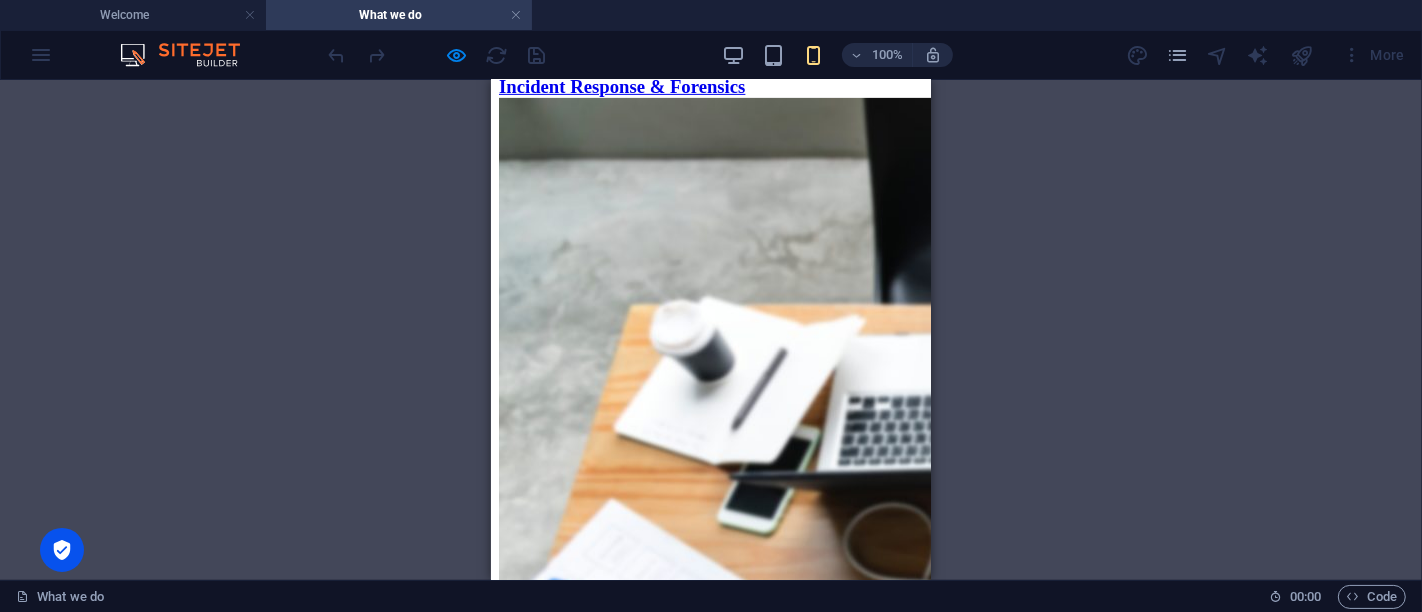 click on "Incident Response & Forensics" at bounding box center (621, 85) 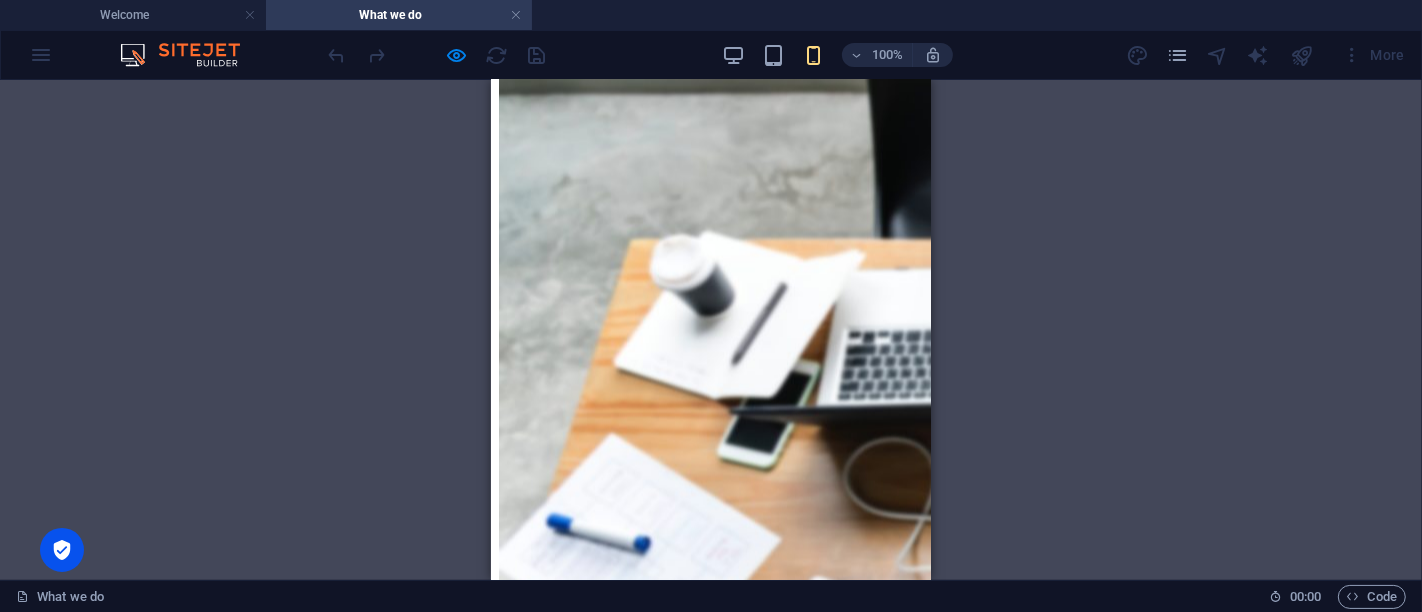 click on "Compliance & Data Protection" at bounding box center (621, 45) 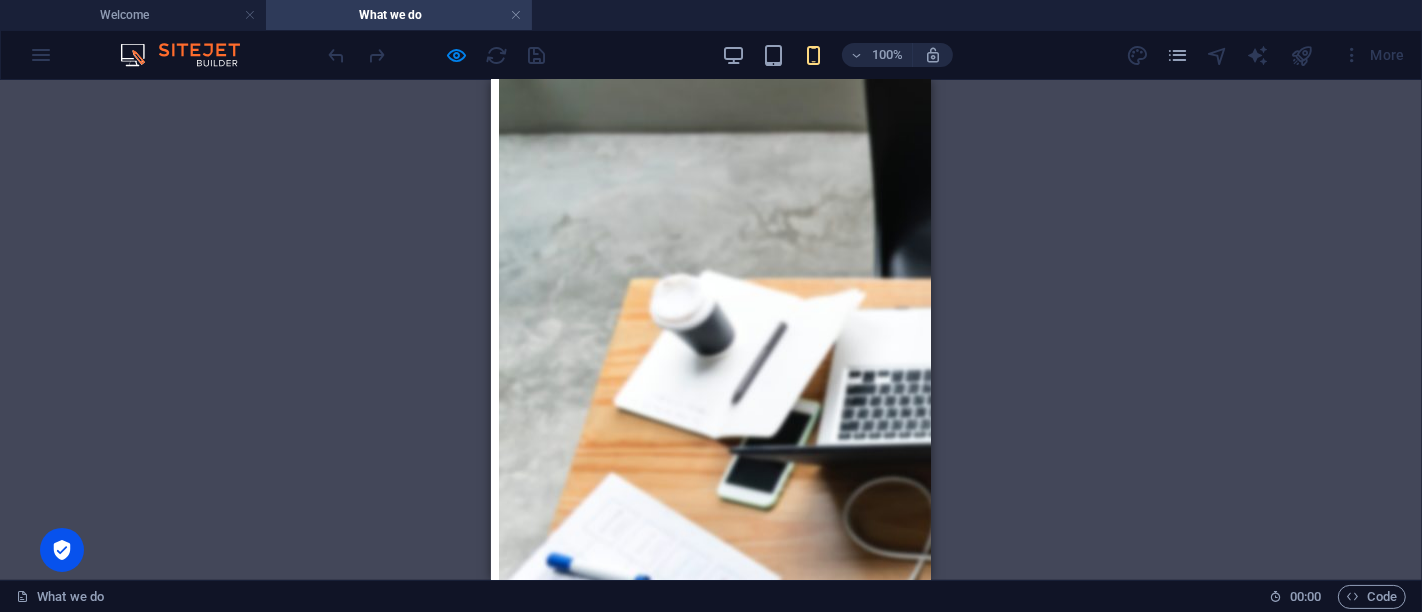 drag, startPoint x: 525, startPoint y: 179, endPoint x: 862, endPoint y: 262, distance: 347.0706 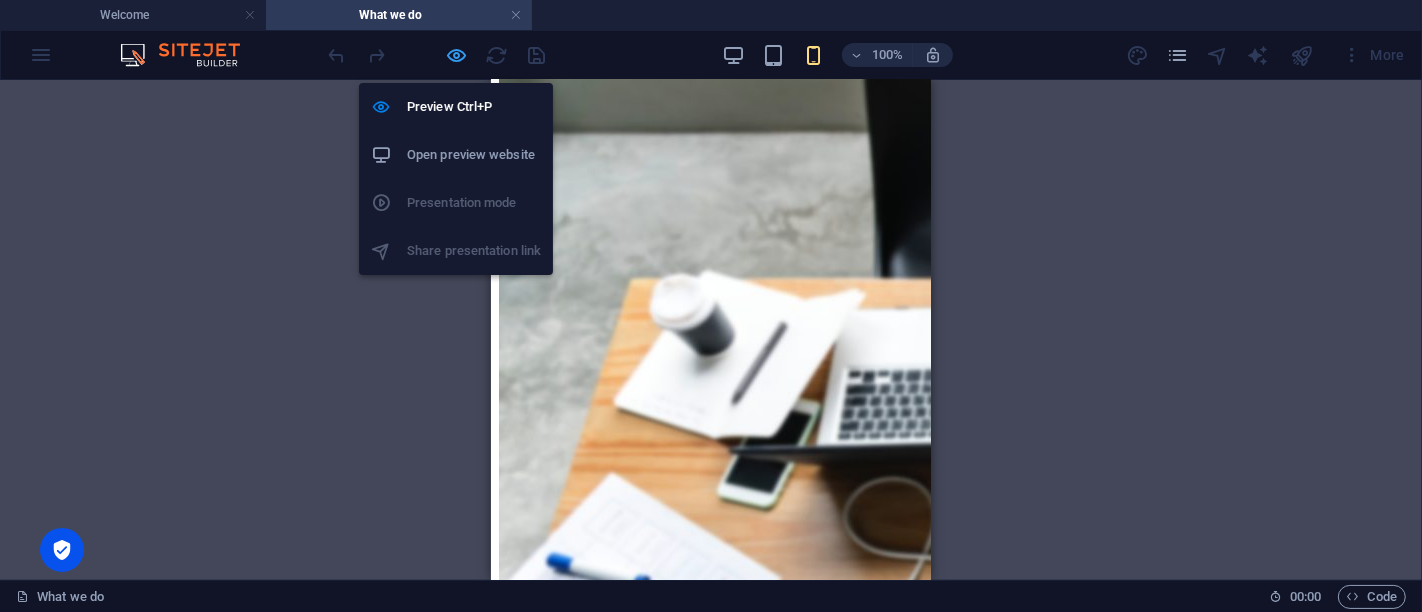 click at bounding box center [457, 55] 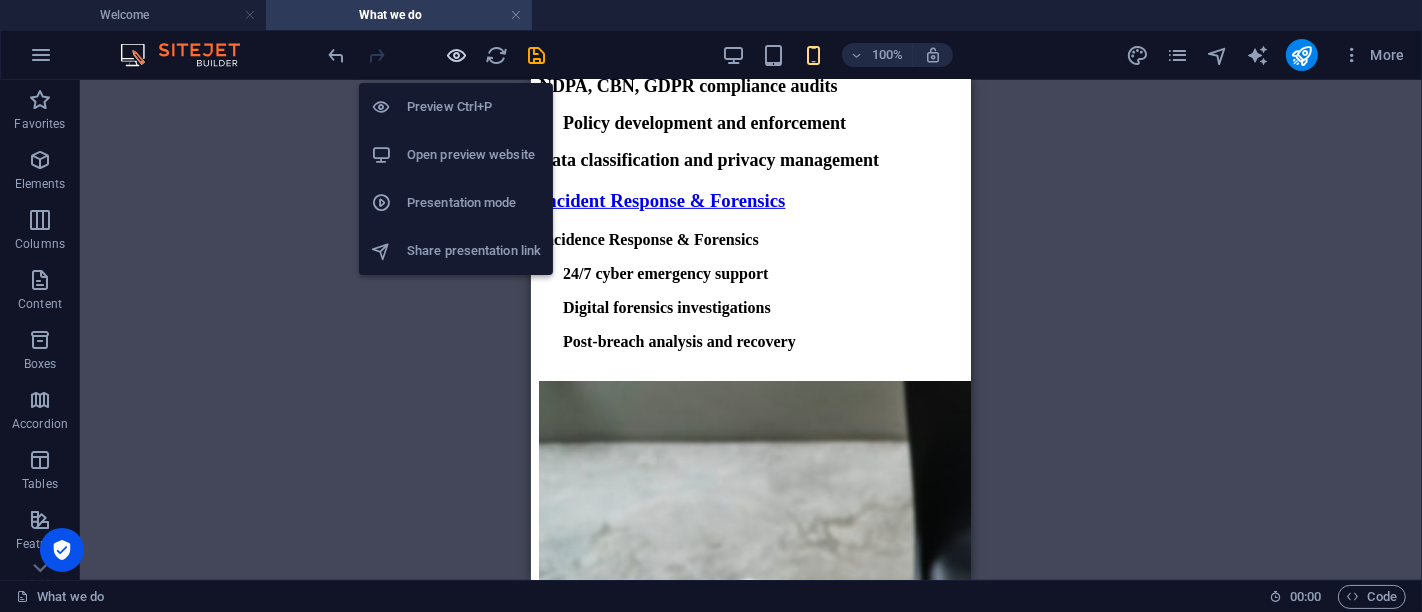 click at bounding box center [457, 55] 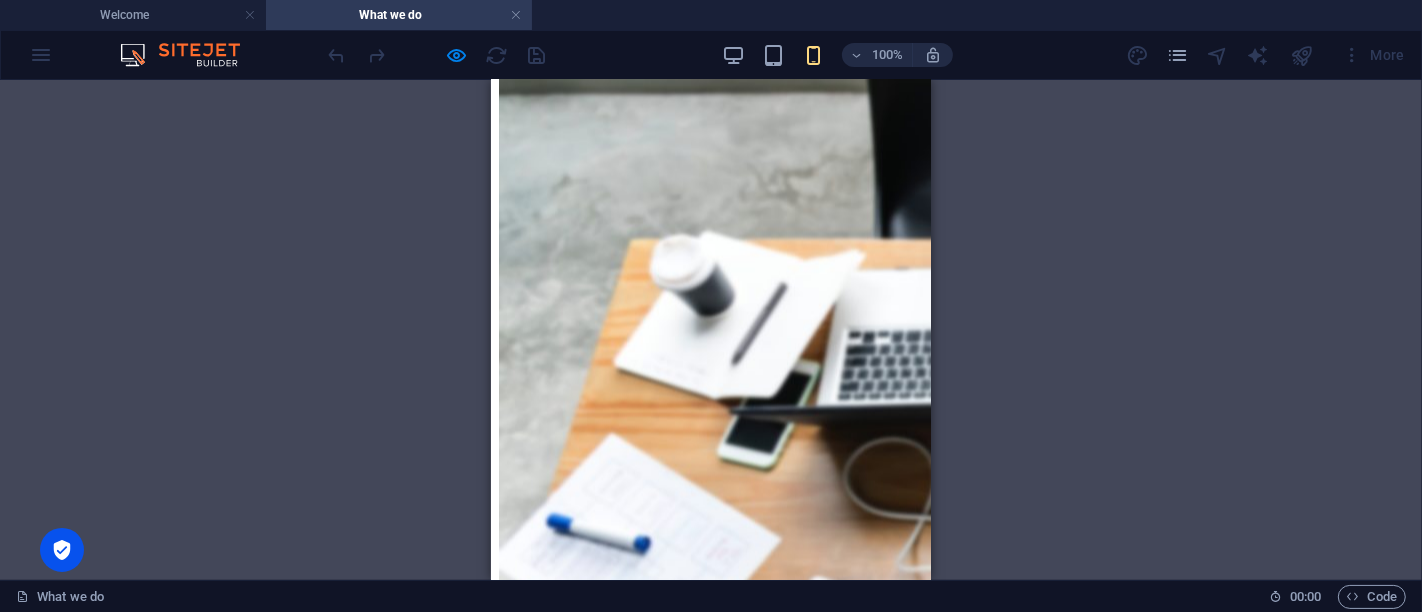 click on "Compliance & Data Protection" at bounding box center [621, 45] 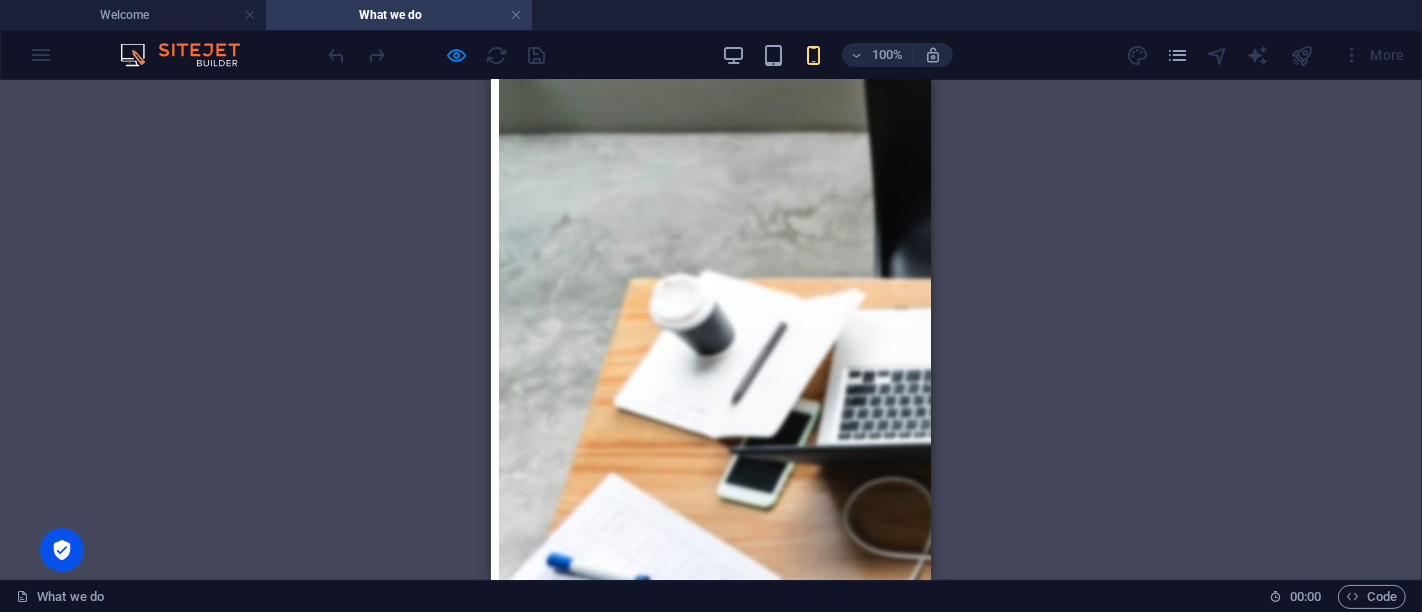 click on "Policy development and enforcement" at bounding box center (663, 122) 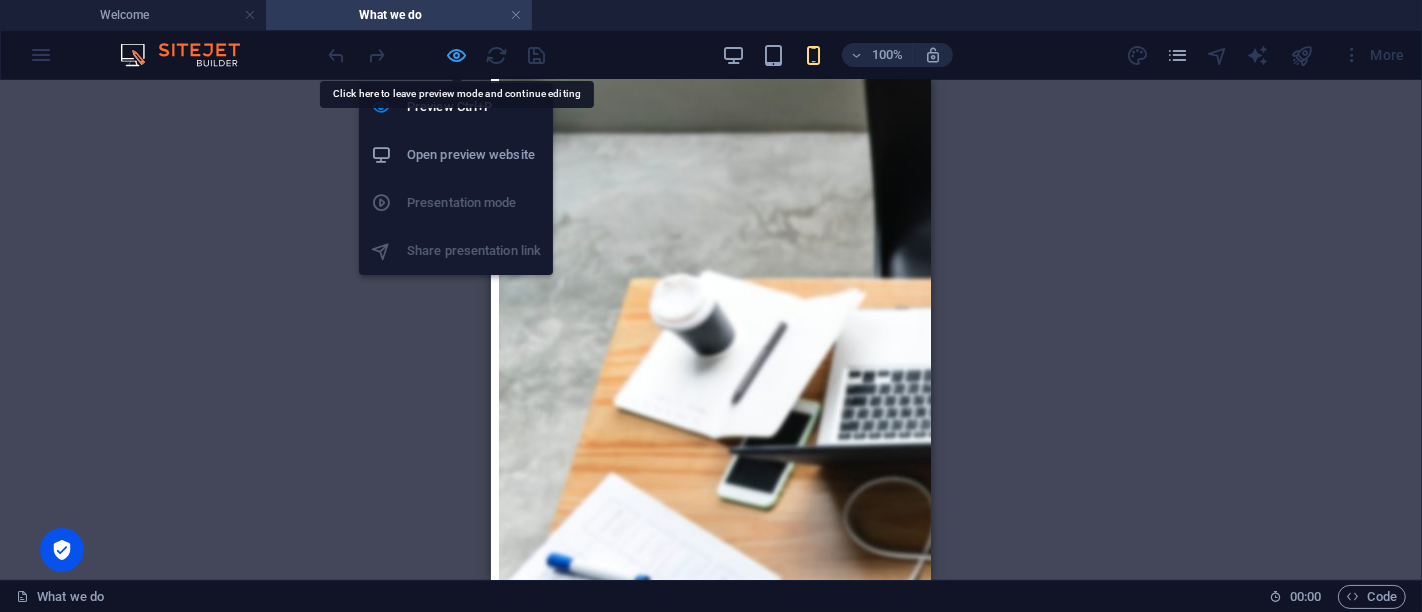 click at bounding box center (457, 55) 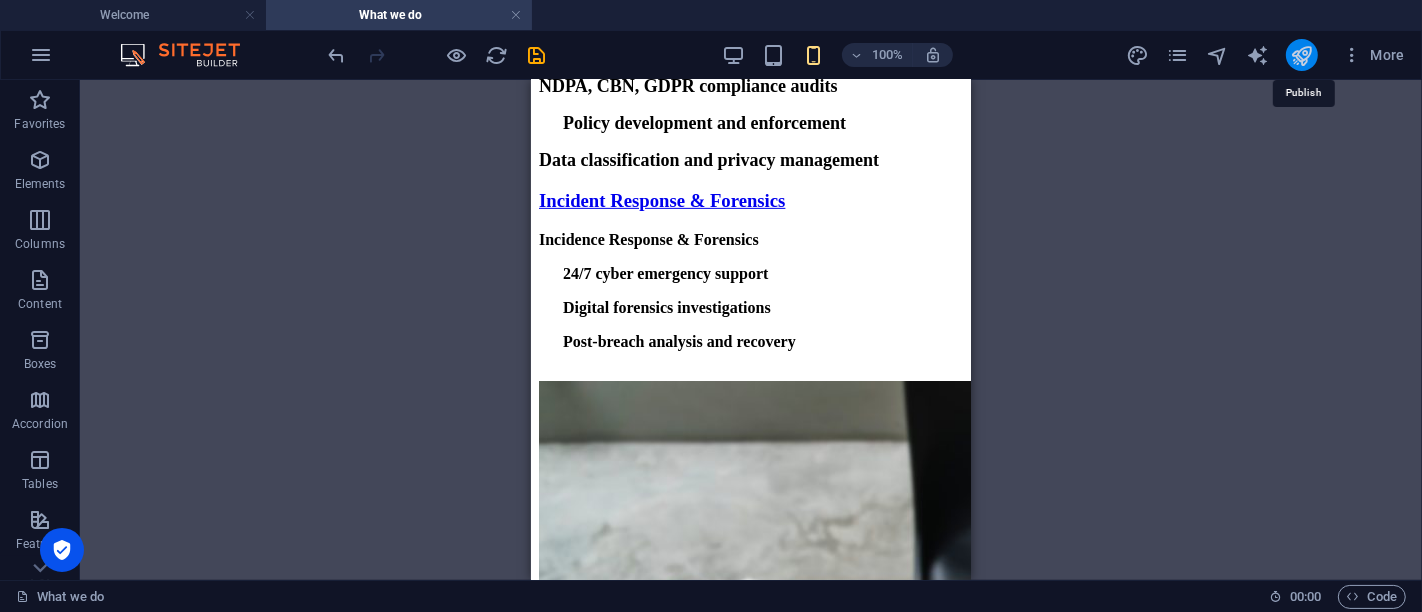 click at bounding box center [1301, 55] 